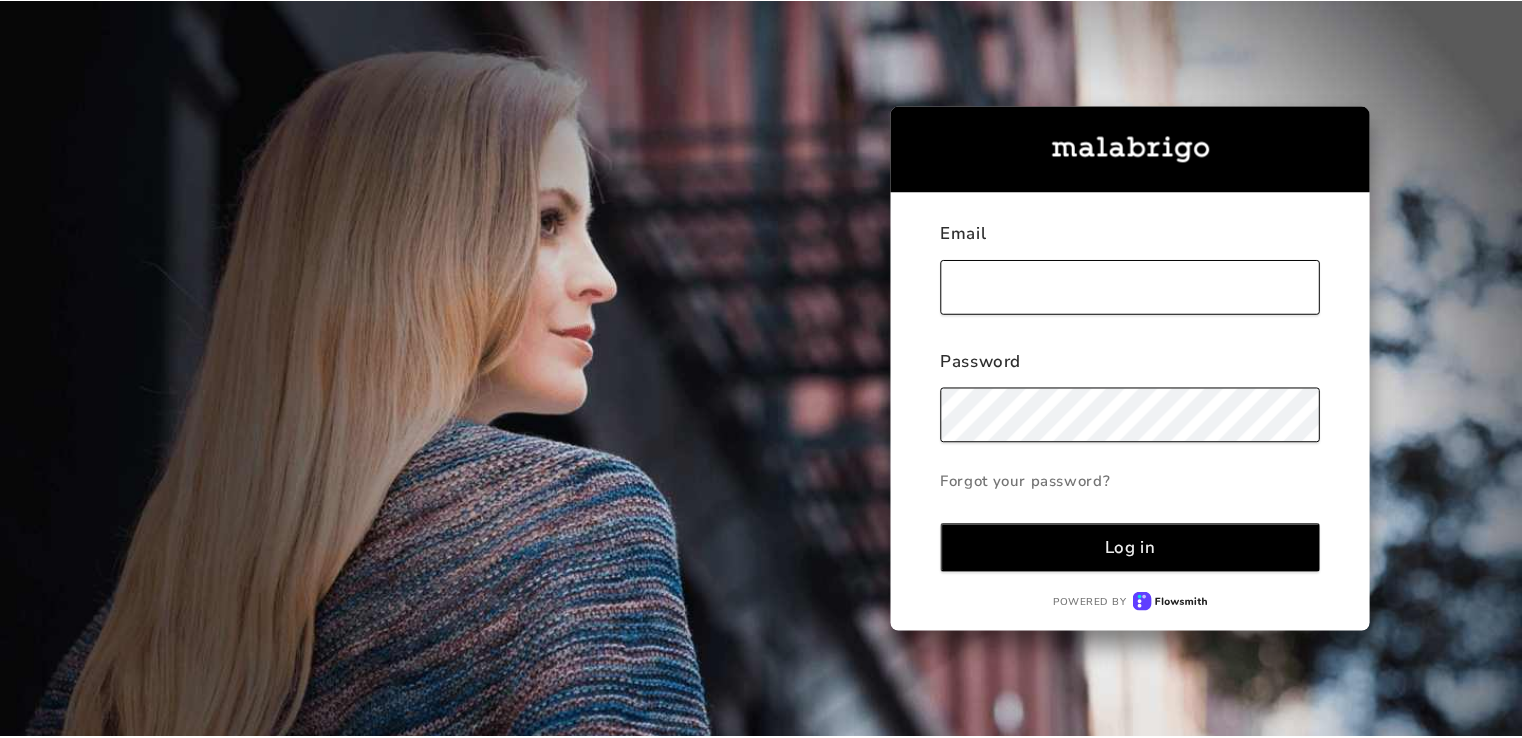 scroll, scrollTop: 0, scrollLeft: 0, axis: both 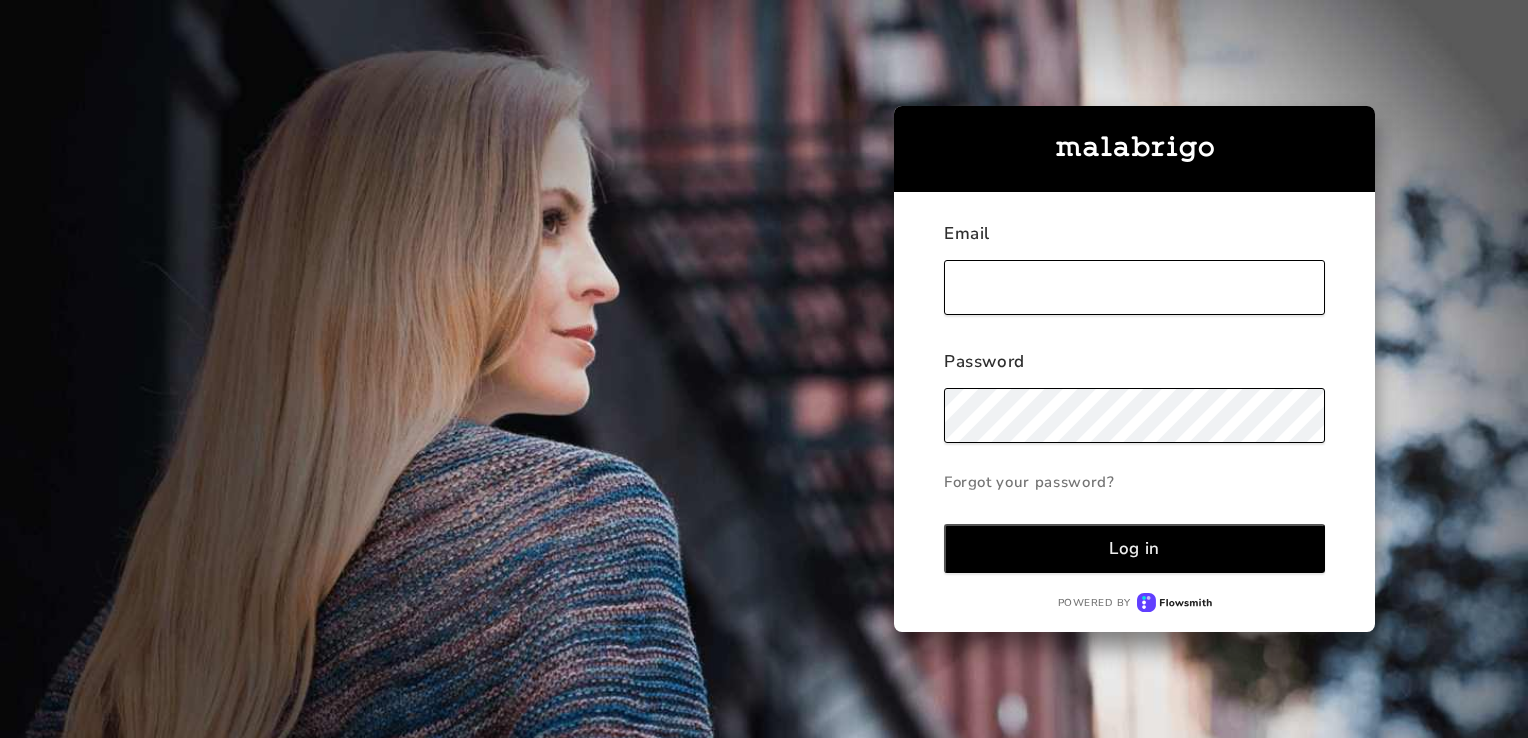 type on "[EMAIL_ADDRESS][DOMAIN_NAME]" 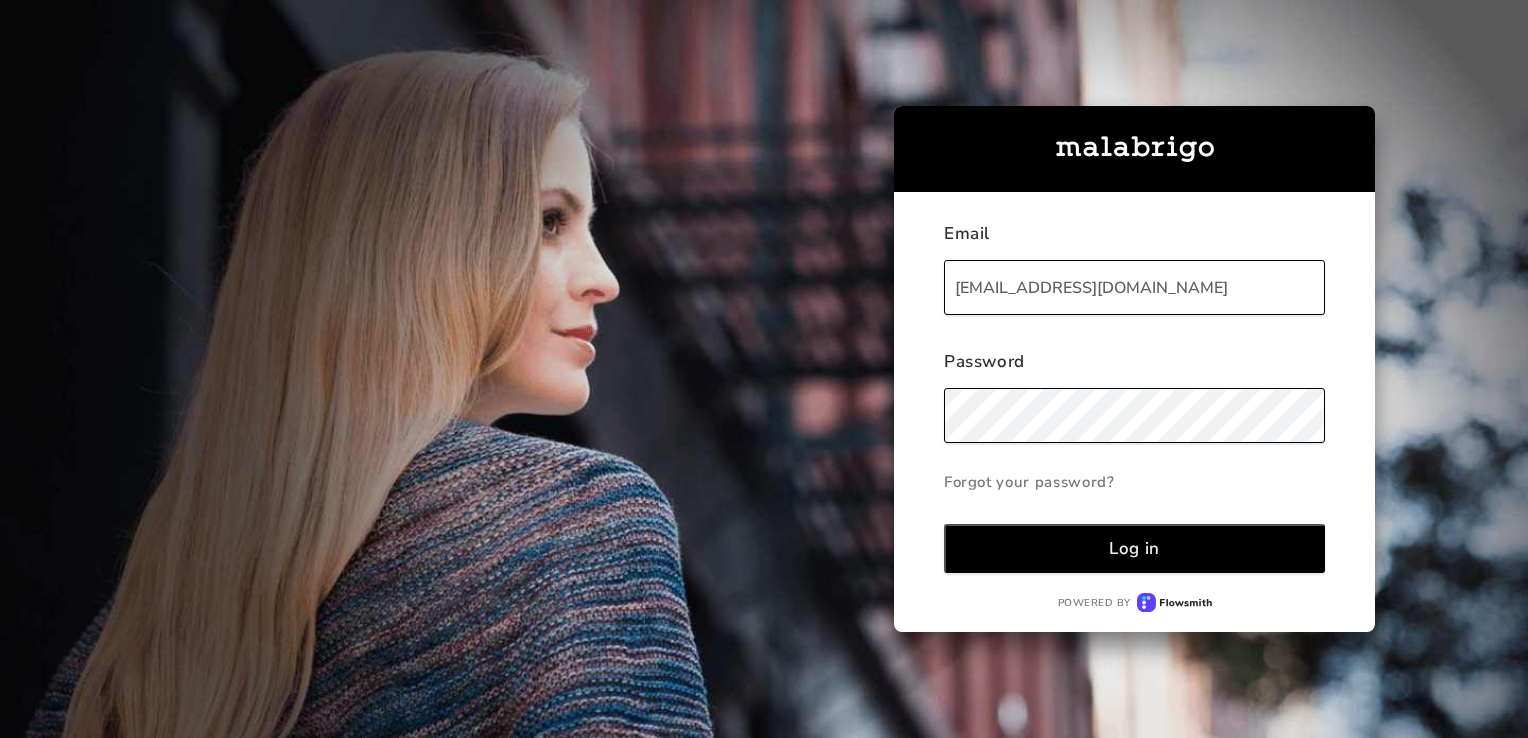 click on "Log in" at bounding box center (1134, 548) 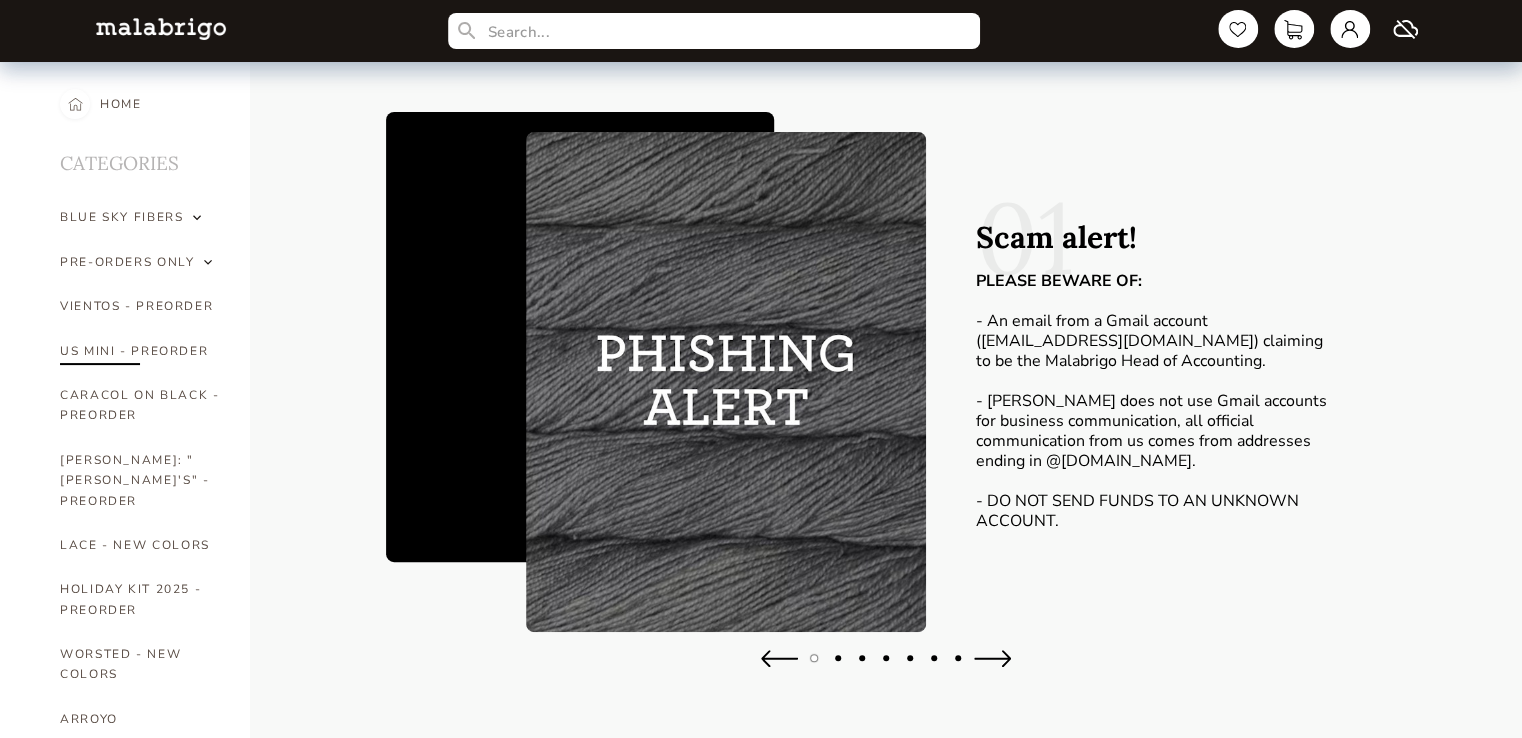 click on "US MINI - PREORDER" at bounding box center [140, 351] 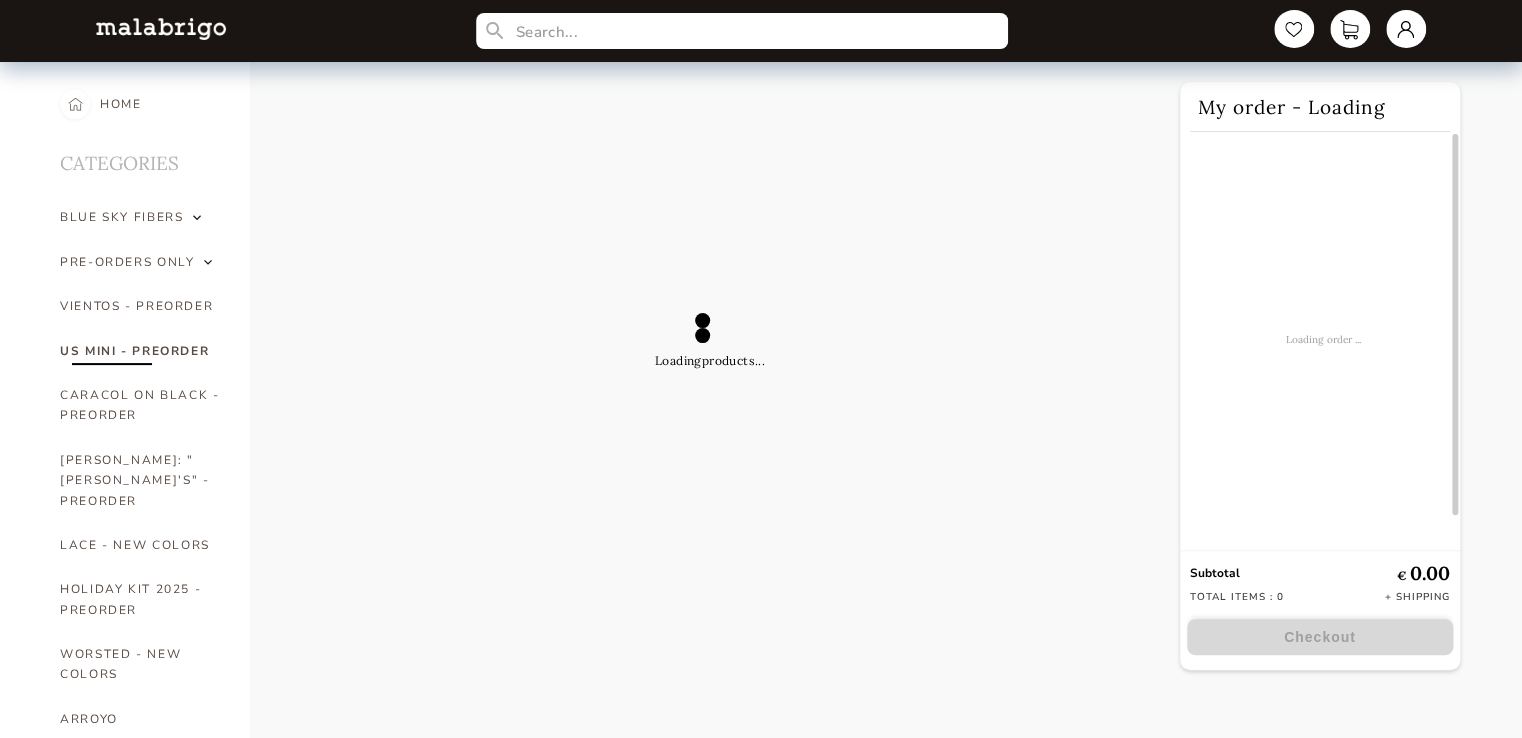 scroll, scrollTop: 200, scrollLeft: 0, axis: vertical 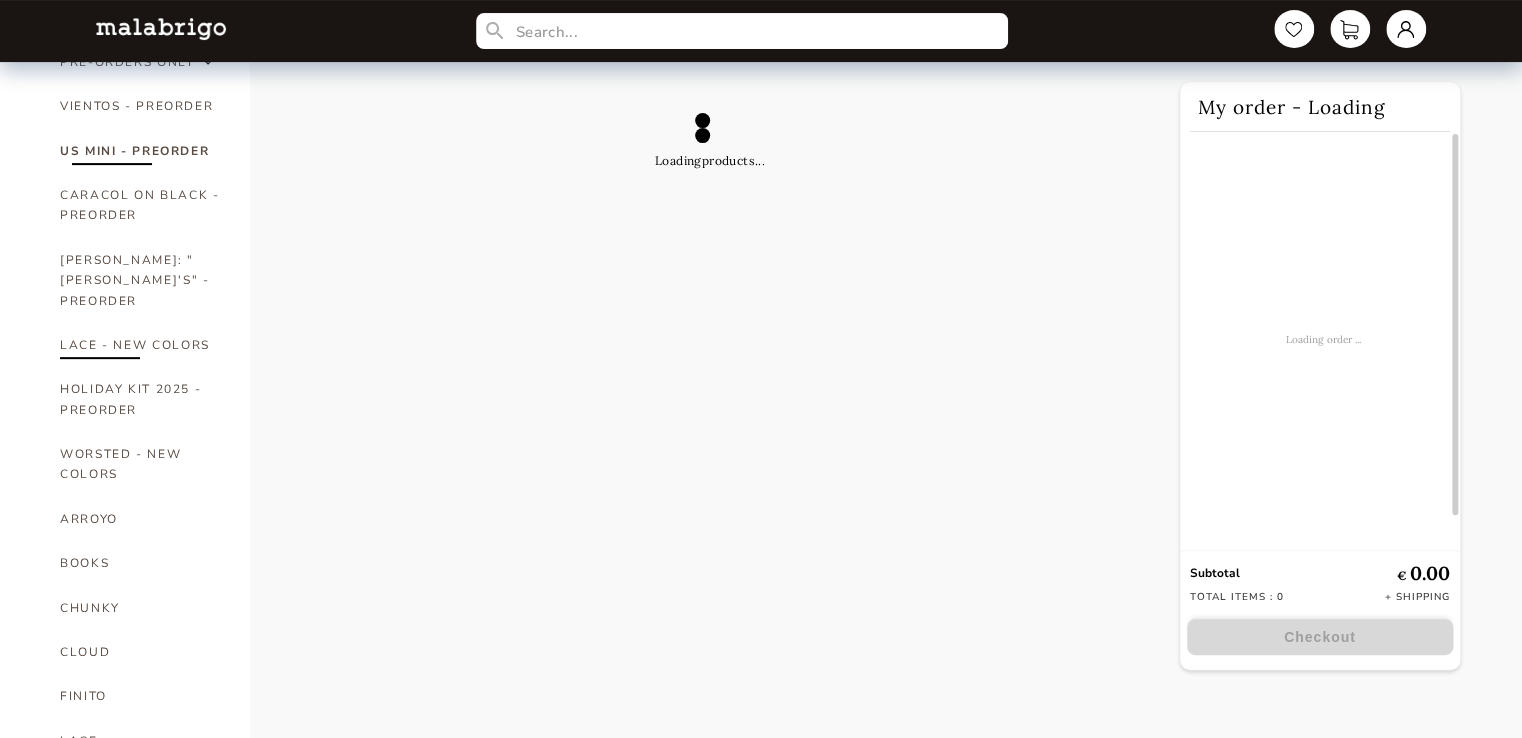 select on "INDEX" 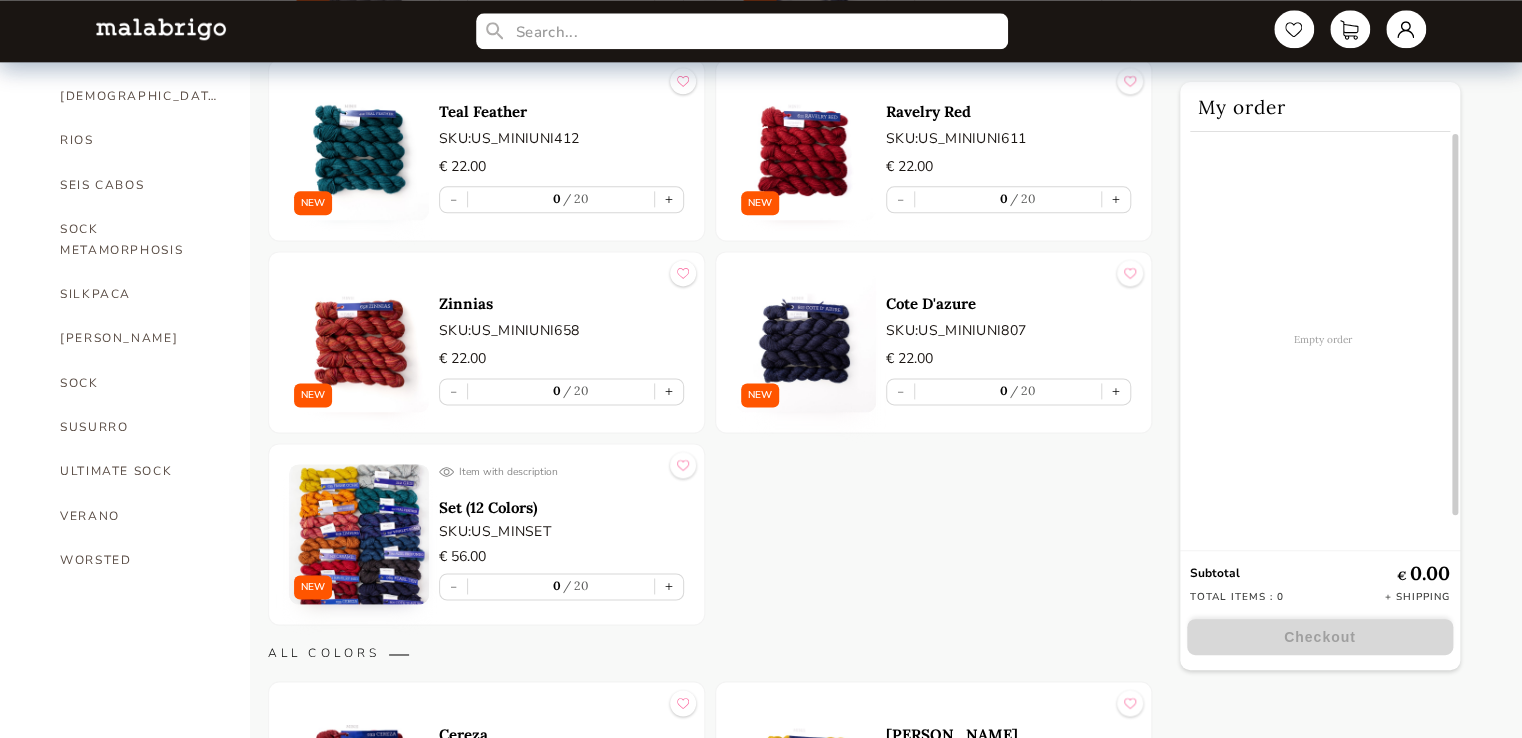 scroll, scrollTop: 1100, scrollLeft: 0, axis: vertical 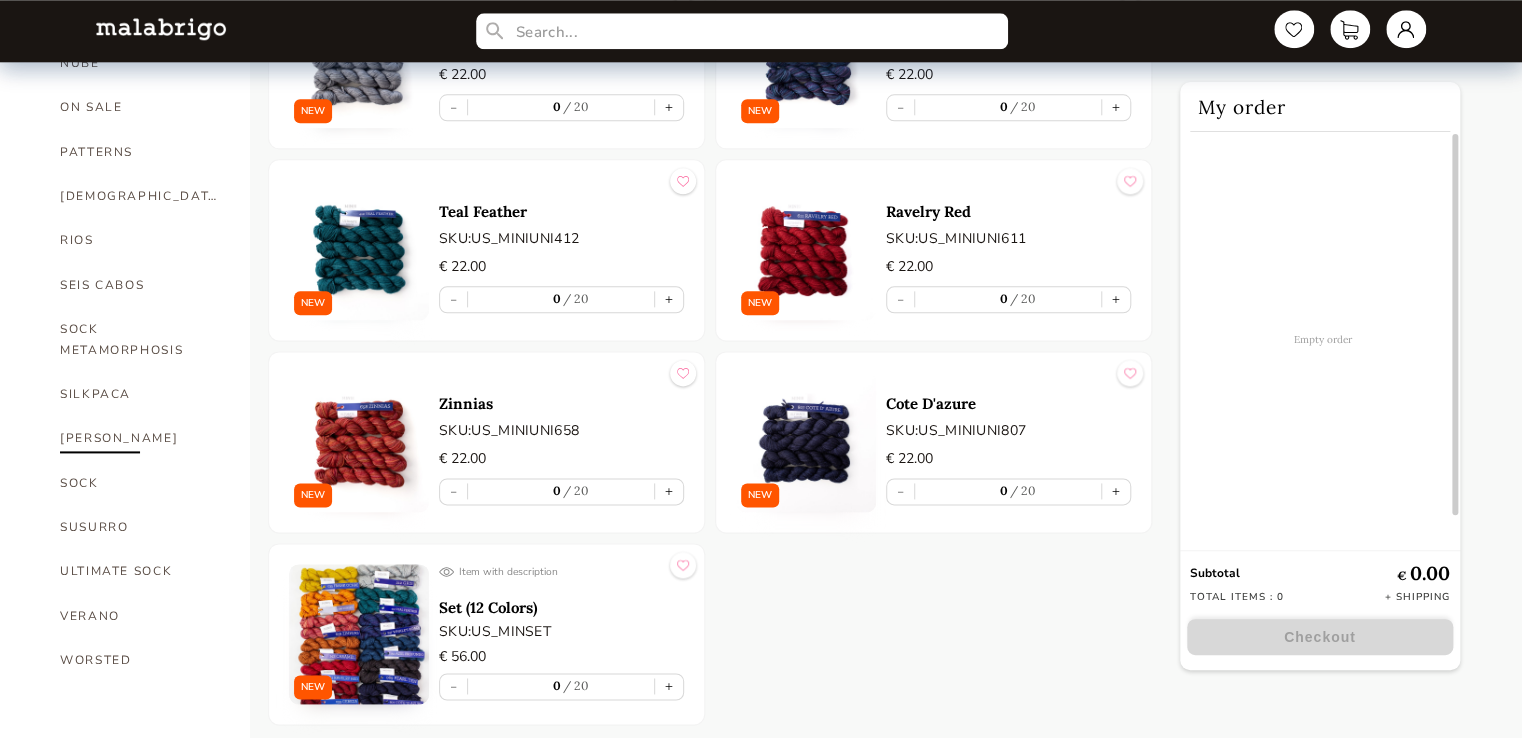 click on "[PERSON_NAME]" at bounding box center (140, 438) 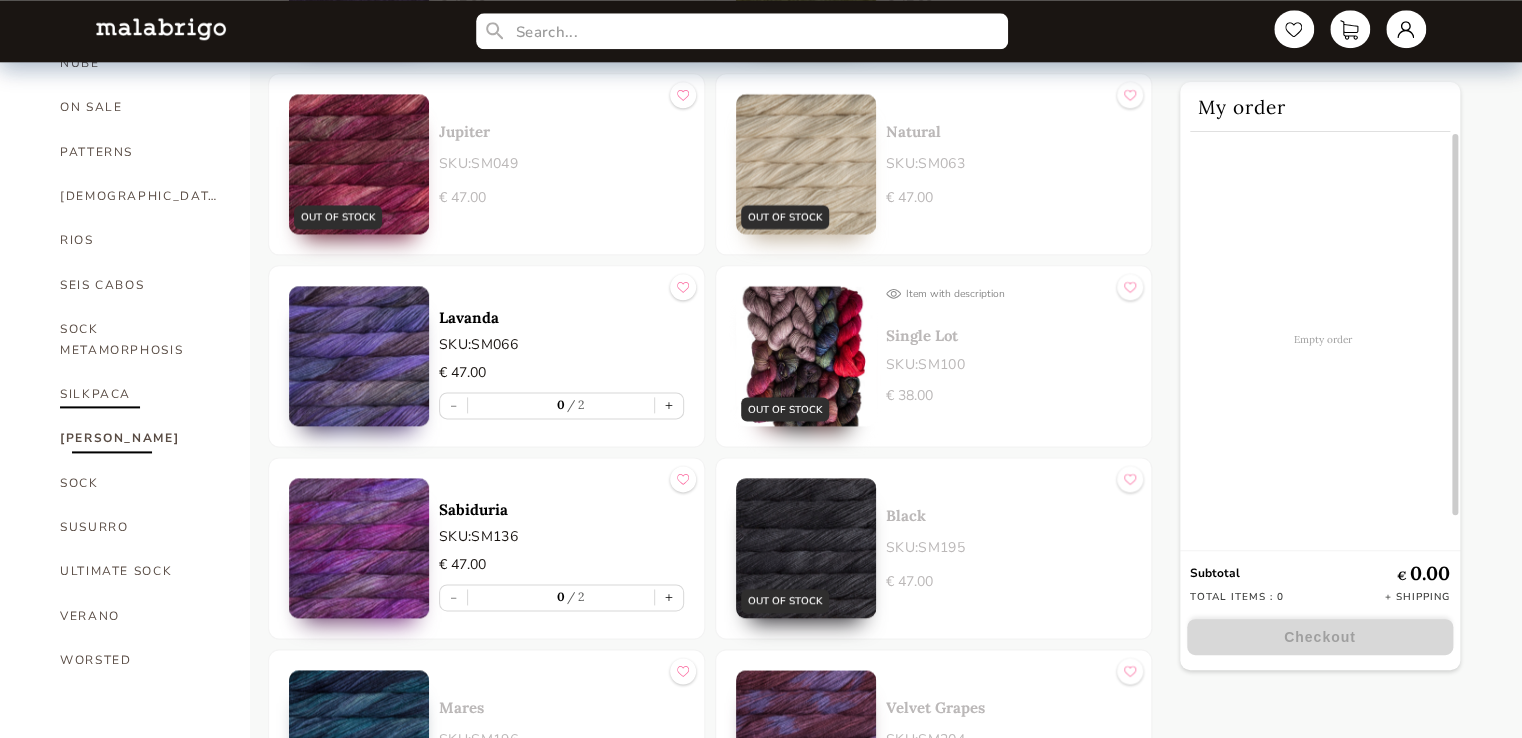 click on "SILKPACA" at bounding box center [140, 394] 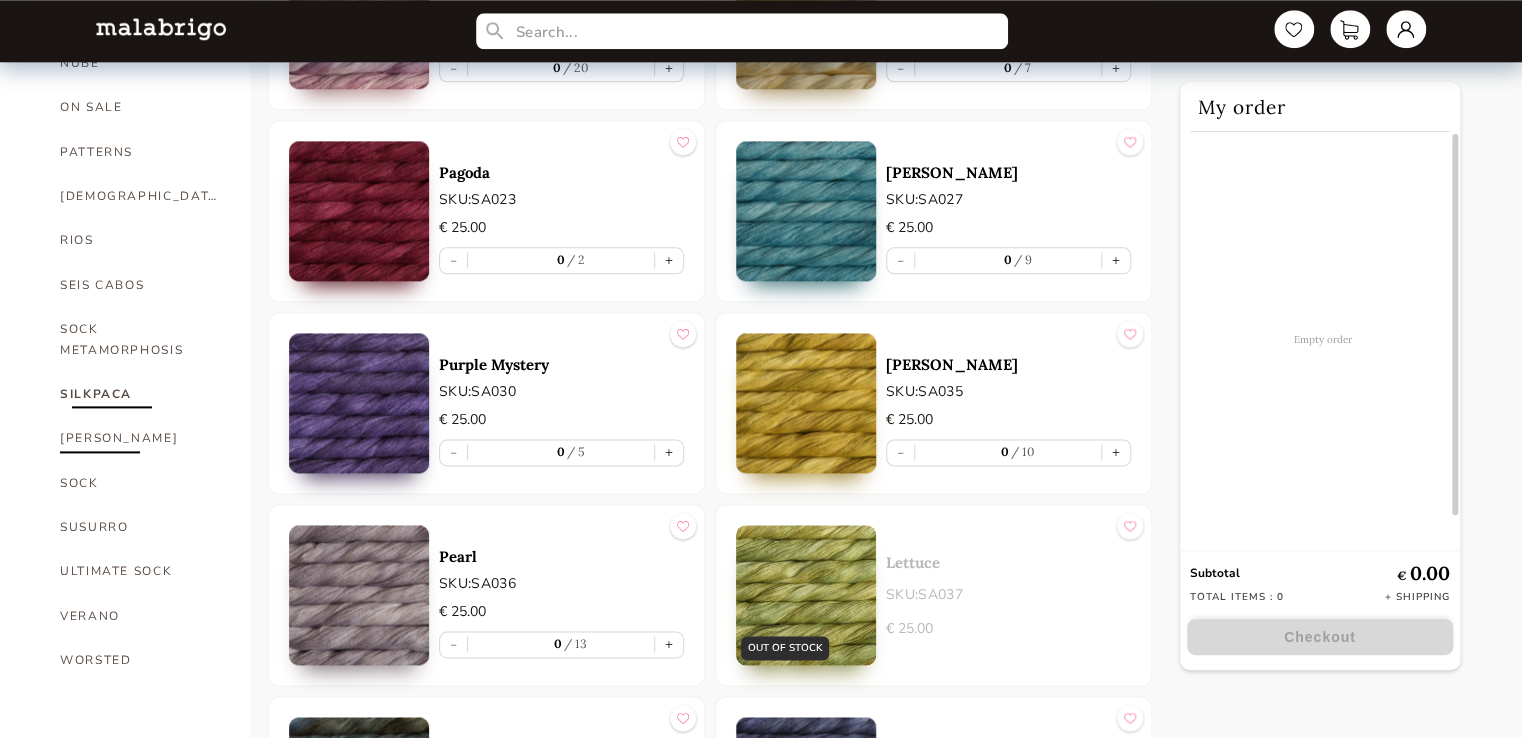 click on "[PERSON_NAME]" at bounding box center (140, 438) 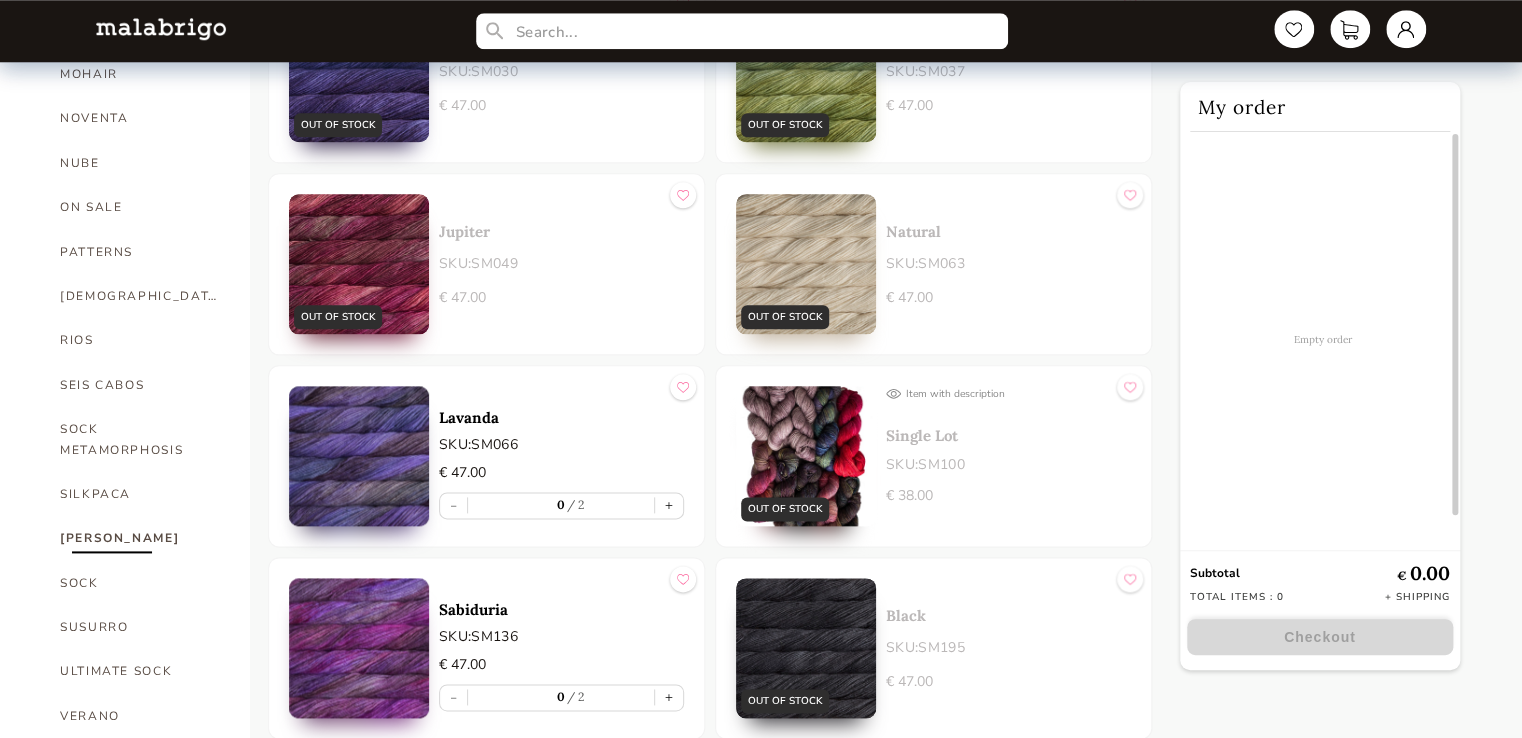scroll, scrollTop: 1200, scrollLeft: 0, axis: vertical 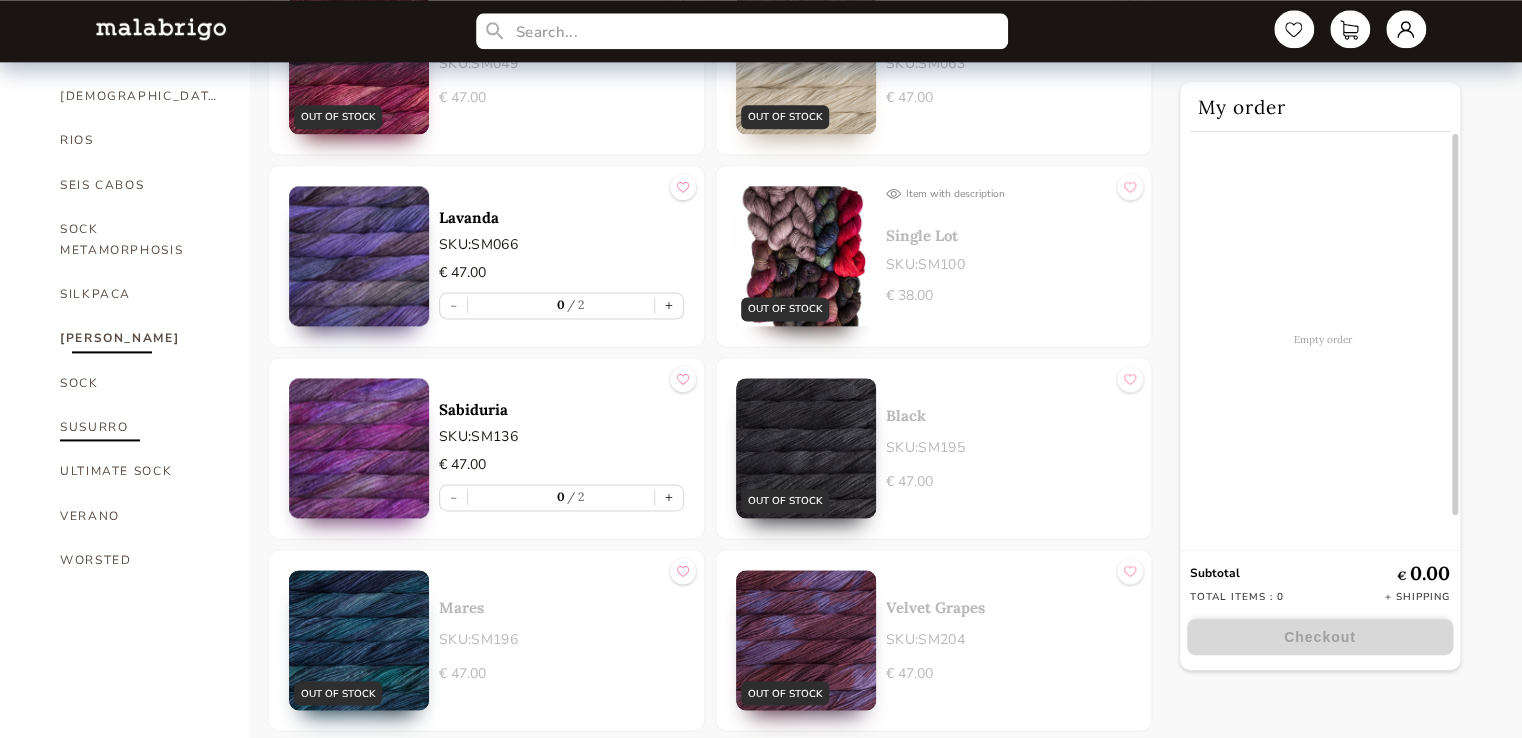 click on "SUSURRO" at bounding box center [140, 427] 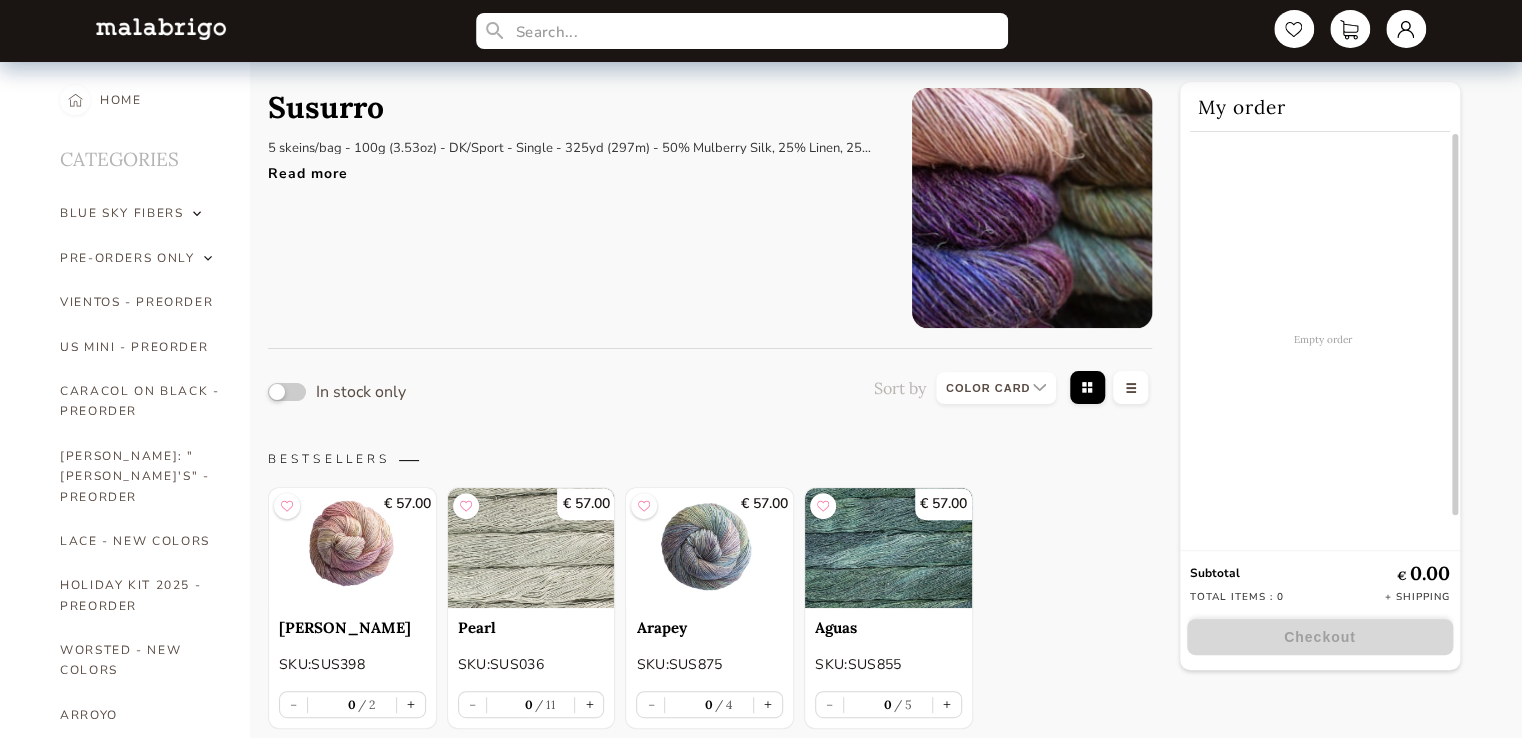 scroll, scrollTop: 0, scrollLeft: 0, axis: both 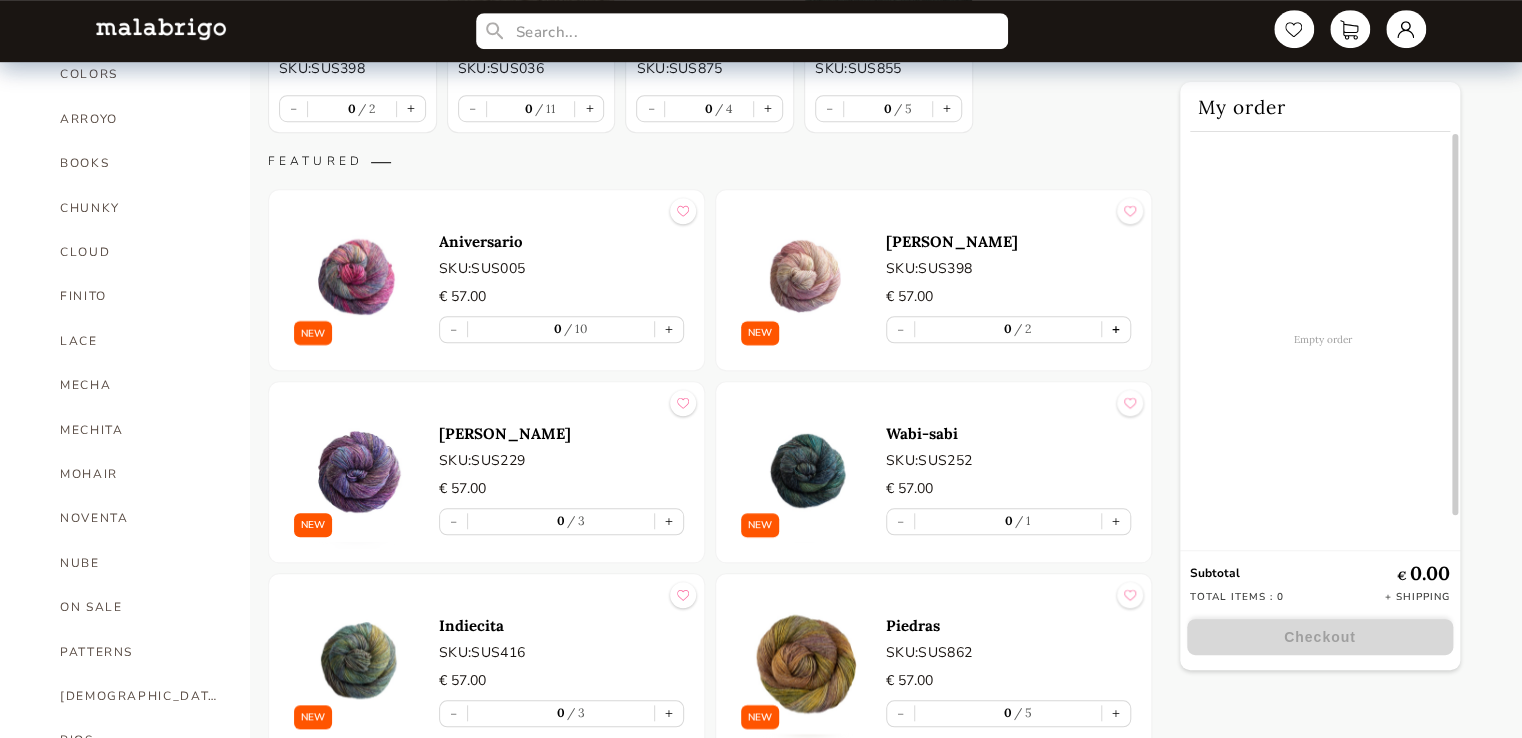 click on "+" at bounding box center (1116, 329) 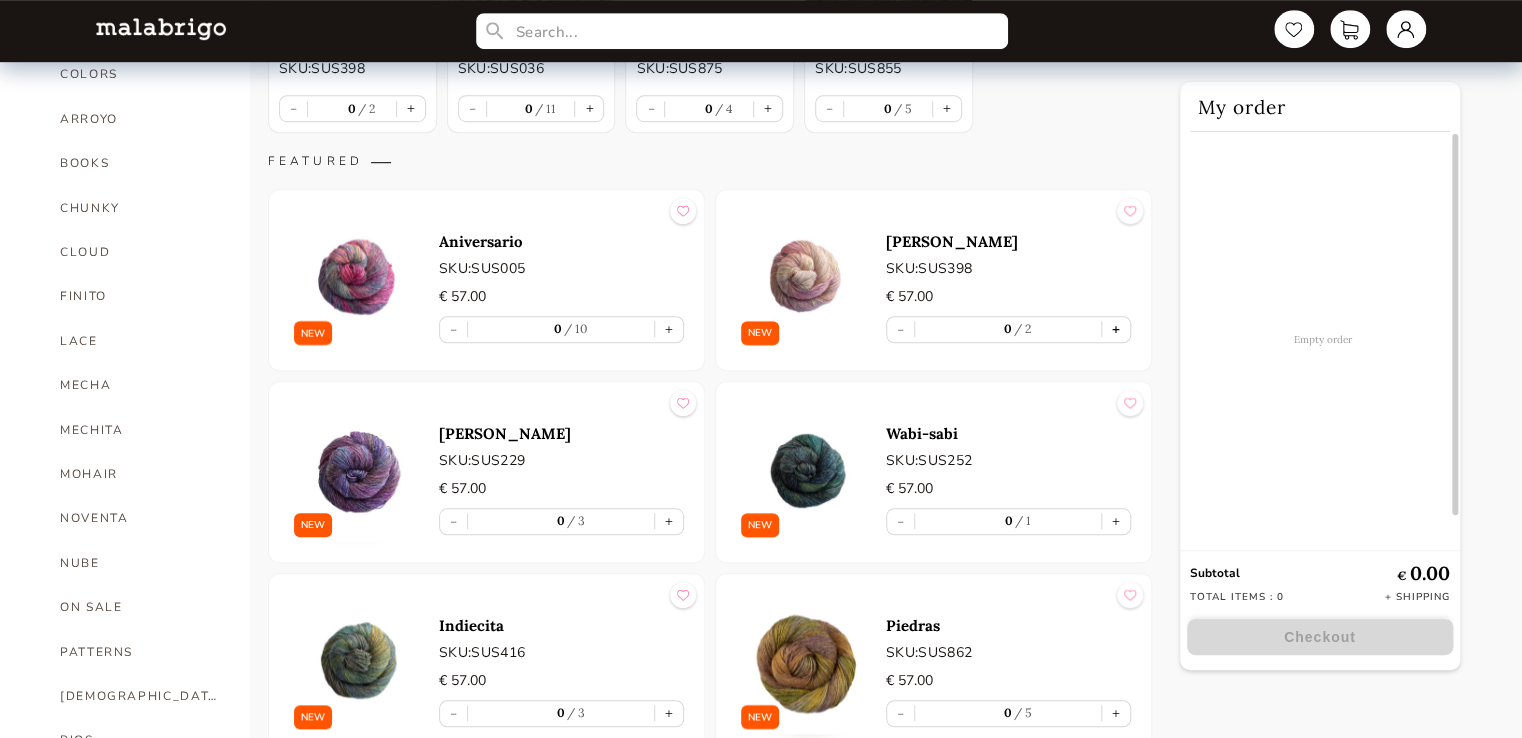 type on "1" 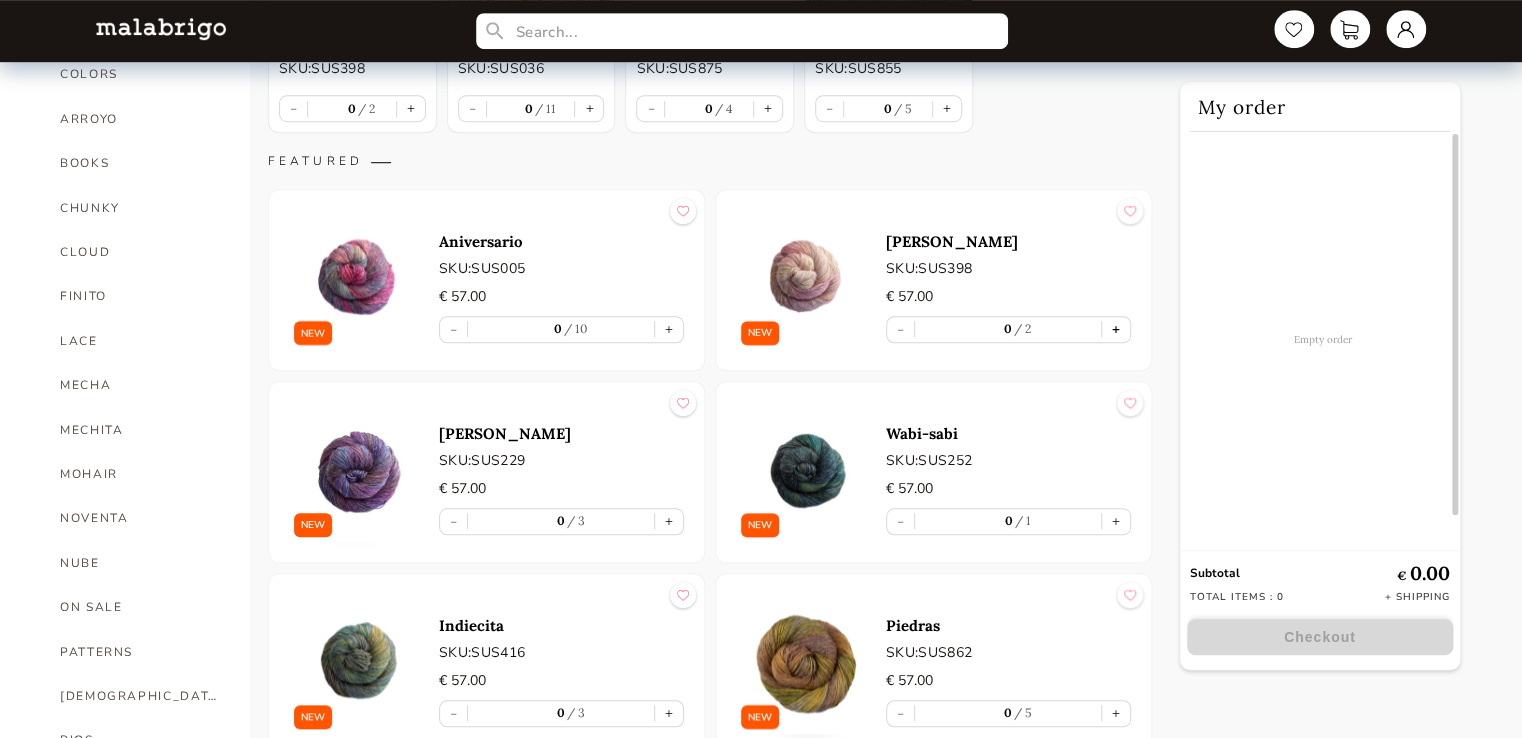 type on "1" 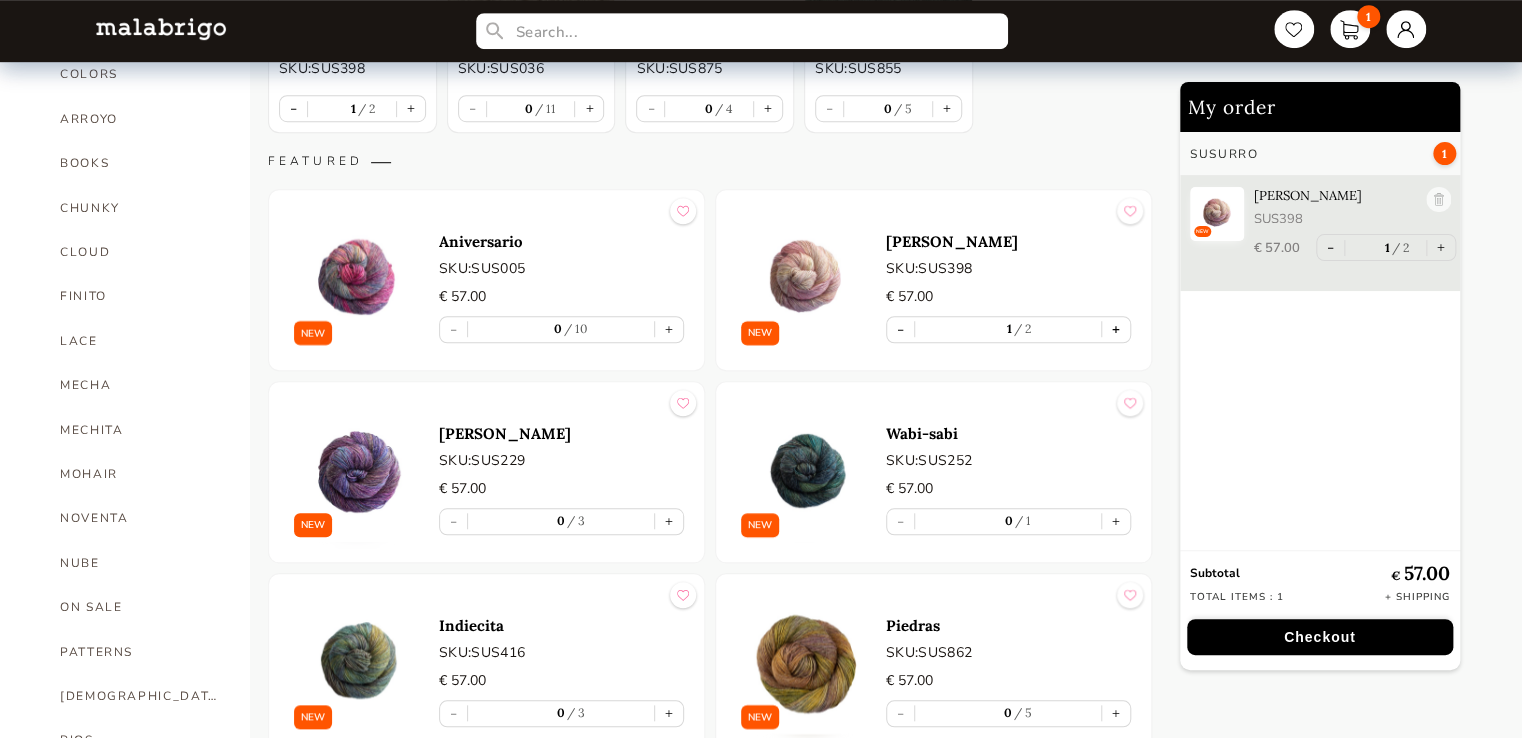 click on "+" at bounding box center (1116, 329) 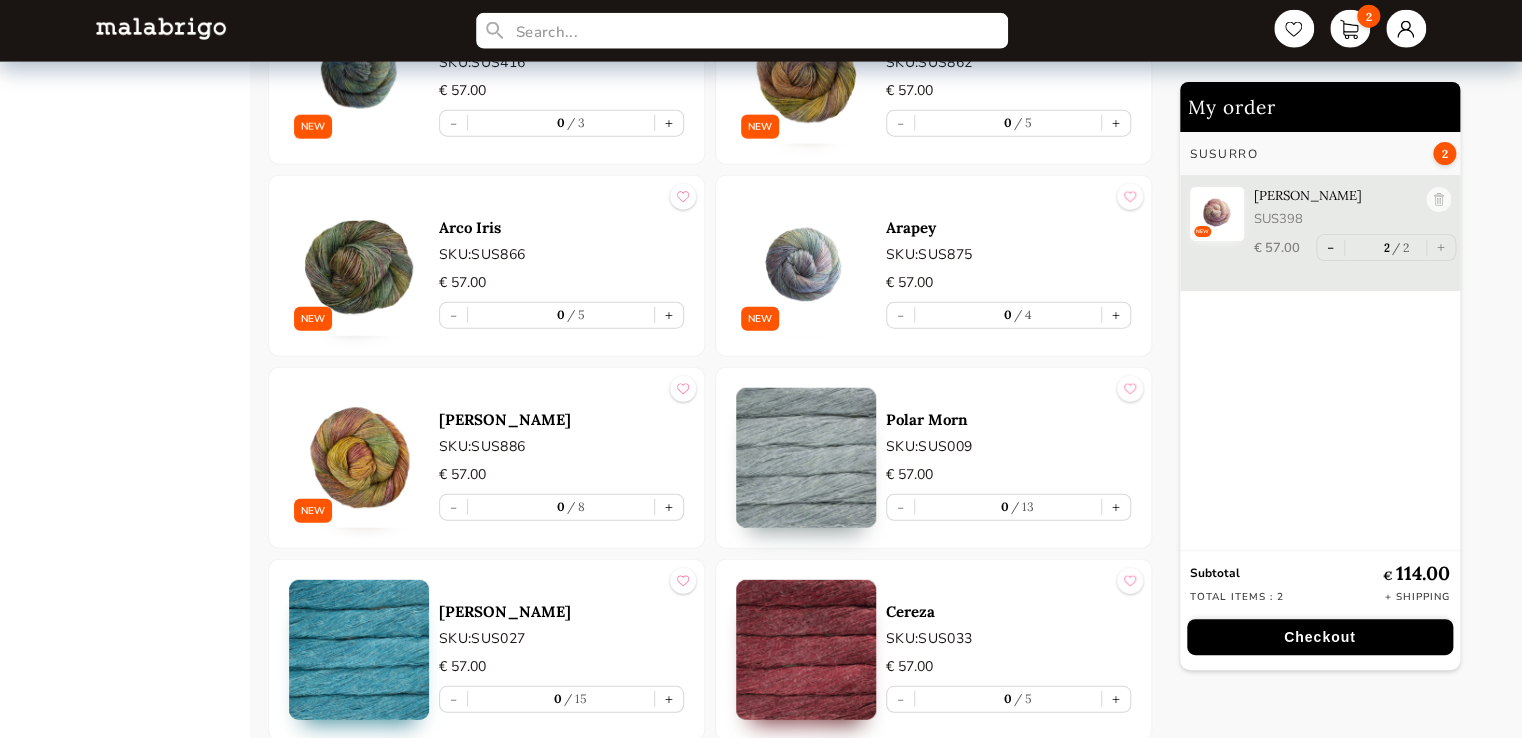 scroll, scrollTop: 2600, scrollLeft: 0, axis: vertical 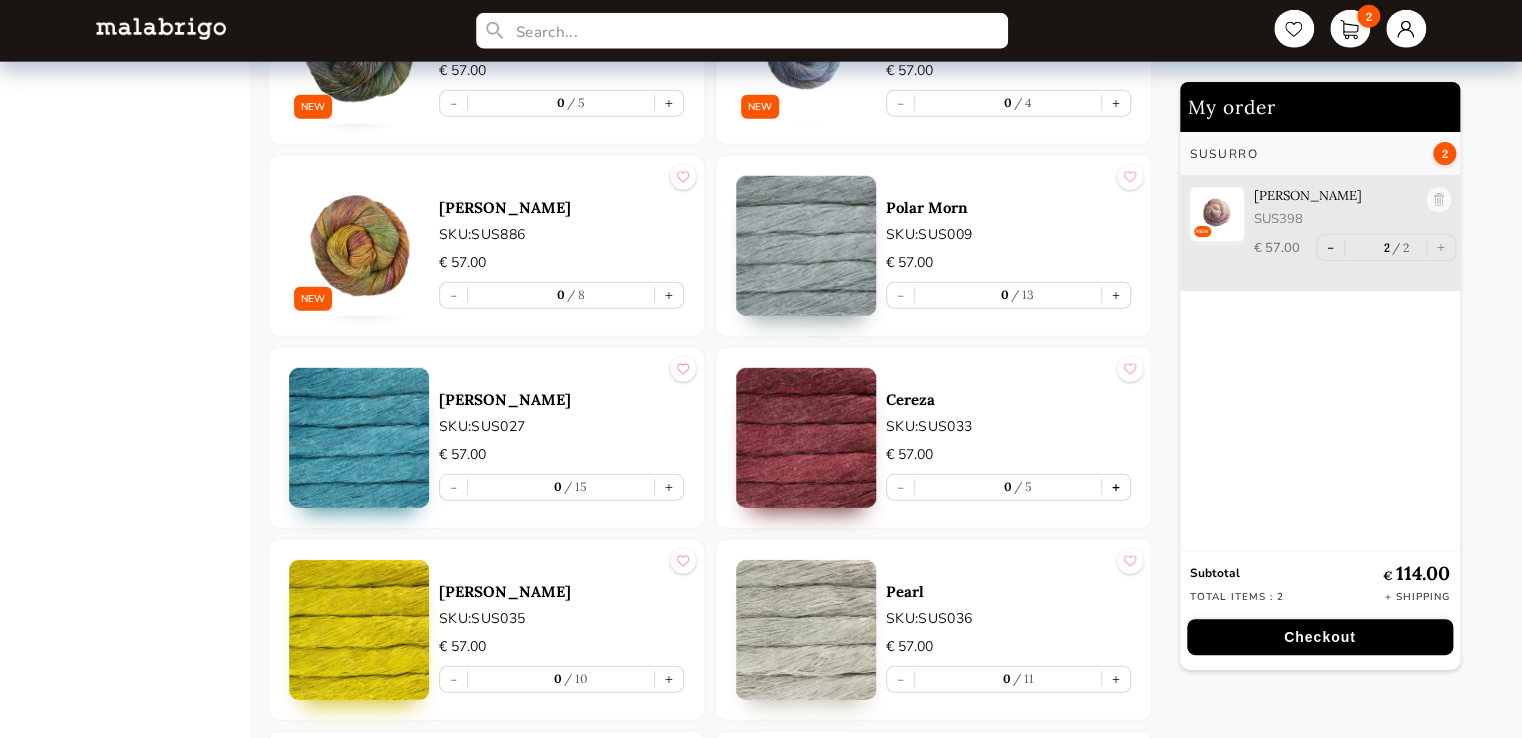 click on "+" at bounding box center (1116, 487) 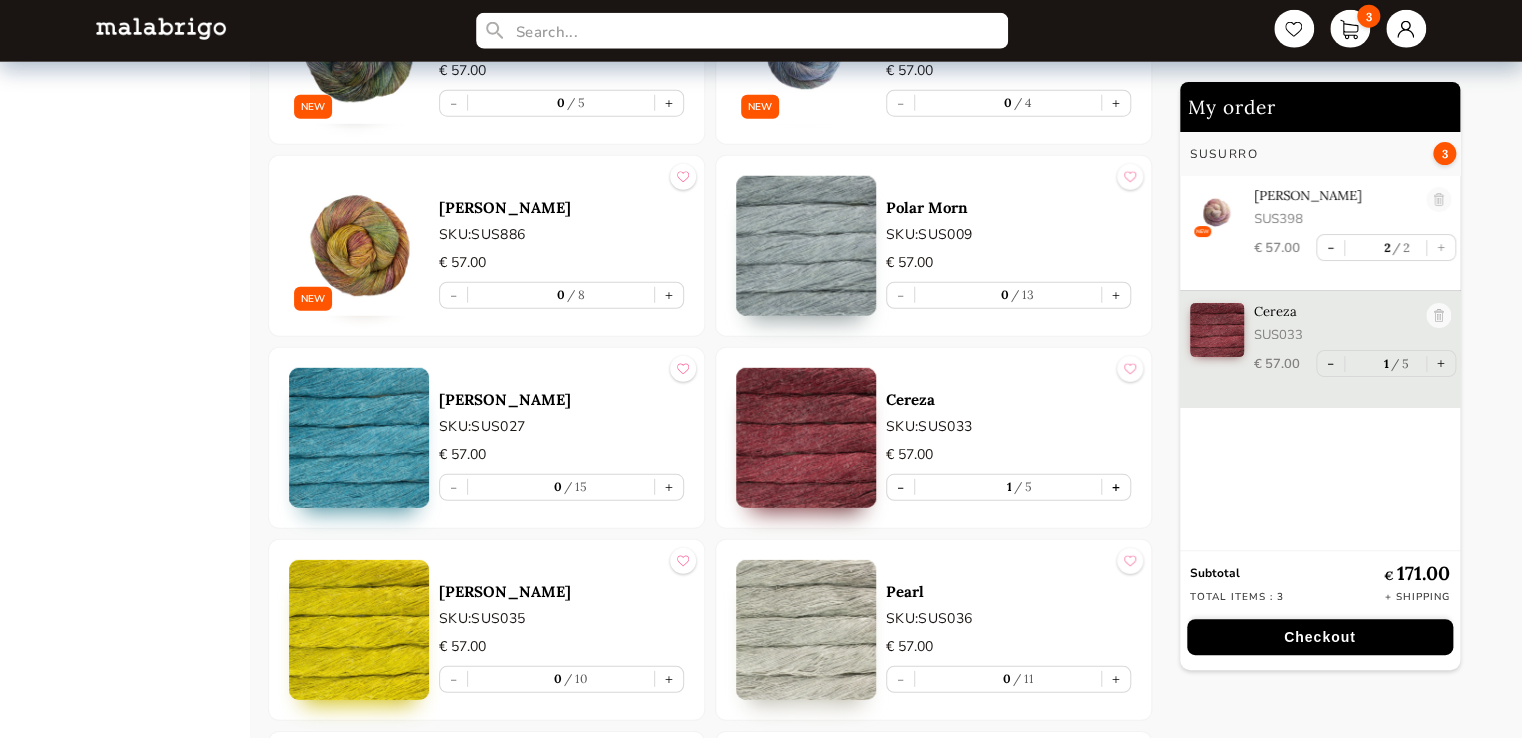 click on "+" at bounding box center [1116, 487] 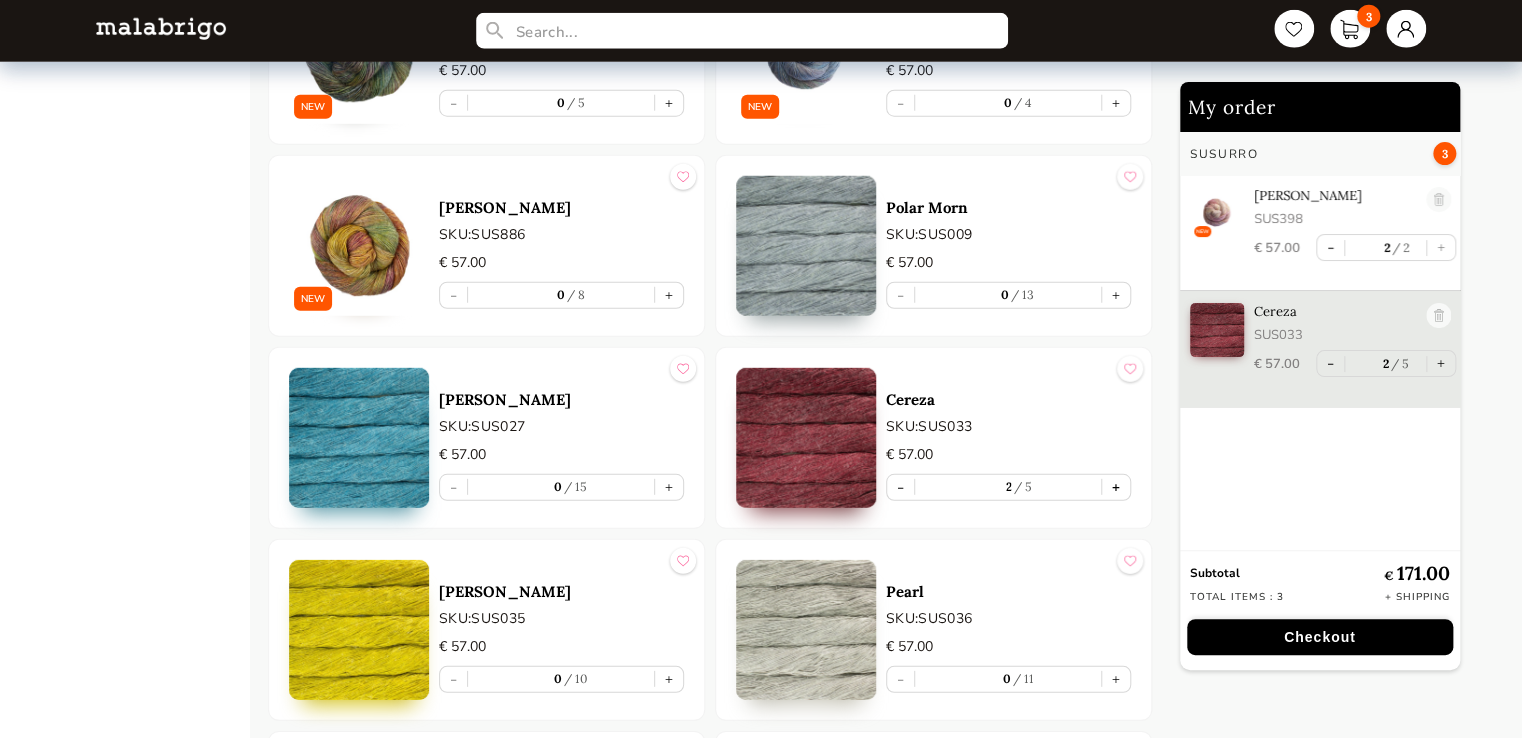 click on "+" at bounding box center (1116, 487) 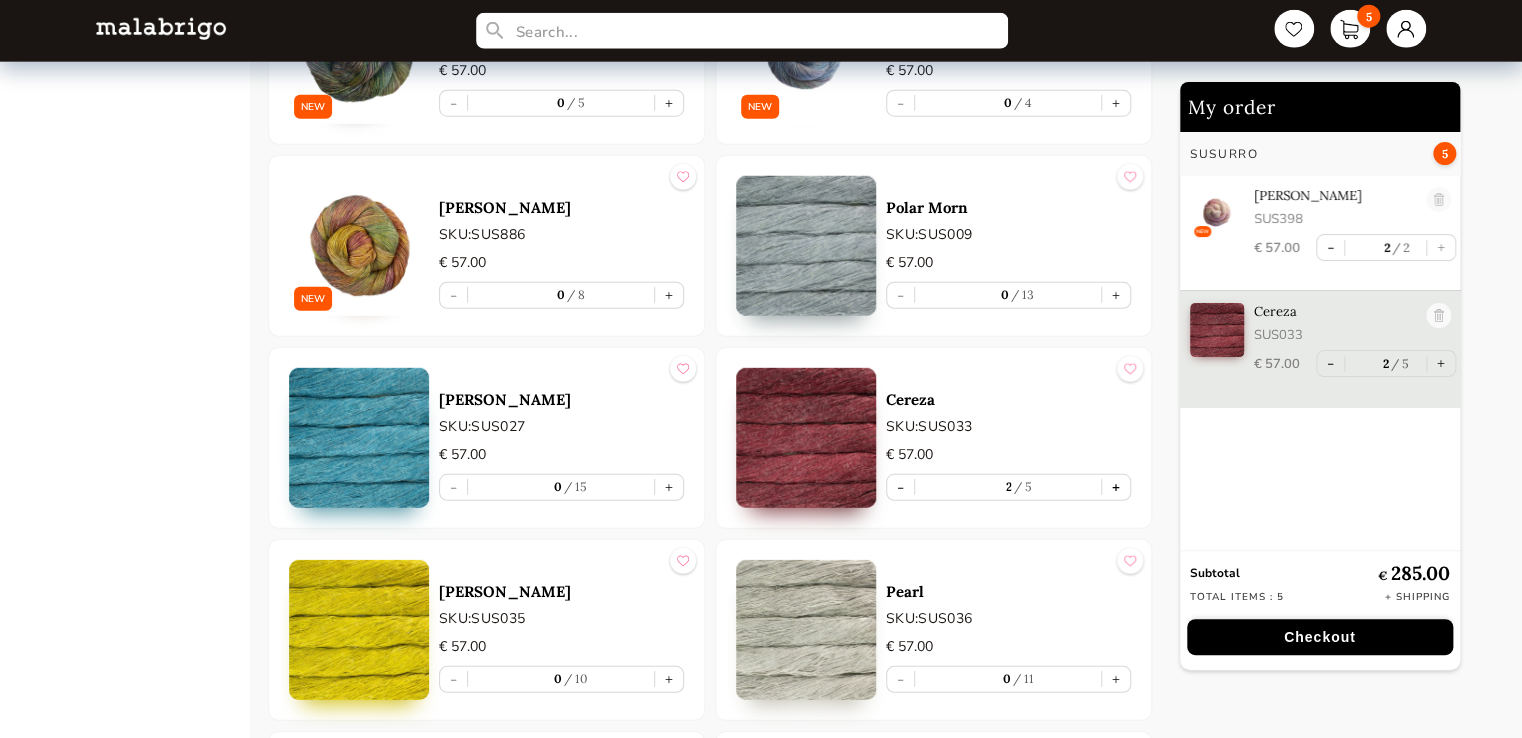 type on "3" 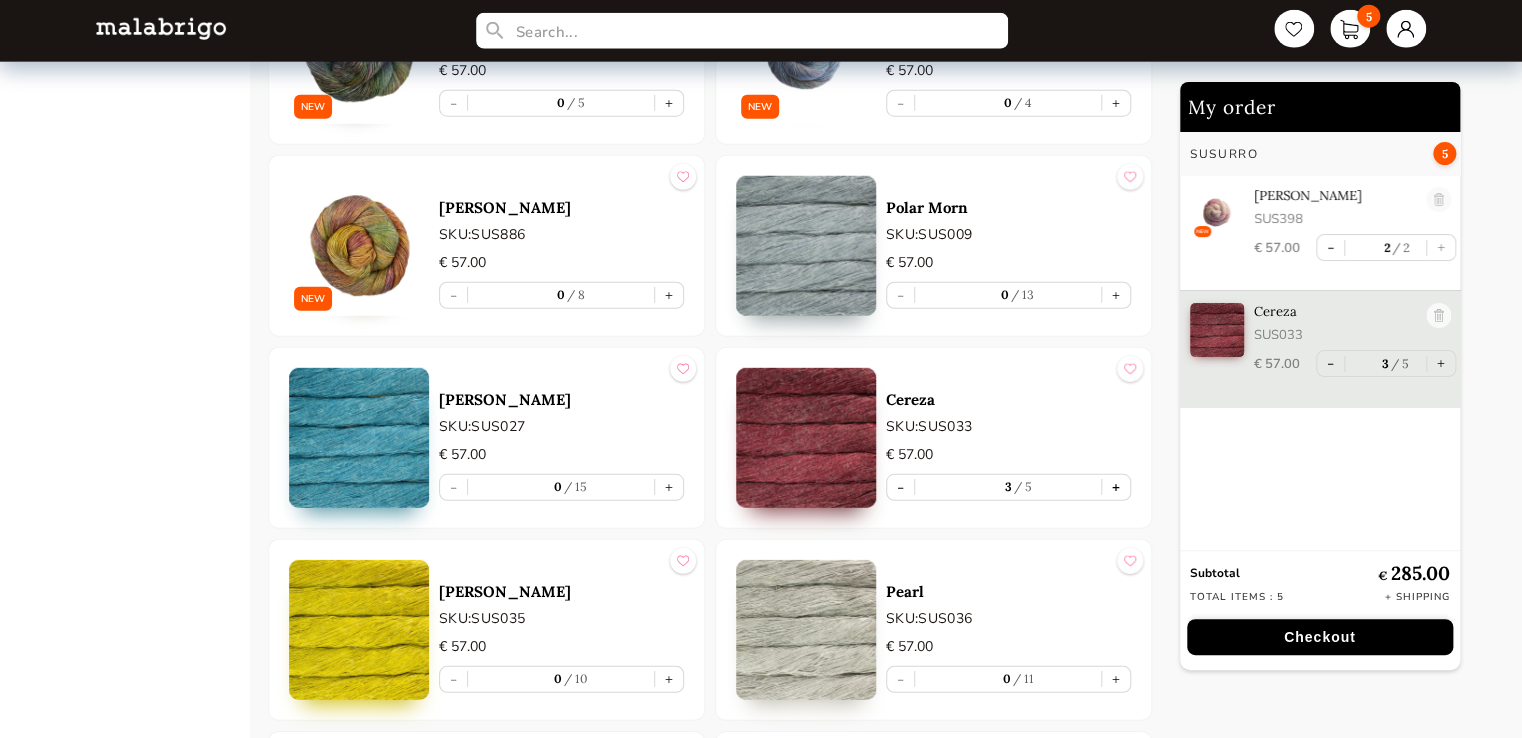 click on "+" at bounding box center (1116, 487) 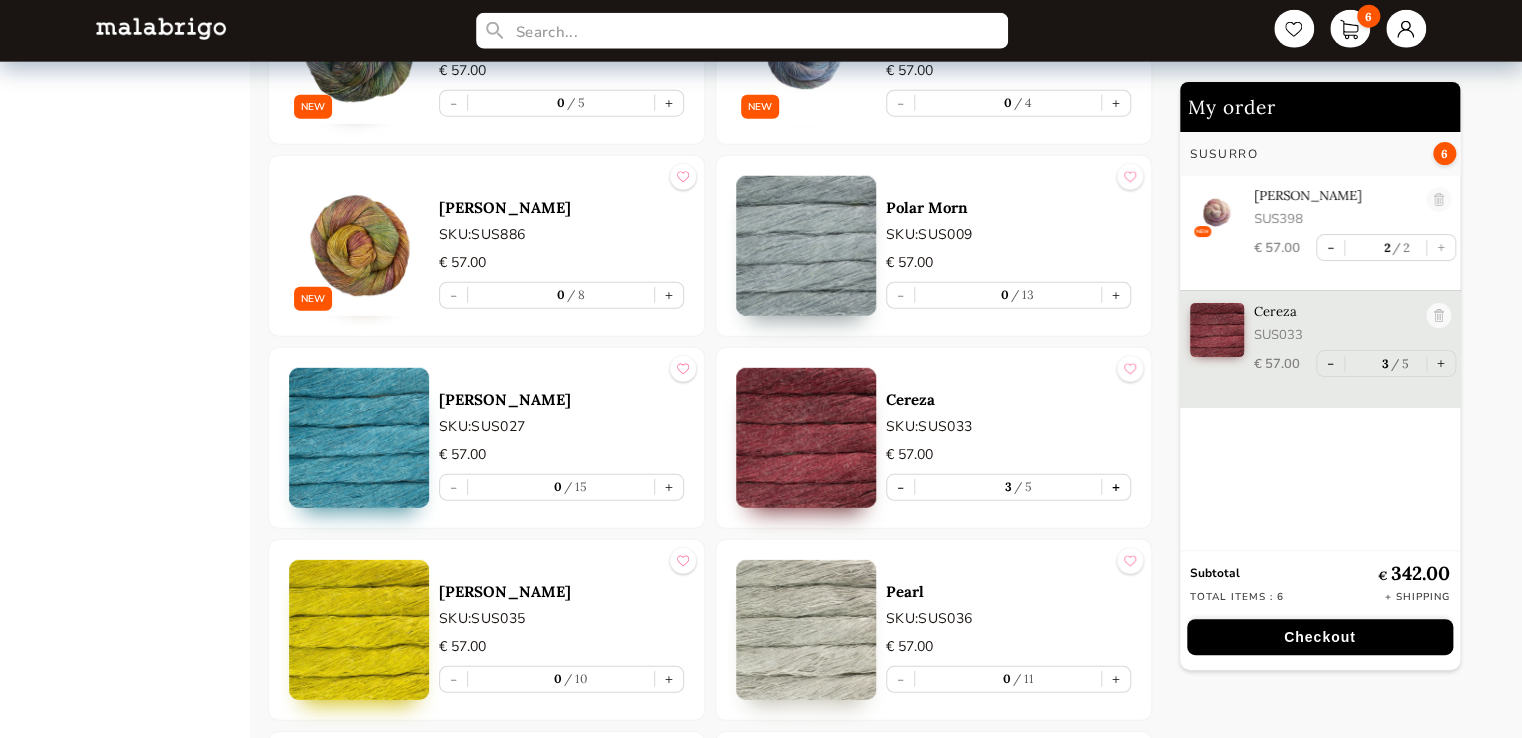 type on "4" 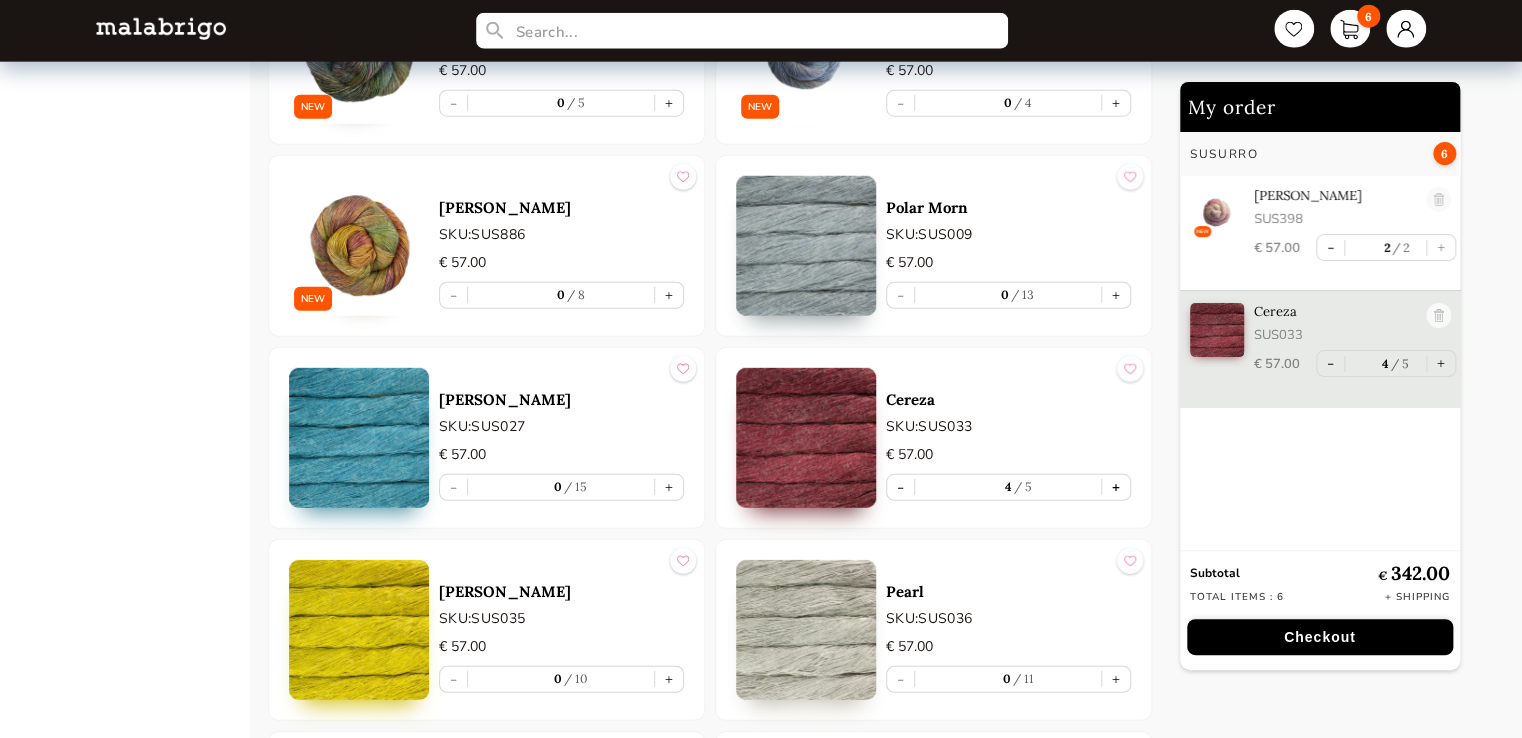 click on "+" at bounding box center [1116, 487] 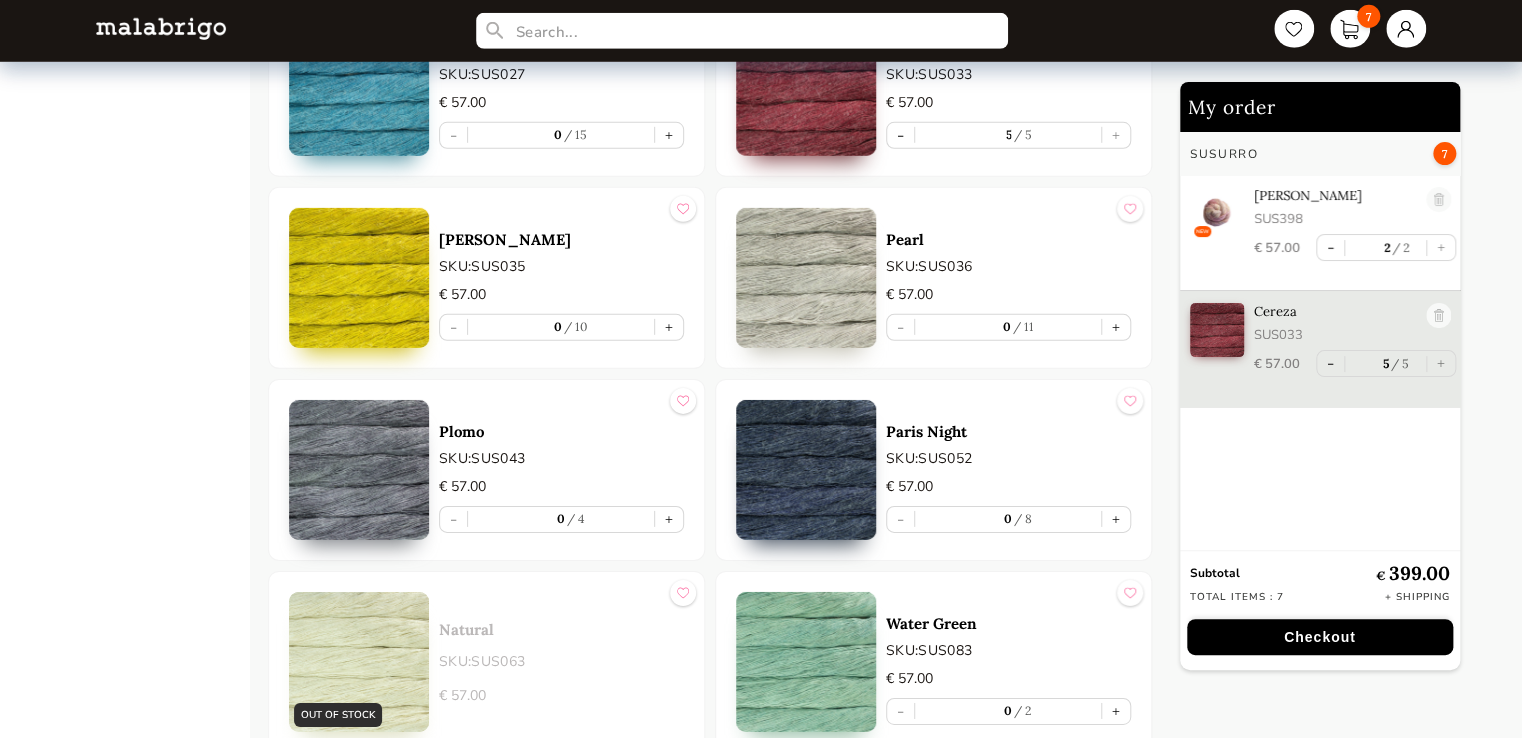 scroll, scrollTop: 3000, scrollLeft: 0, axis: vertical 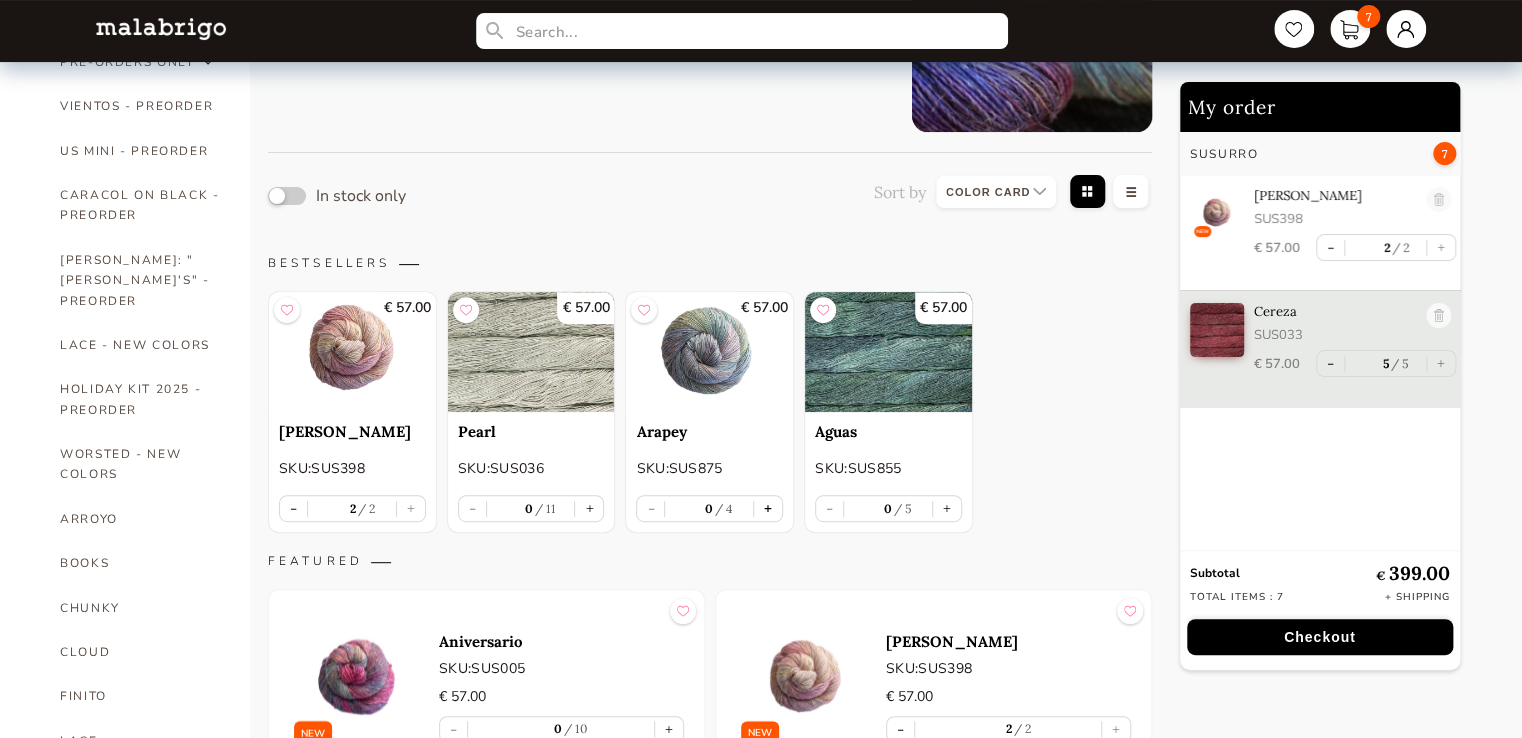 click on "+" at bounding box center (768, 508) 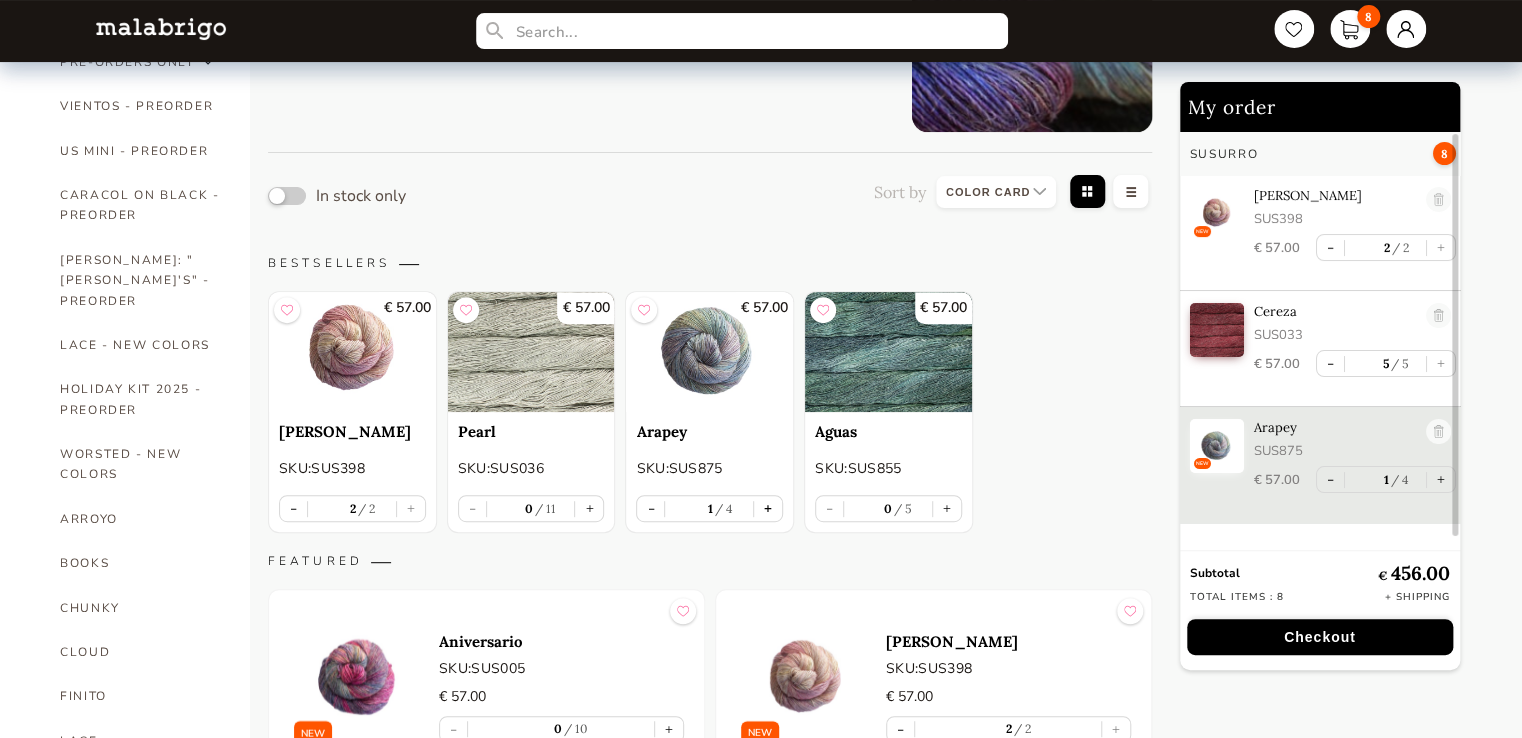 click on "+" at bounding box center (768, 508) 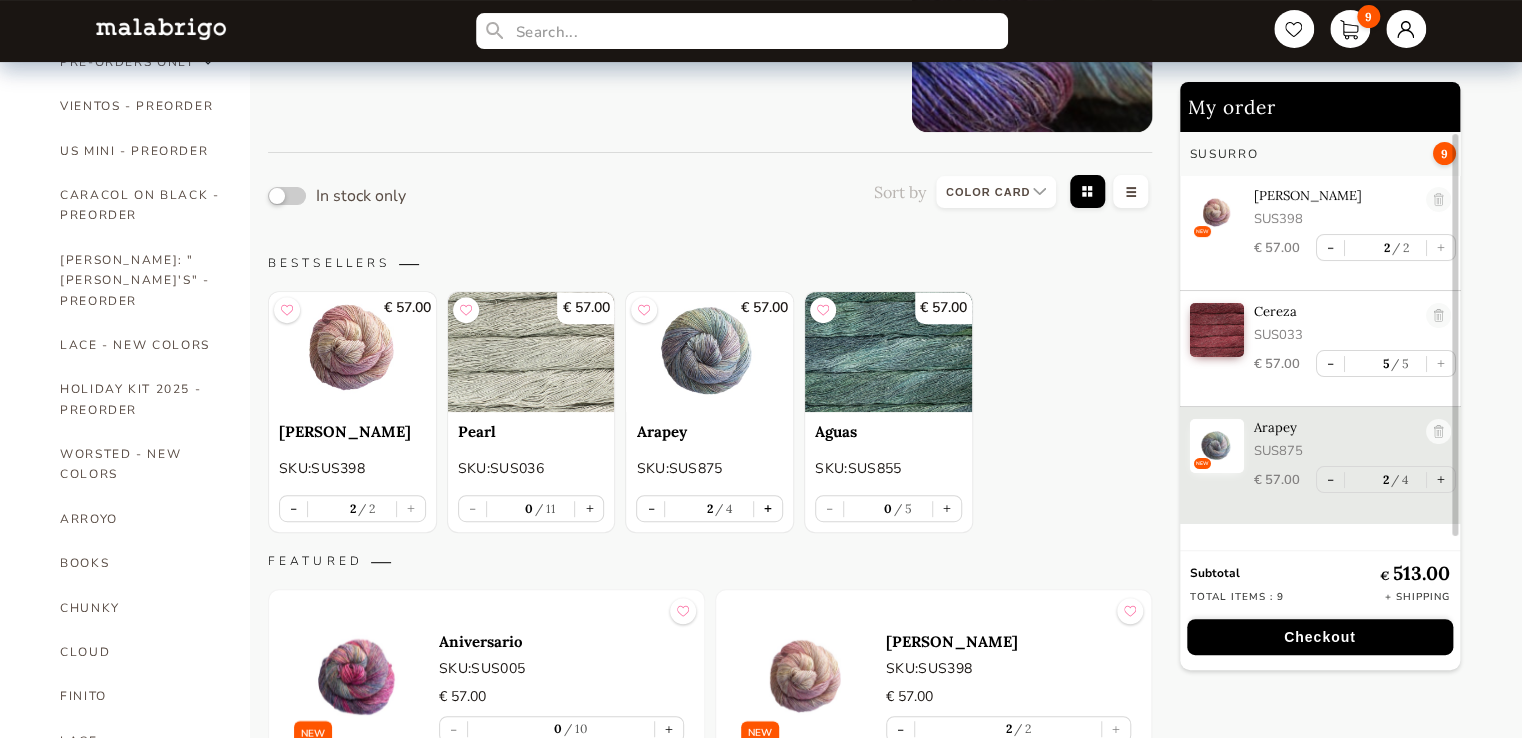 click on "+" at bounding box center [768, 508] 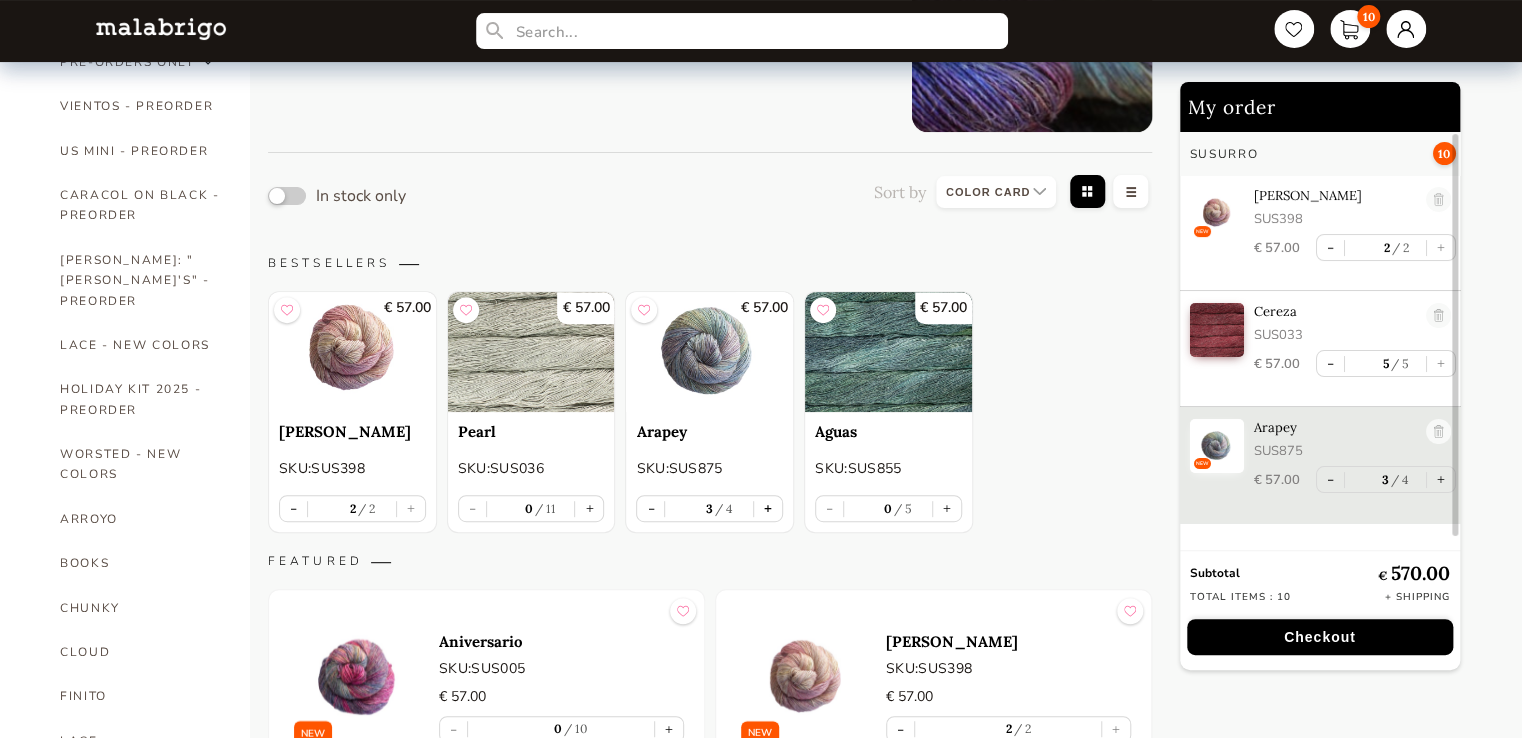 click on "+" at bounding box center (768, 508) 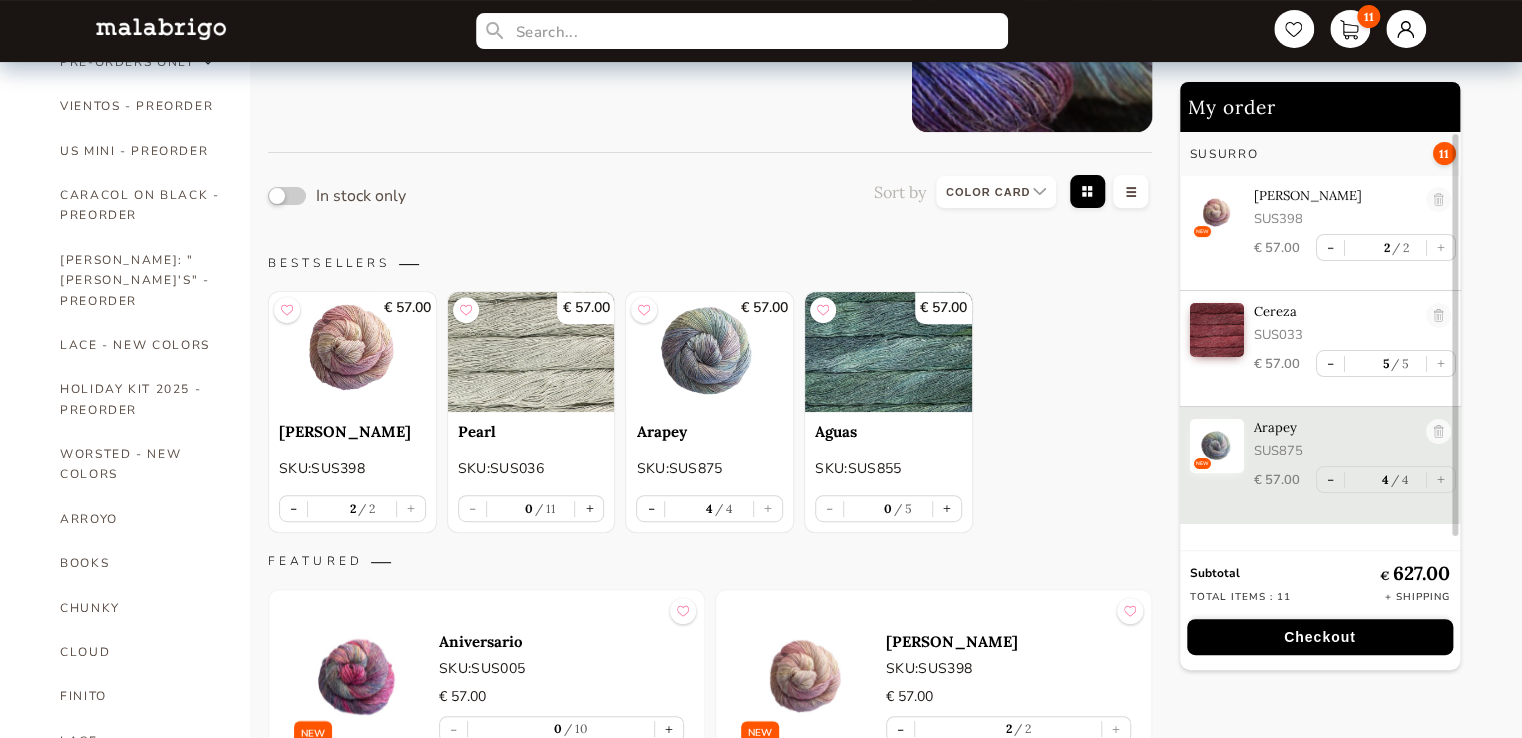 click on "In stock only Sort by Grid view Table view" at bounding box center [710, 195] 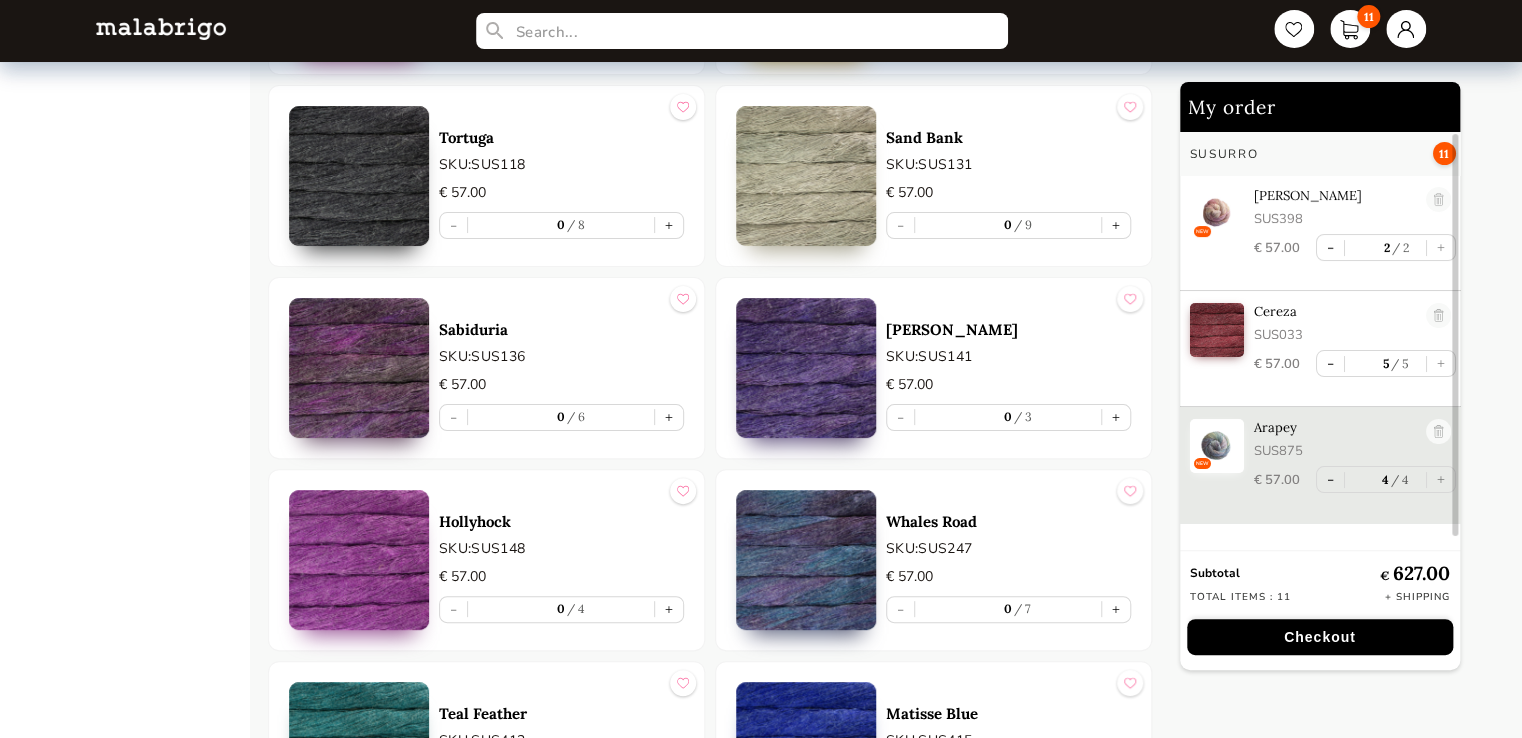scroll, scrollTop: 3722, scrollLeft: 0, axis: vertical 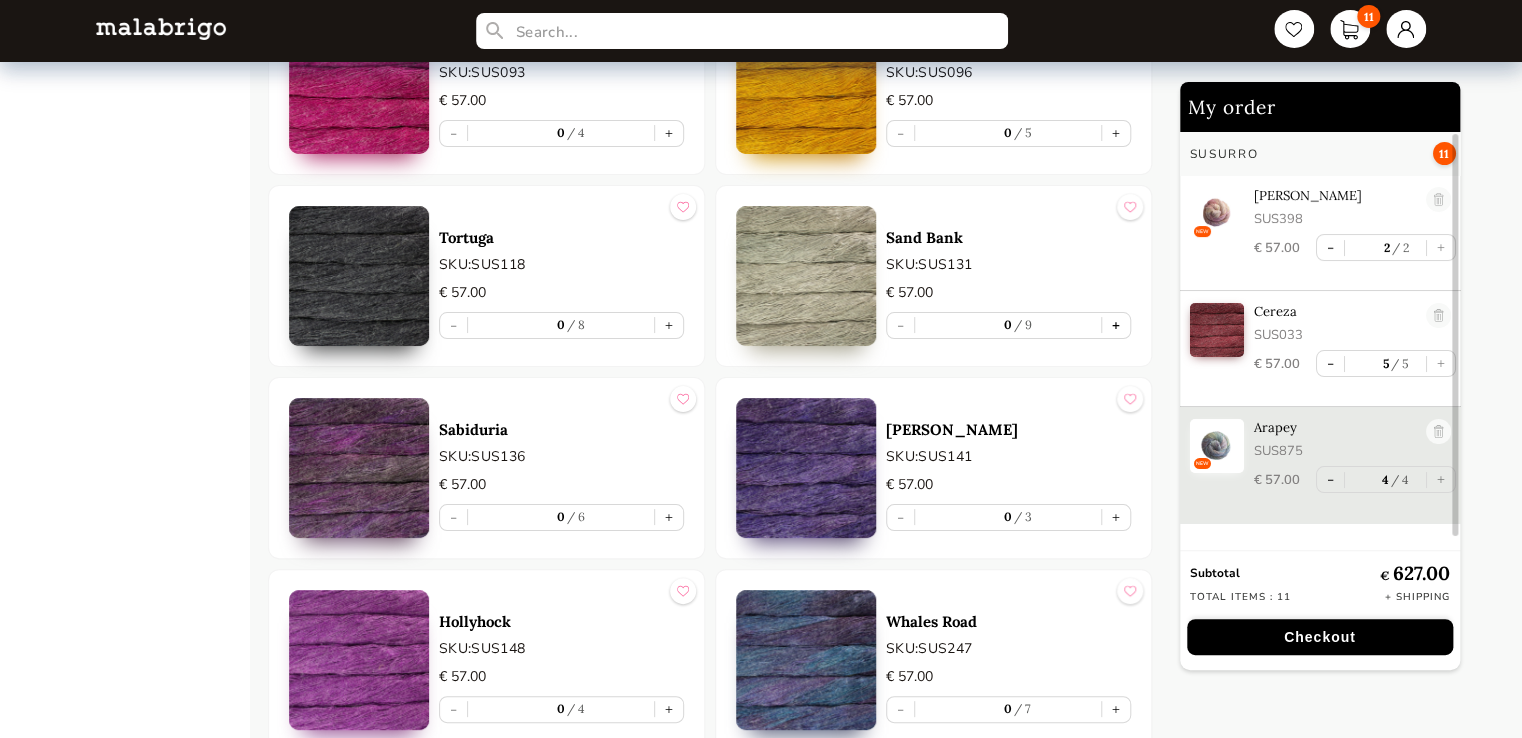 click on "+" at bounding box center [1116, 325] 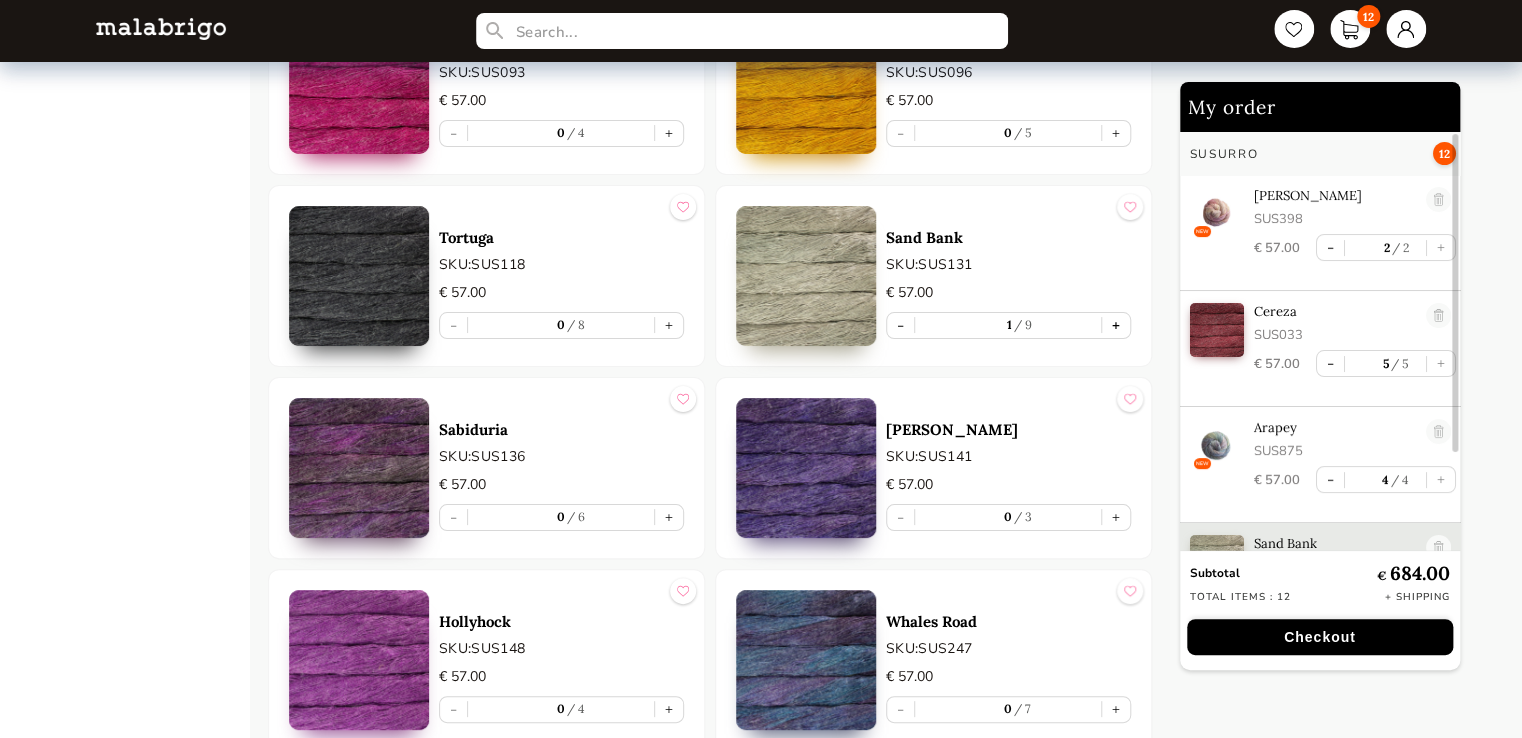 scroll, scrollTop: 5, scrollLeft: 0, axis: vertical 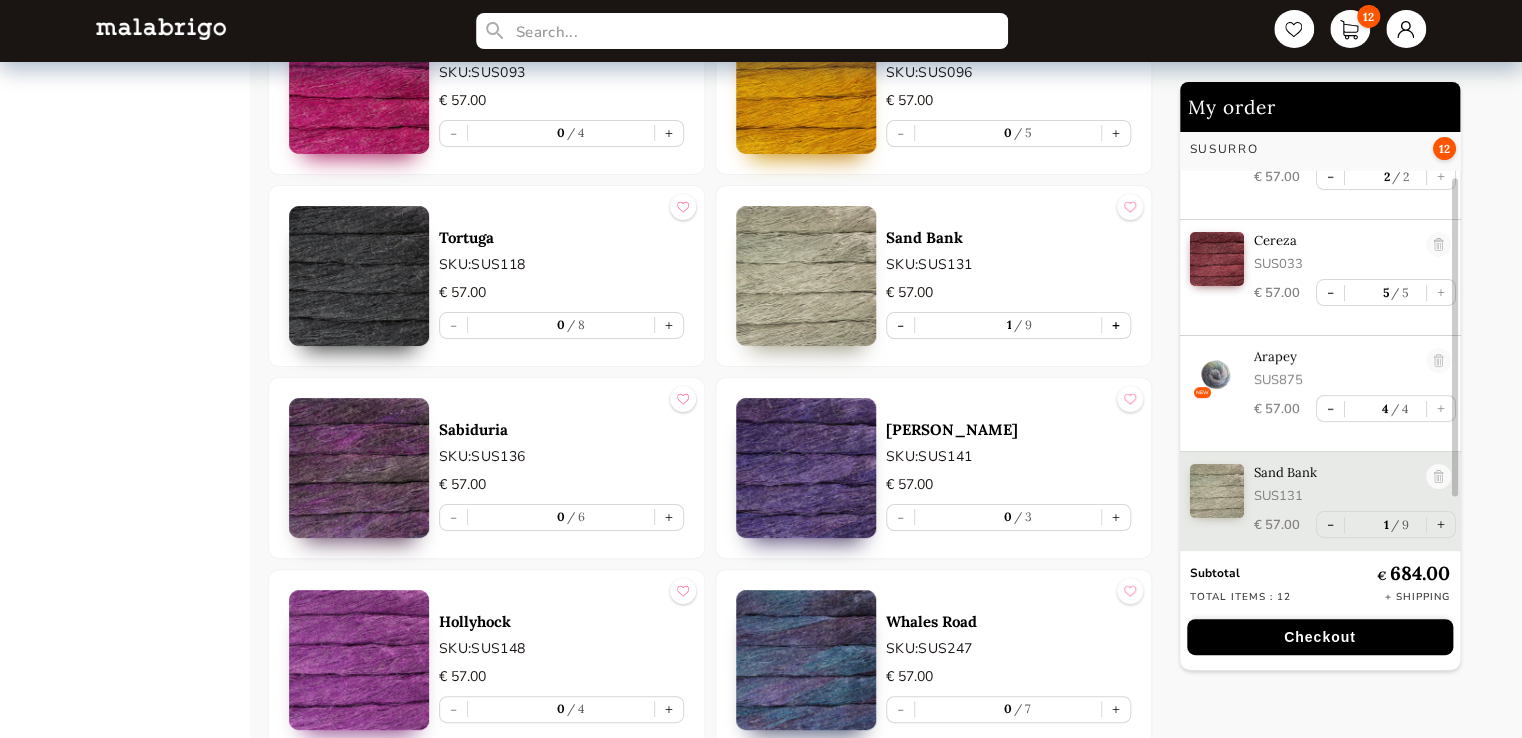 click on "+" at bounding box center (1116, 325) 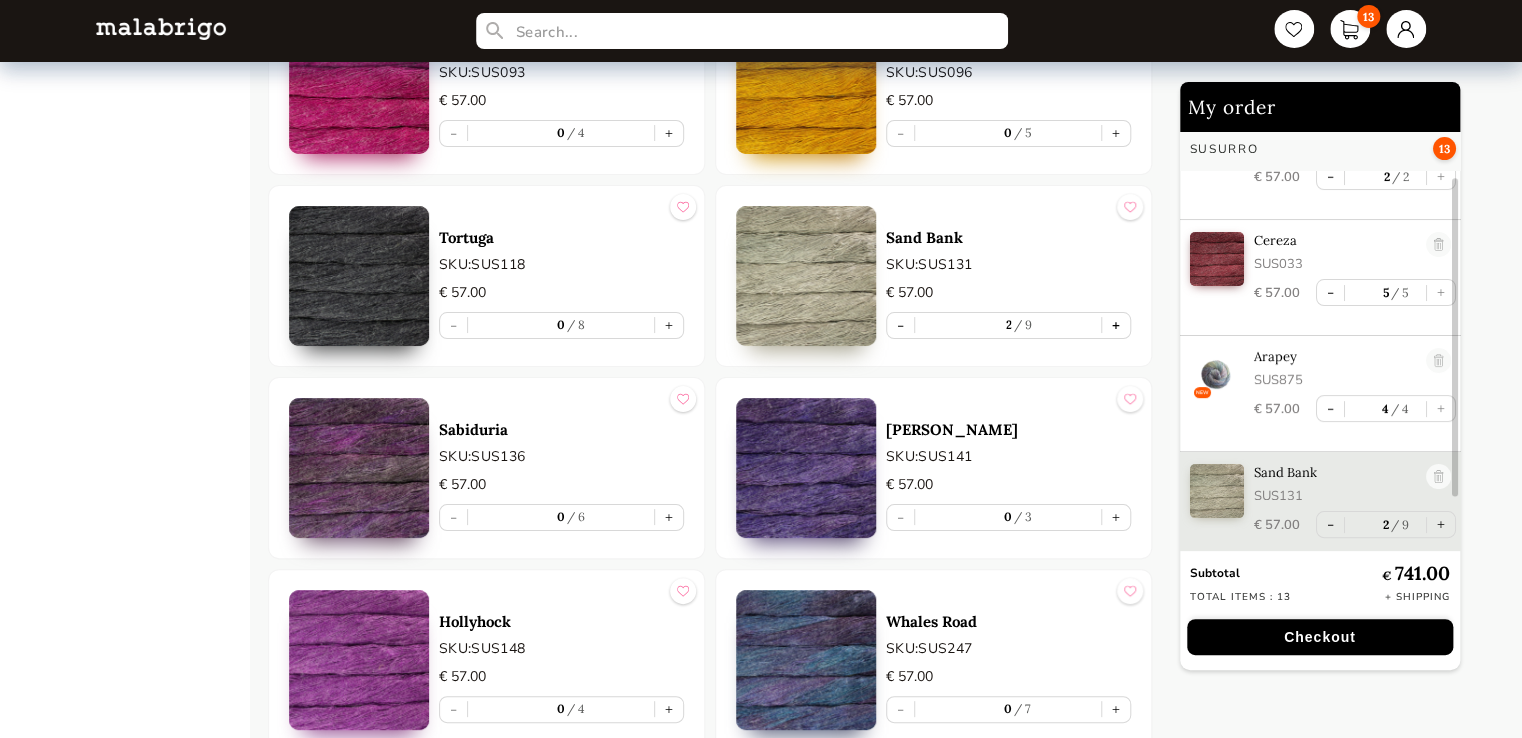 scroll, scrollTop: 84, scrollLeft: 0, axis: vertical 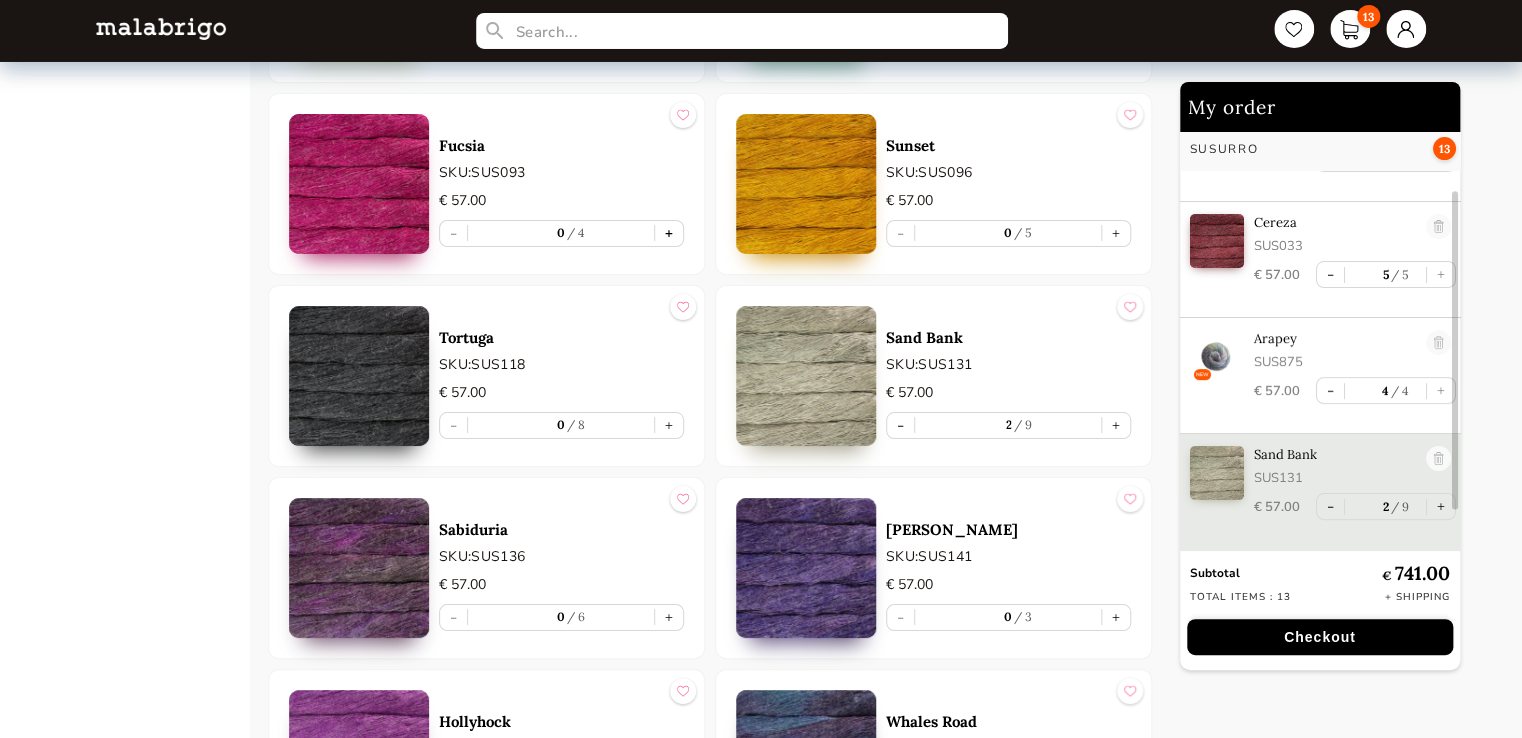 click on "+" at bounding box center (669, 233) 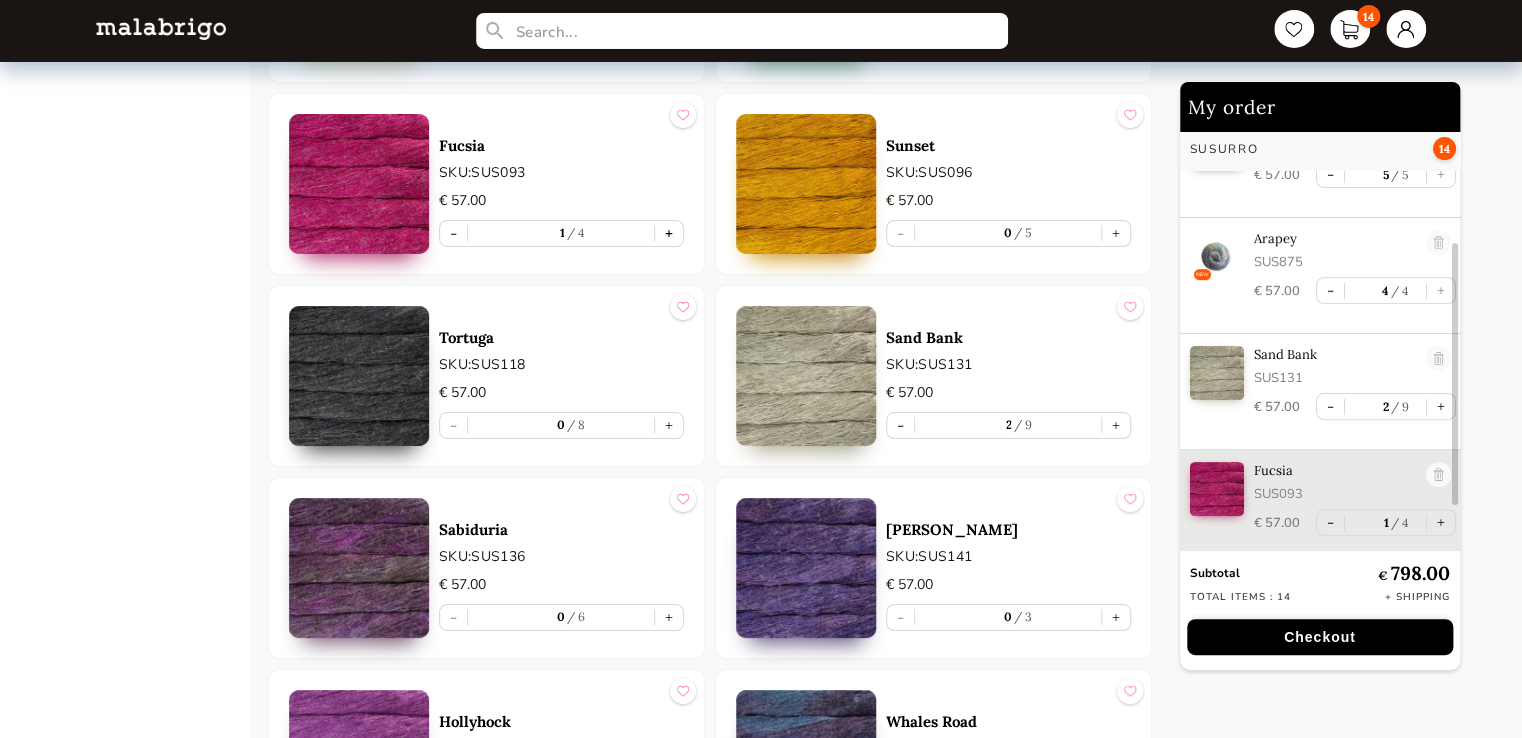 click on "+" at bounding box center [669, 233] 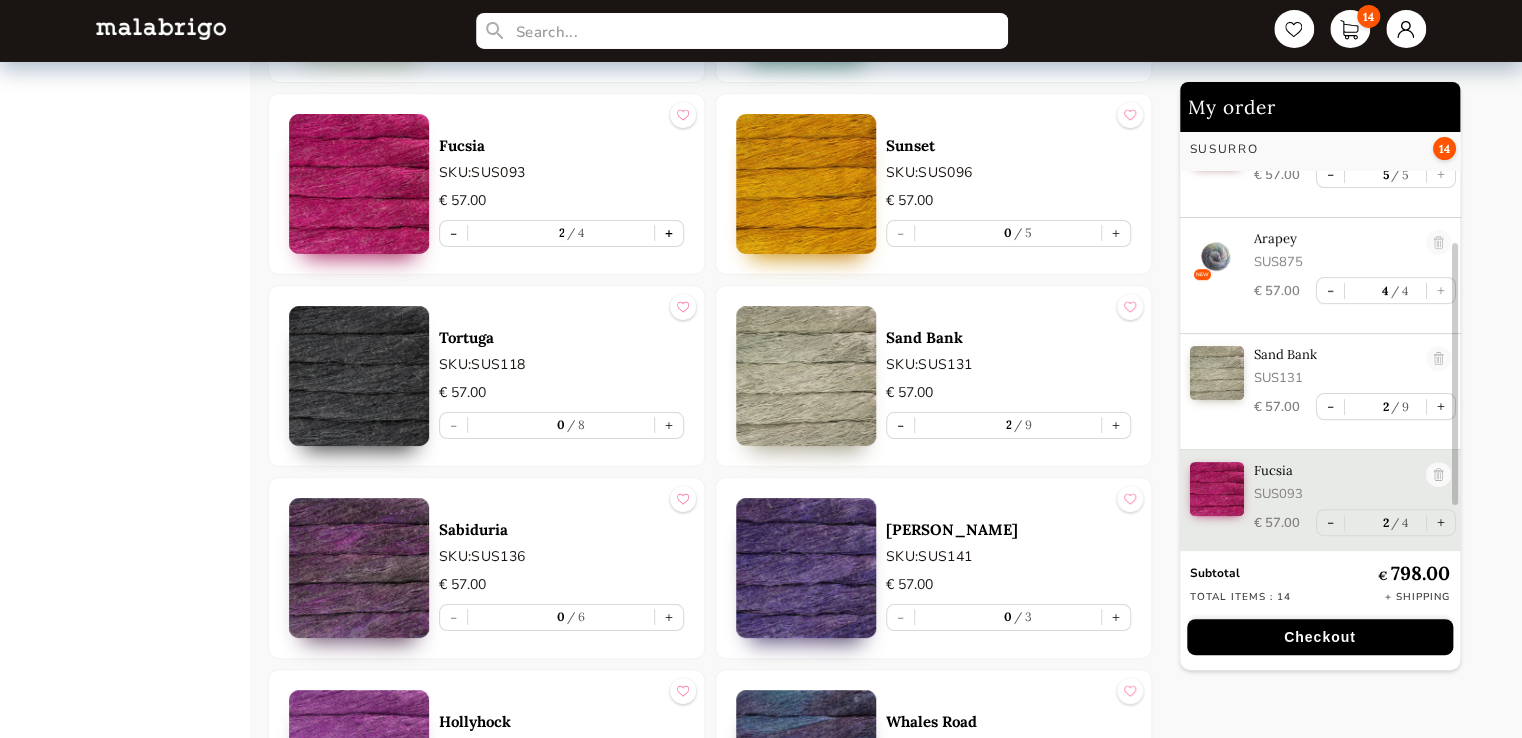 scroll, scrollTop: 200, scrollLeft: 0, axis: vertical 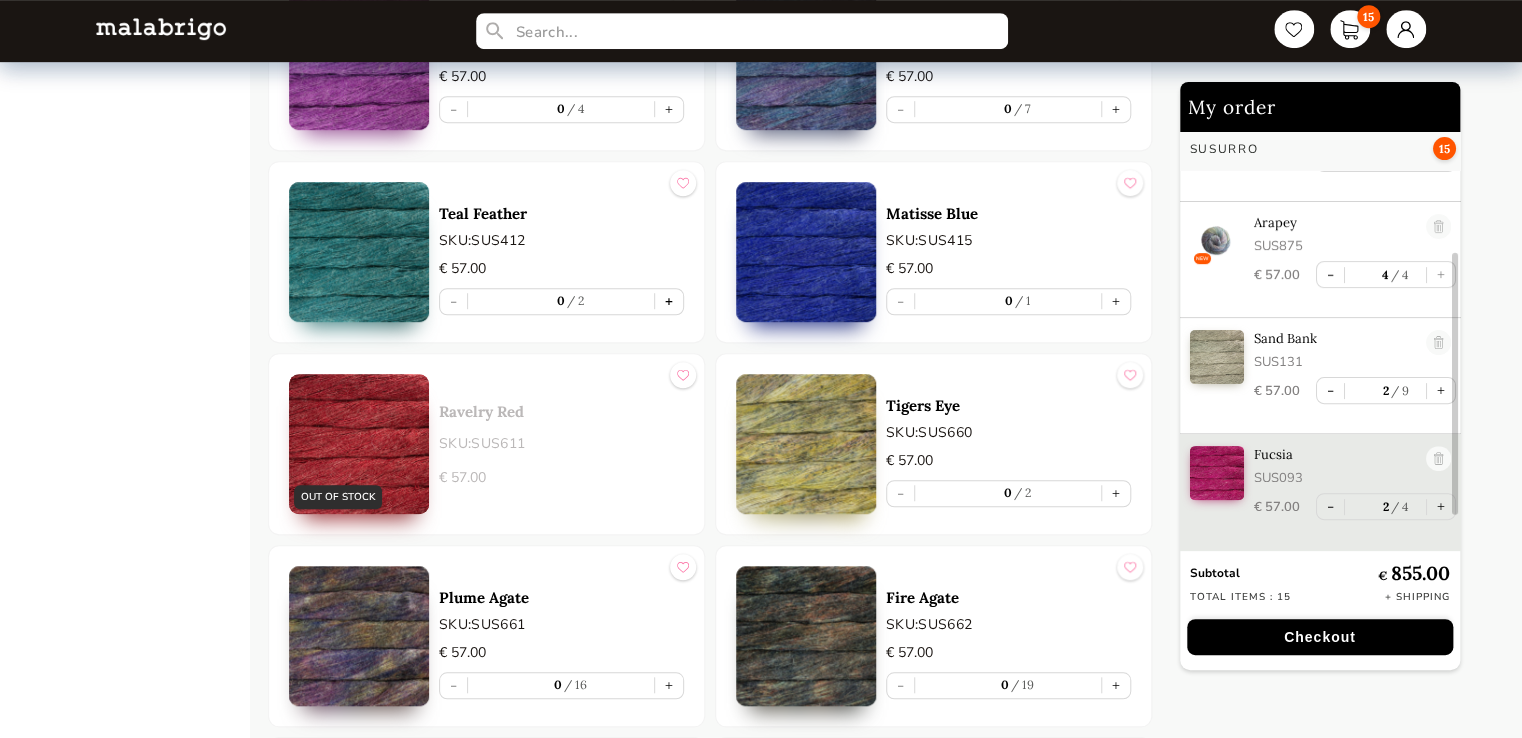 click on "+" at bounding box center (669, 301) 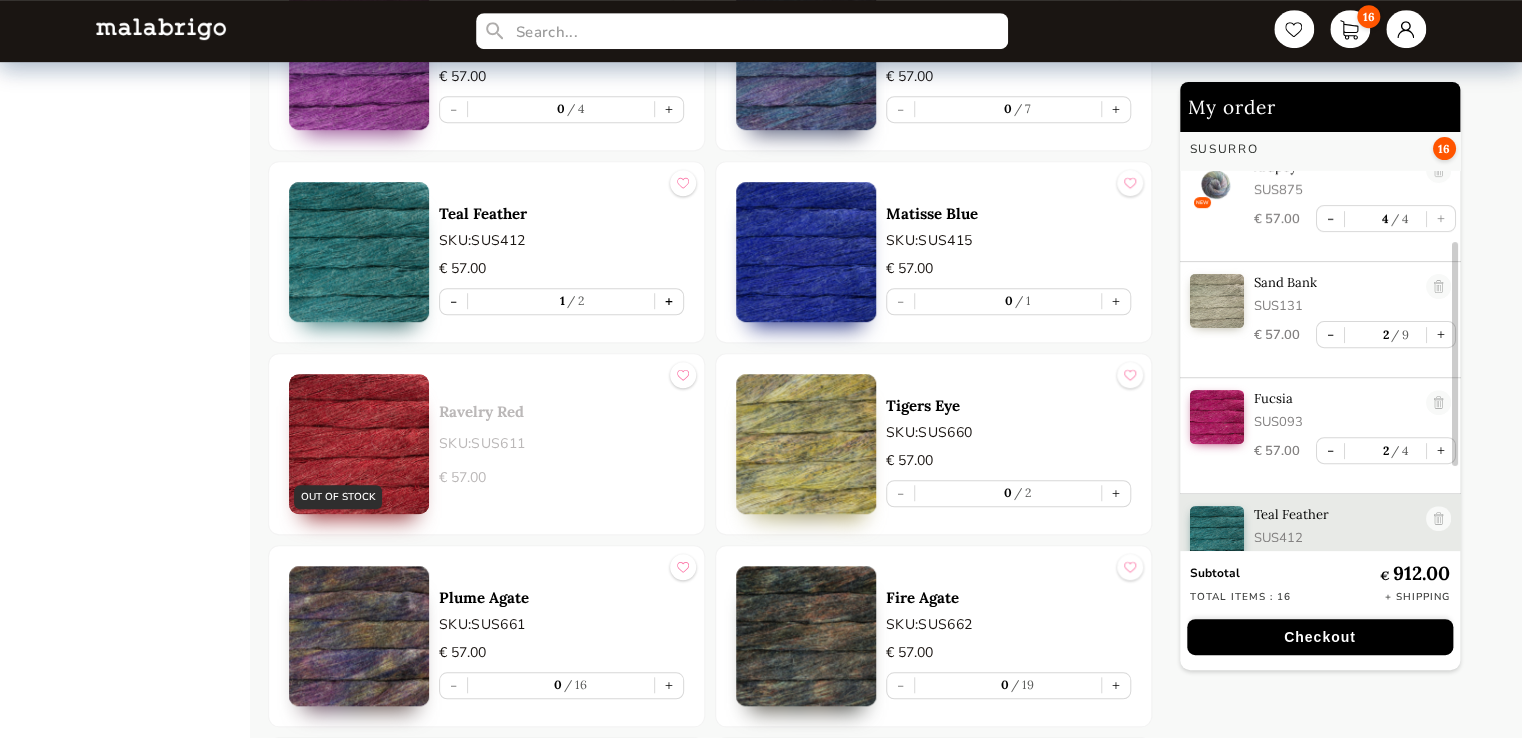 click on "+" at bounding box center [669, 301] 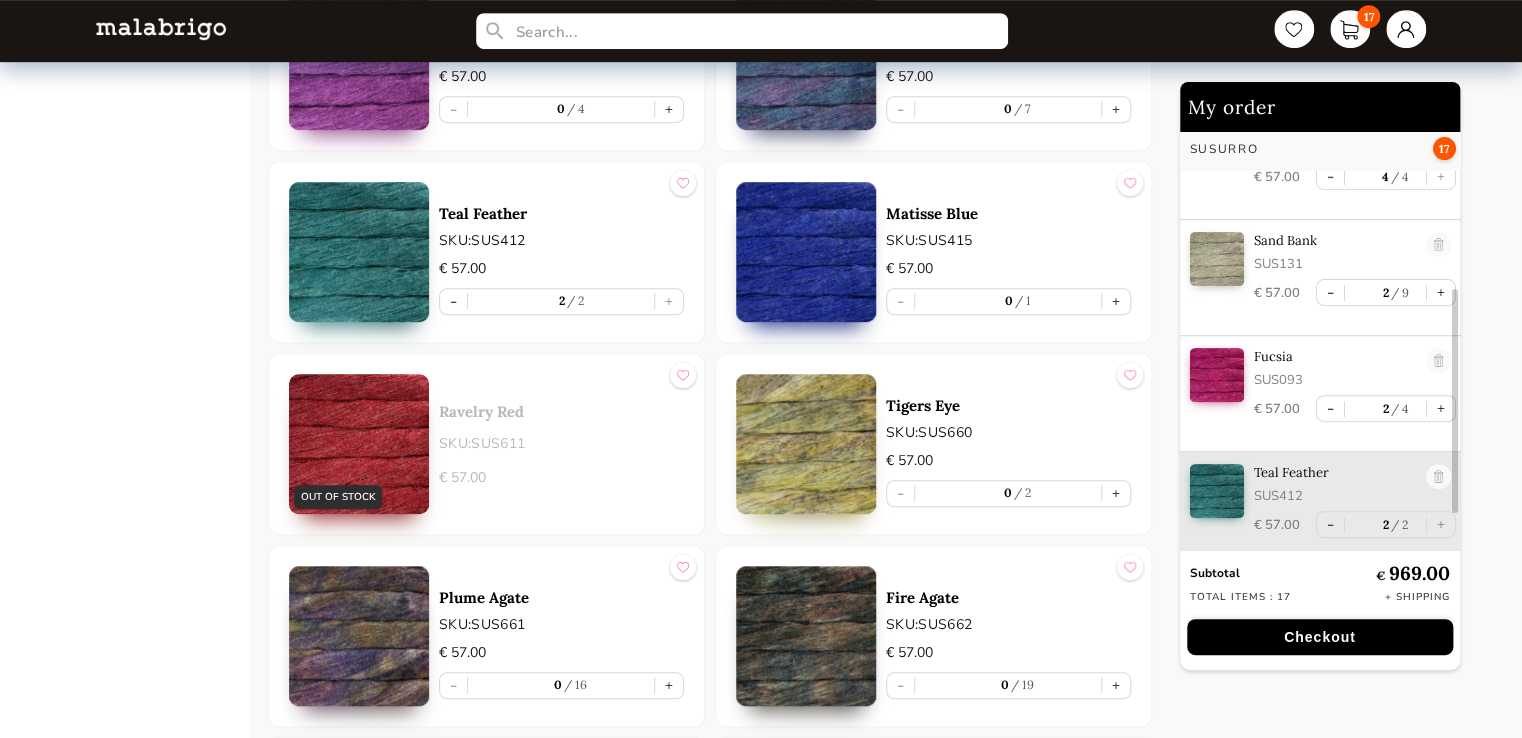 scroll, scrollTop: 315, scrollLeft: 0, axis: vertical 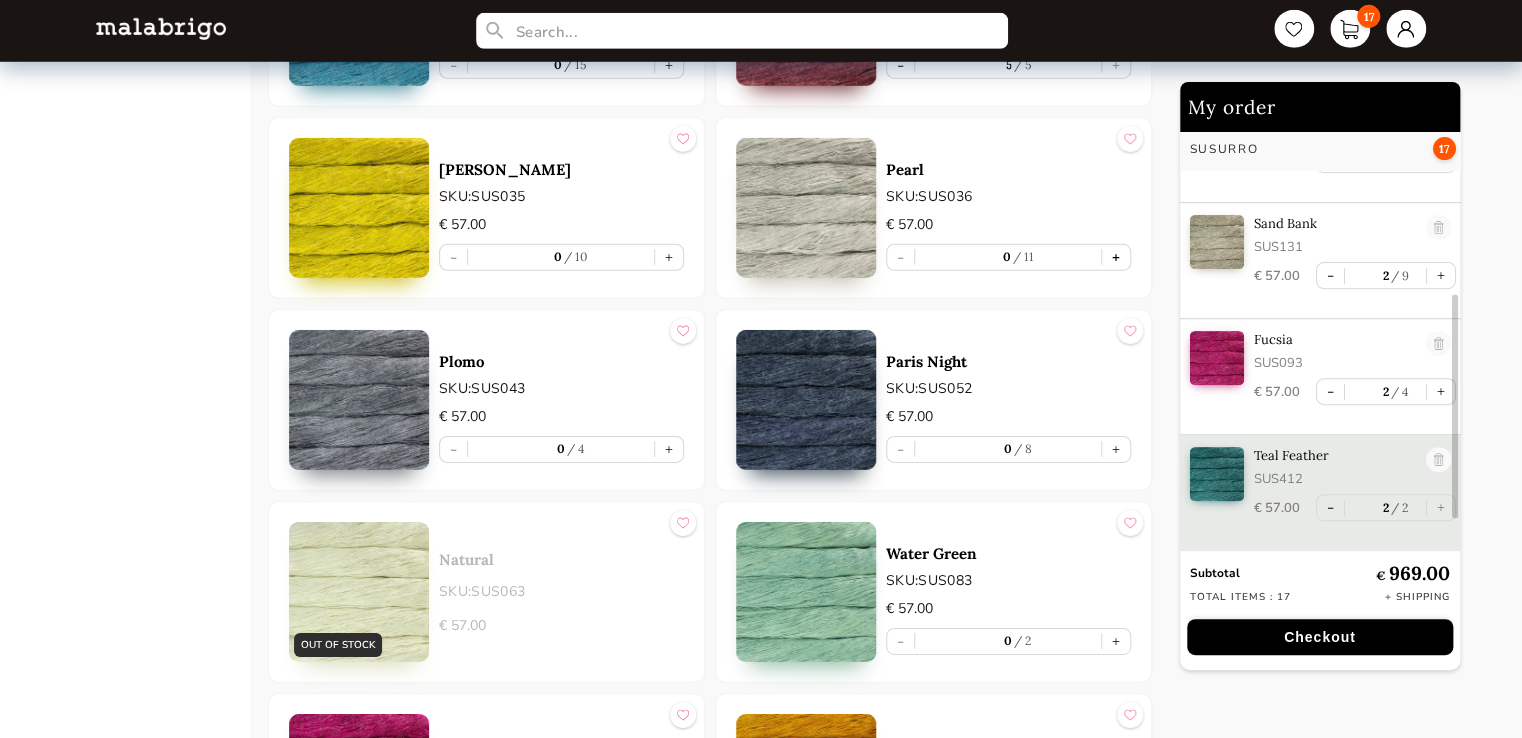 click on "+" at bounding box center [1116, 257] 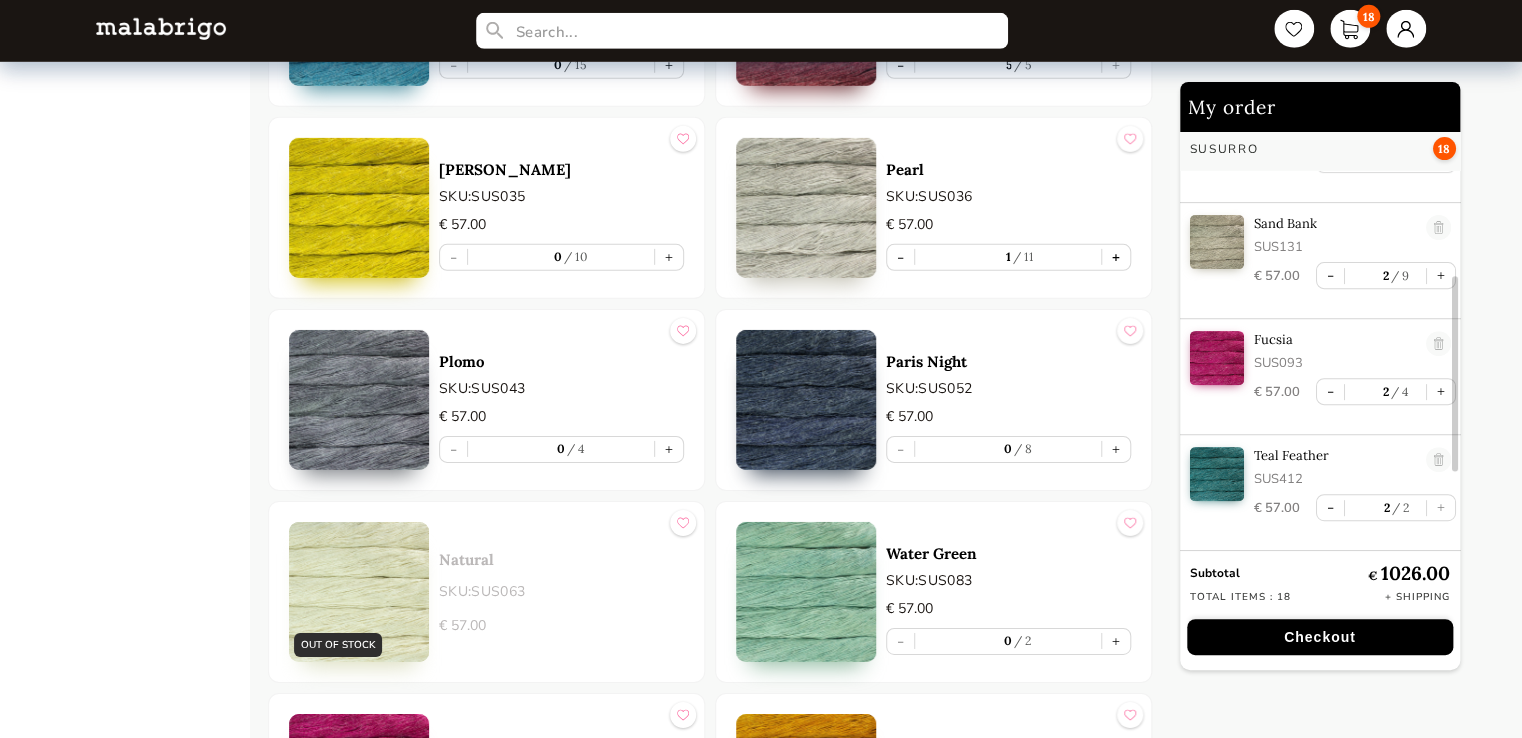 scroll, scrollTop: 414, scrollLeft: 0, axis: vertical 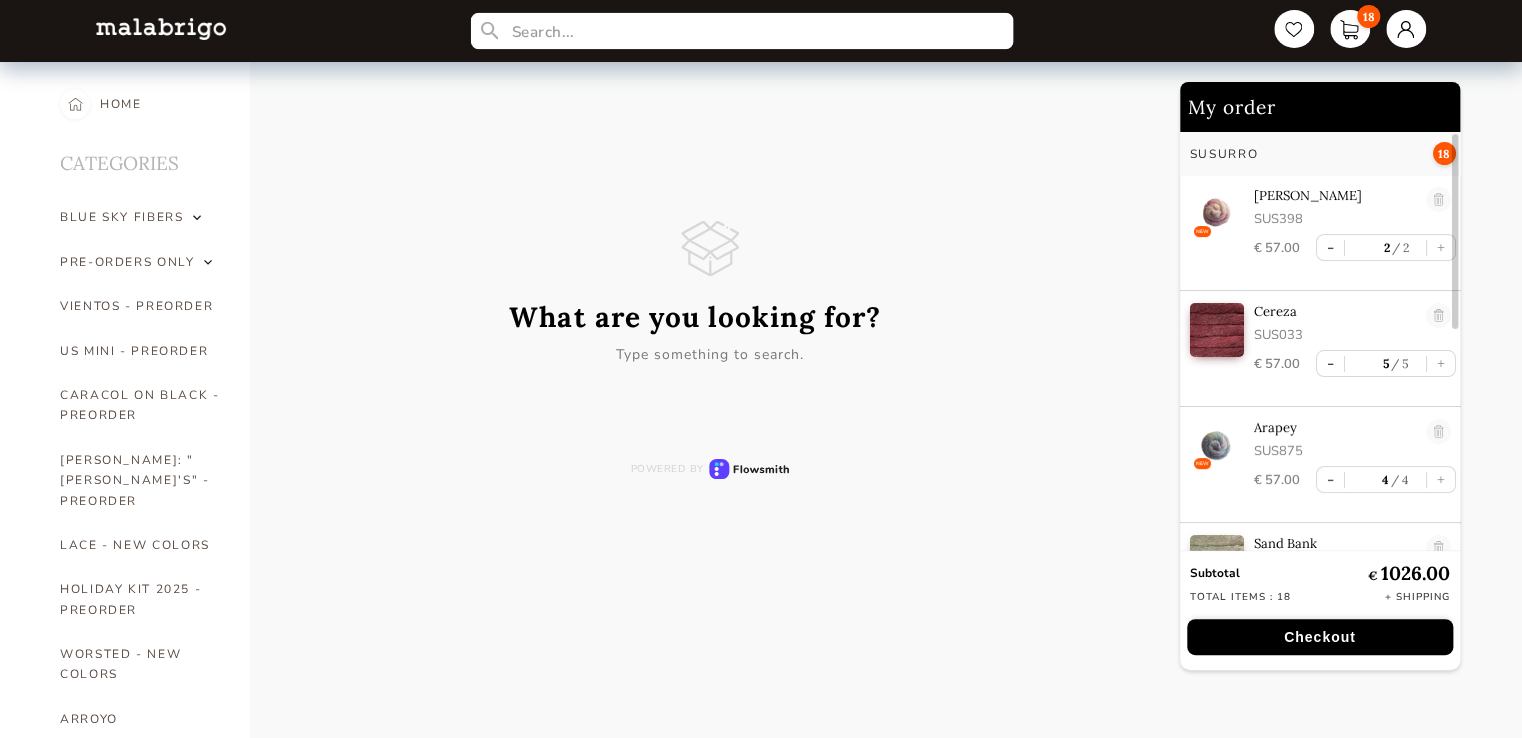click at bounding box center [742, 31] 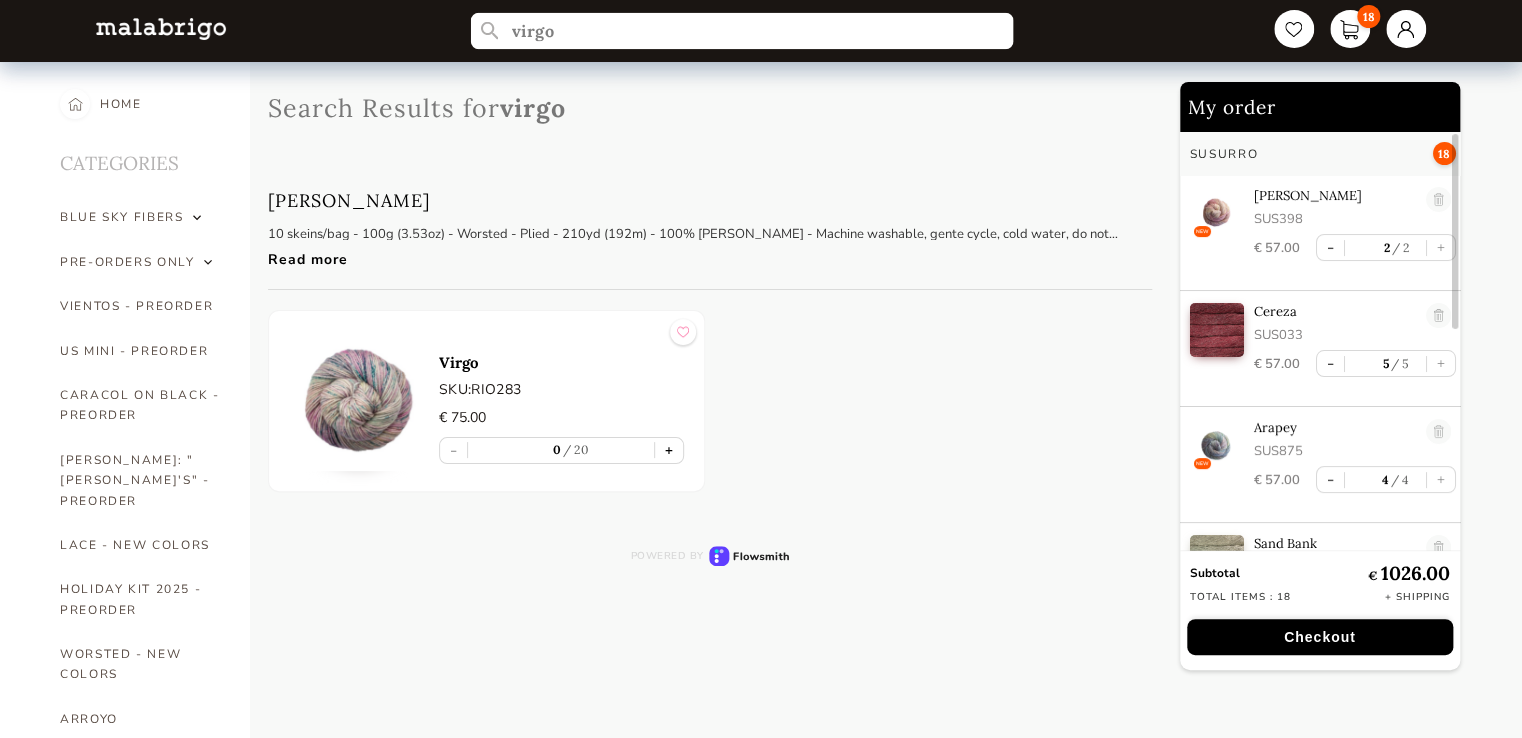 type on "virgo" 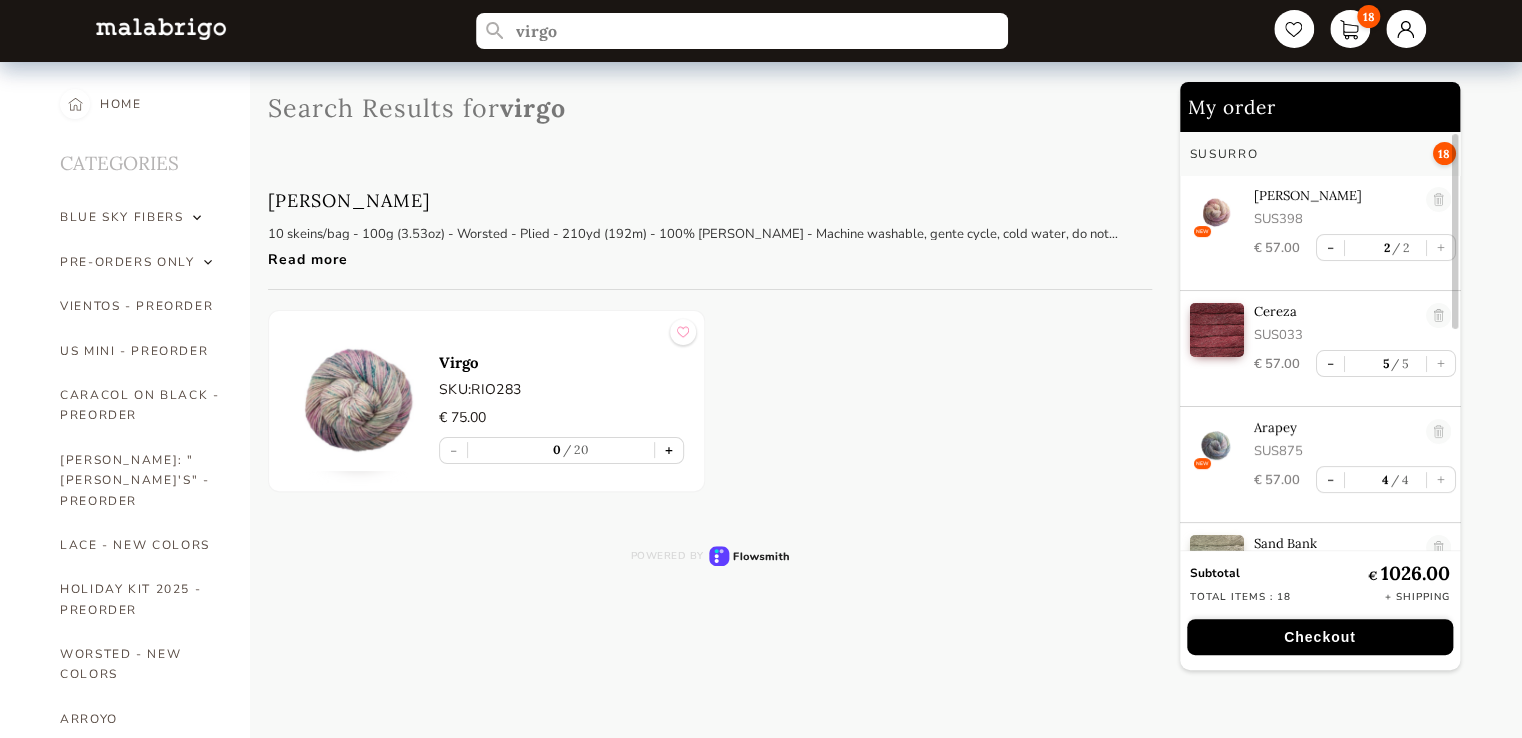 click on "+" at bounding box center (669, 450) 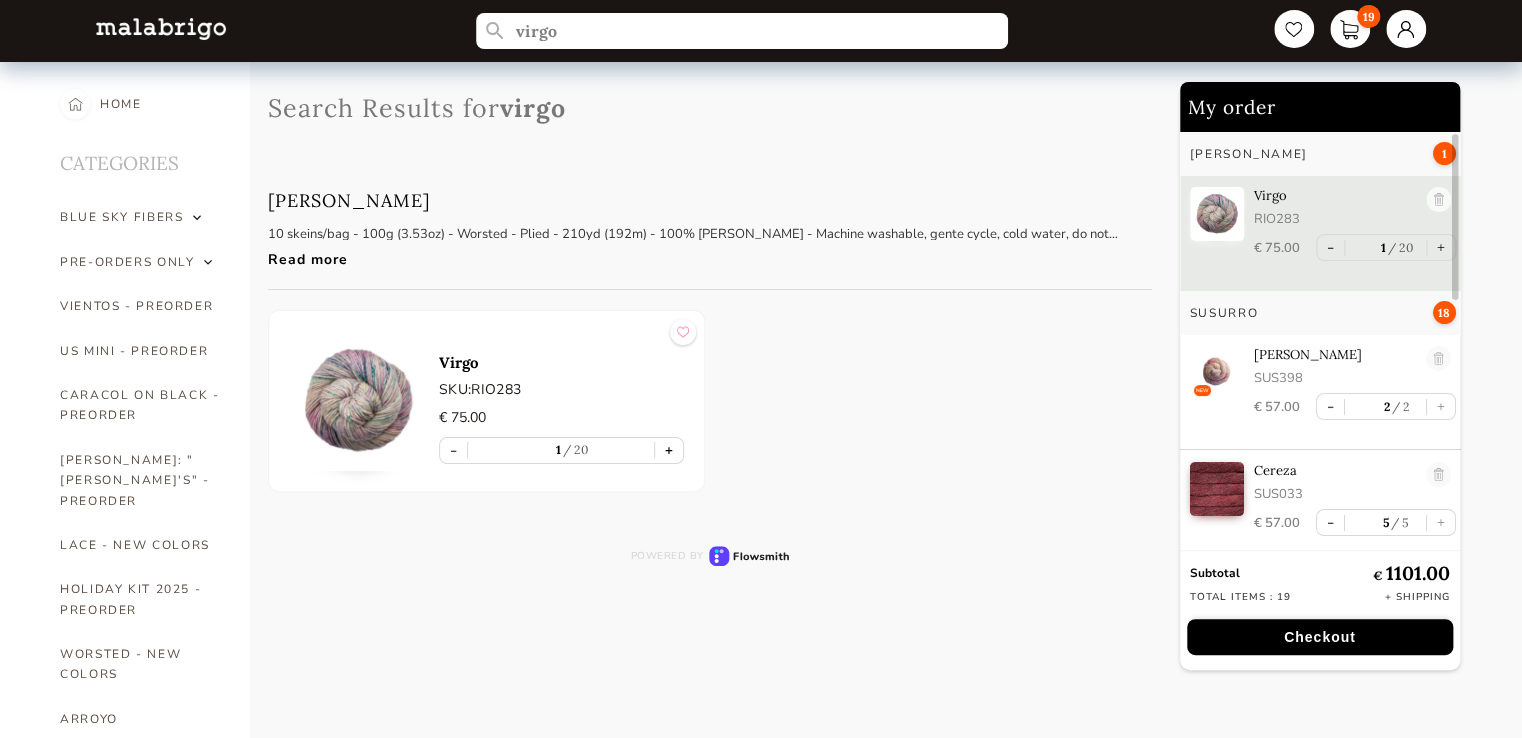 click on "+" at bounding box center (669, 450) 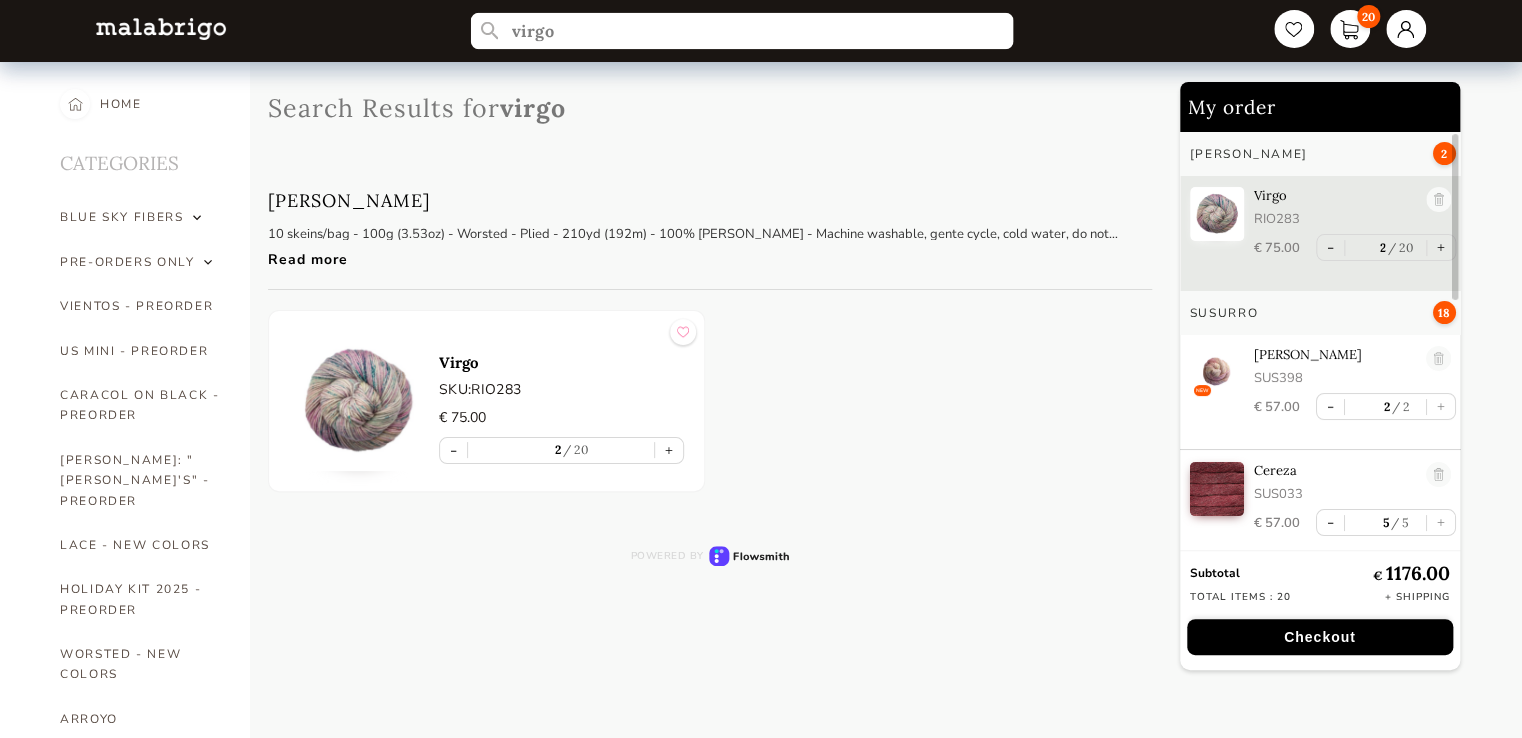 drag, startPoint x: 616, startPoint y: 28, endPoint x: 484, endPoint y: 22, distance: 132.13629 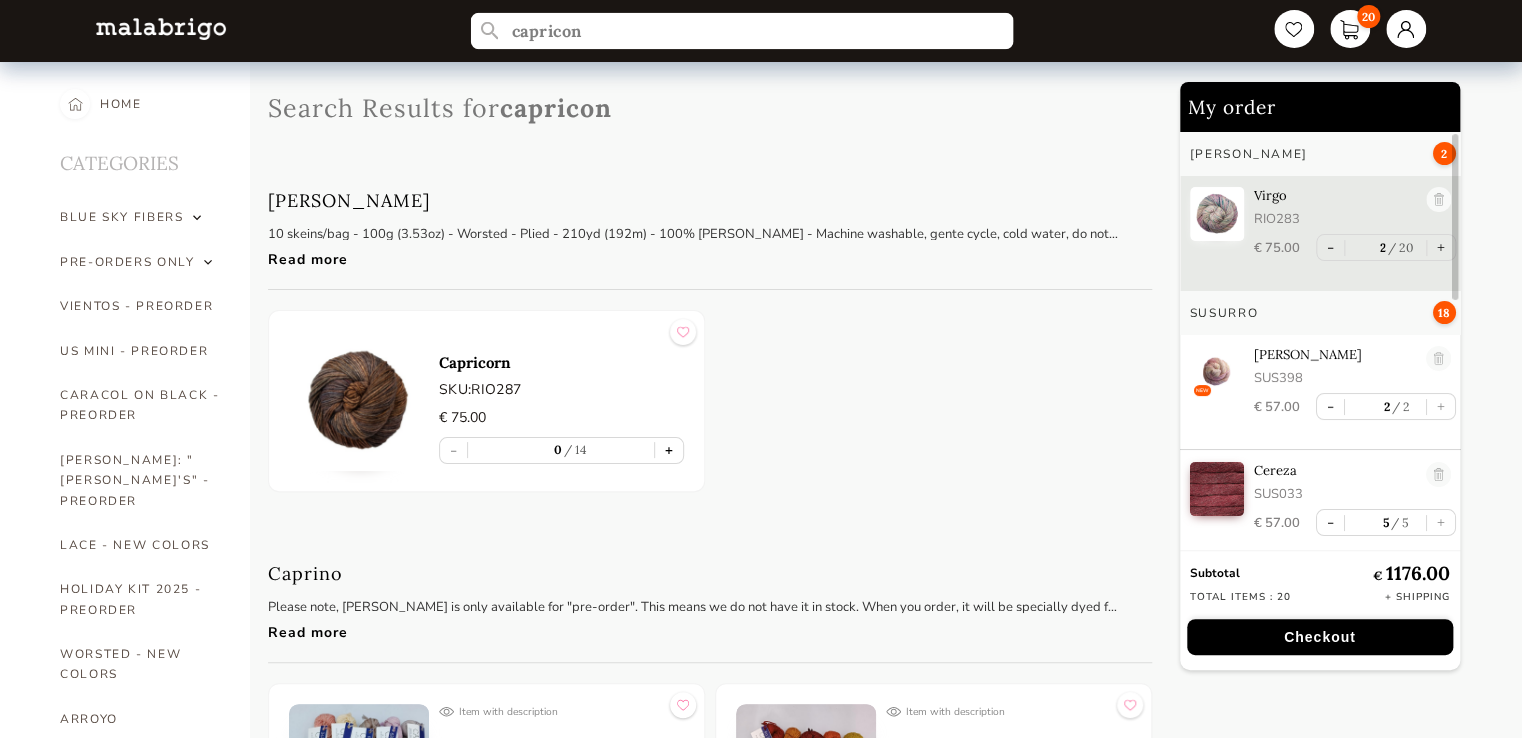 type on "capricon" 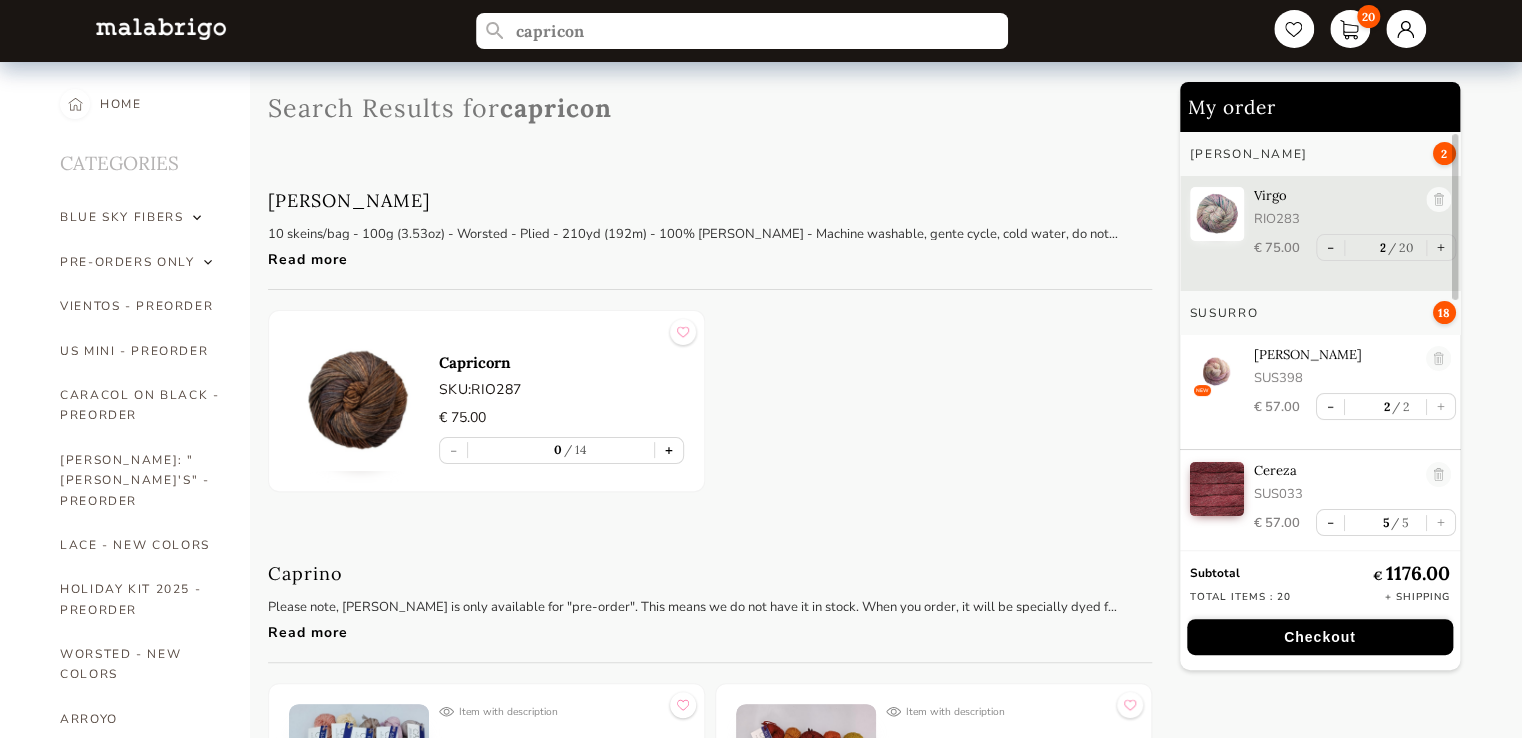 click on "+" at bounding box center [669, 450] 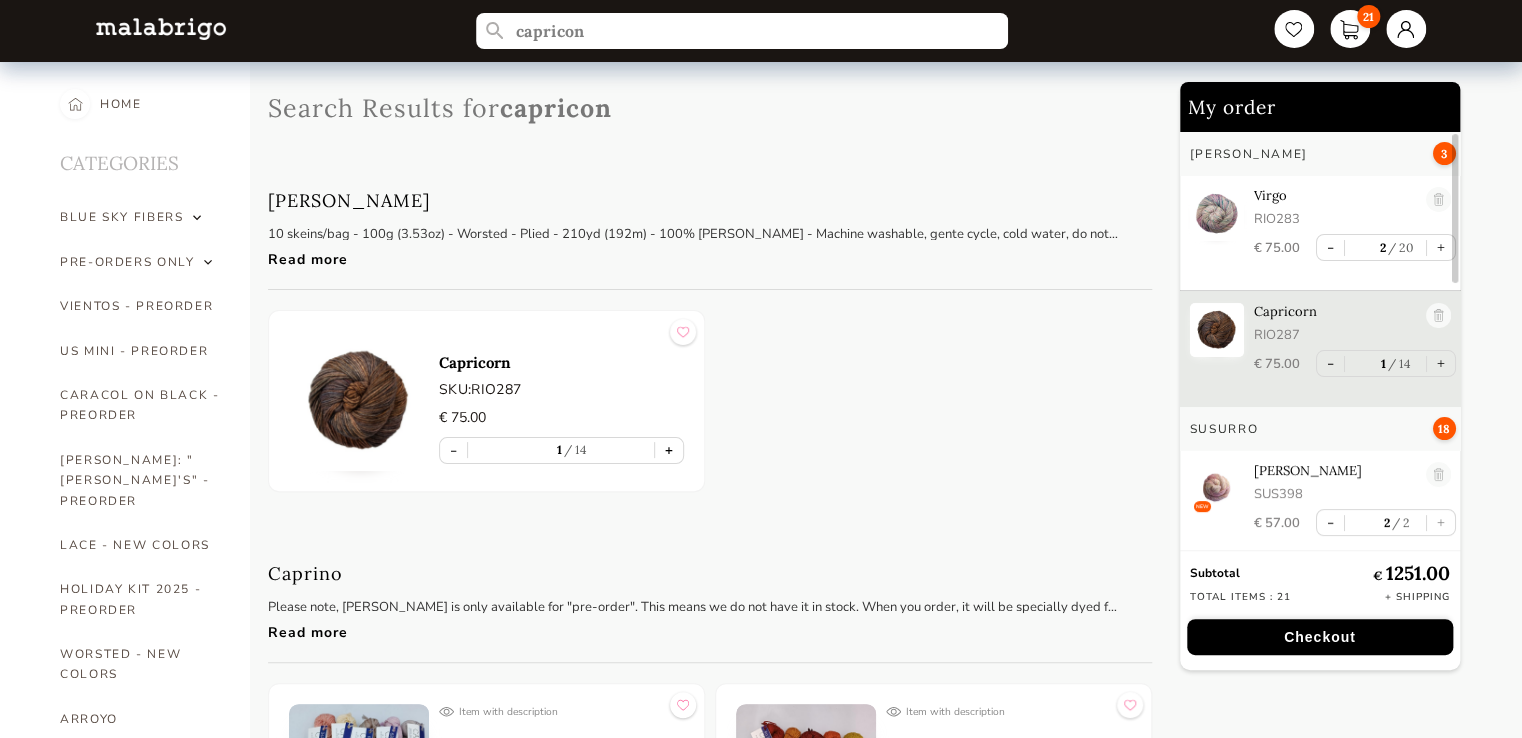 click on "+" at bounding box center (669, 450) 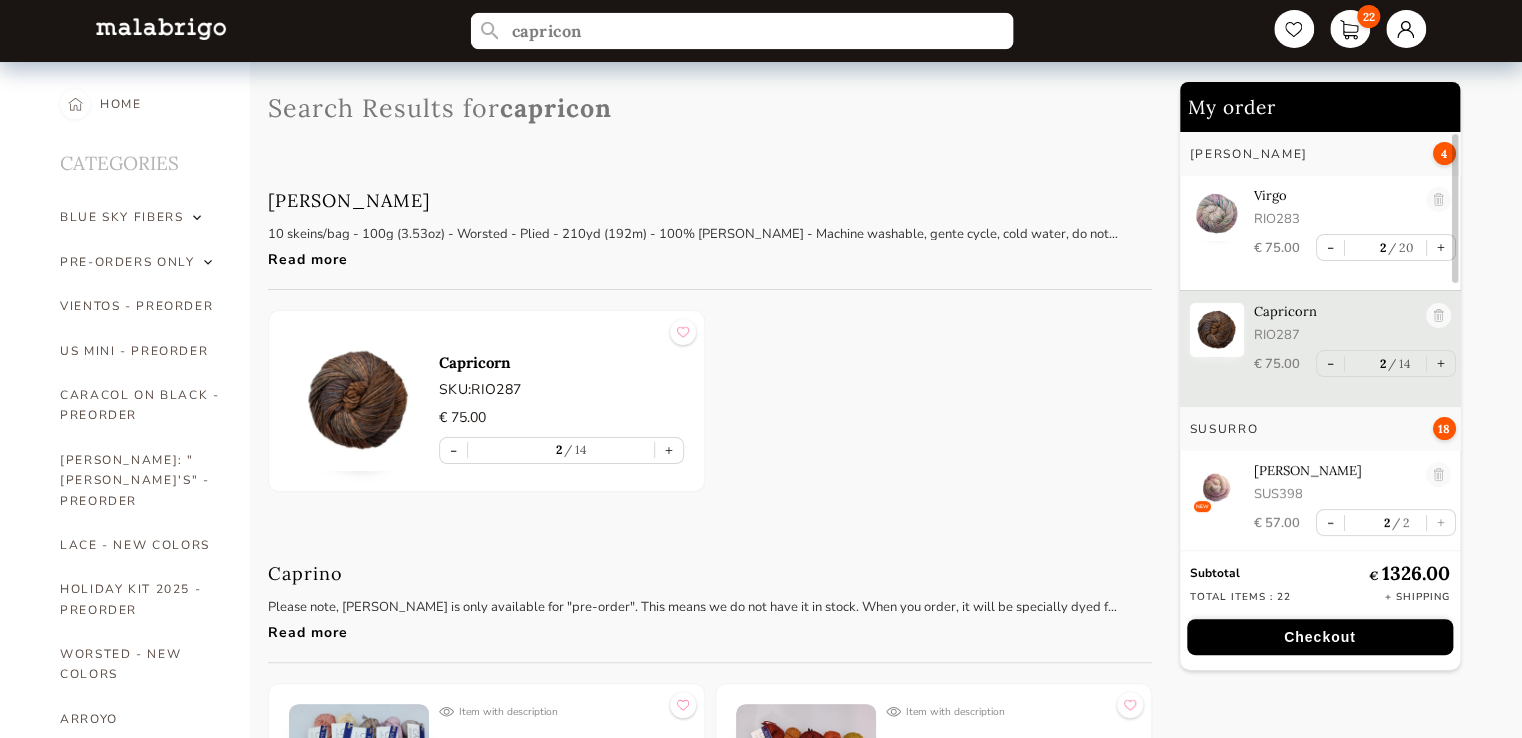 drag, startPoint x: 624, startPoint y: 34, endPoint x: 512, endPoint y: 34, distance: 112 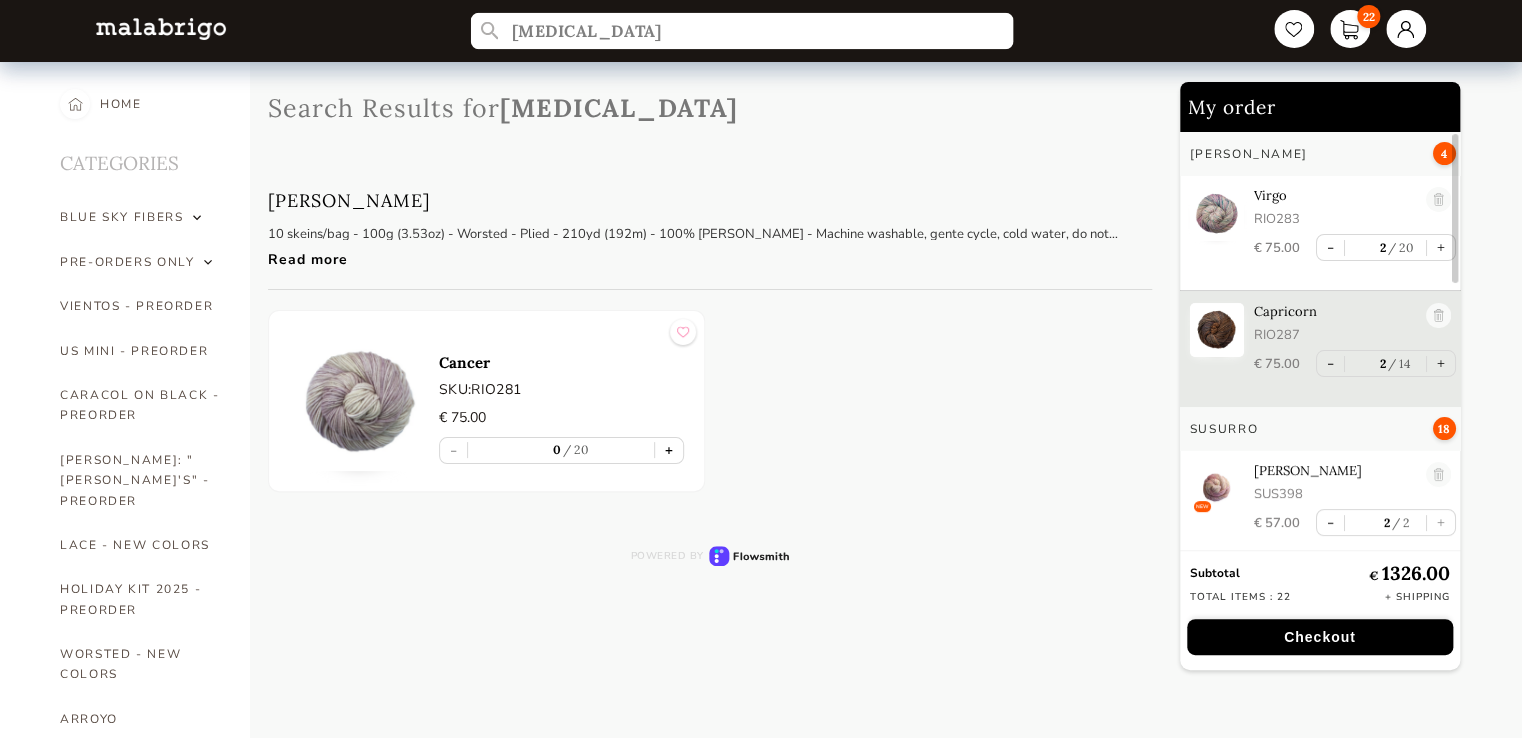 type on "[MEDICAL_DATA]" 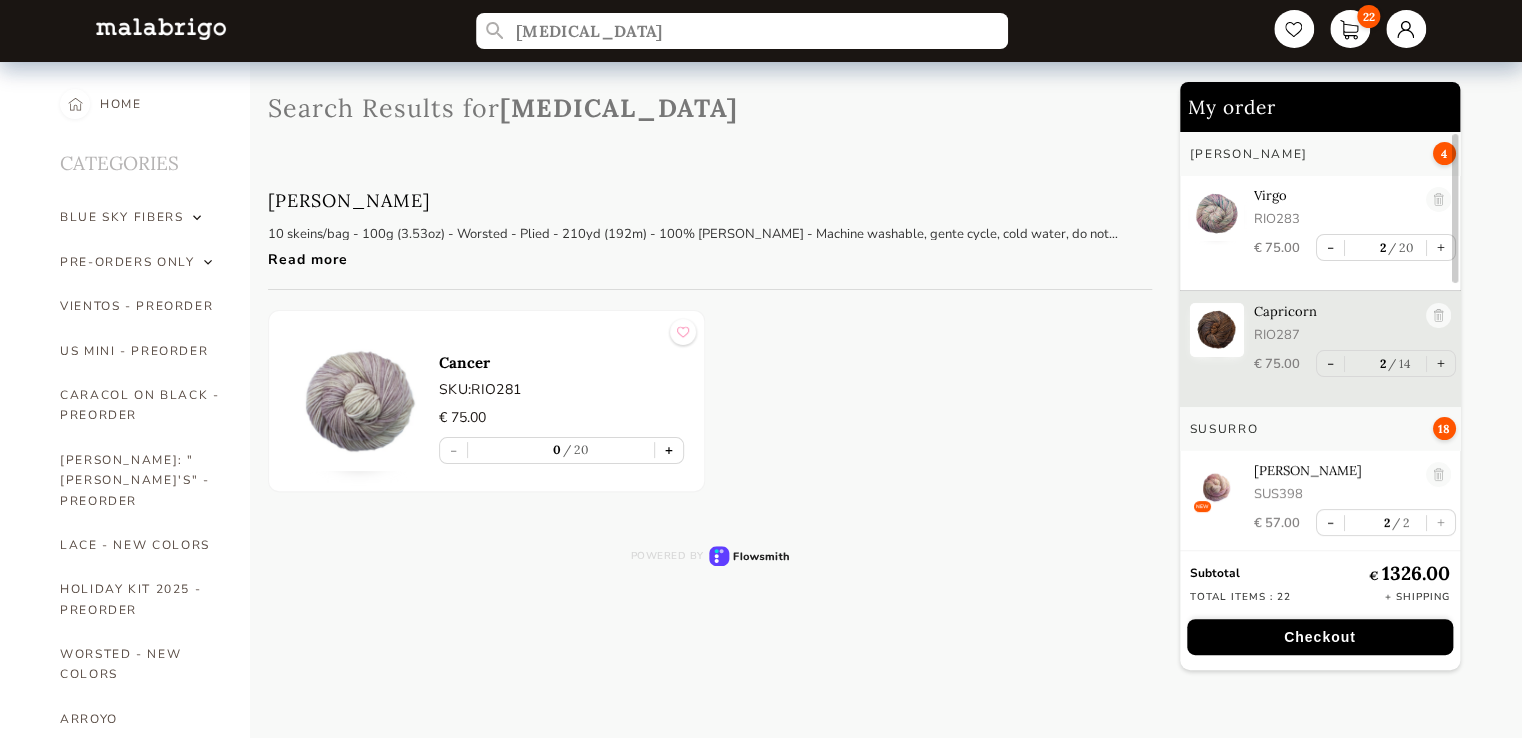 click on "+" at bounding box center [669, 450] 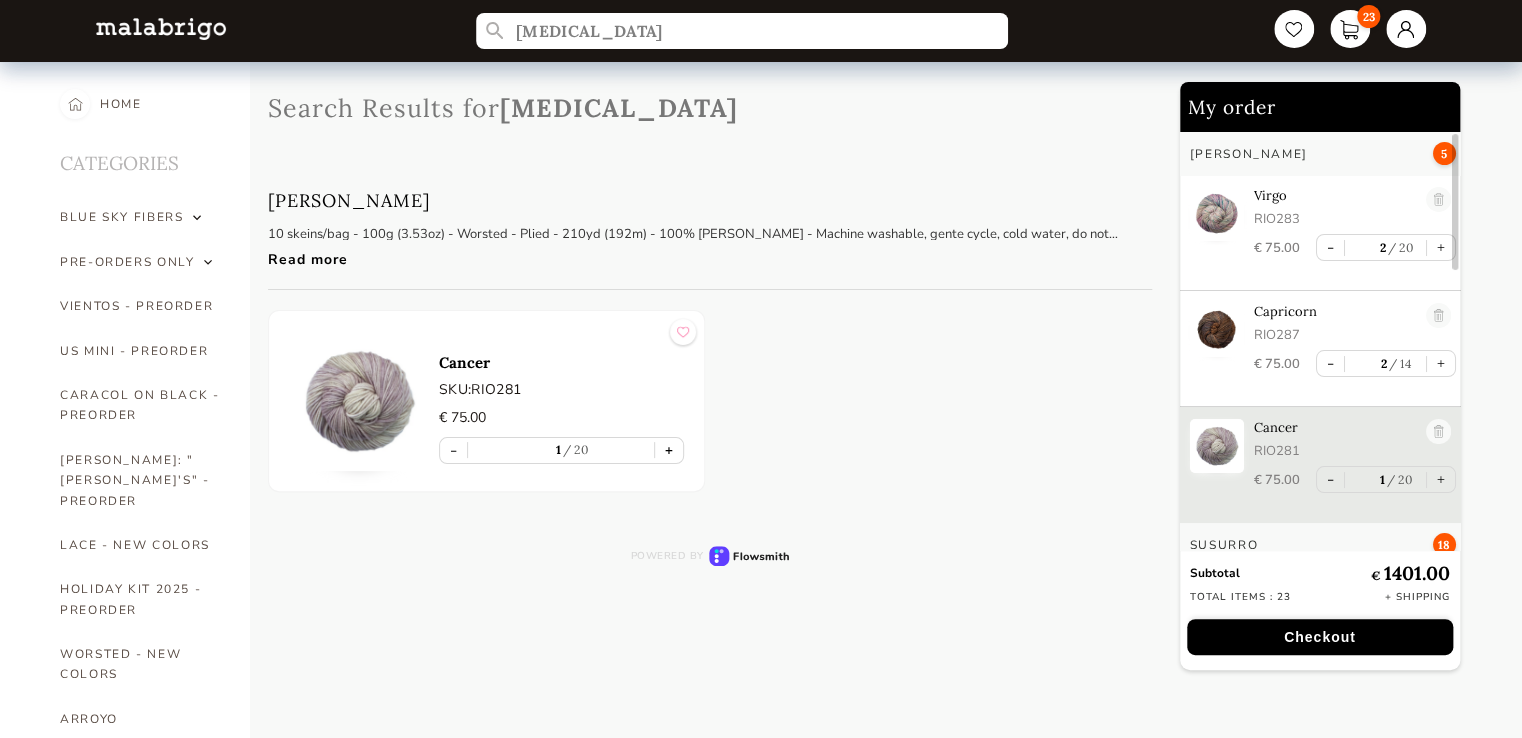 click on "+" at bounding box center (669, 450) 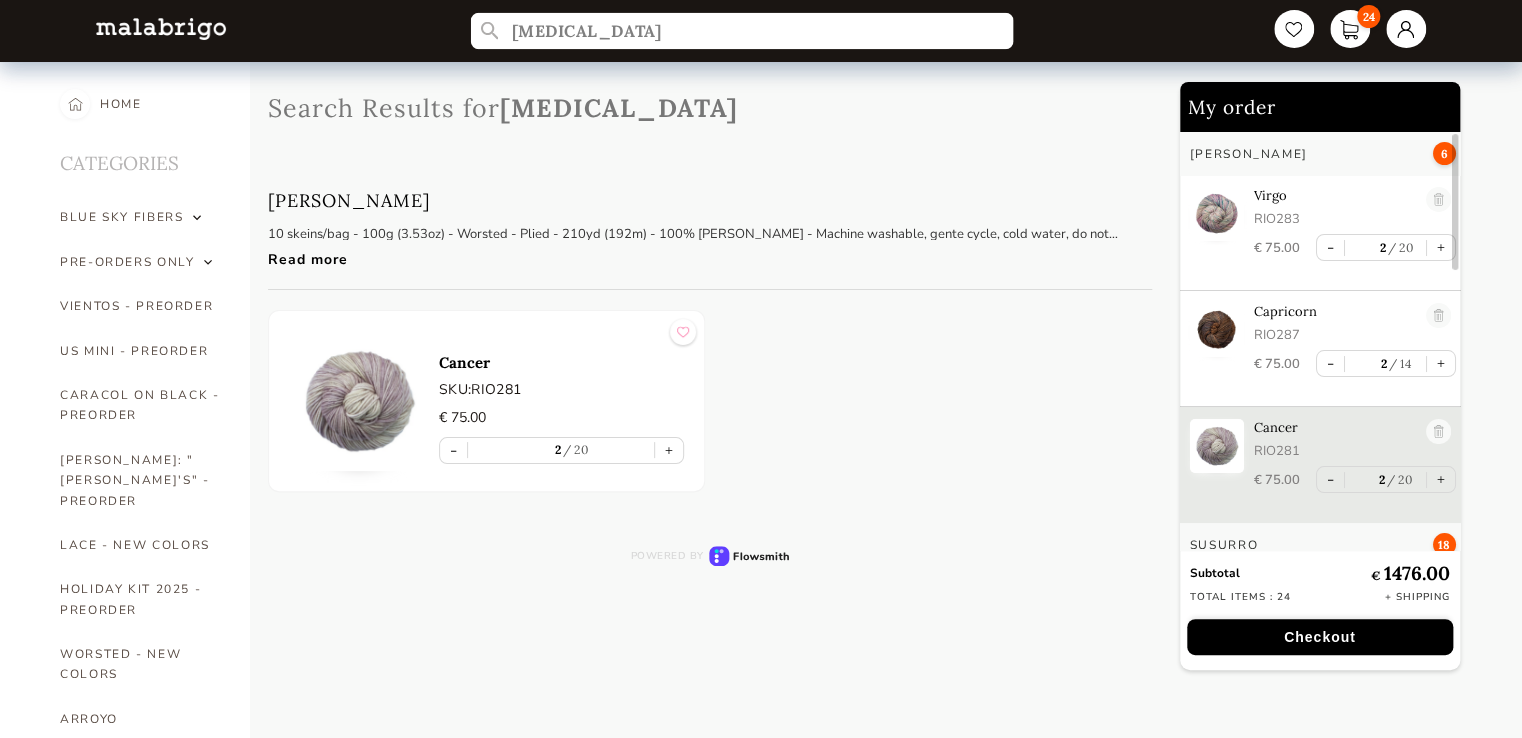 drag, startPoint x: 605, startPoint y: 34, endPoint x: 458, endPoint y: 25, distance: 147.27525 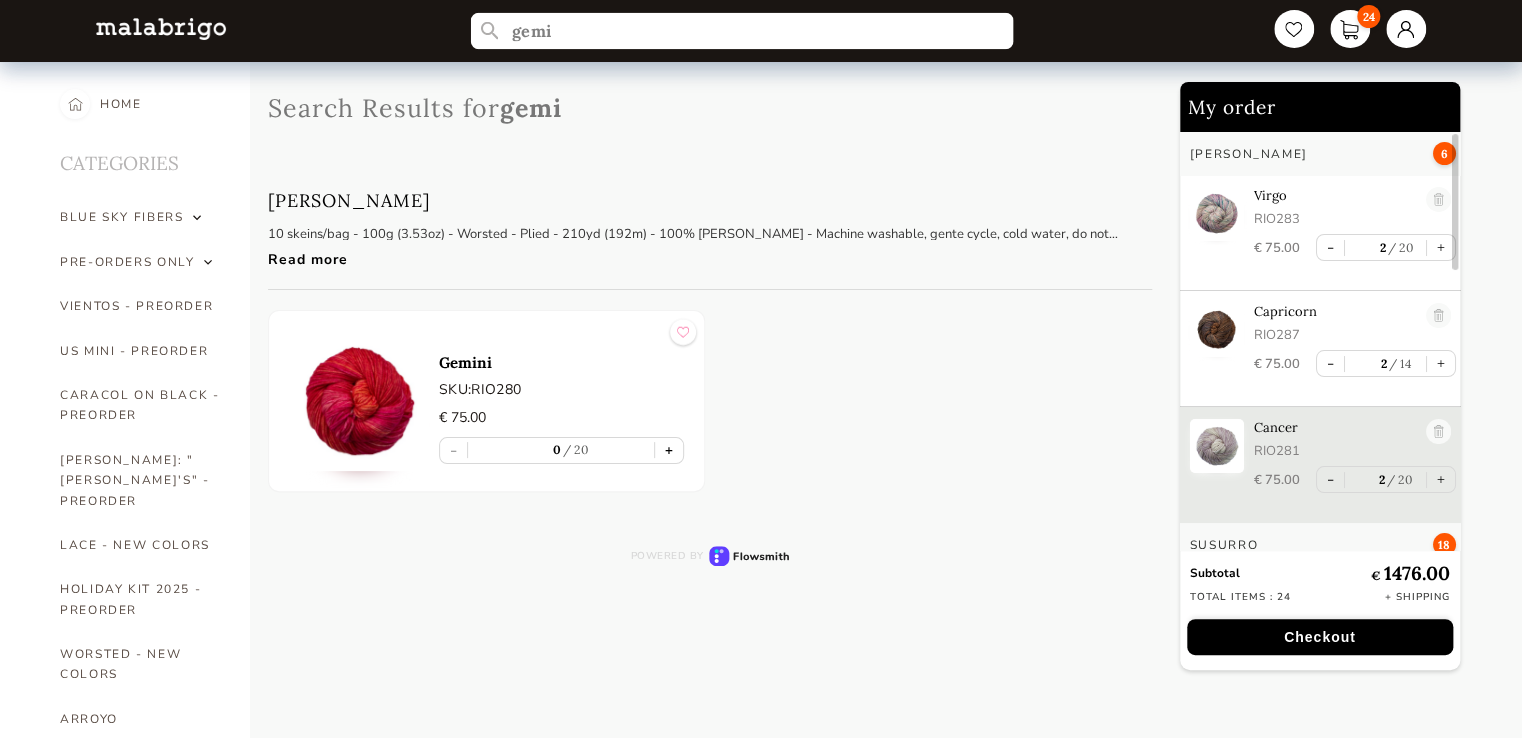 type on "gemi" 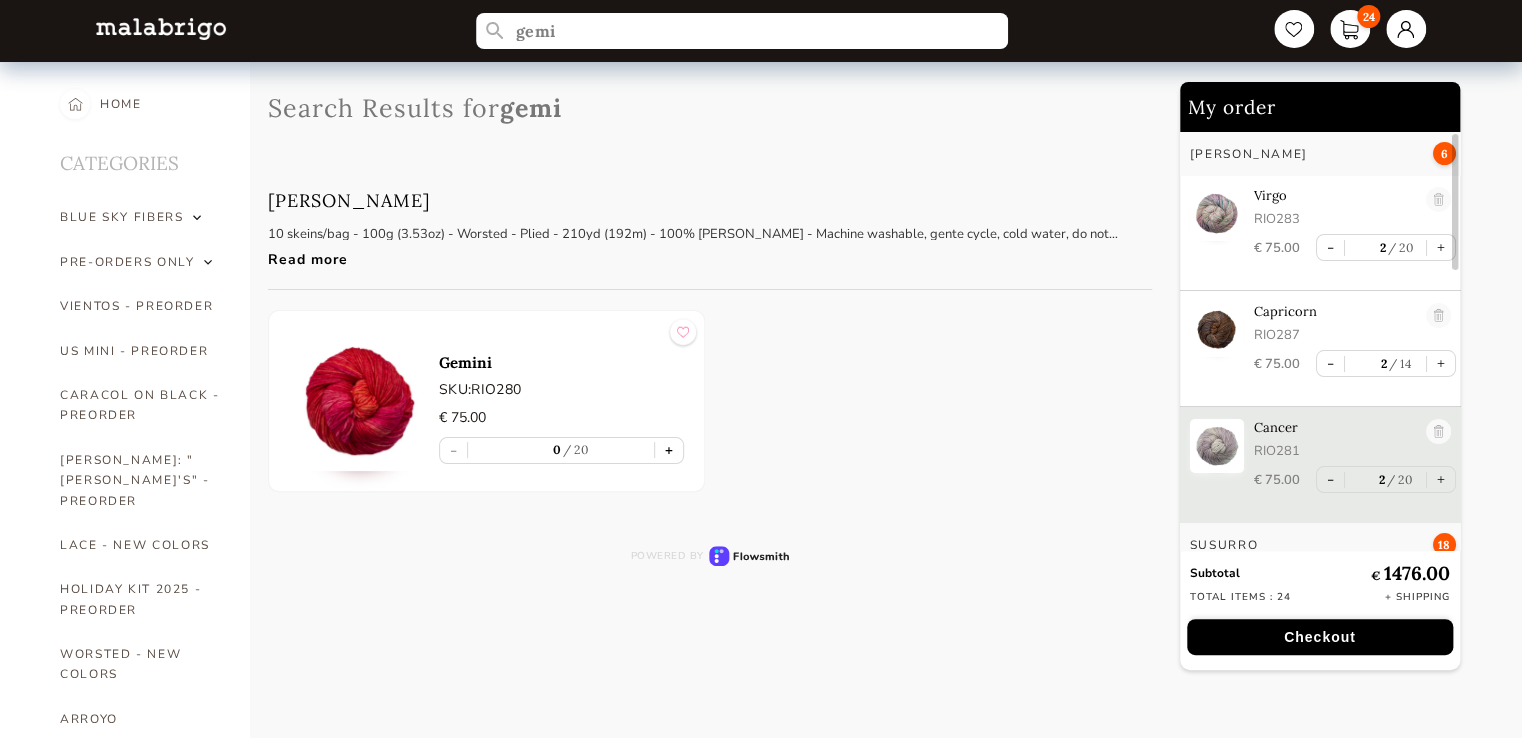 click on "+" at bounding box center (669, 450) 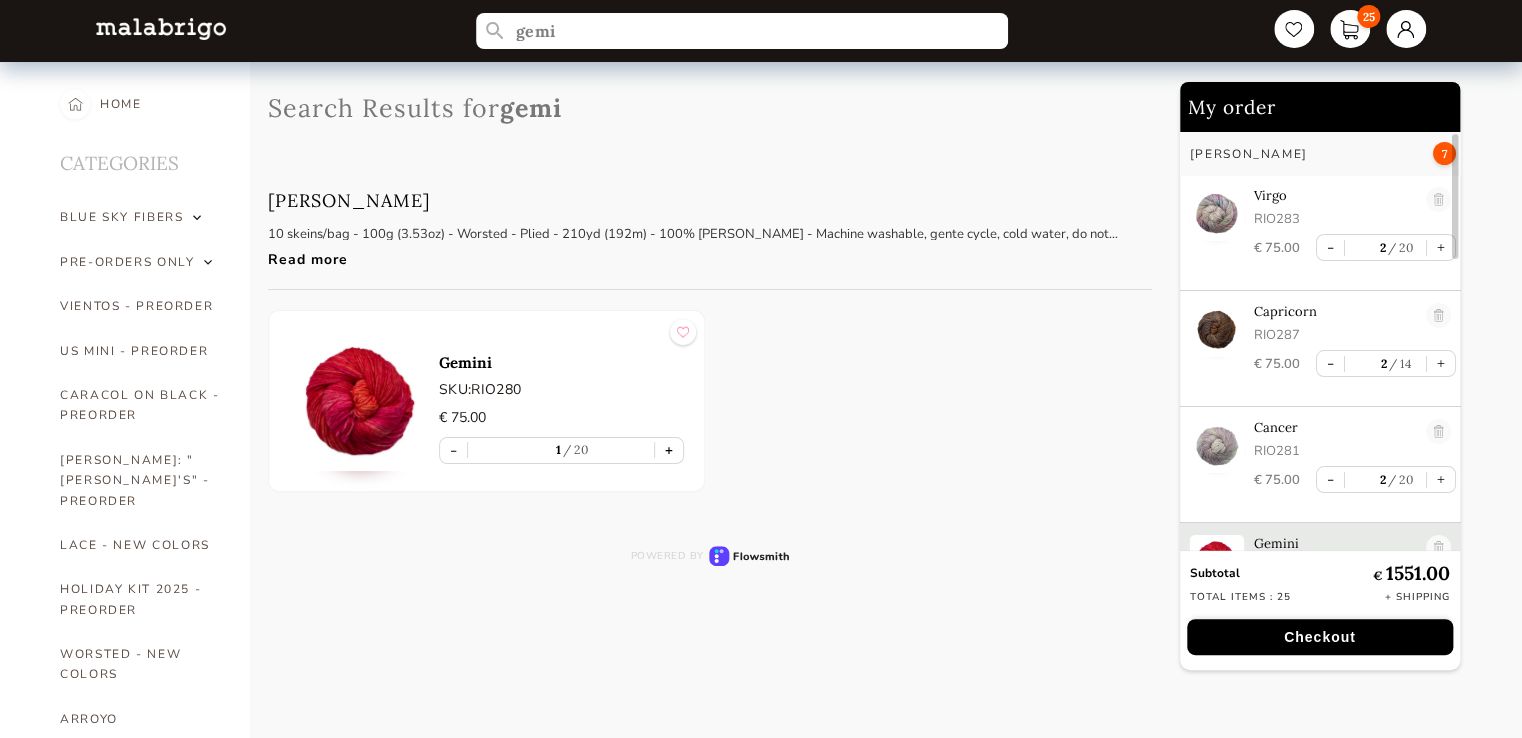 click on "+" at bounding box center (669, 450) 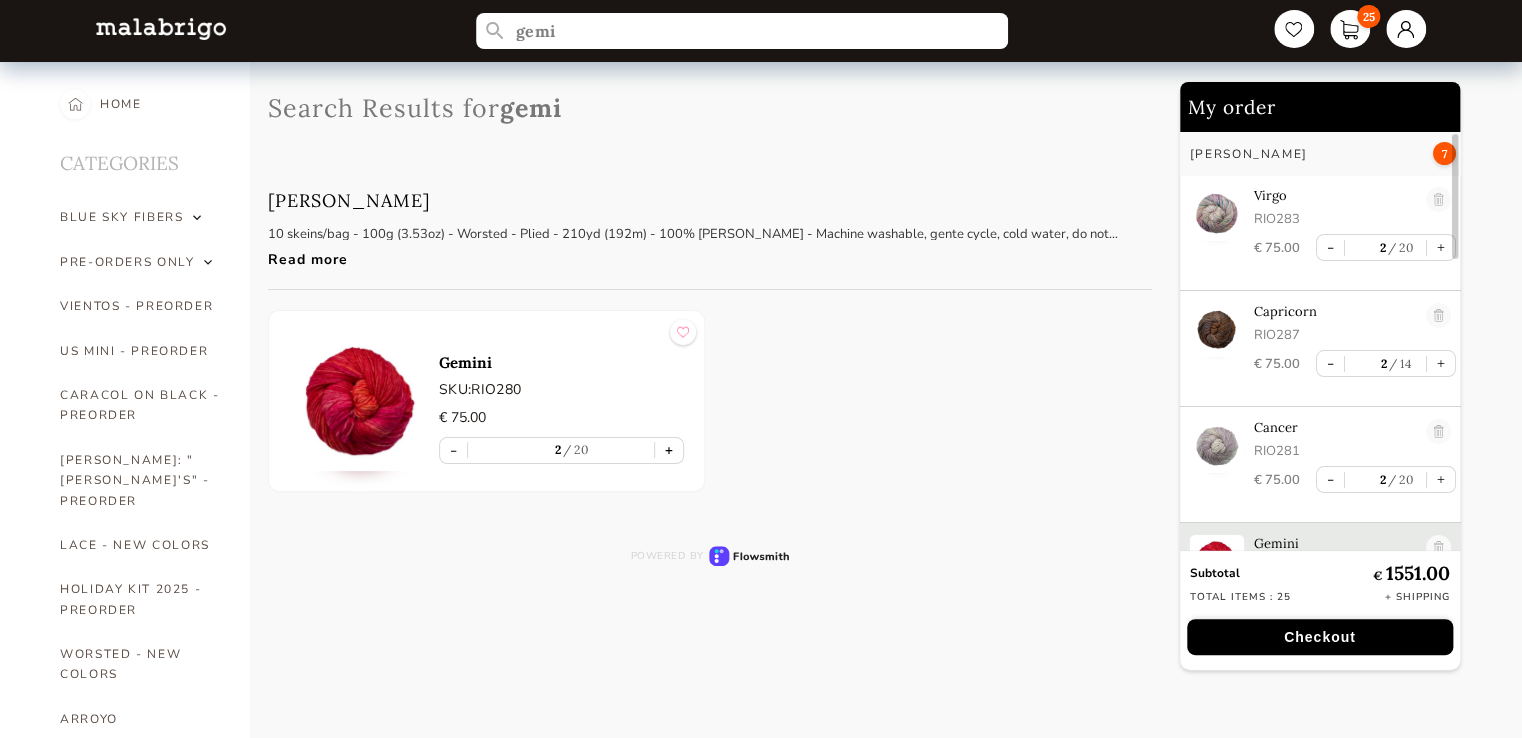 scroll, scrollTop: 60, scrollLeft: 0, axis: vertical 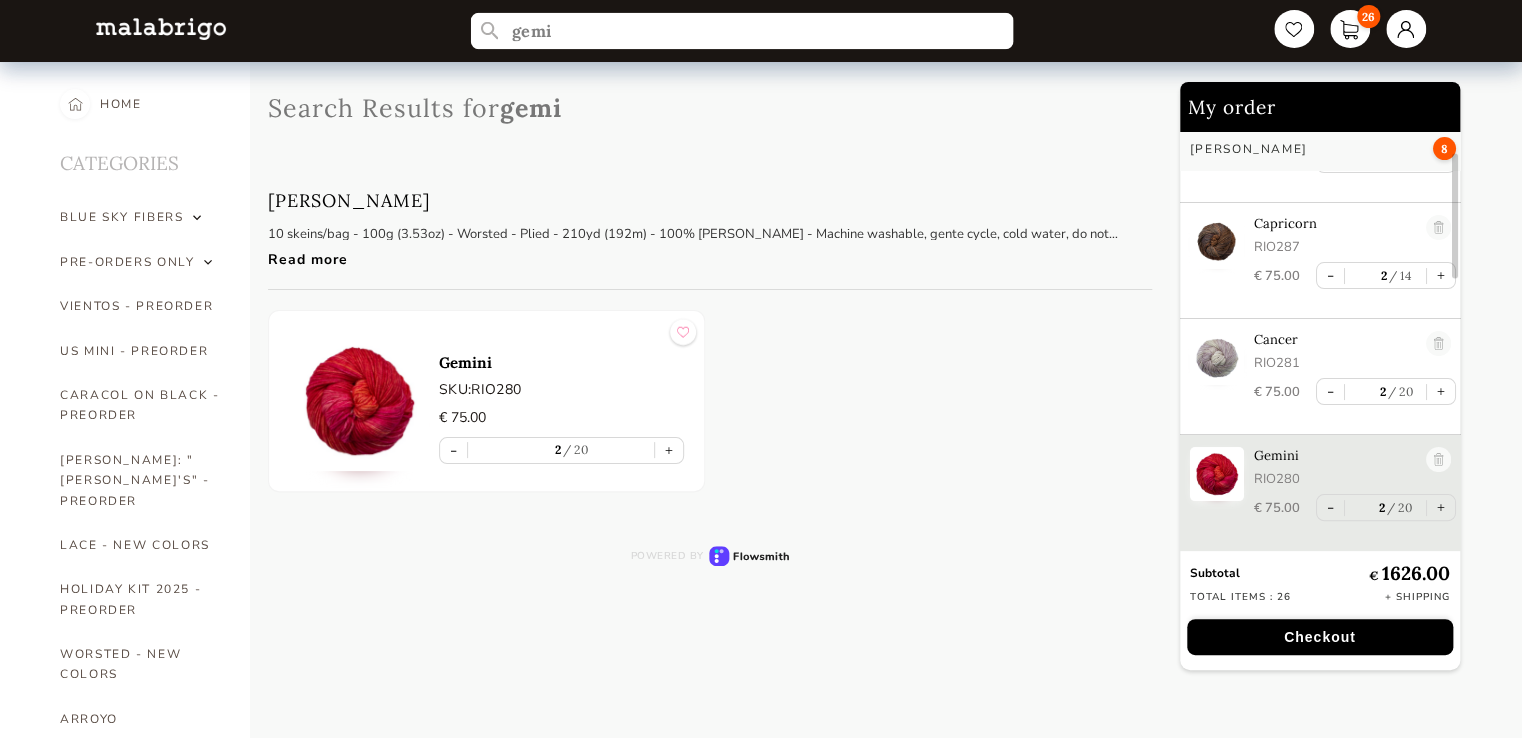 drag, startPoint x: 571, startPoint y: 31, endPoint x: 490, endPoint y: 14, distance: 82.764725 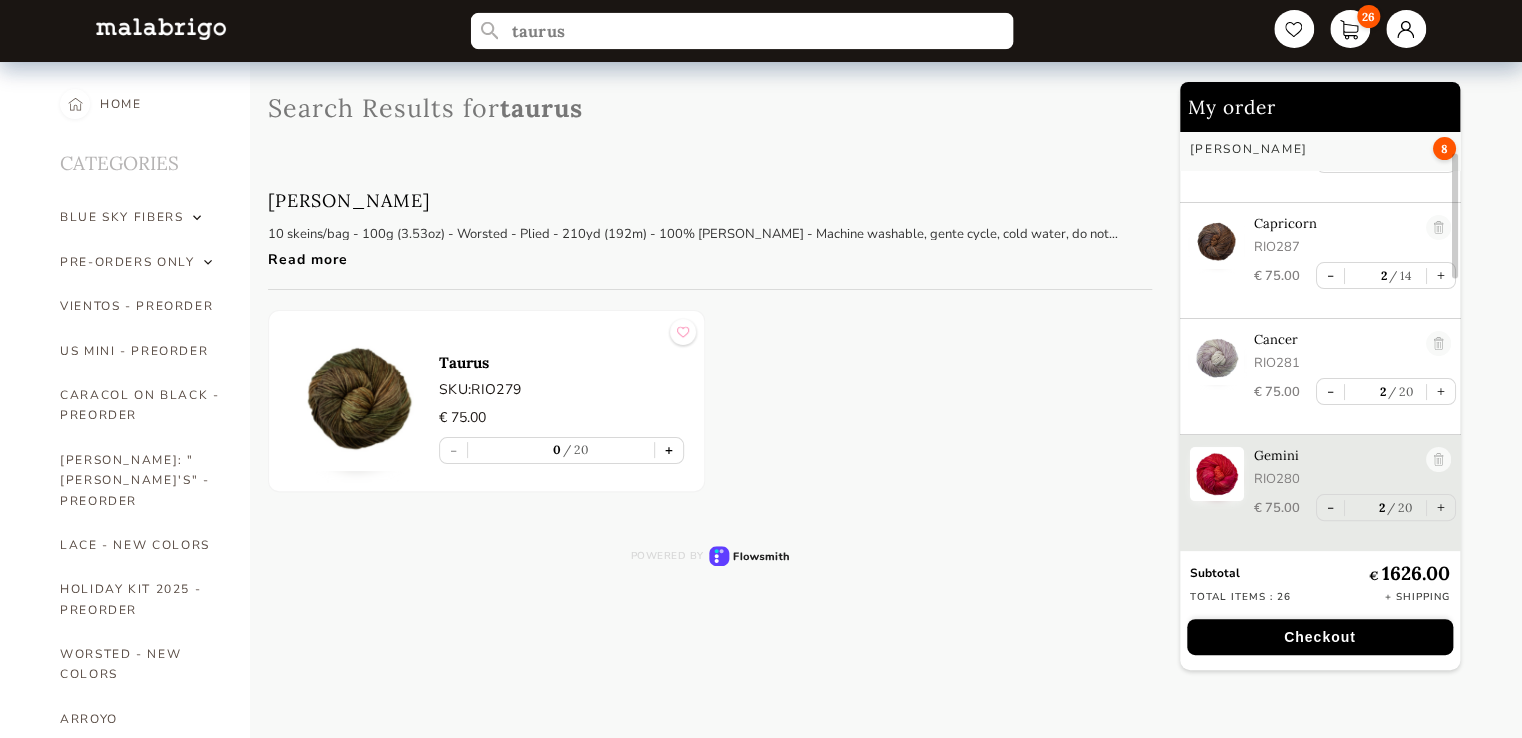 type on "taurus" 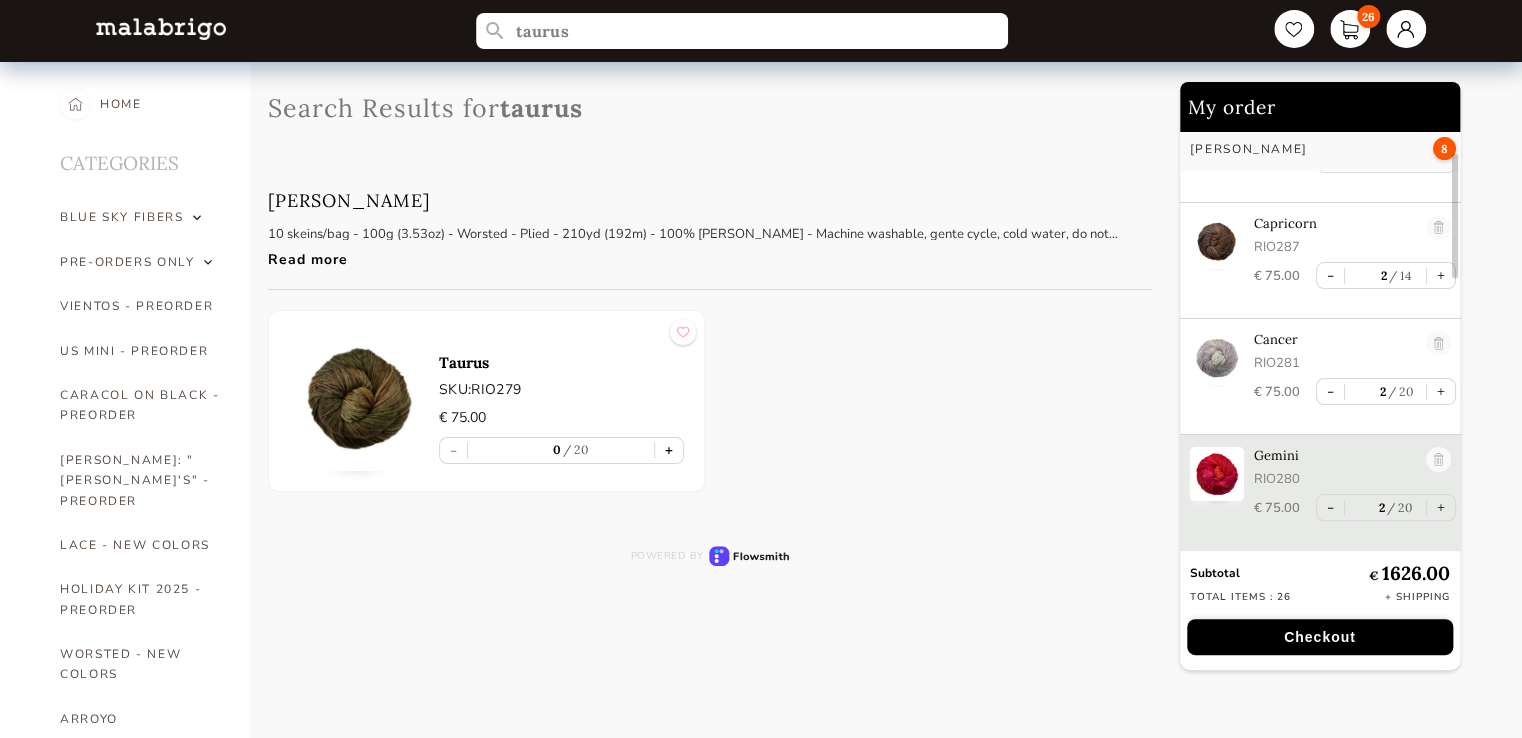 click on "+" at bounding box center [669, 450] 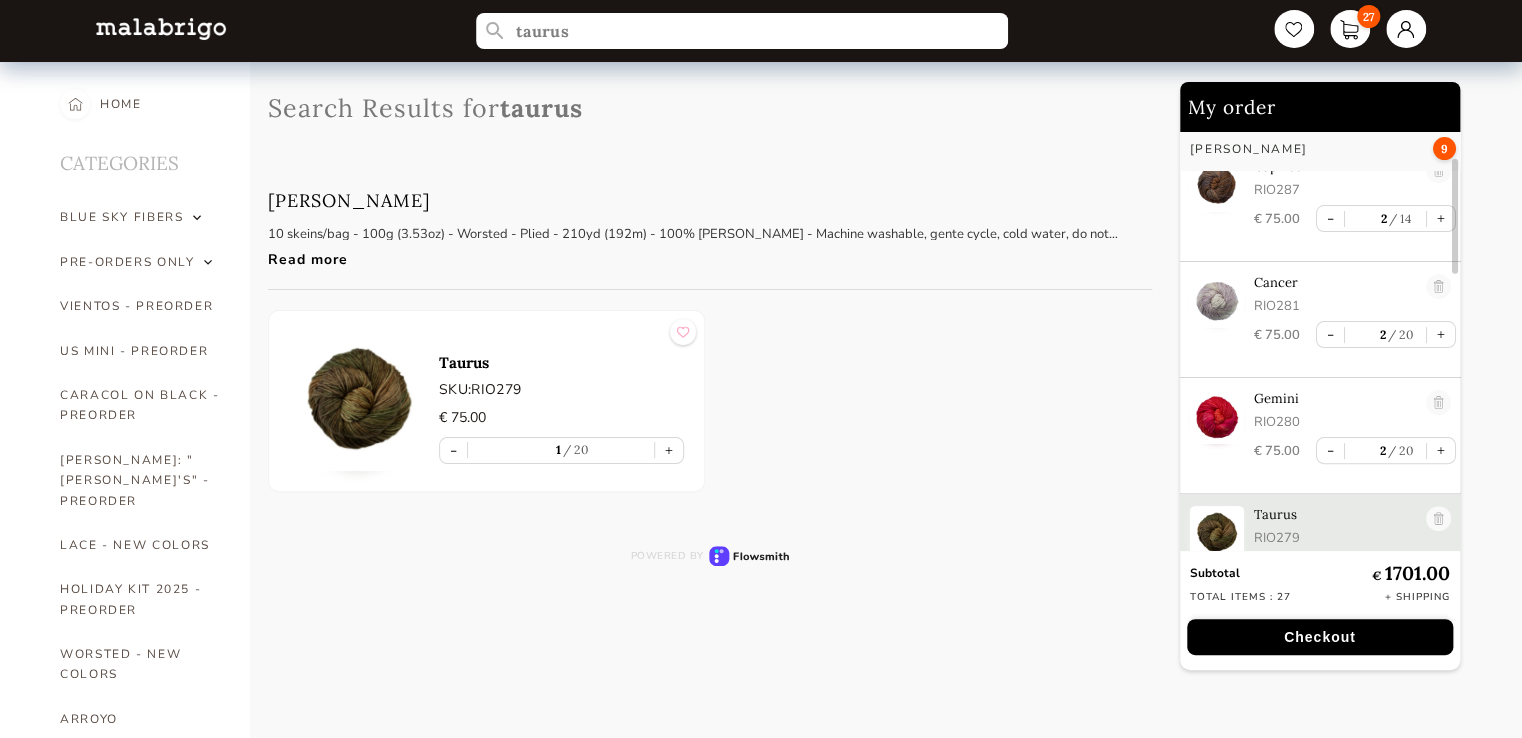scroll, scrollTop: 182, scrollLeft: 0, axis: vertical 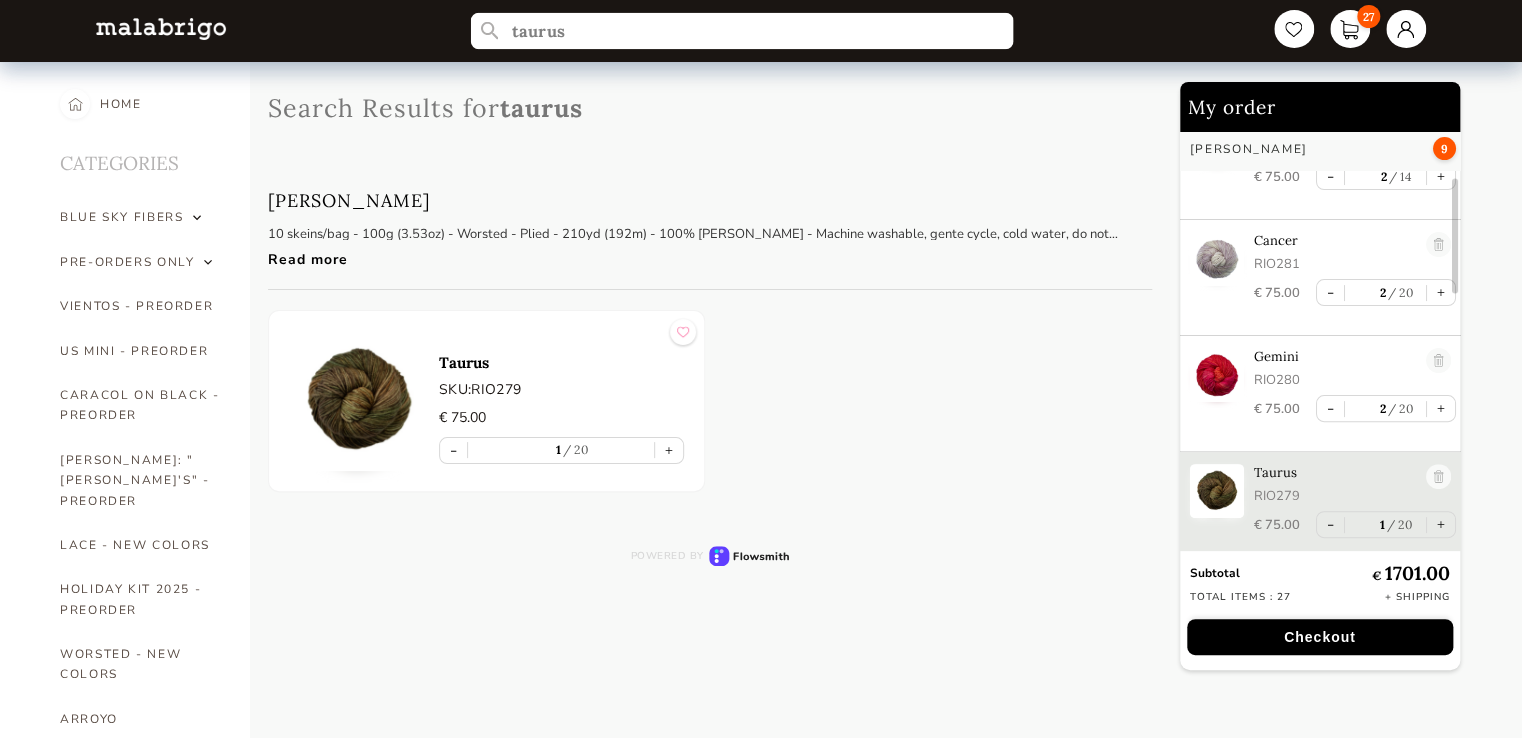 drag, startPoint x: 593, startPoint y: 39, endPoint x: 484, endPoint y: 33, distance: 109.165016 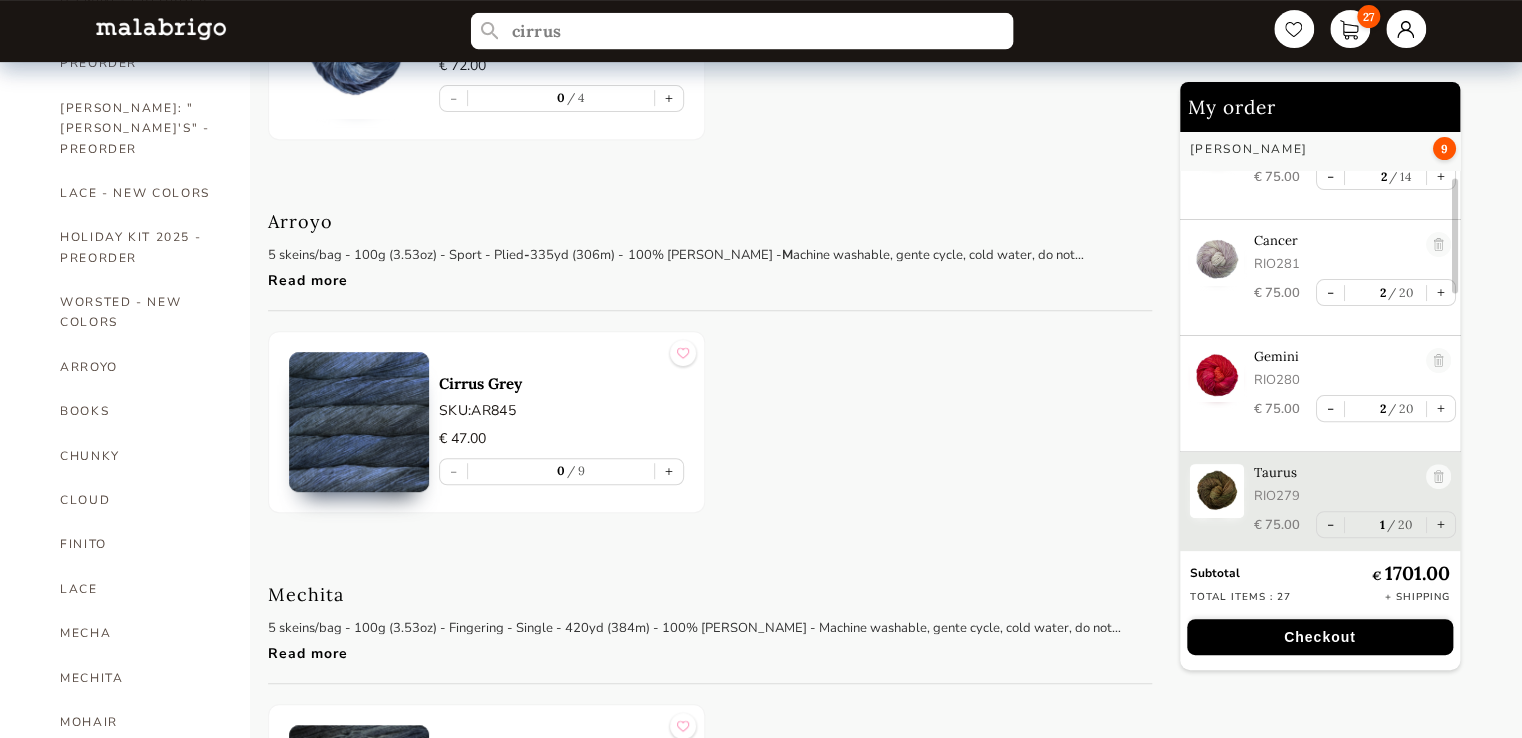 scroll, scrollTop: 400, scrollLeft: 0, axis: vertical 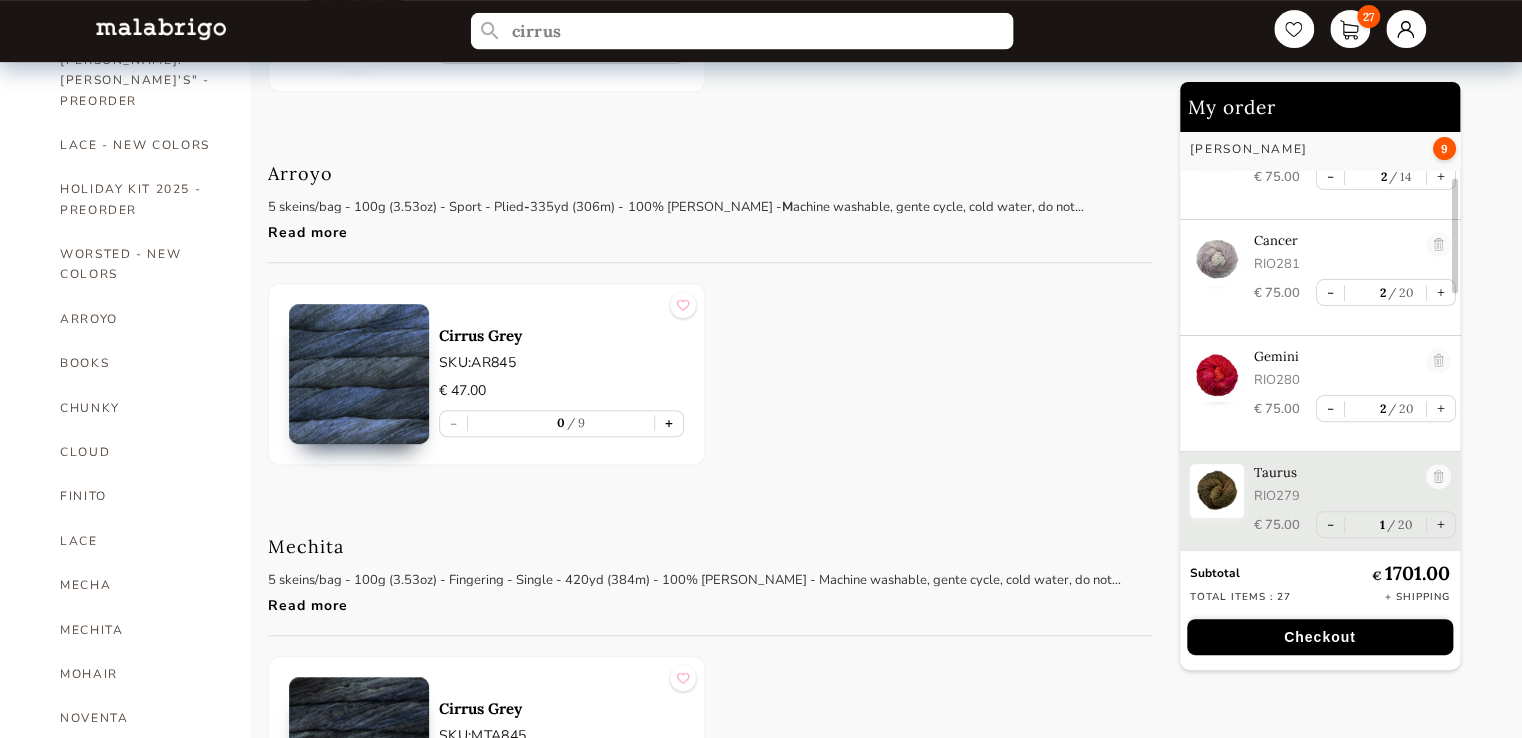 type on "cirrus" 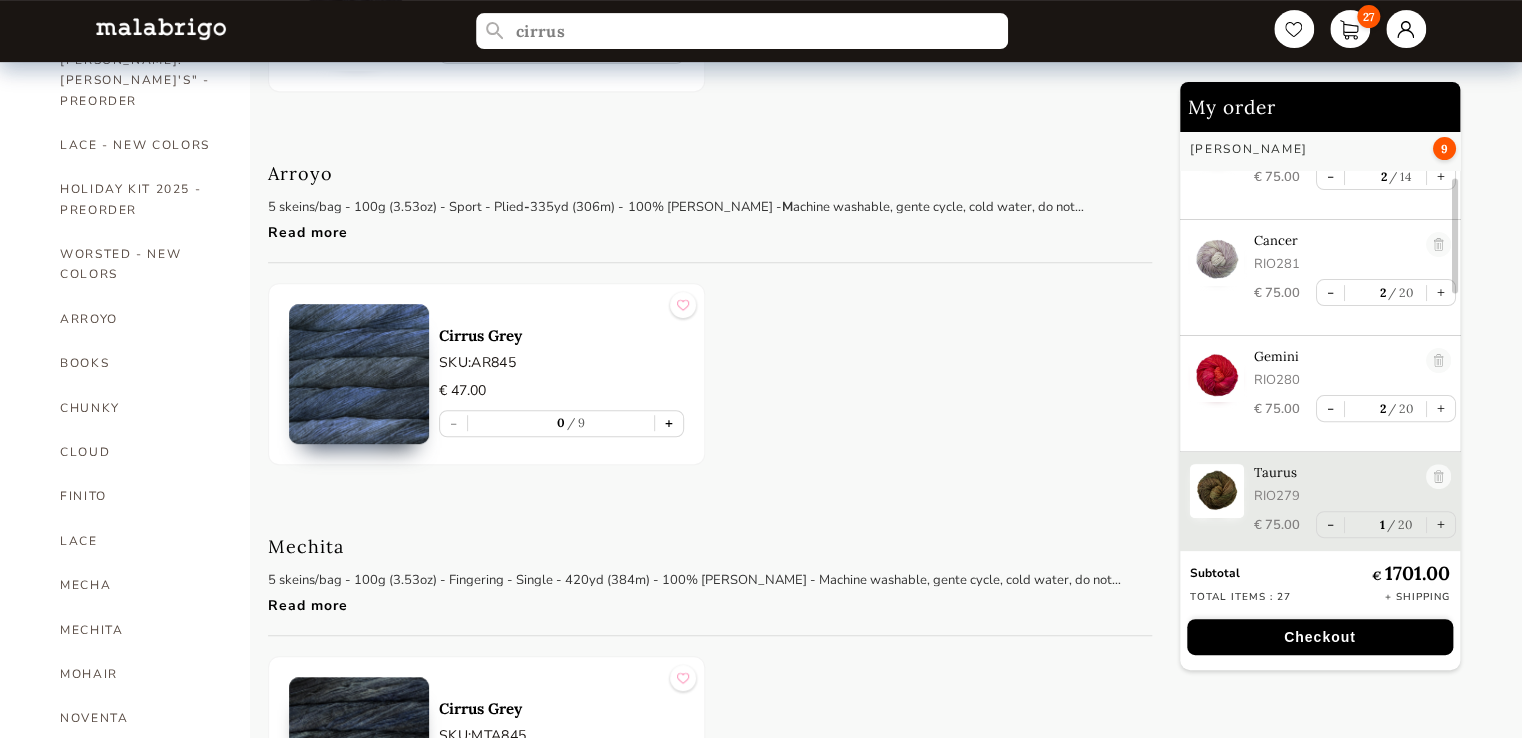 click on "+" at bounding box center [669, 423] 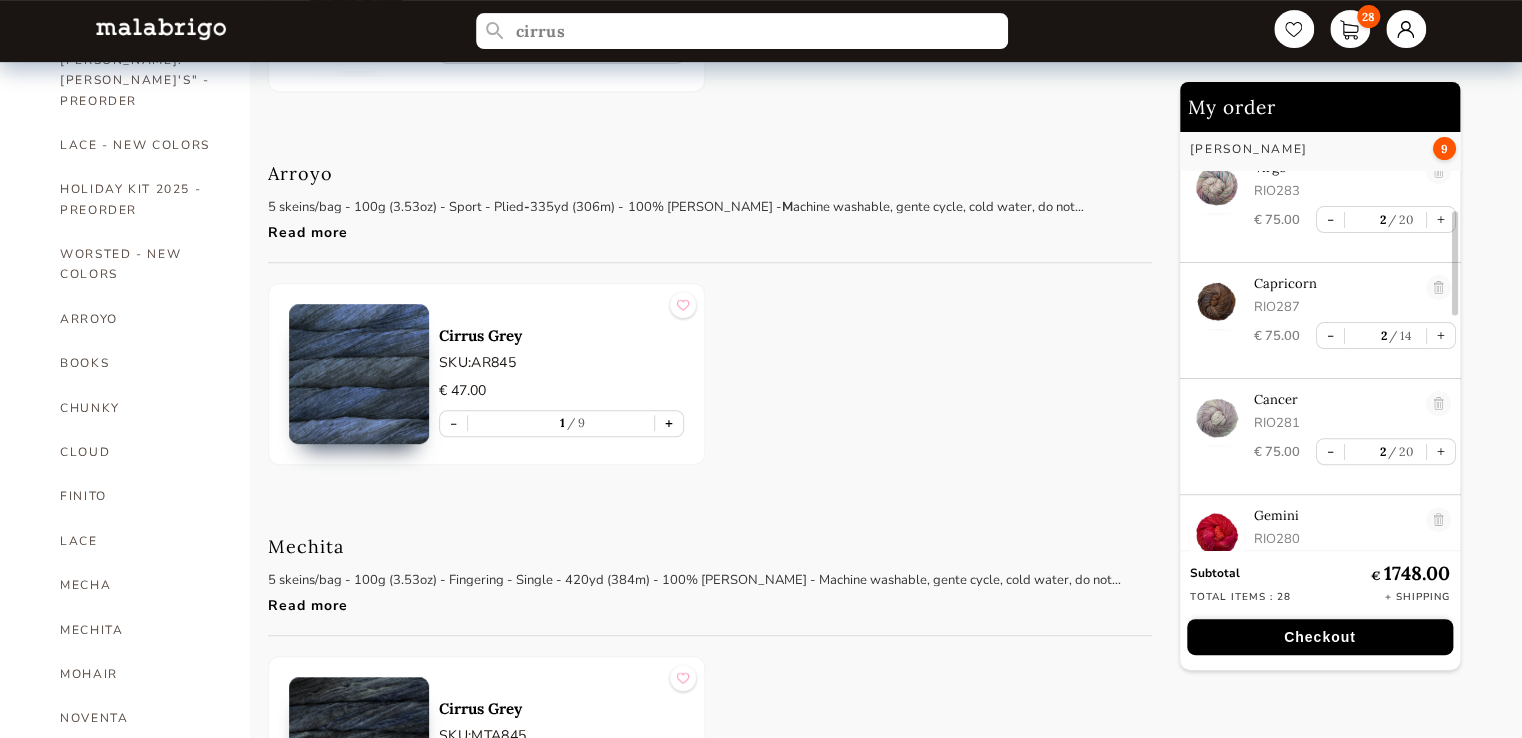scroll, scrollTop: 151, scrollLeft: 0, axis: vertical 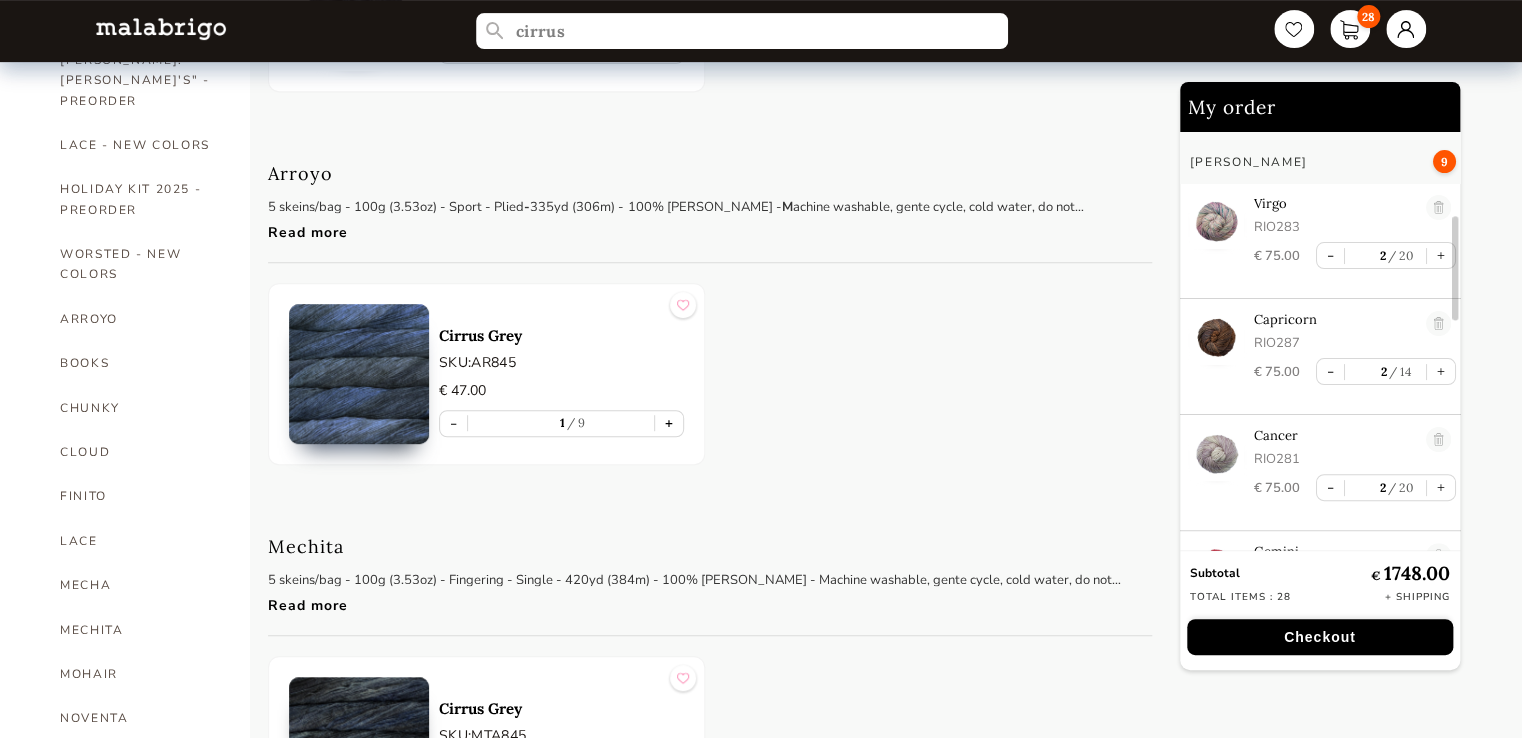 click on "+" at bounding box center (669, 423) 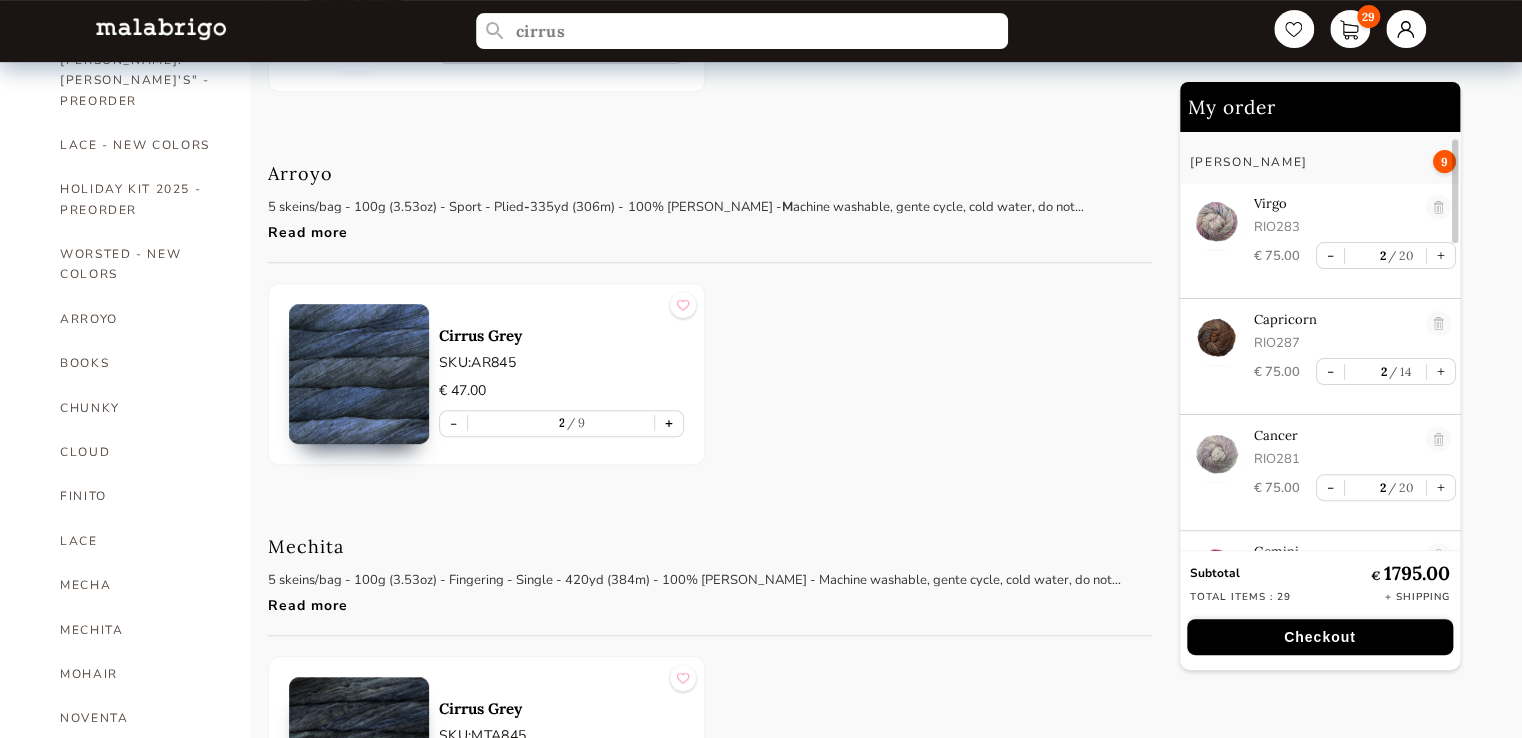 scroll, scrollTop: 0, scrollLeft: 0, axis: both 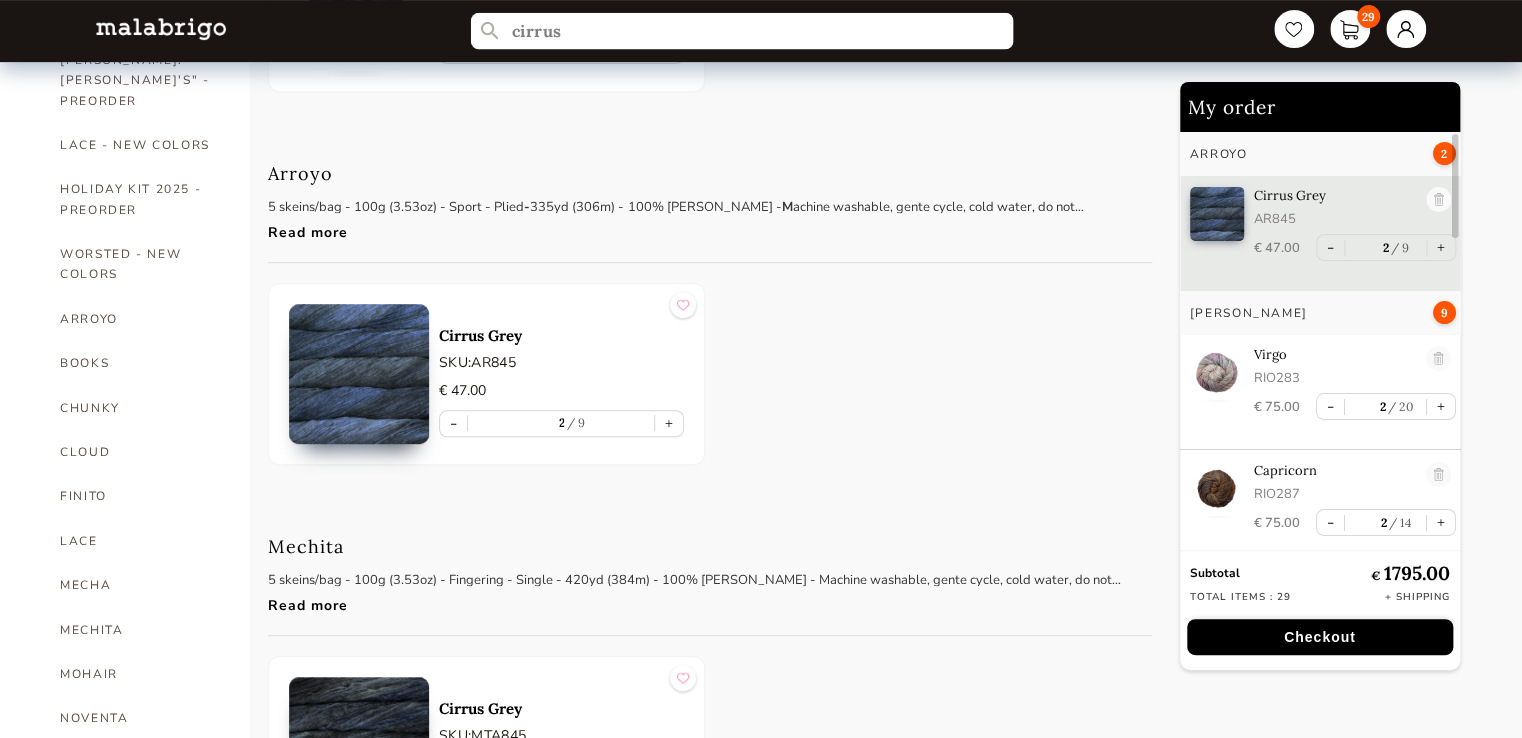 drag, startPoint x: 596, startPoint y: 38, endPoint x: 497, endPoint y: 29, distance: 99.40825 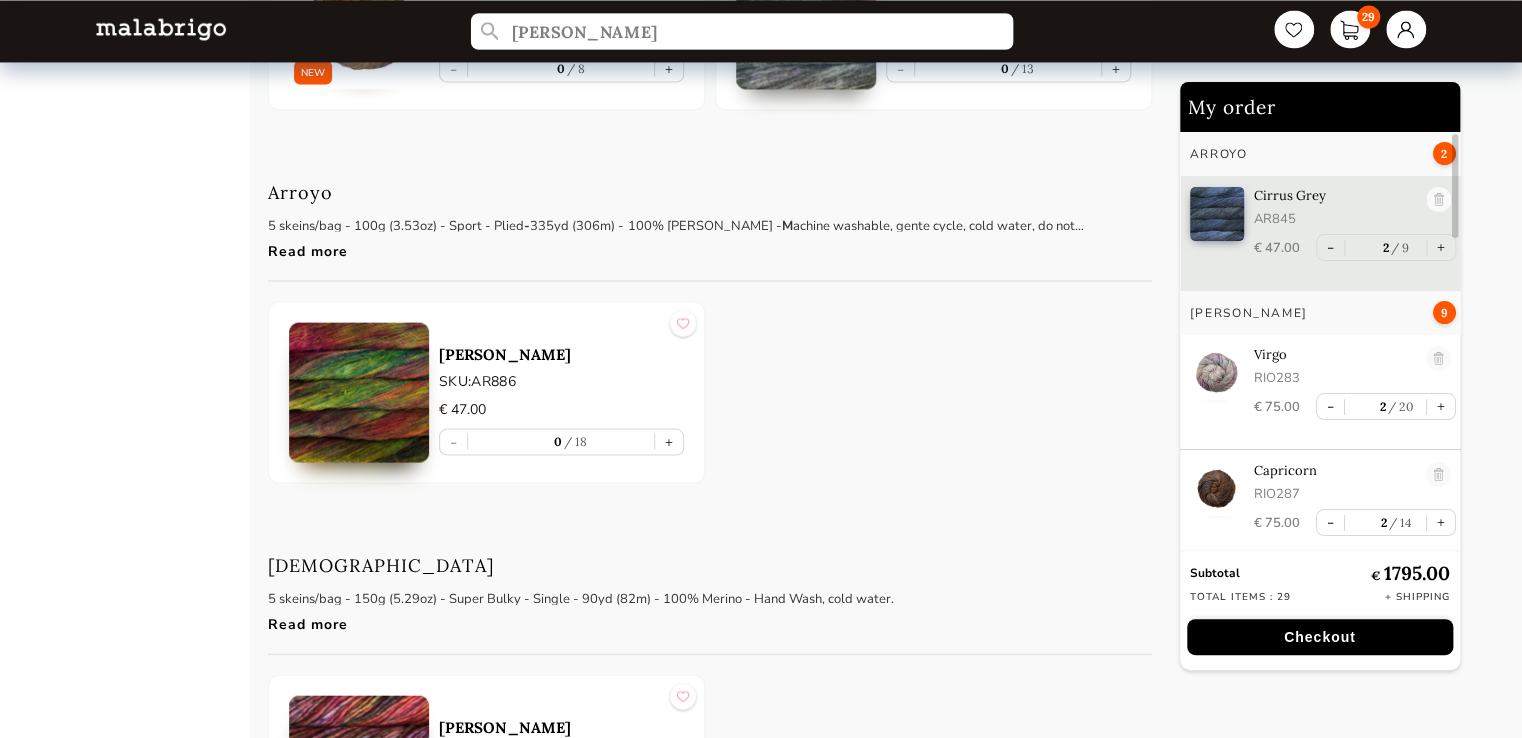 scroll, scrollTop: 1900, scrollLeft: 0, axis: vertical 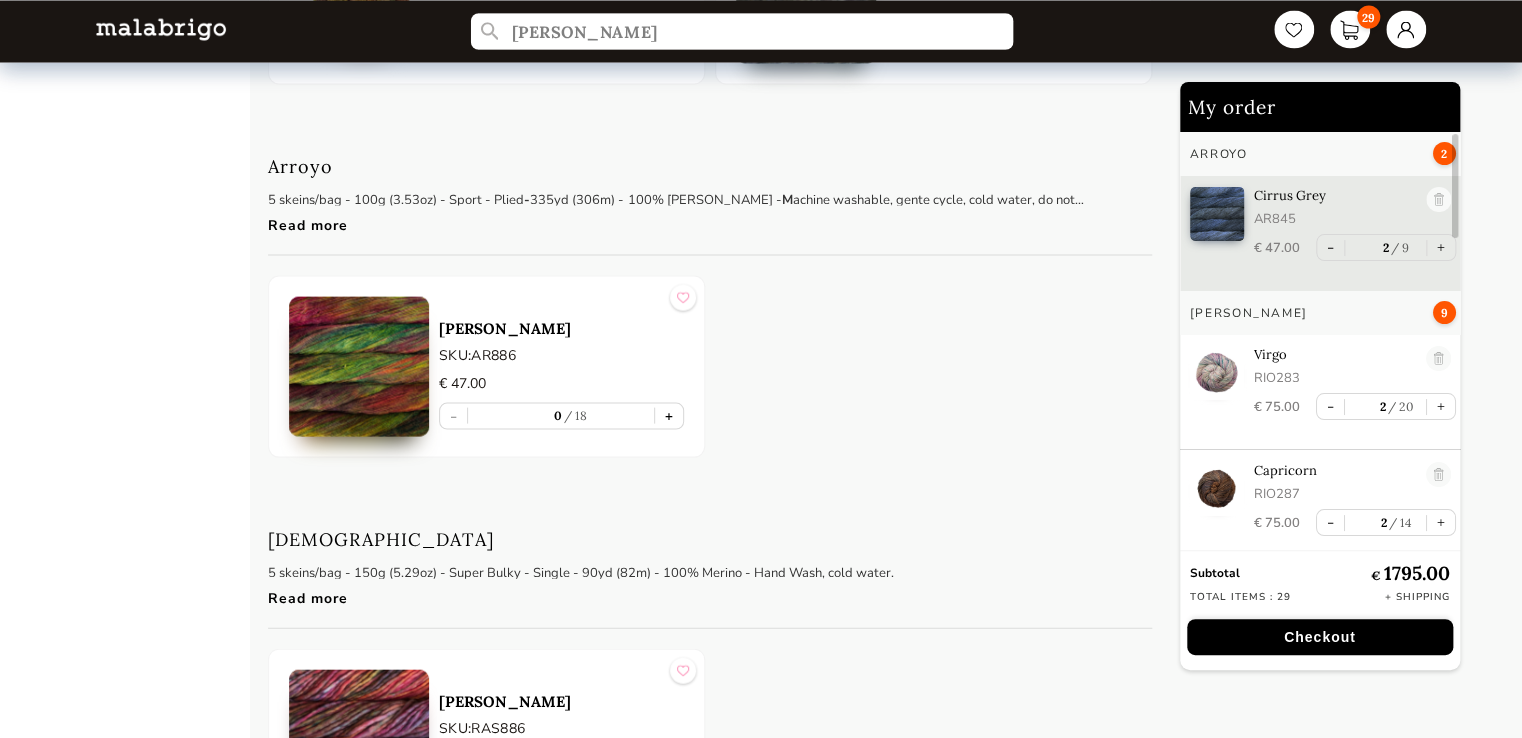 type on "[PERSON_NAME]" 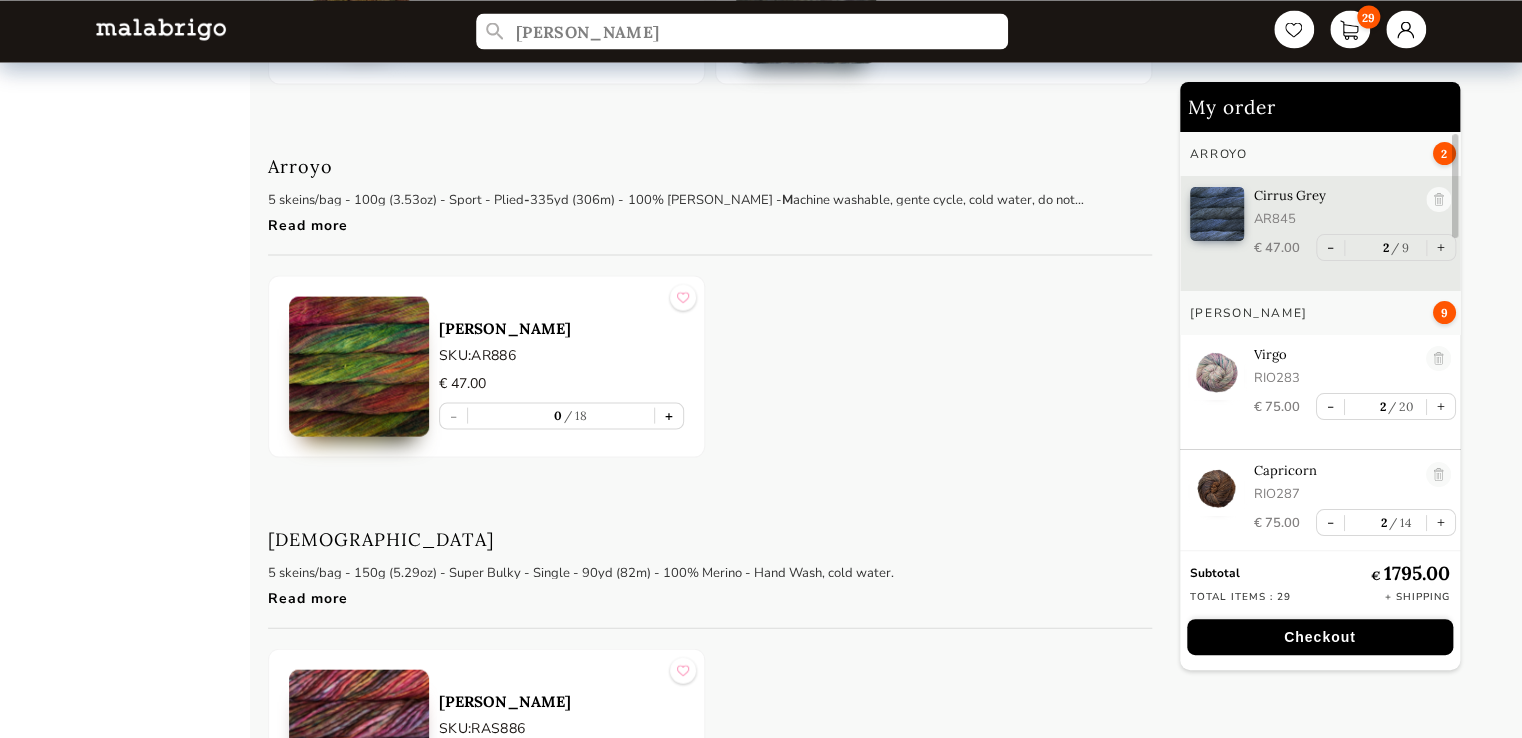 click on "+" at bounding box center (669, 415) 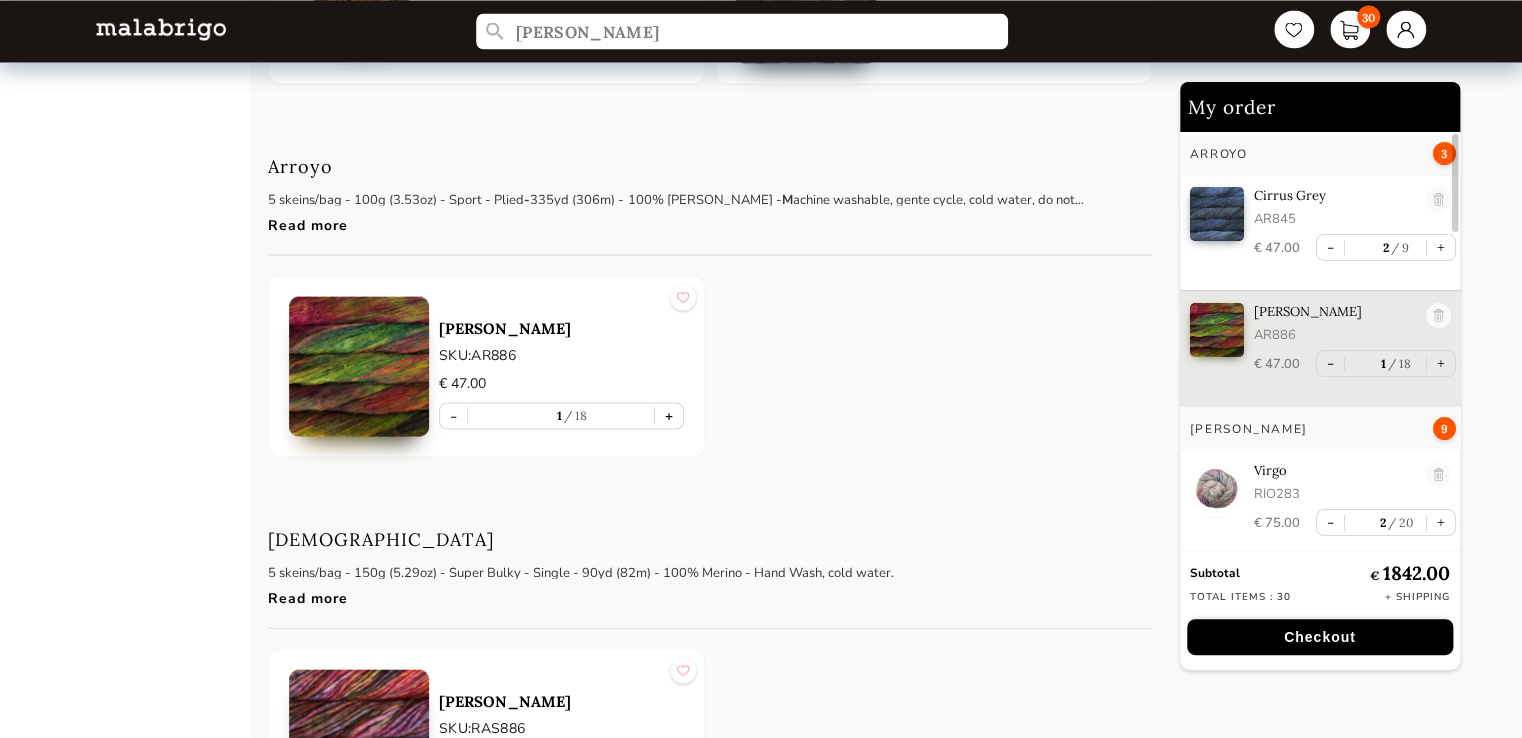 click on "+" at bounding box center (669, 415) 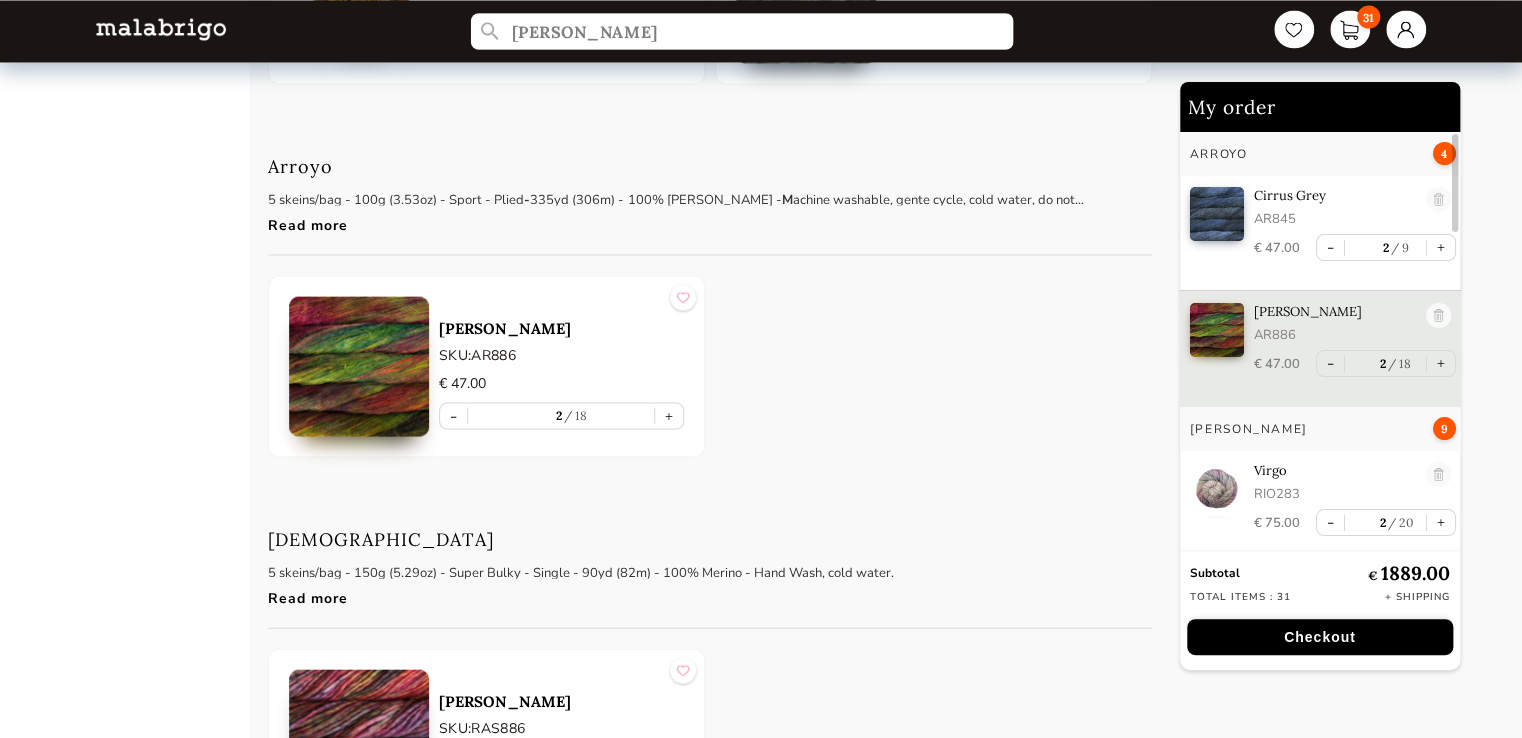 drag, startPoint x: 581, startPoint y: 19, endPoint x: 473, endPoint y: 19, distance: 108 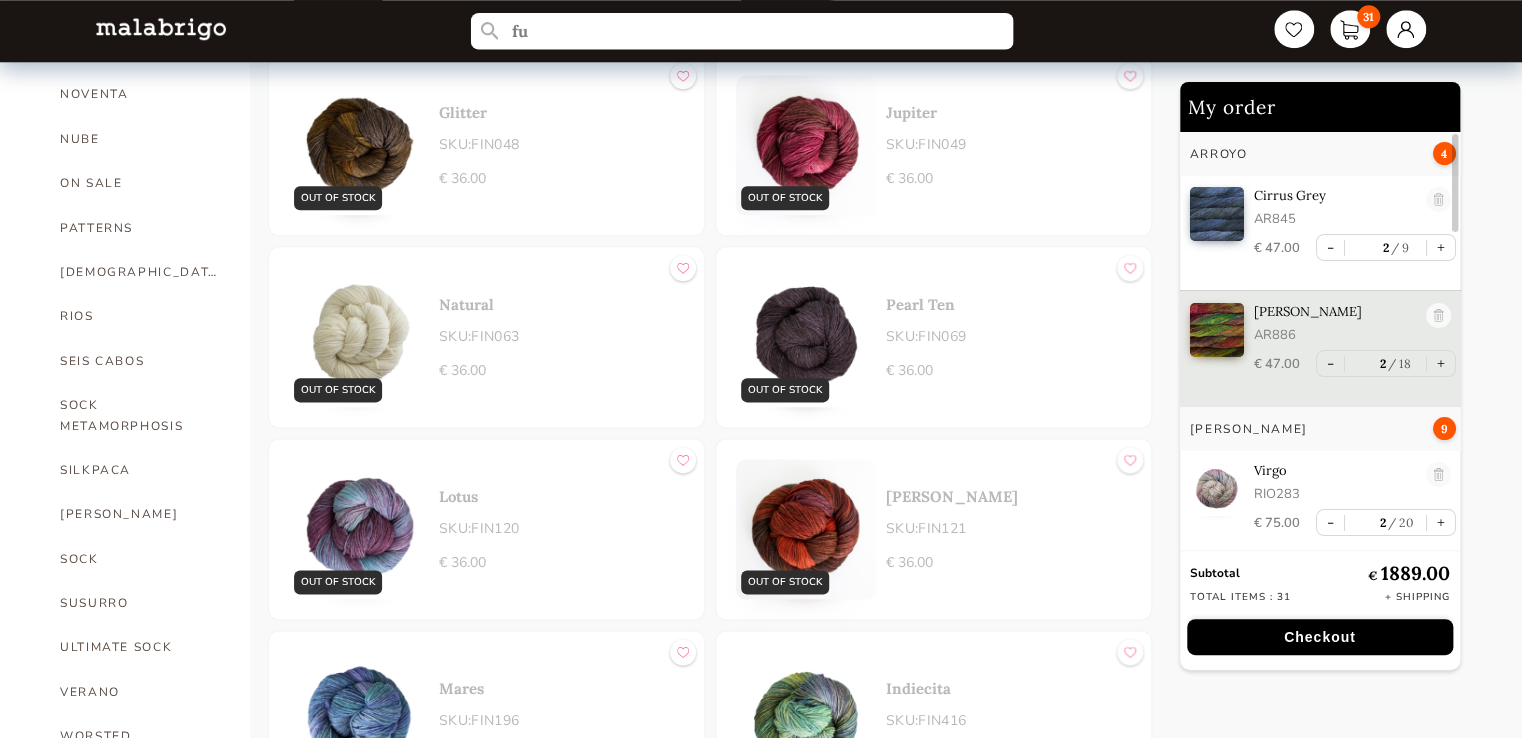 scroll, scrollTop: 1900, scrollLeft: 0, axis: vertical 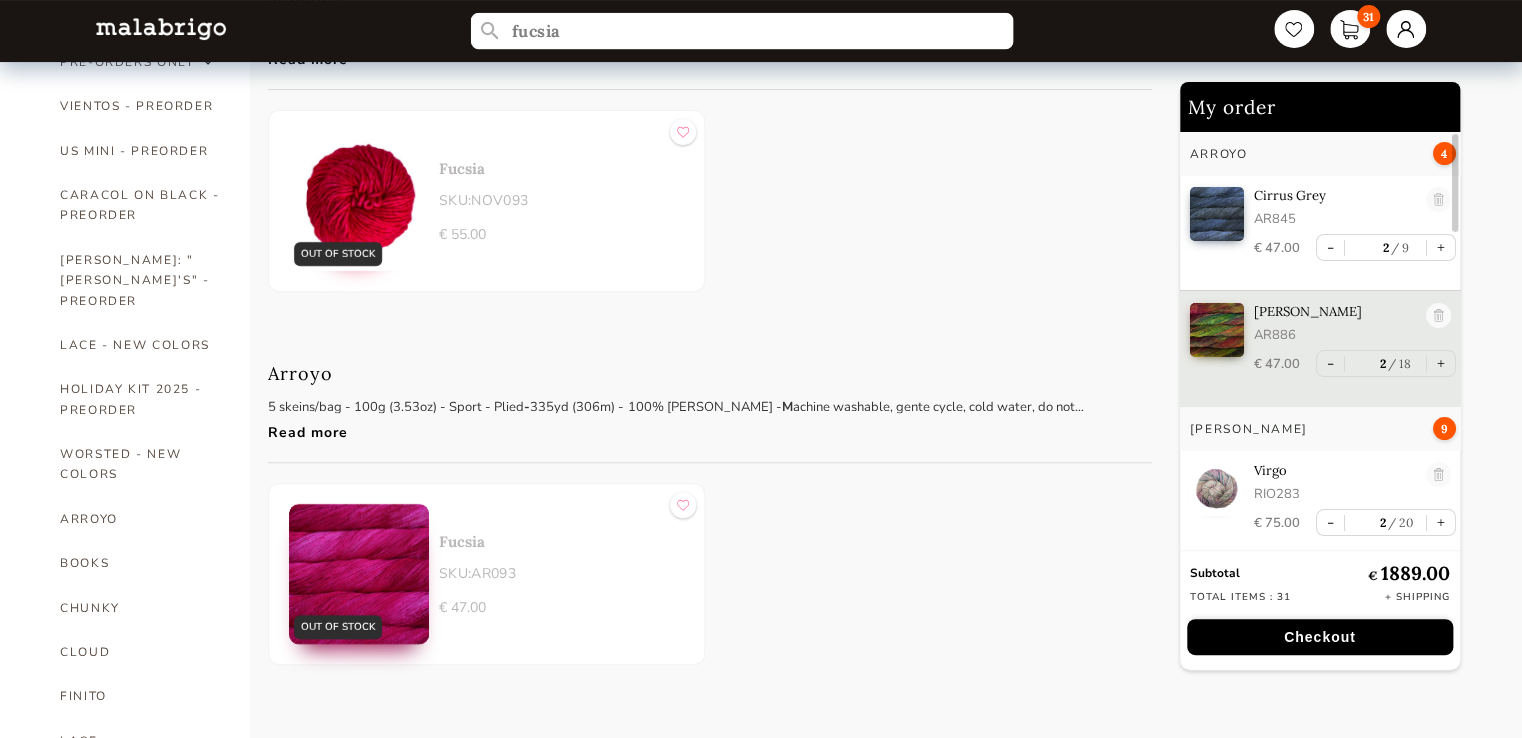 type on "fucsia" 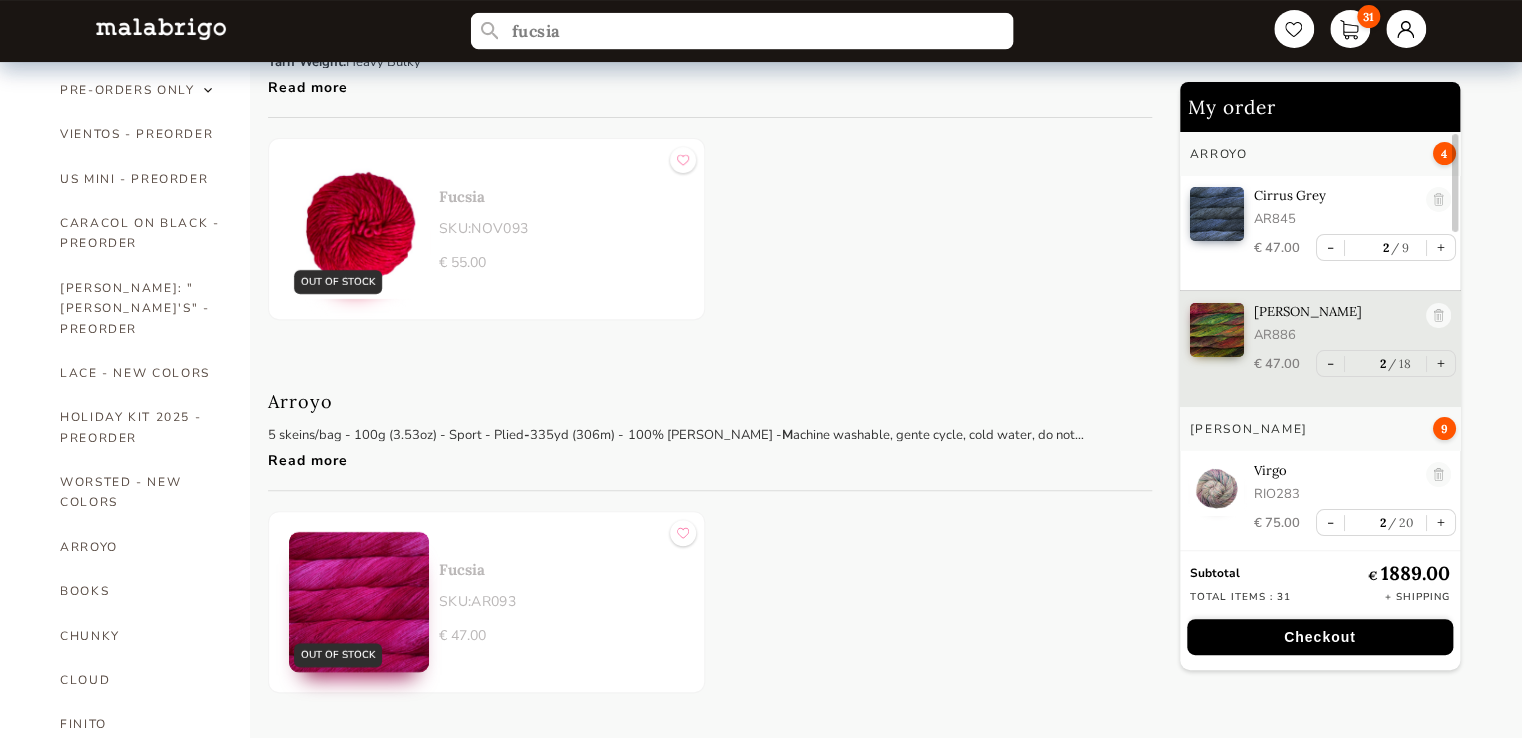 scroll, scrollTop: 86, scrollLeft: 0, axis: vertical 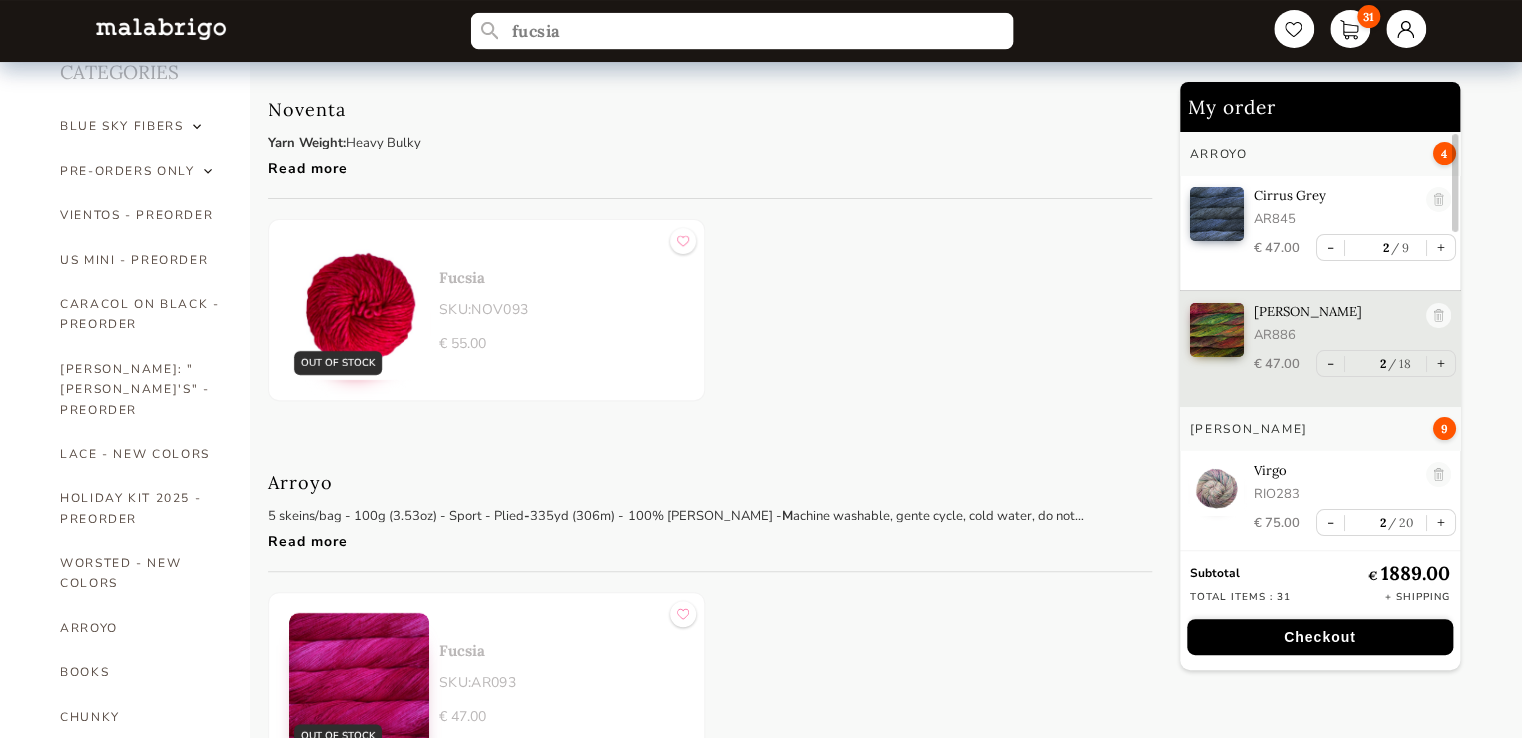 drag, startPoint x: 562, startPoint y: 26, endPoint x: 466, endPoint y: 2, distance: 98.95454 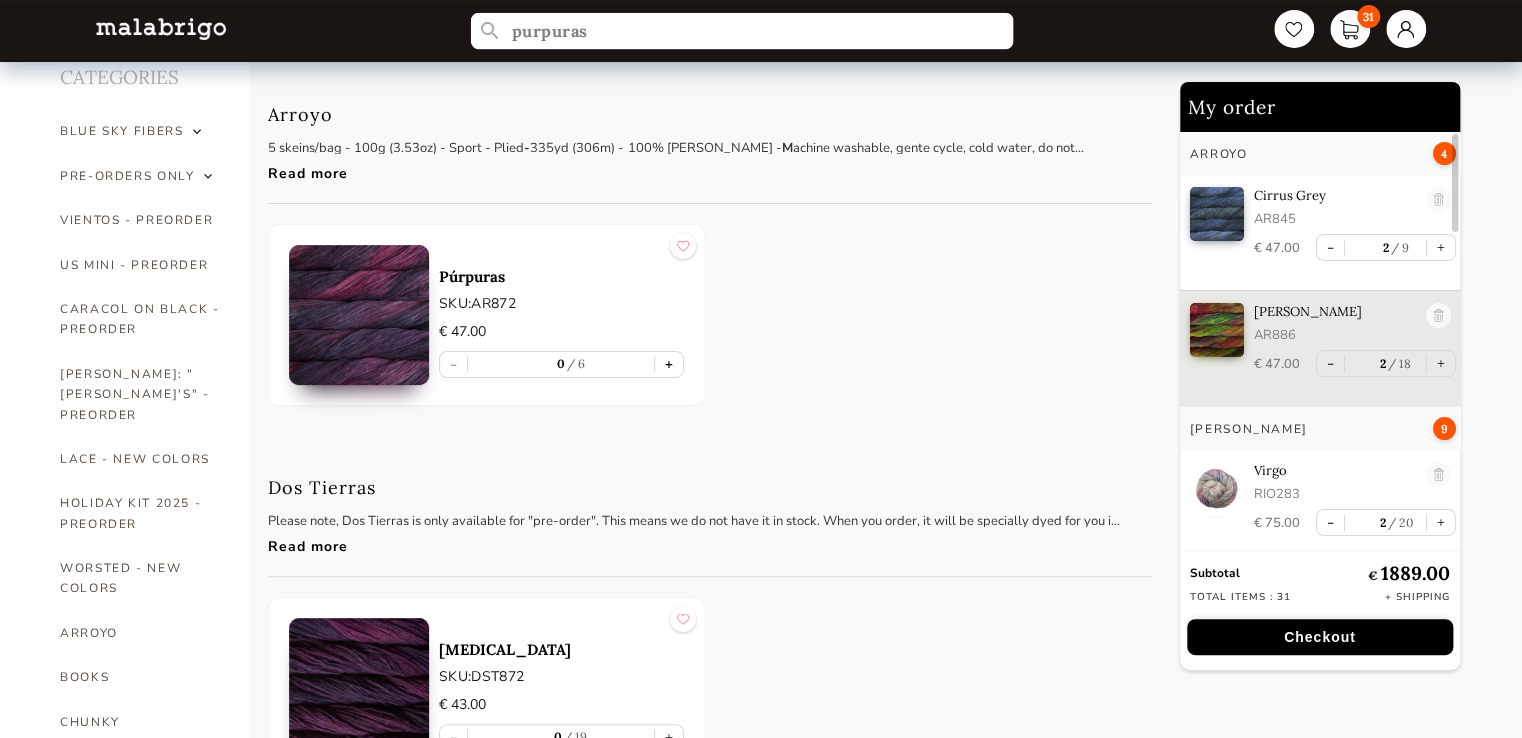 type on "purpuras" 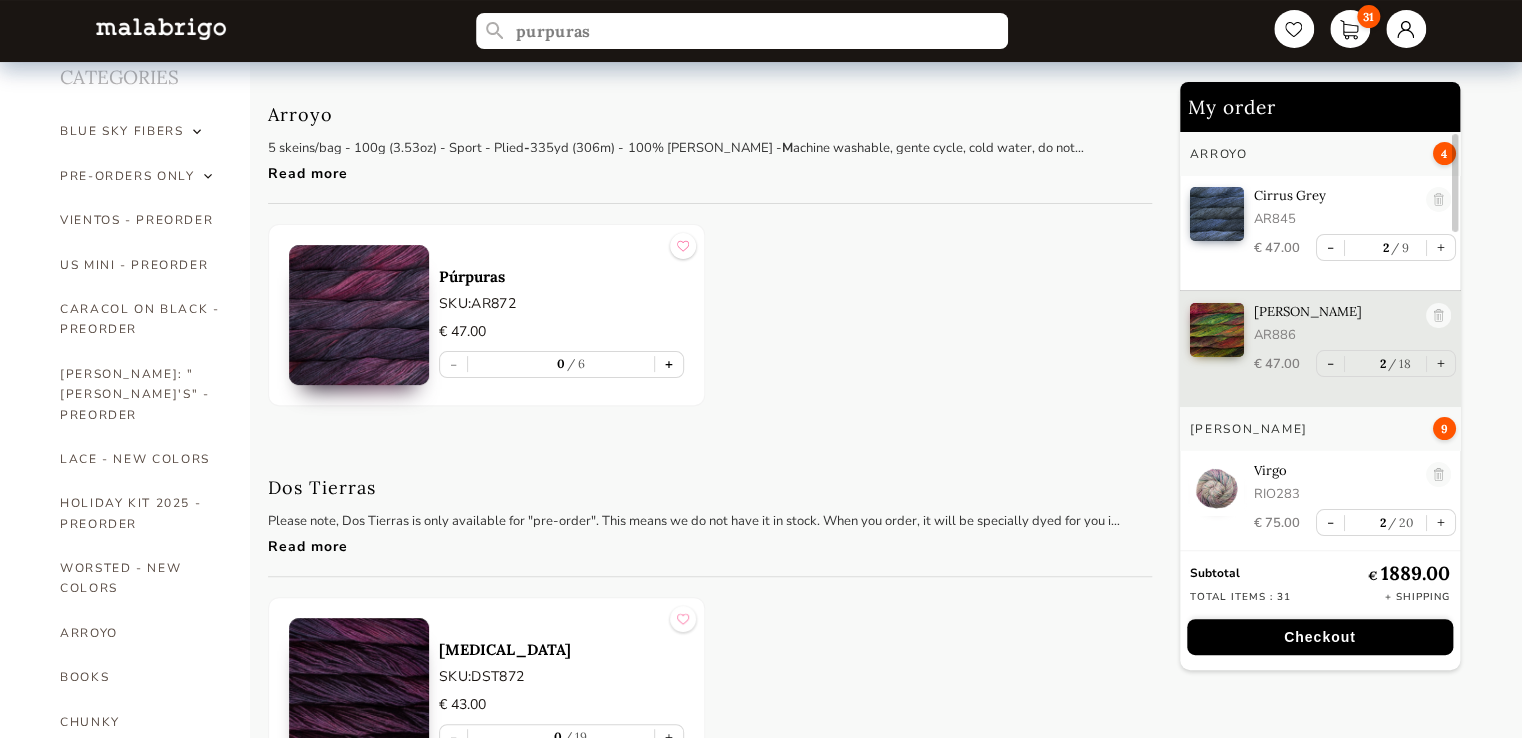 click on "+" at bounding box center [669, 364] 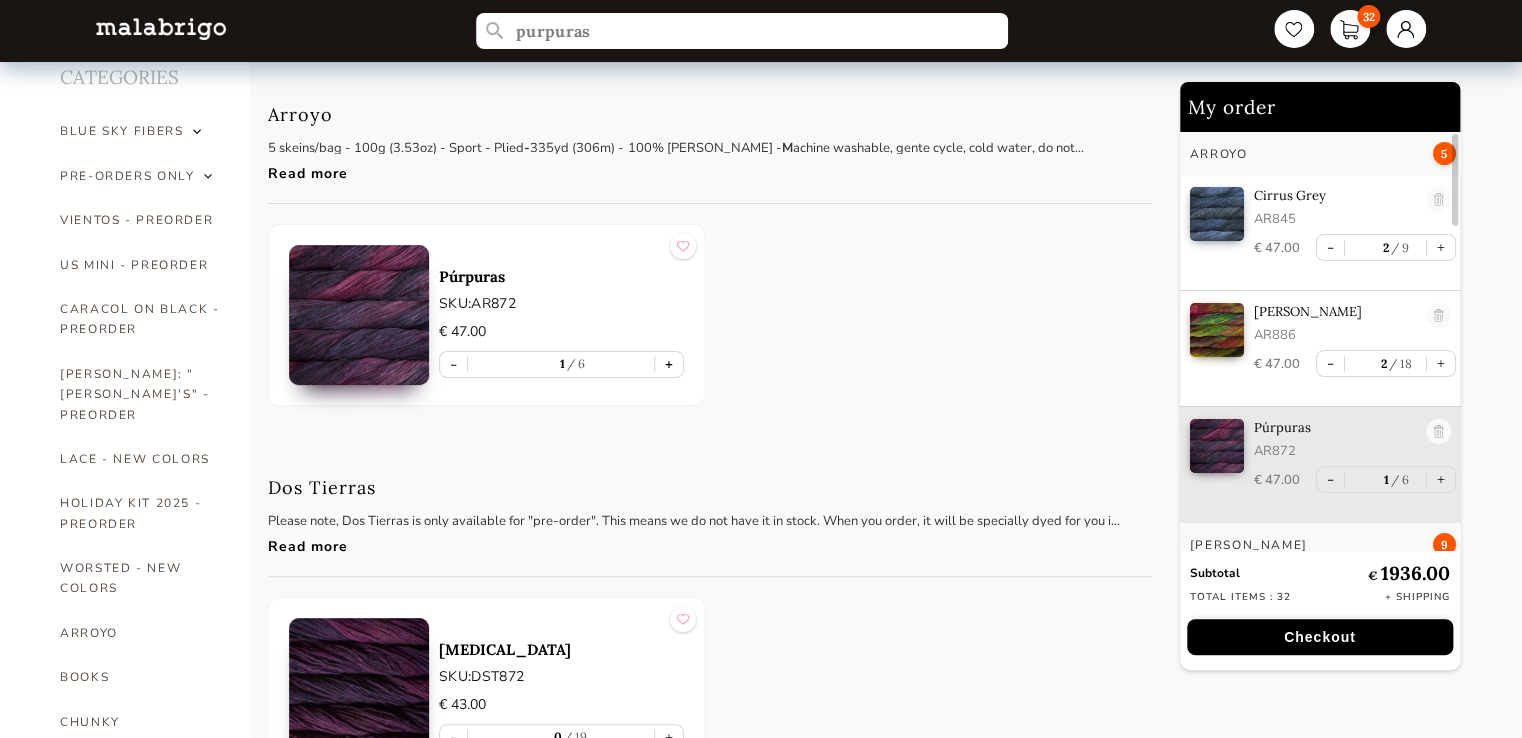 click on "+" at bounding box center [669, 364] 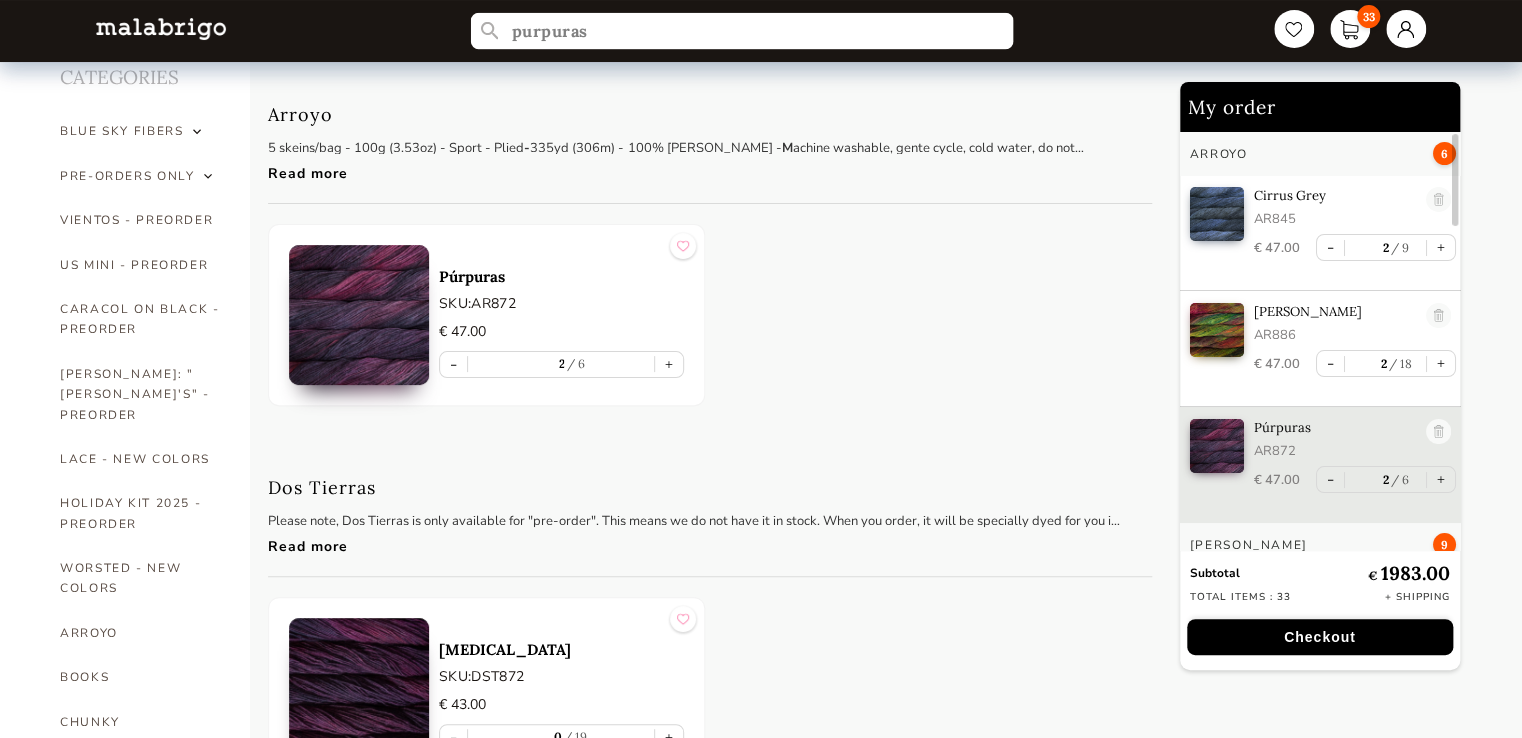 drag, startPoint x: 616, startPoint y: 23, endPoint x: 448, endPoint y: 18, distance: 168.07439 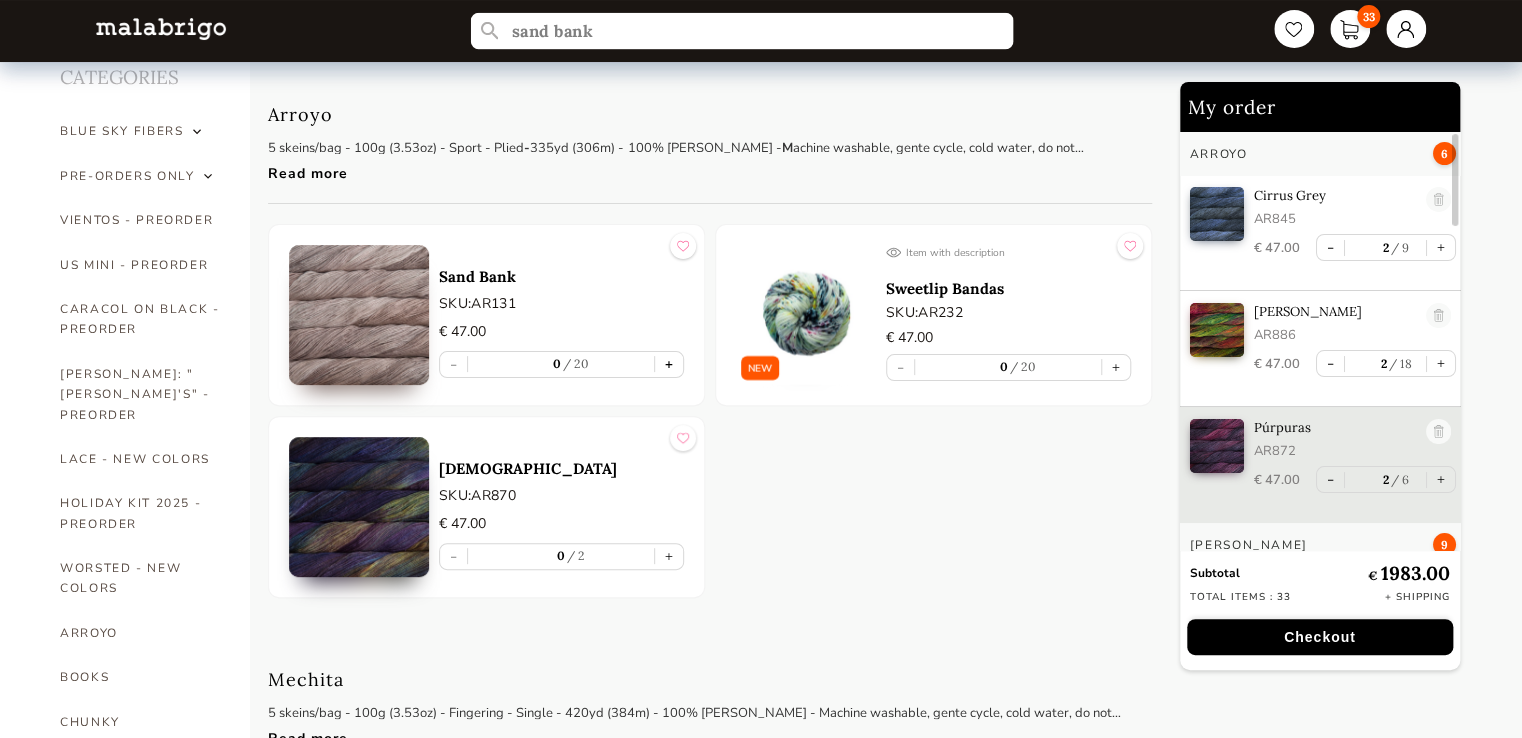 type on "sand bank" 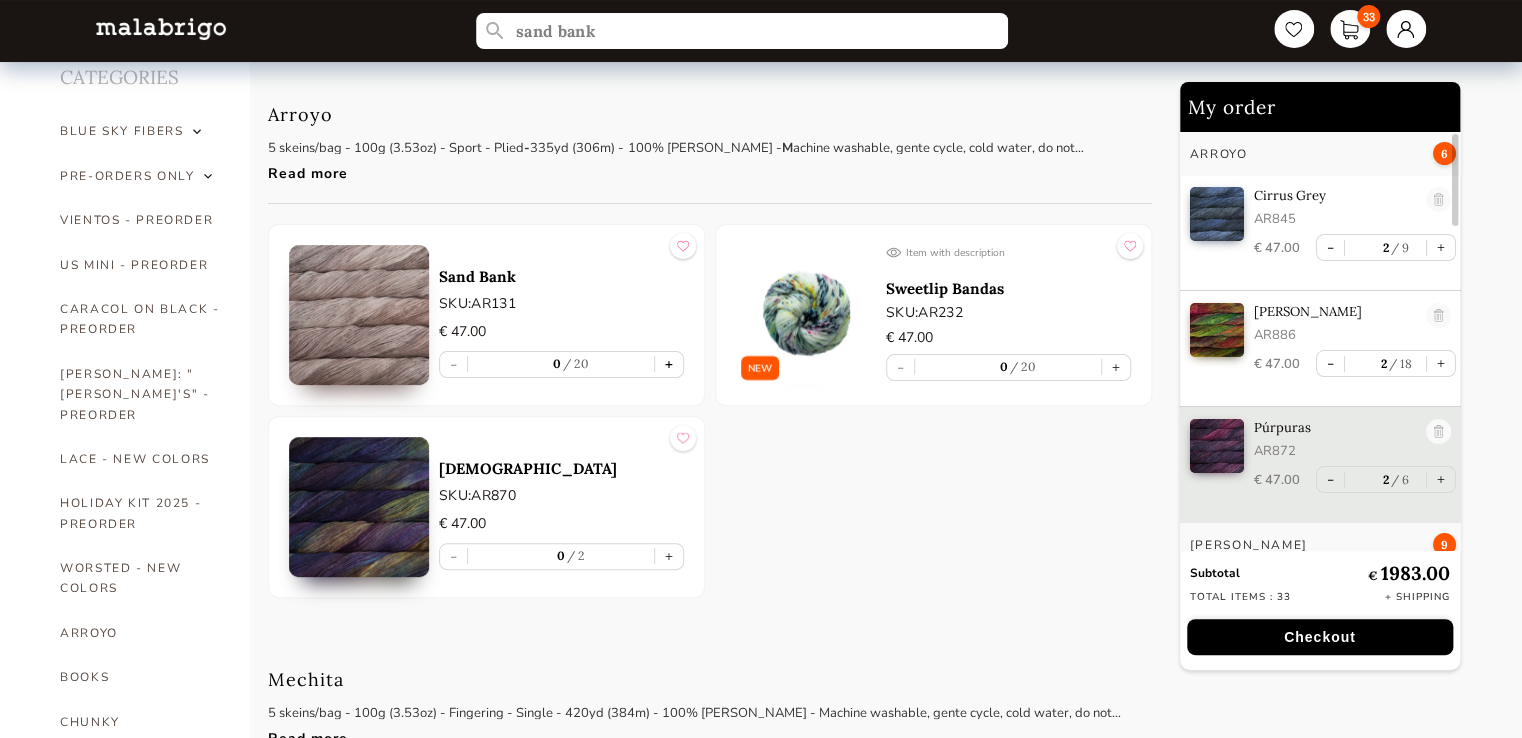 click on "+" at bounding box center [669, 364] 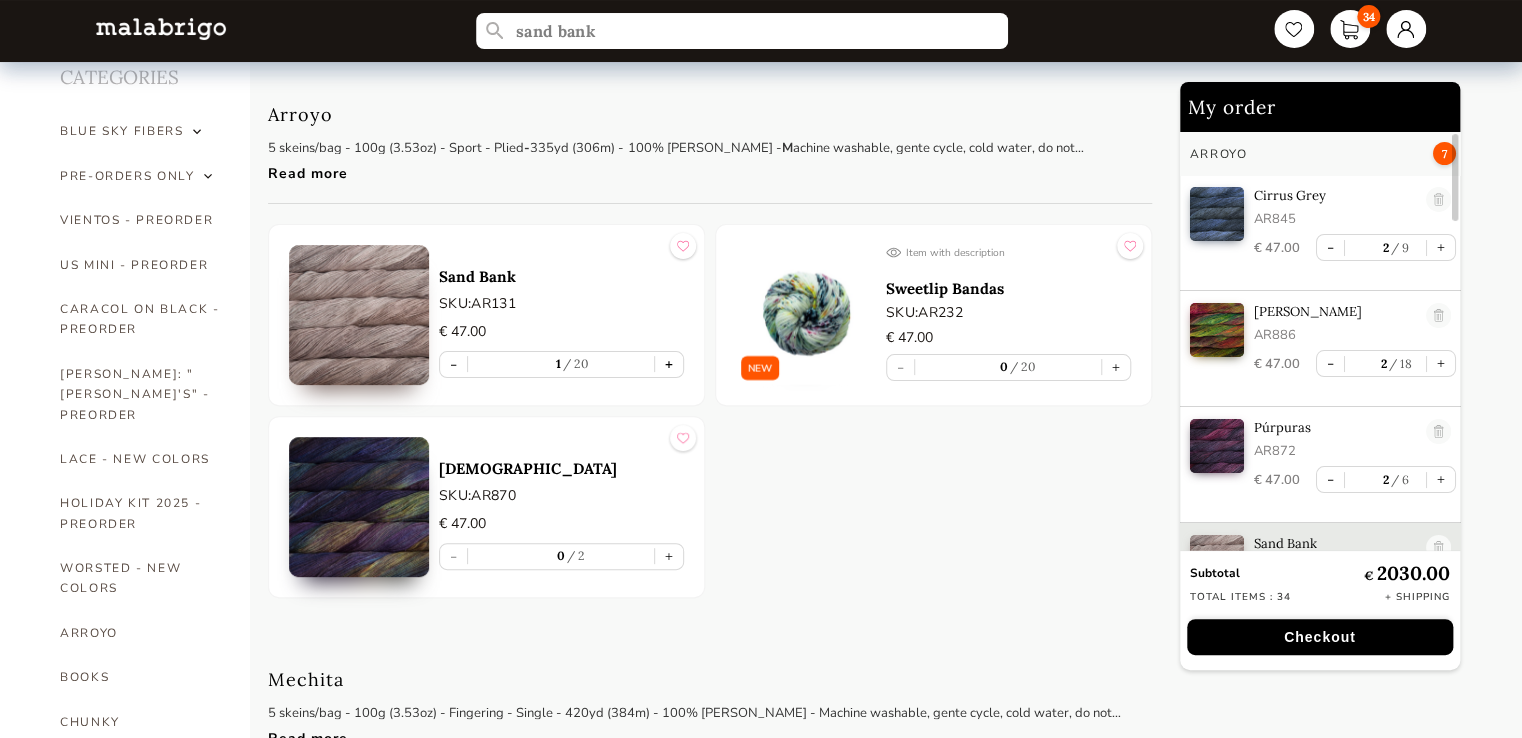 click on "+" at bounding box center [669, 364] 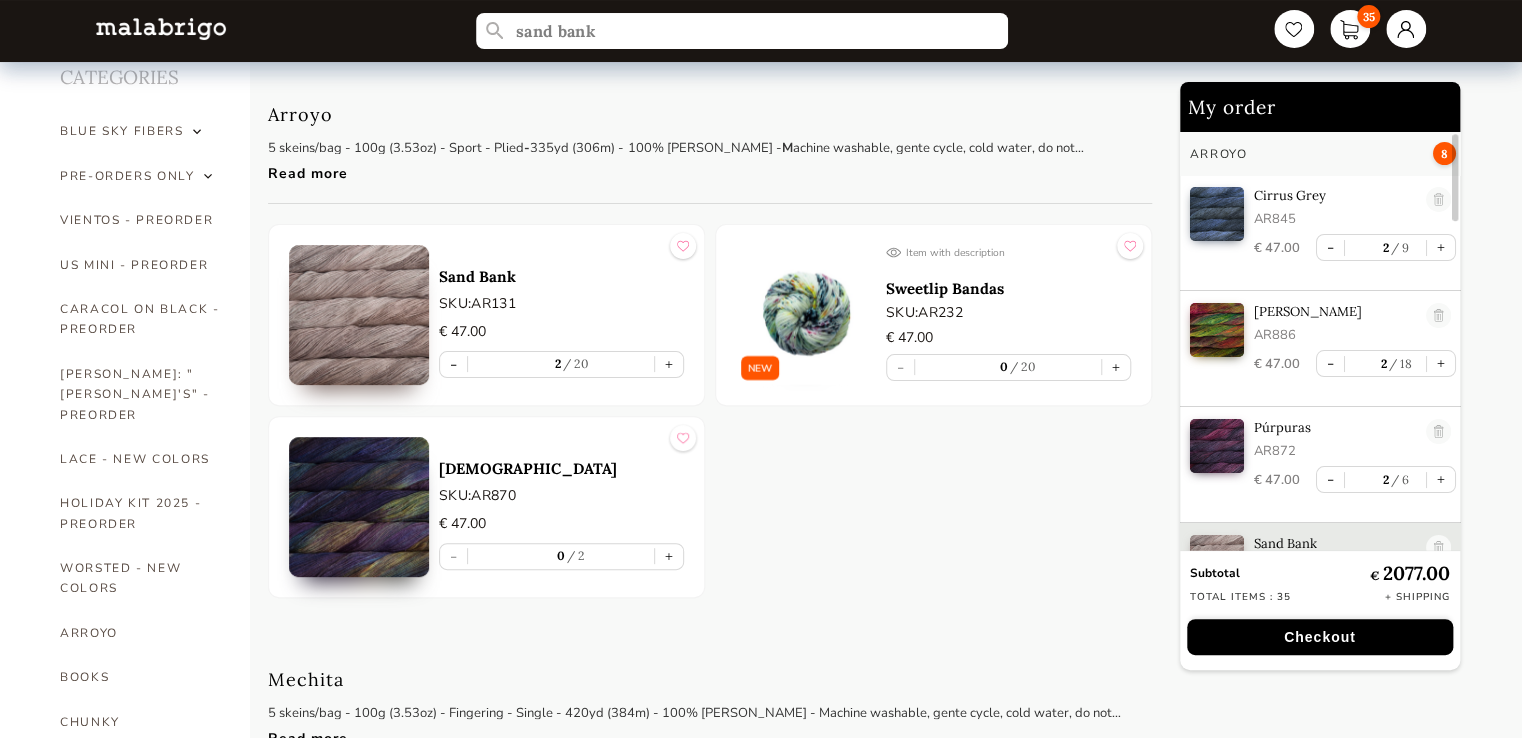 scroll, scrollTop: 16, scrollLeft: 0, axis: vertical 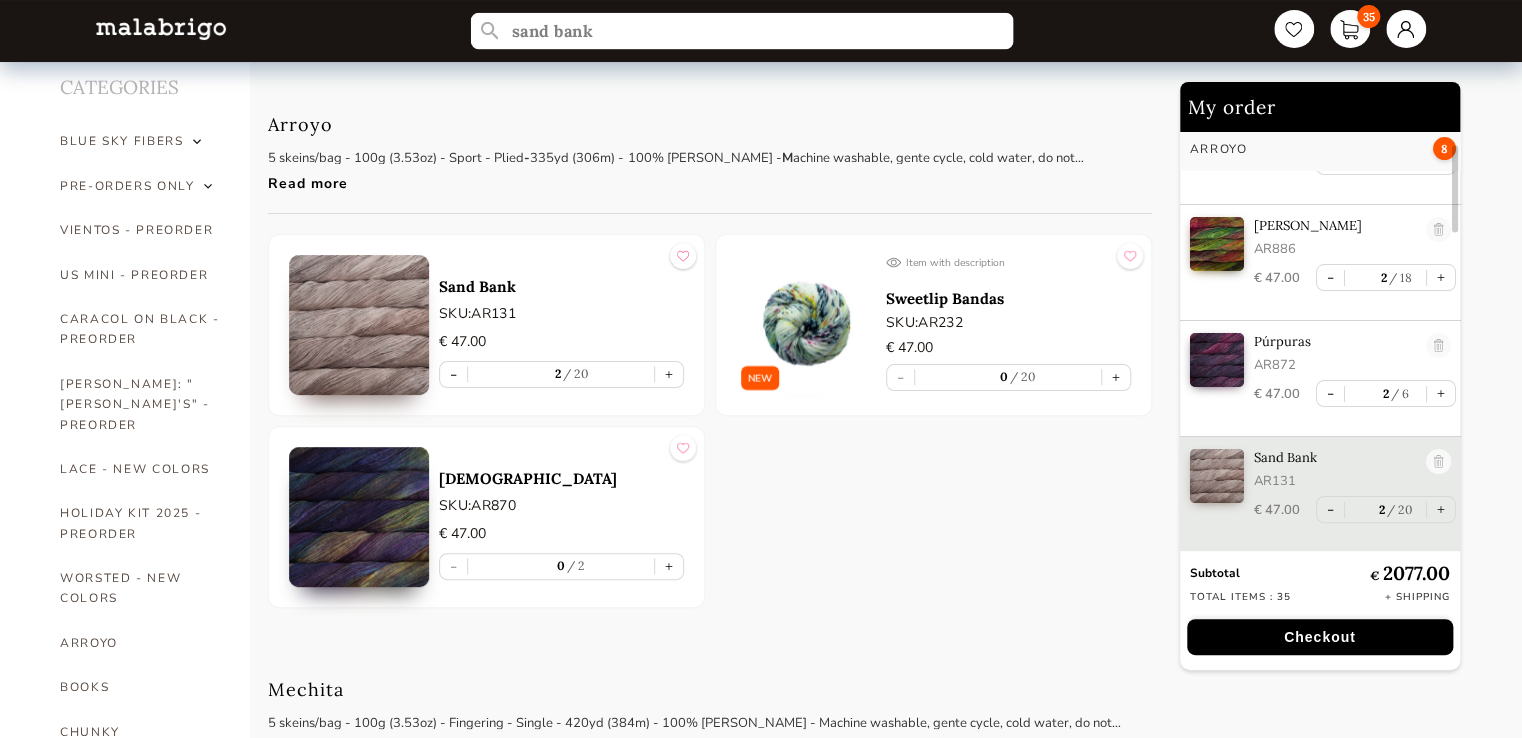 drag, startPoint x: 624, startPoint y: 30, endPoint x: 462, endPoint y: 12, distance: 162.99693 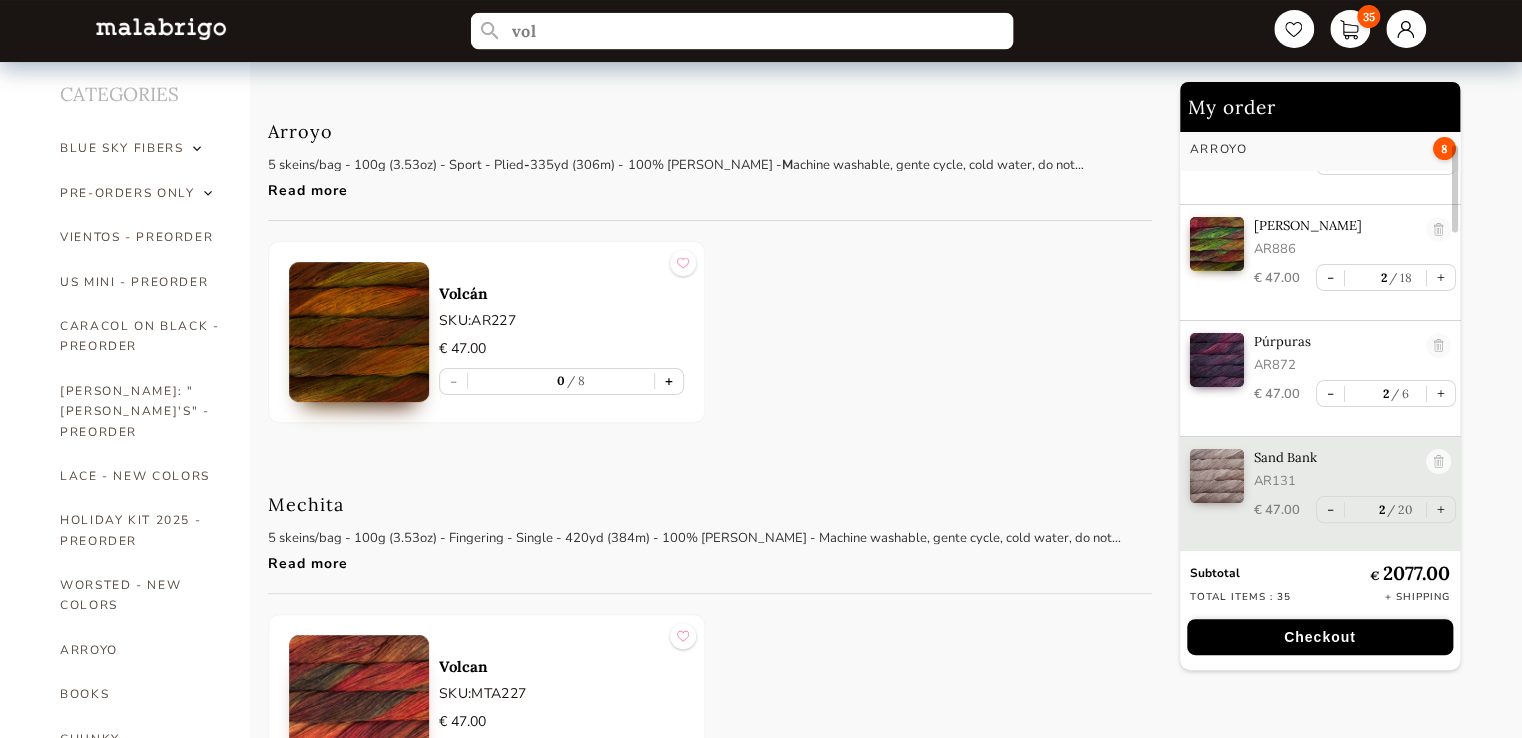 type on "vol" 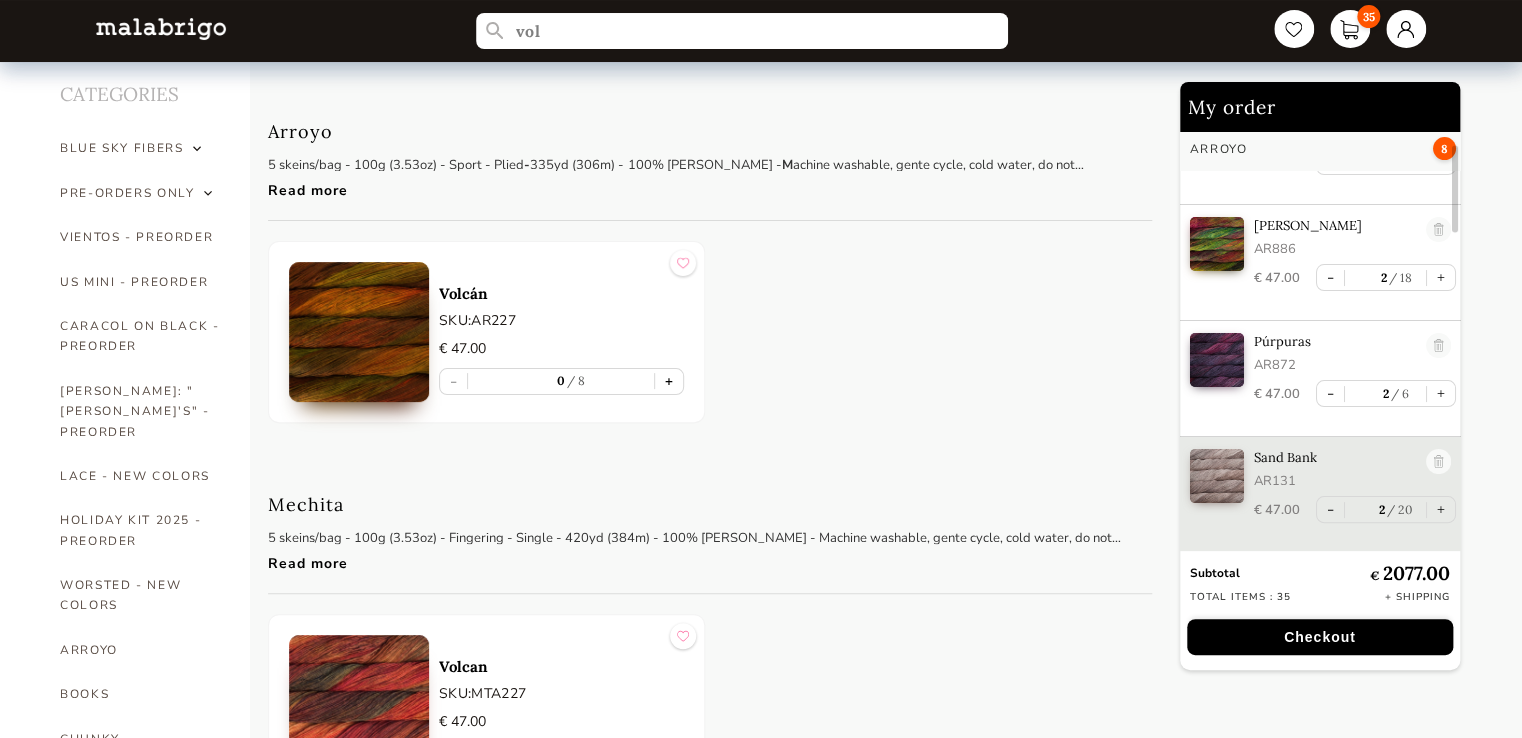 click on "+" at bounding box center (669, 381) 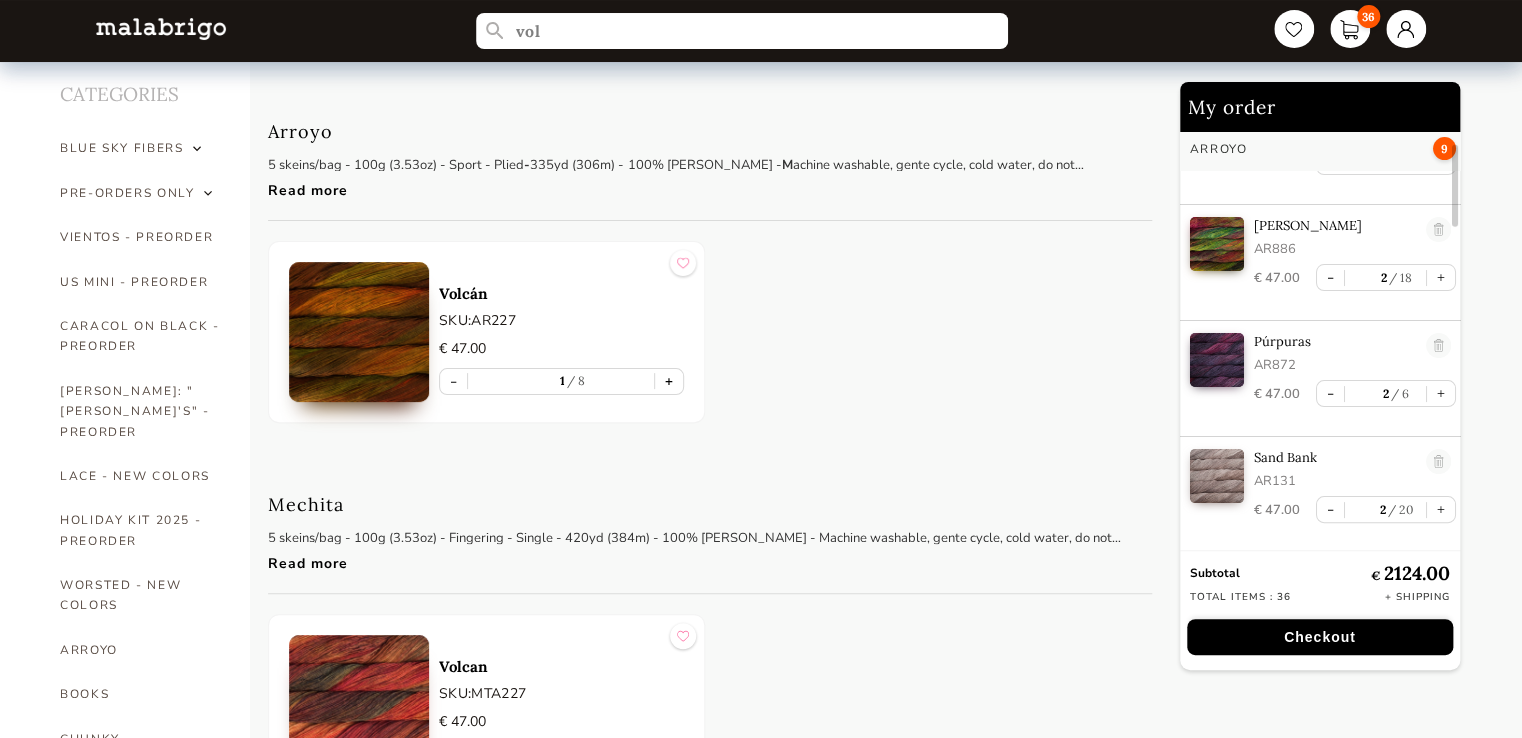 click on "+" at bounding box center (669, 381) 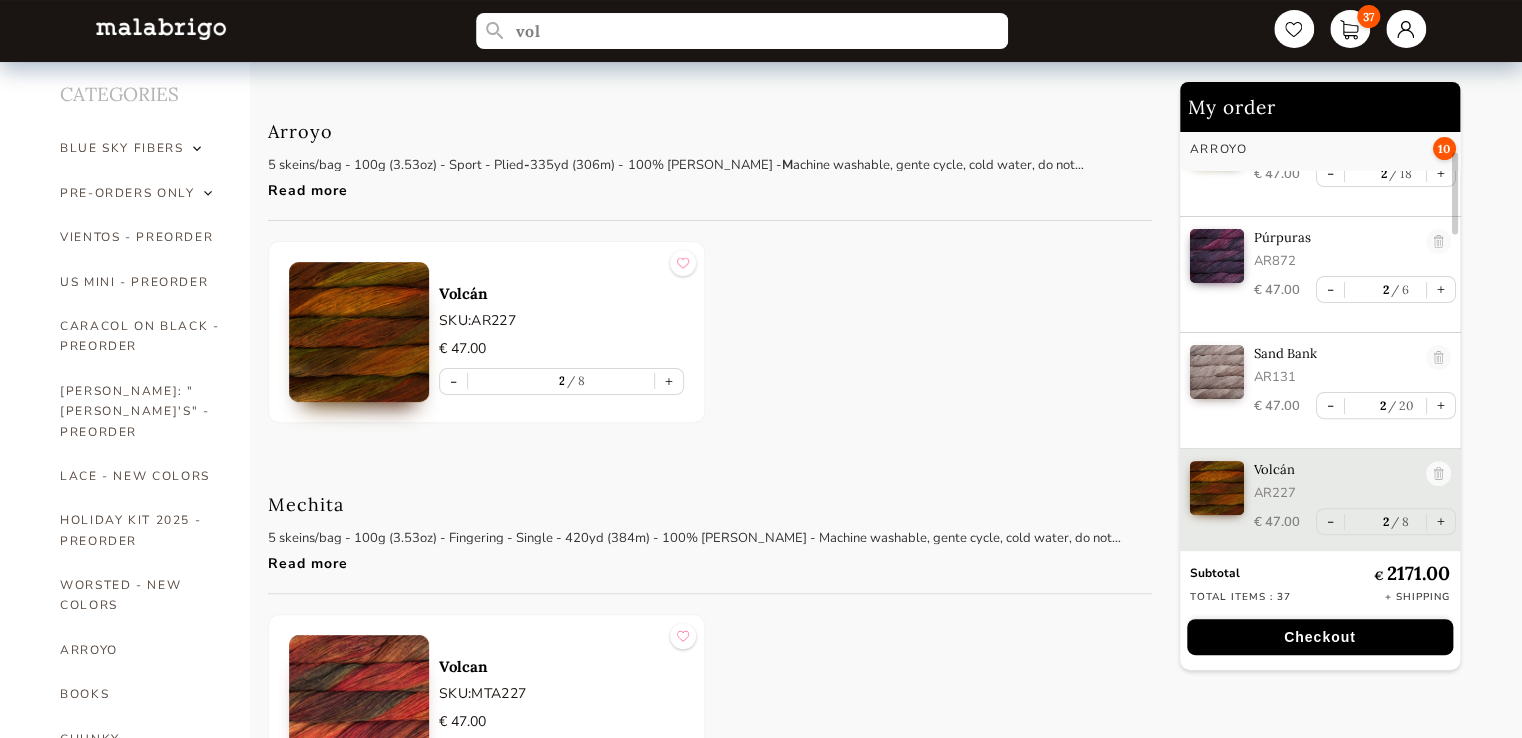 scroll, scrollTop: 197, scrollLeft: 0, axis: vertical 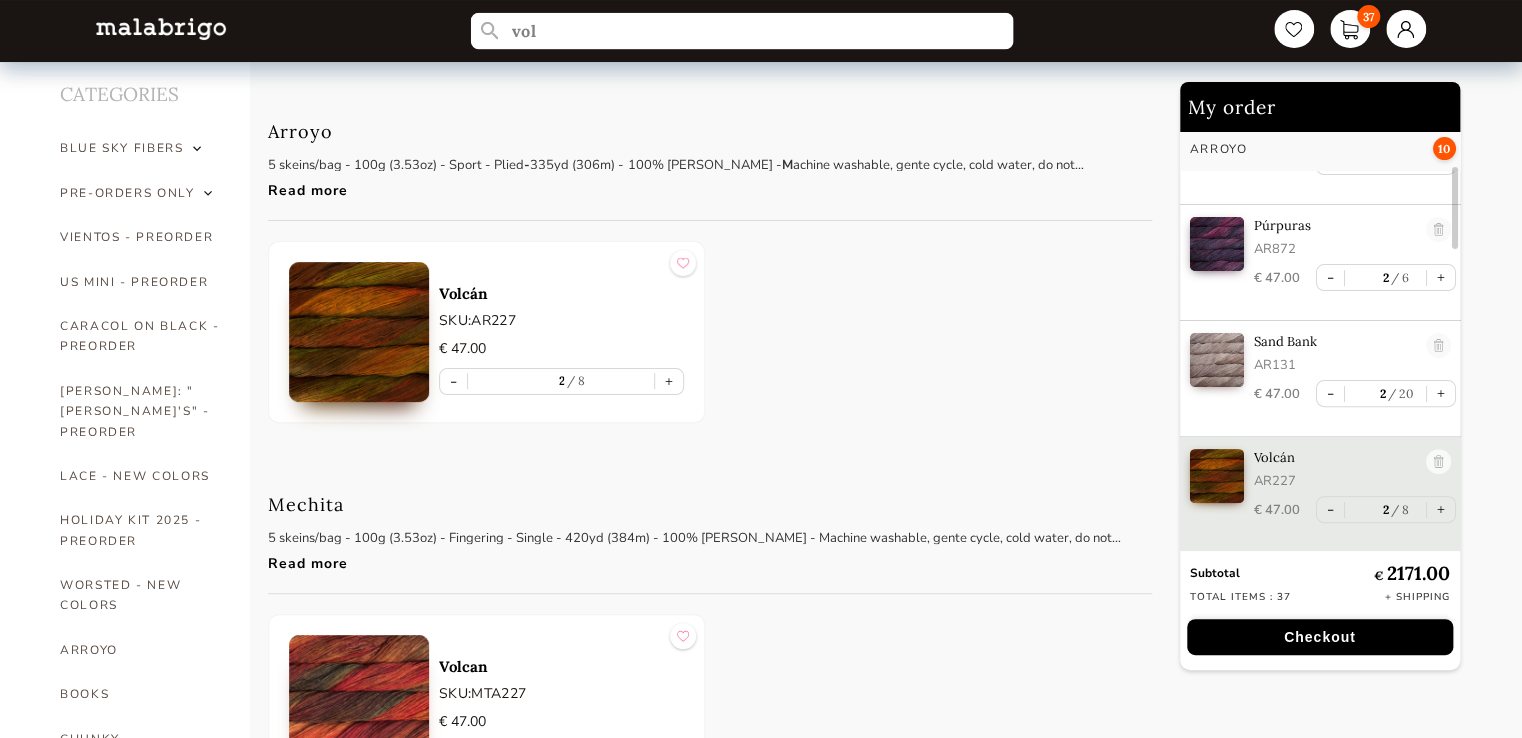drag, startPoint x: 559, startPoint y: 26, endPoint x: 503, endPoint y: 26, distance: 56 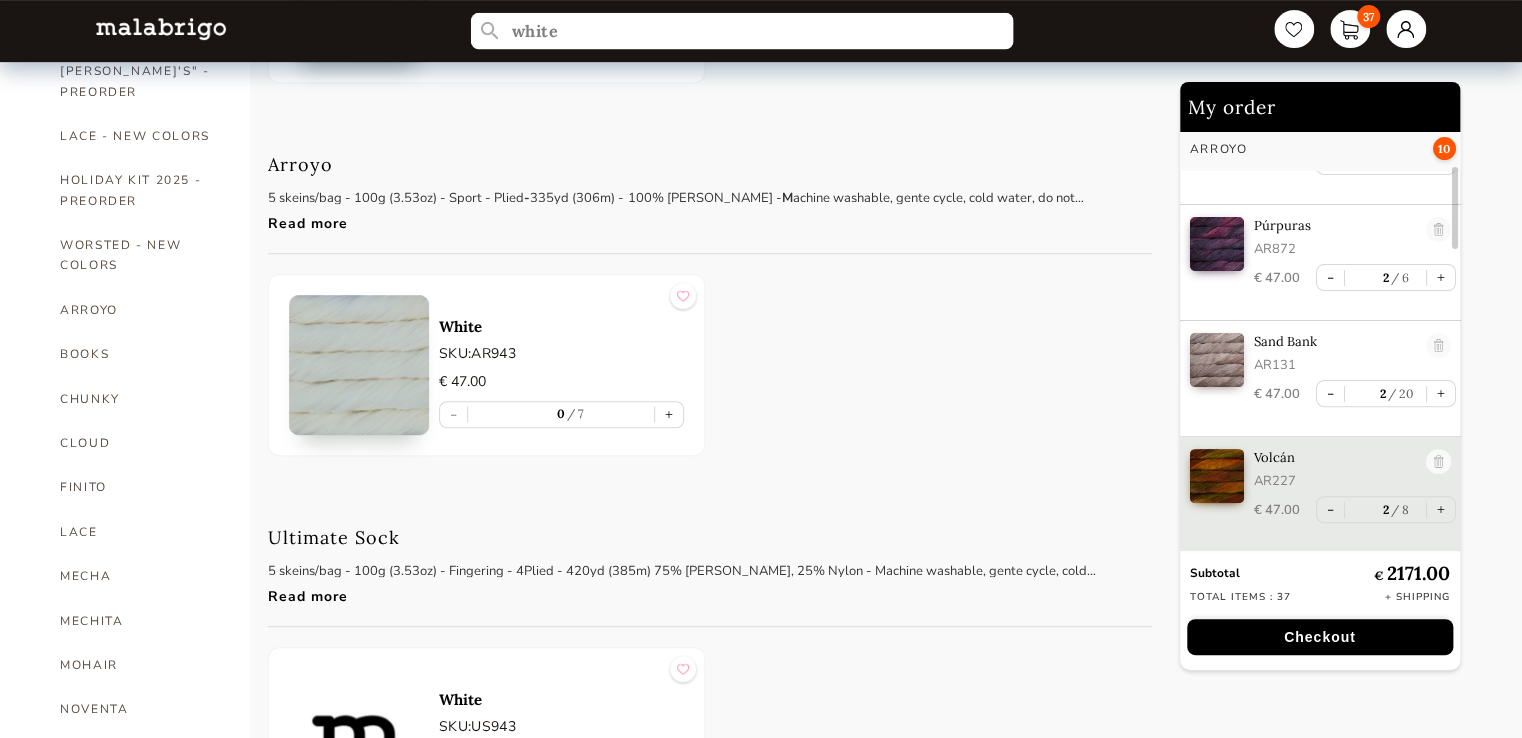 scroll, scrollTop: 469, scrollLeft: 0, axis: vertical 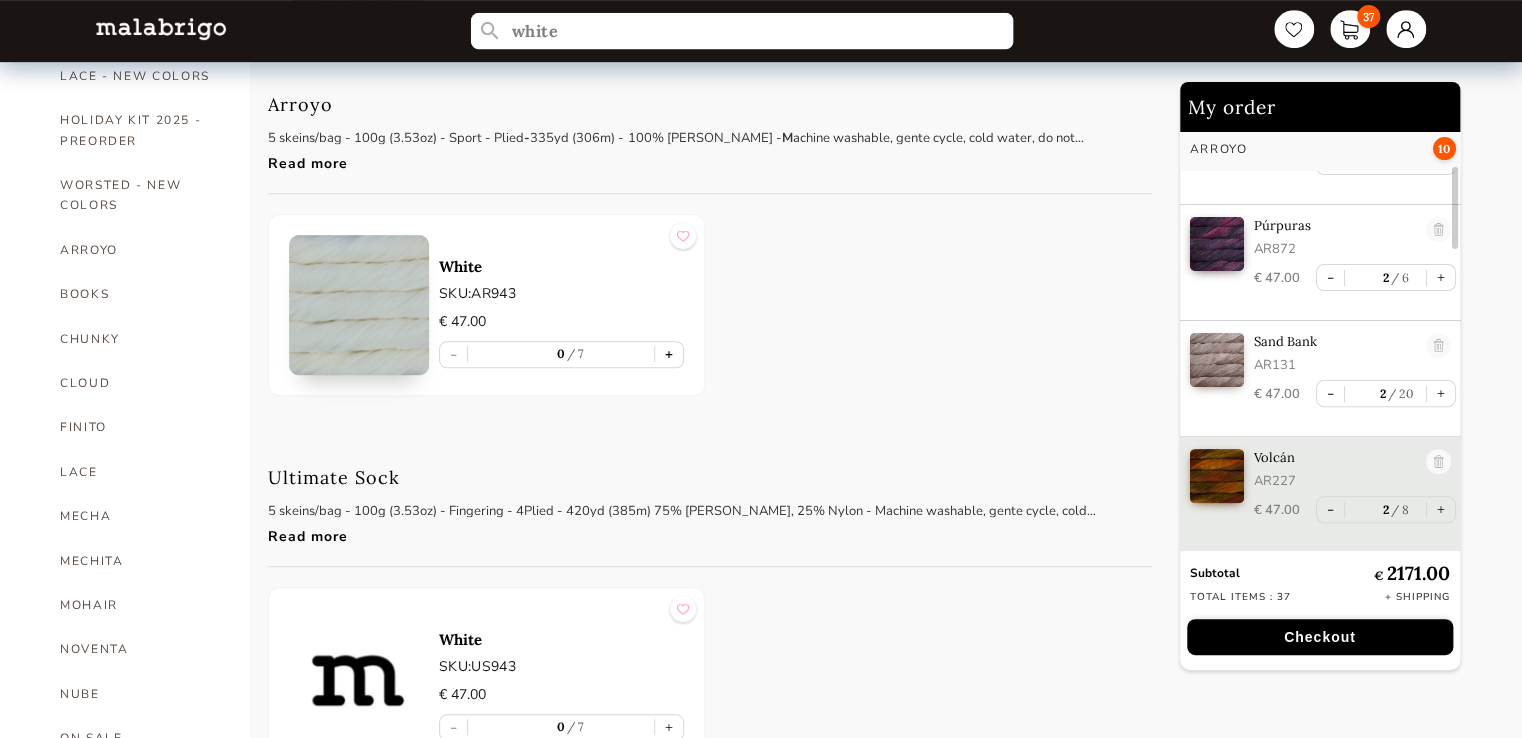 type on "white" 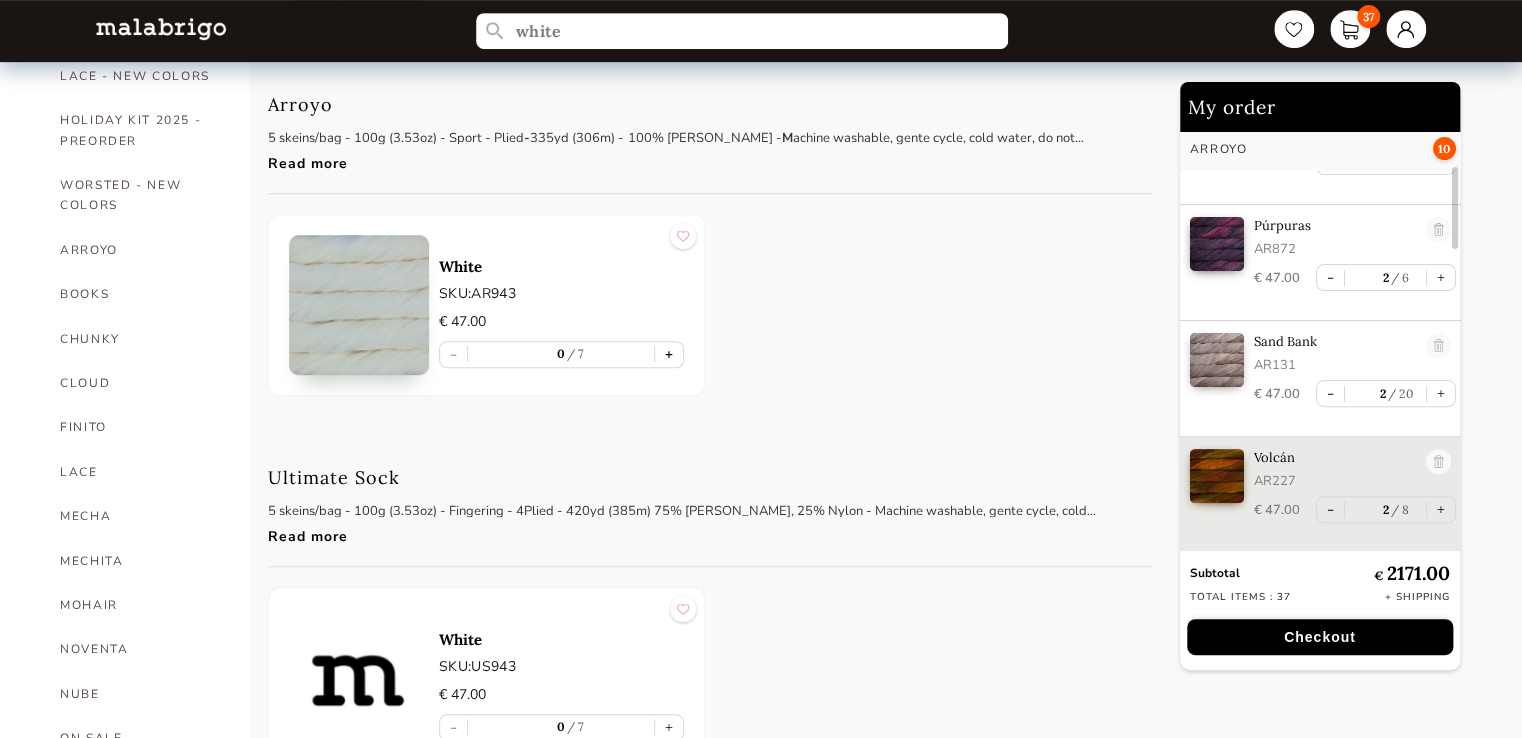 click on "+" at bounding box center [669, 354] 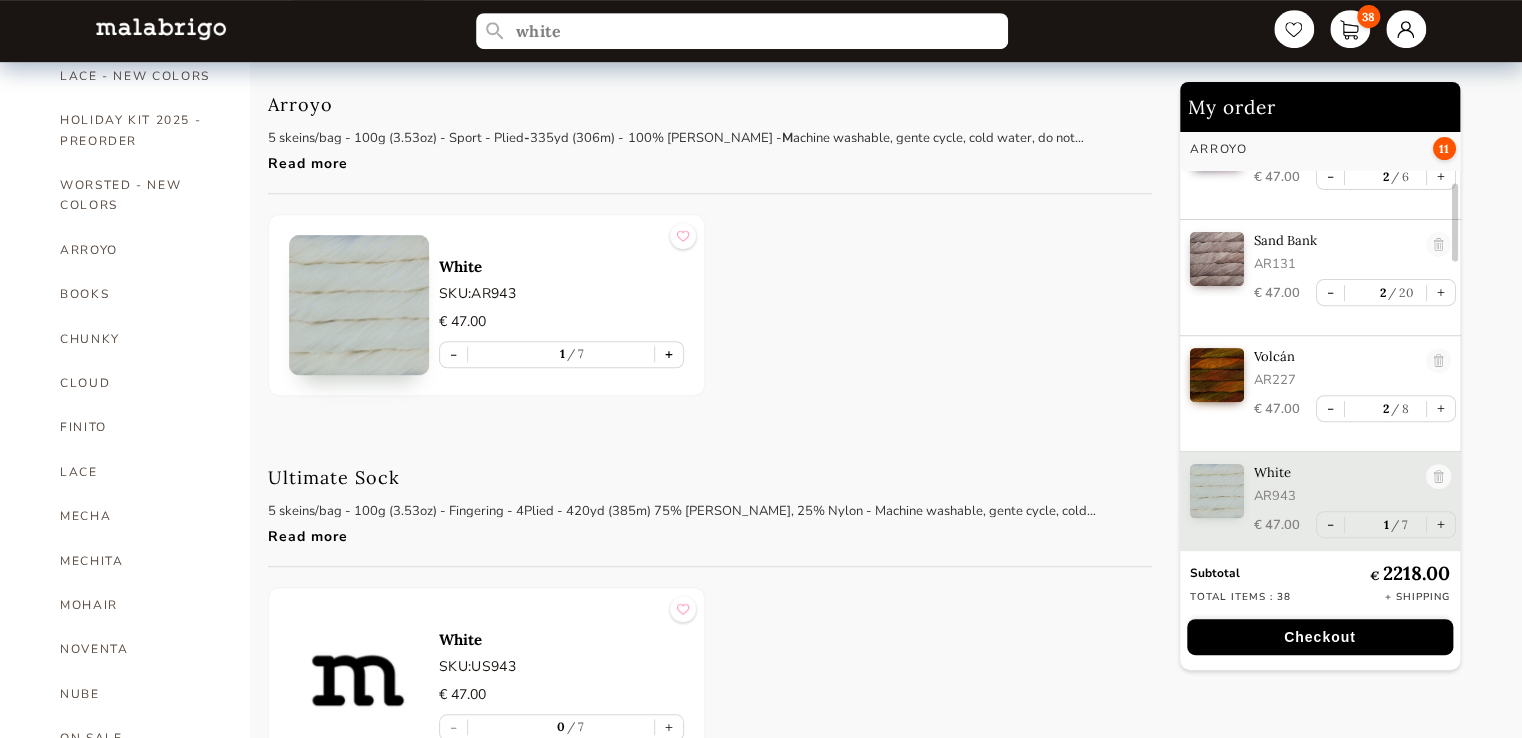 click on "+" at bounding box center (669, 354) 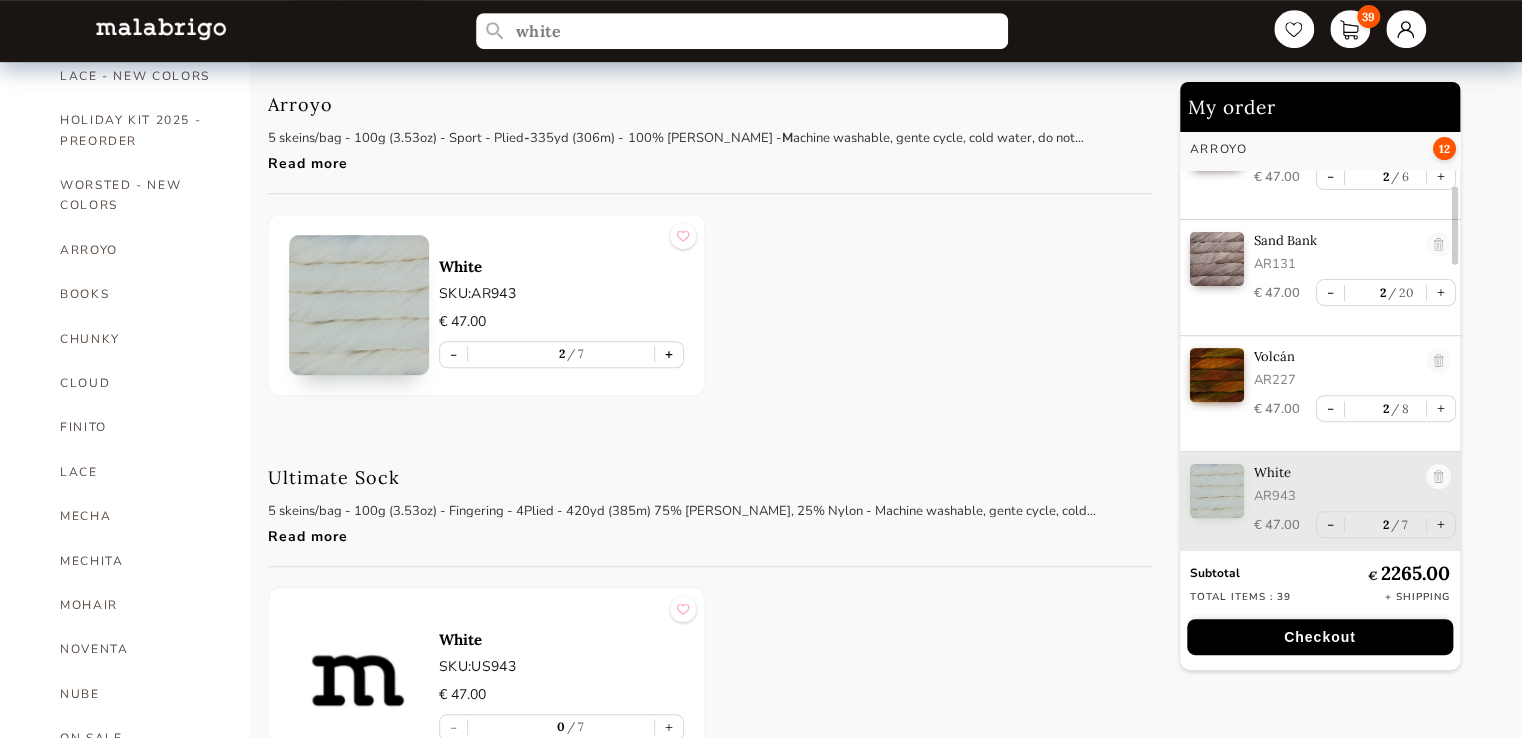 scroll, scrollTop: 316, scrollLeft: 0, axis: vertical 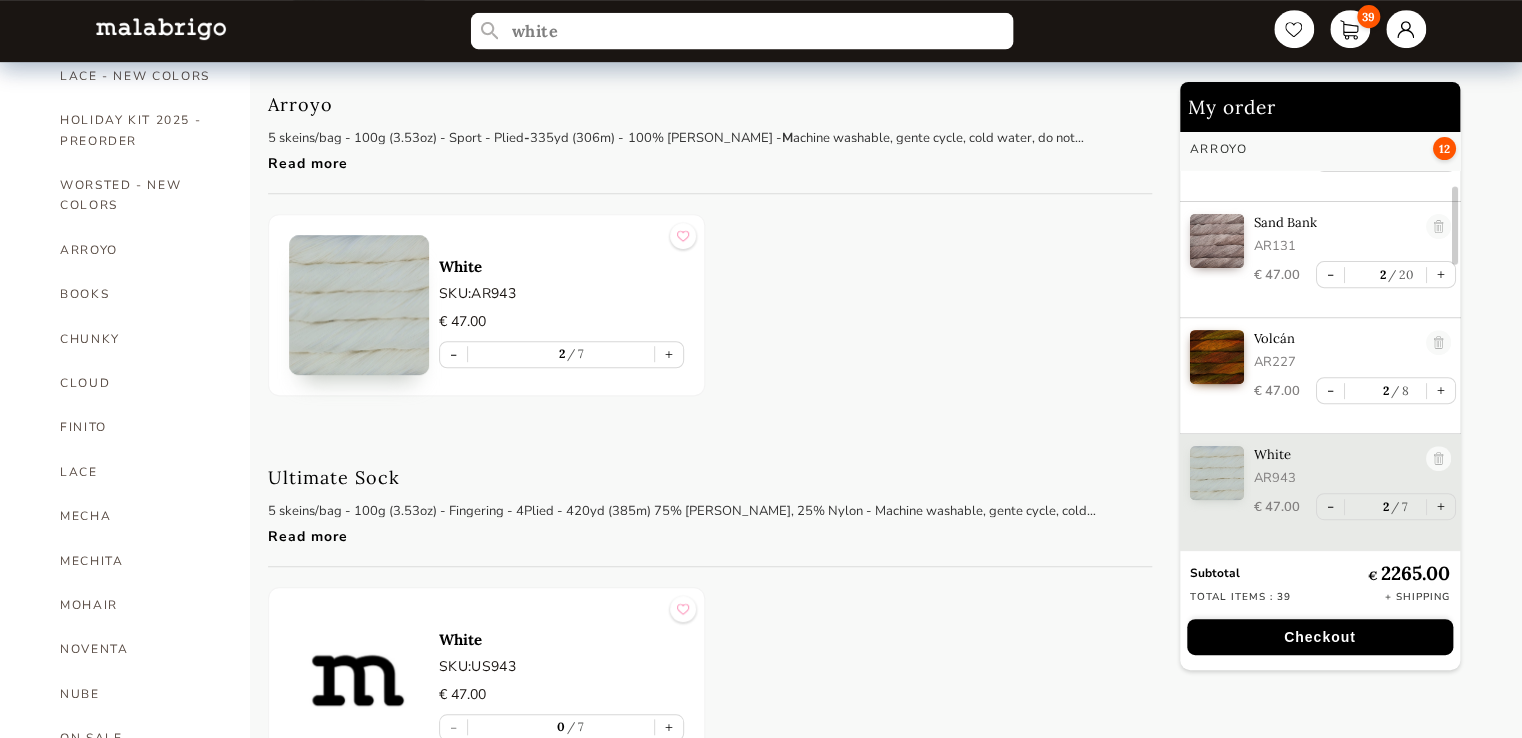 drag, startPoint x: 591, startPoint y: 35, endPoint x: 436, endPoint y: 15, distance: 156.285 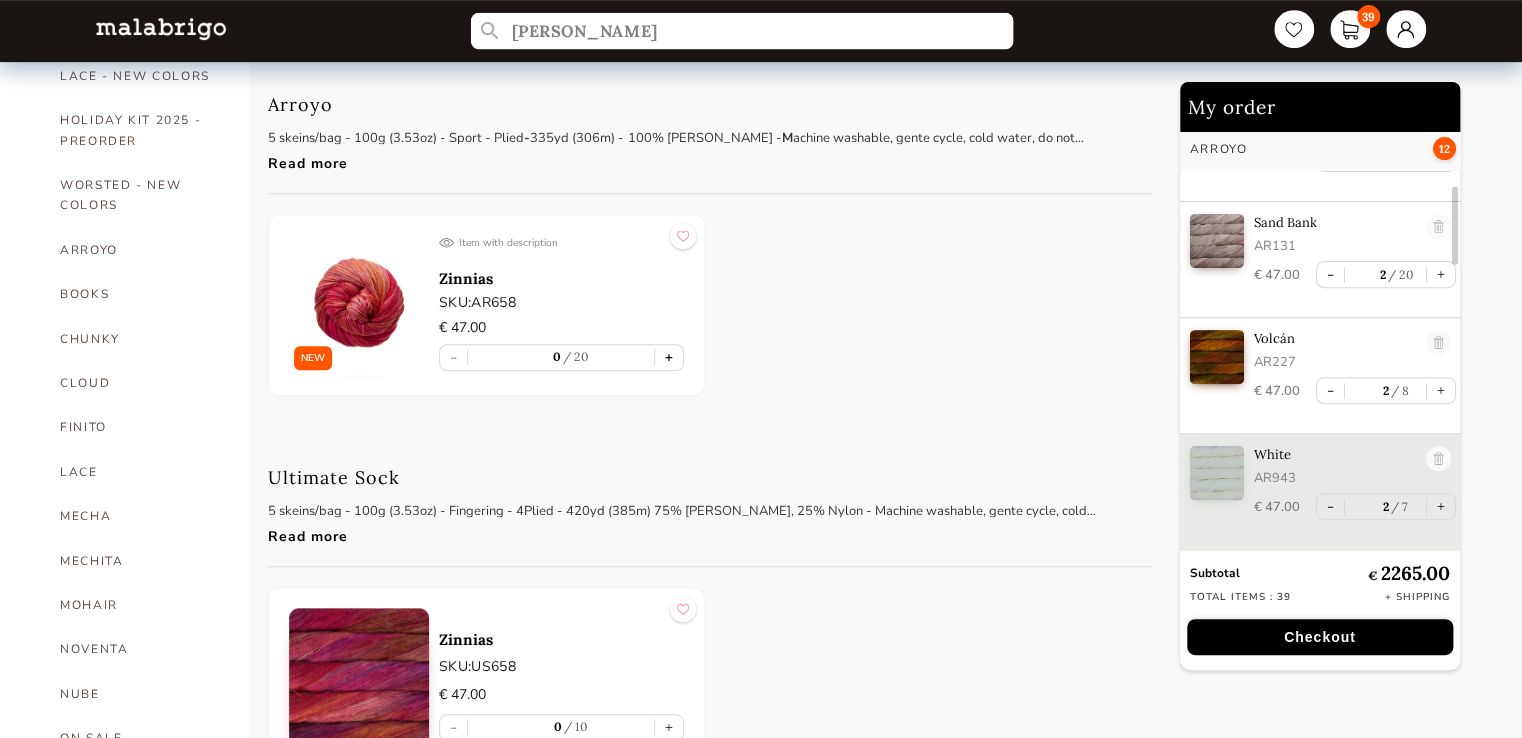 type on "[PERSON_NAME]" 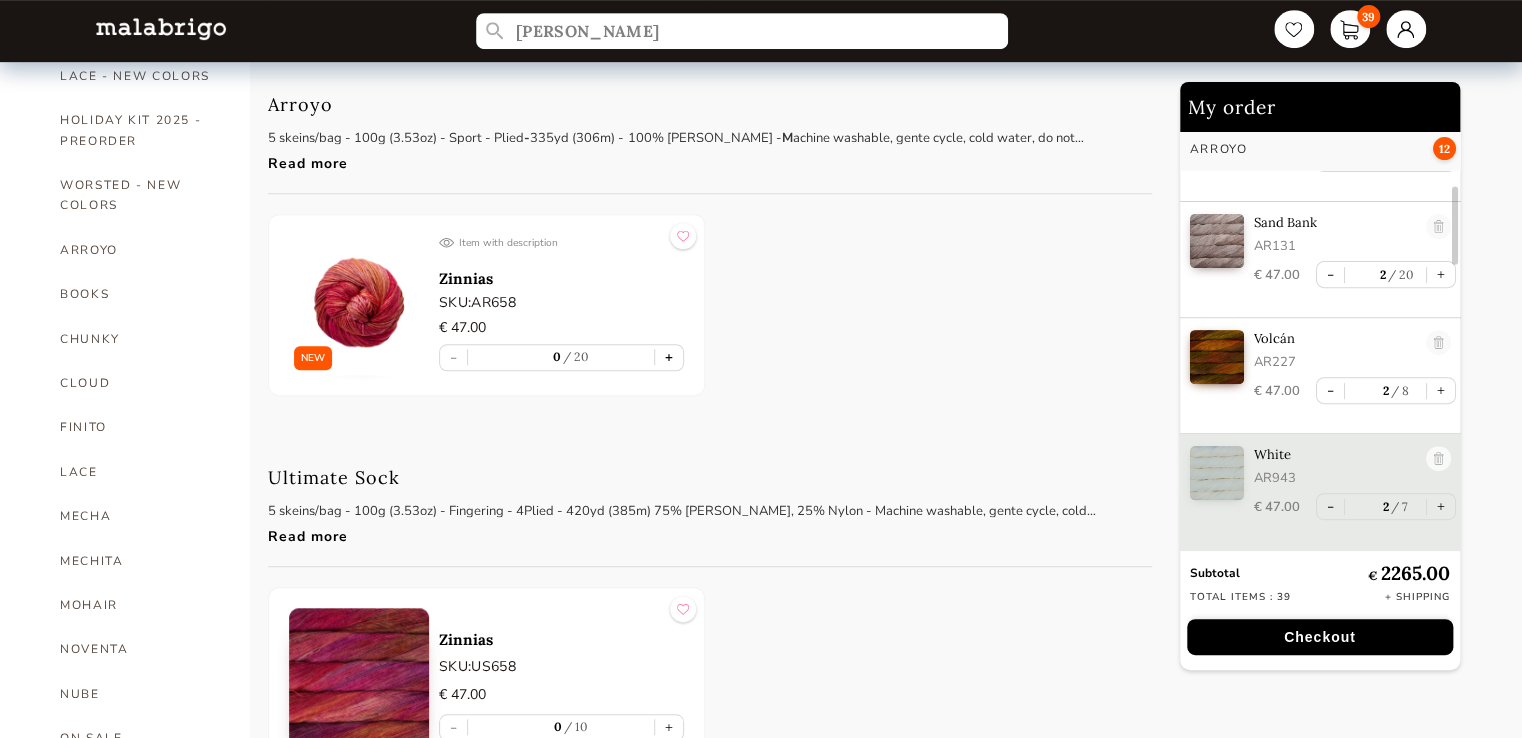 click on "+" at bounding box center [669, 357] 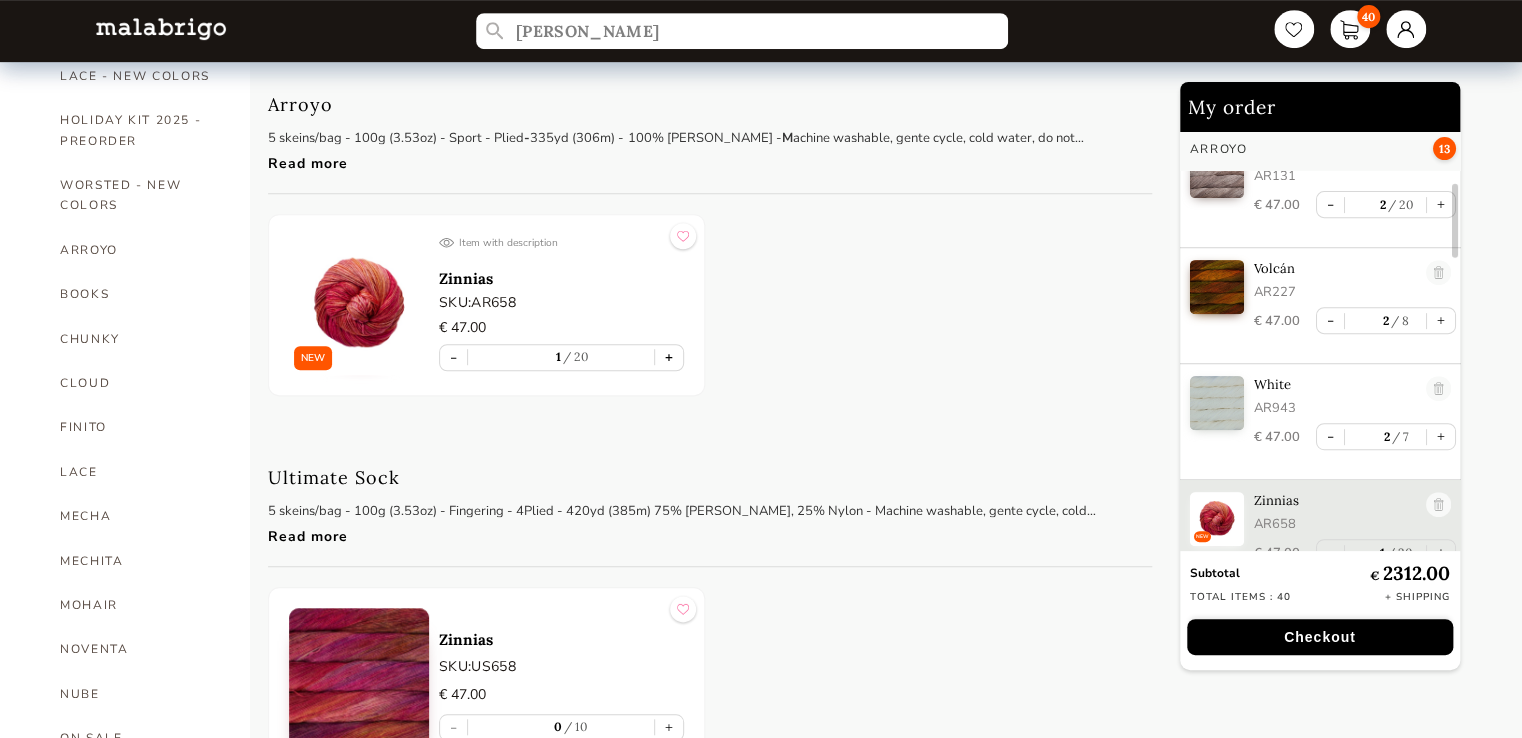 click on "+" at bounding box center (669, 357) 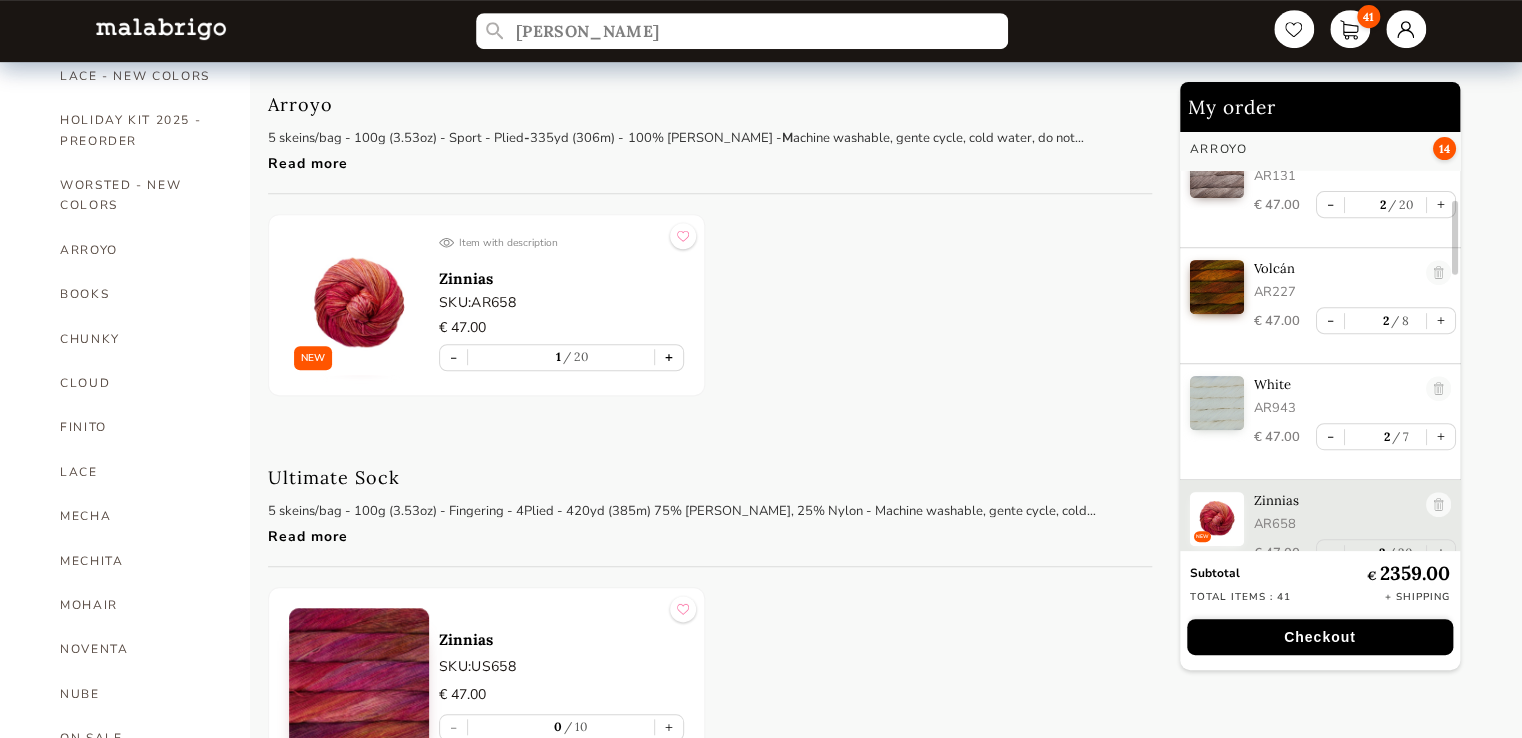 type on "2" 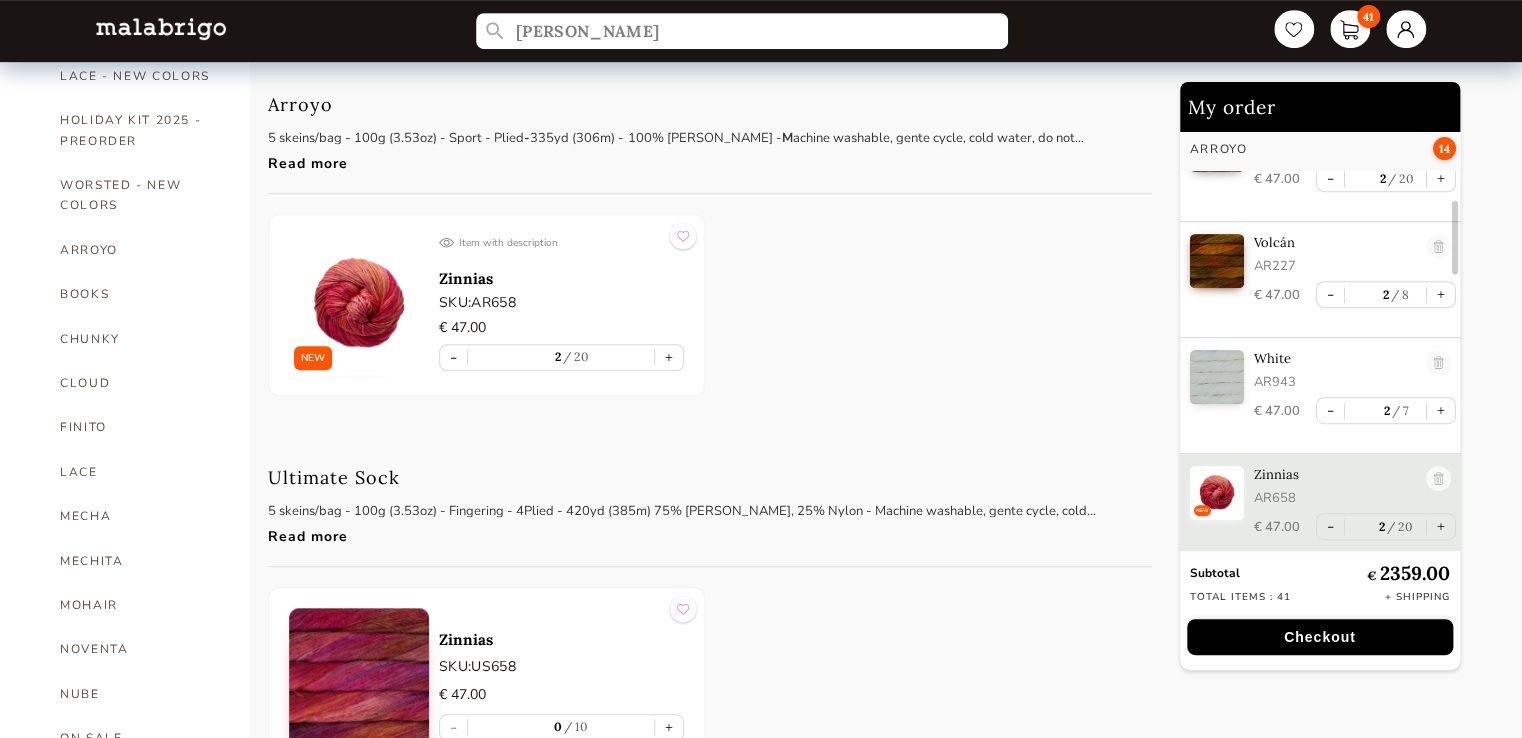scroll, scrollTop: 431, scrollLeft: 0, axis: vertical 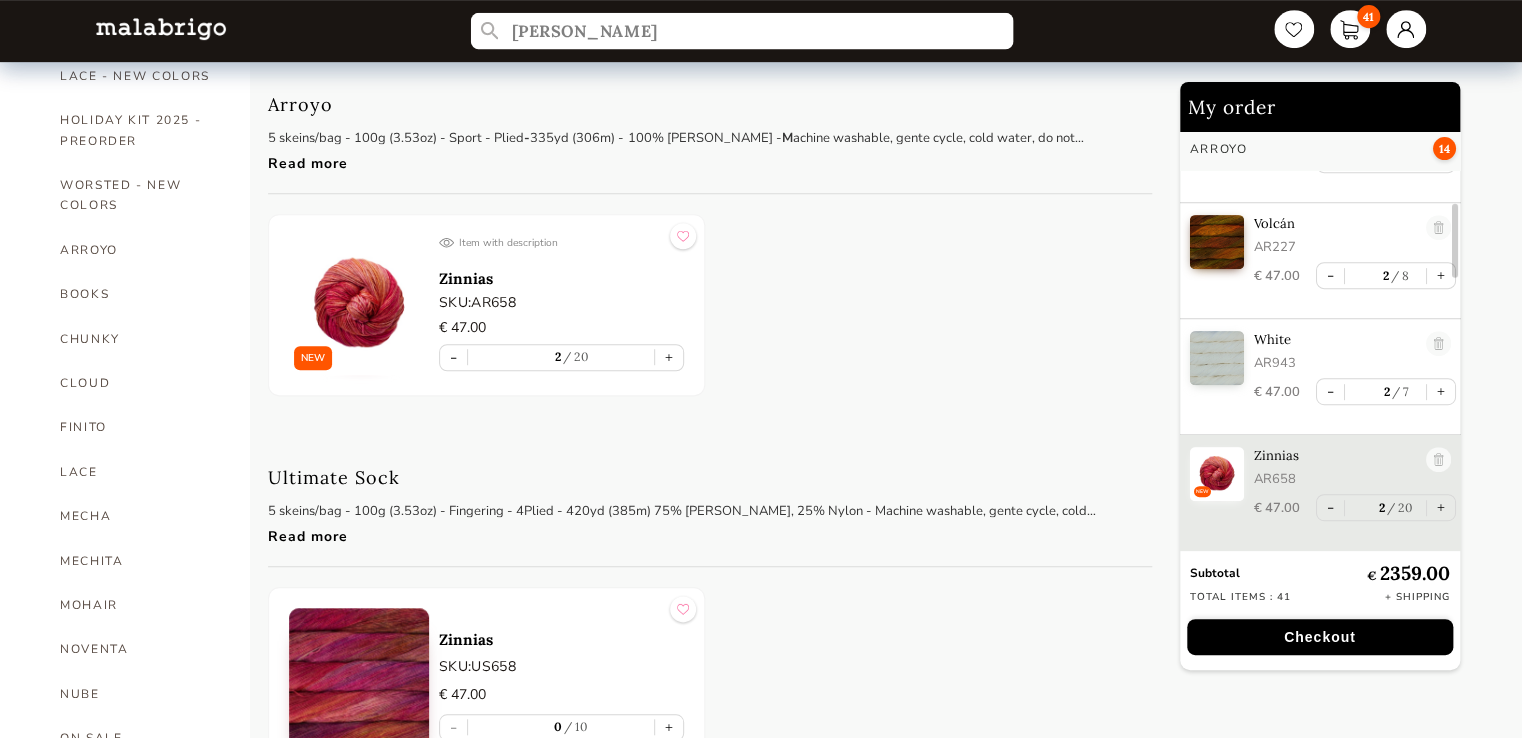 drag, startPoint x: 588, startPoint y: 18, endPoint x: 479, endPoint y: 18, distance: 109 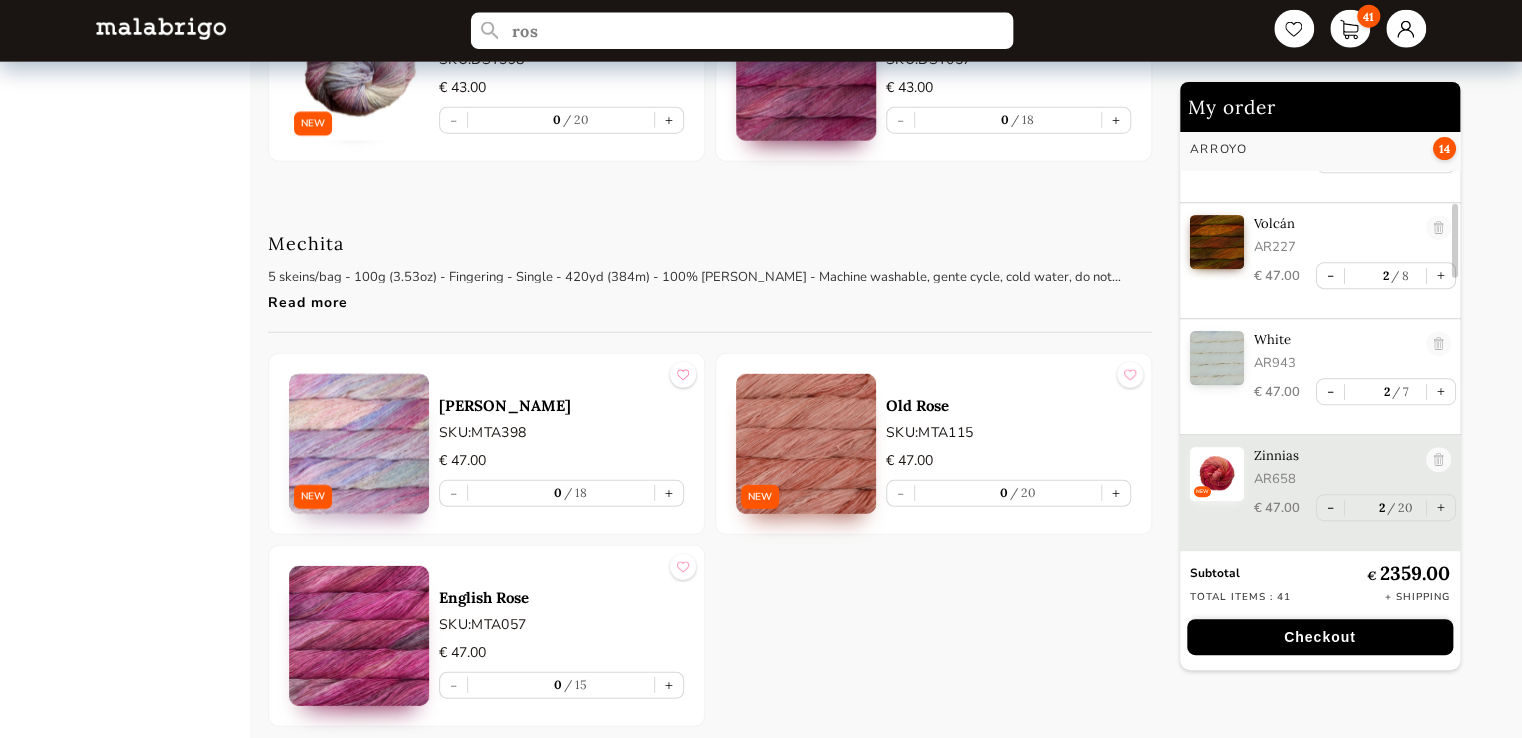 scroll, scrollTop: 2569, scrollLeft: 0, axis: vertical 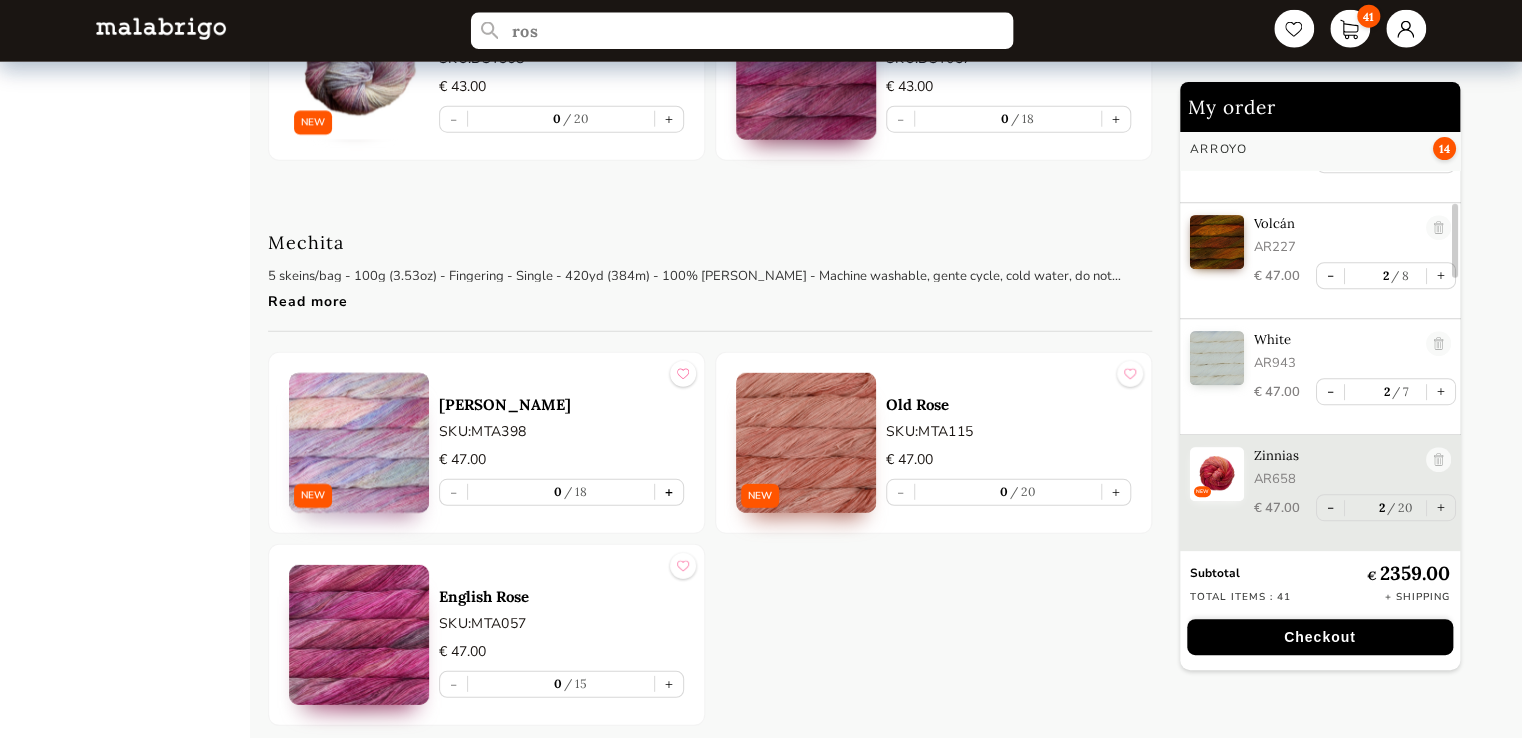 type on "ros" 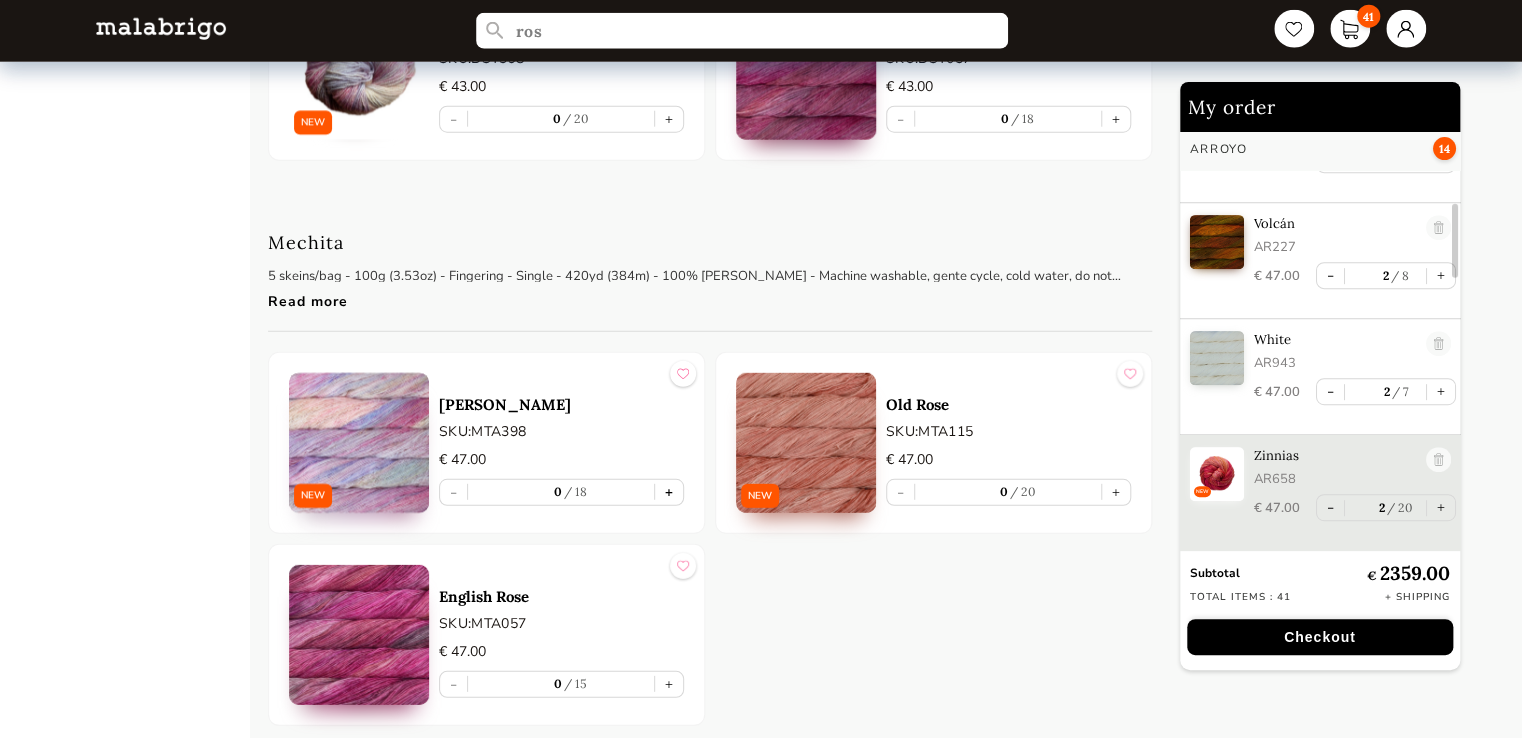 click on "+" at bounding box center (669, 492) 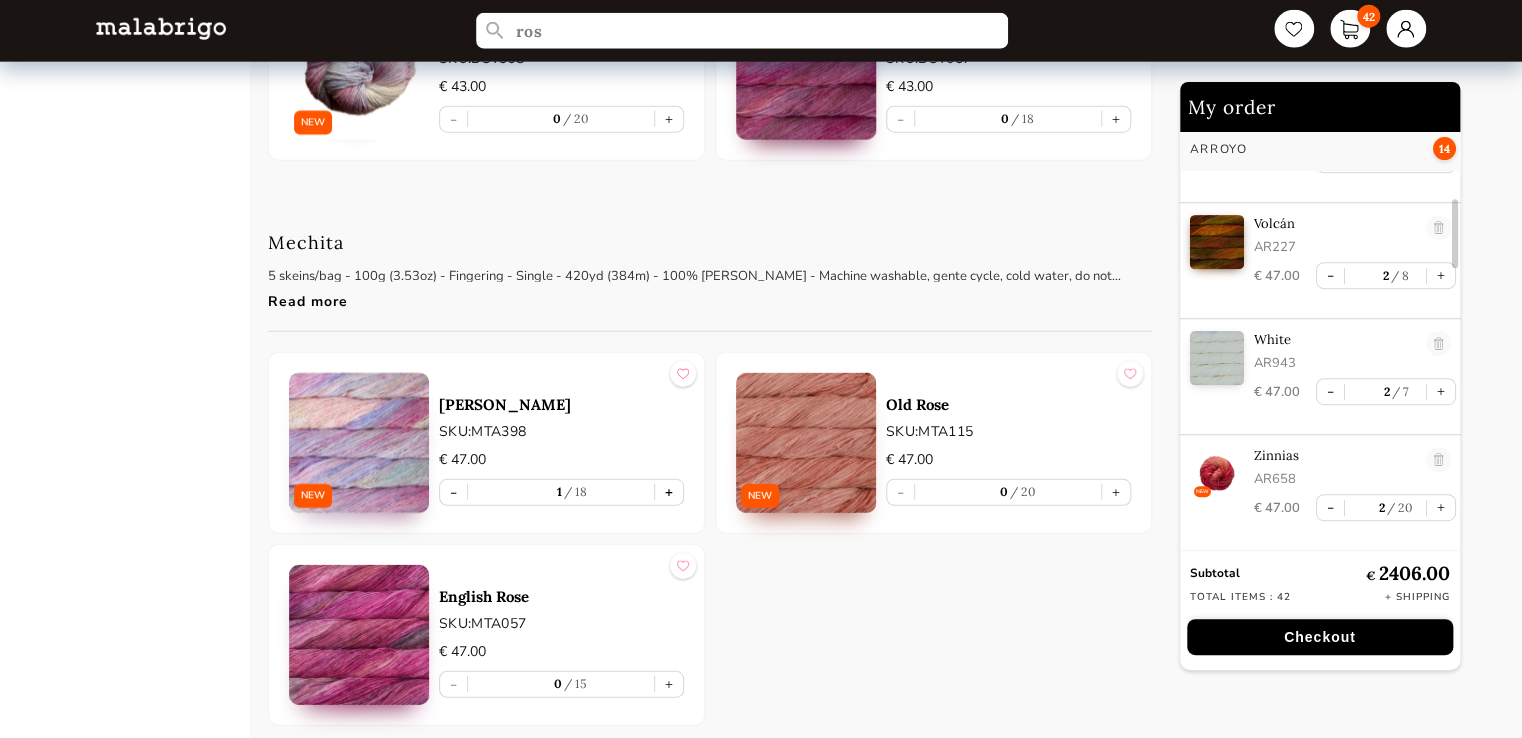 click on "+" at bounding box center [669, 492] 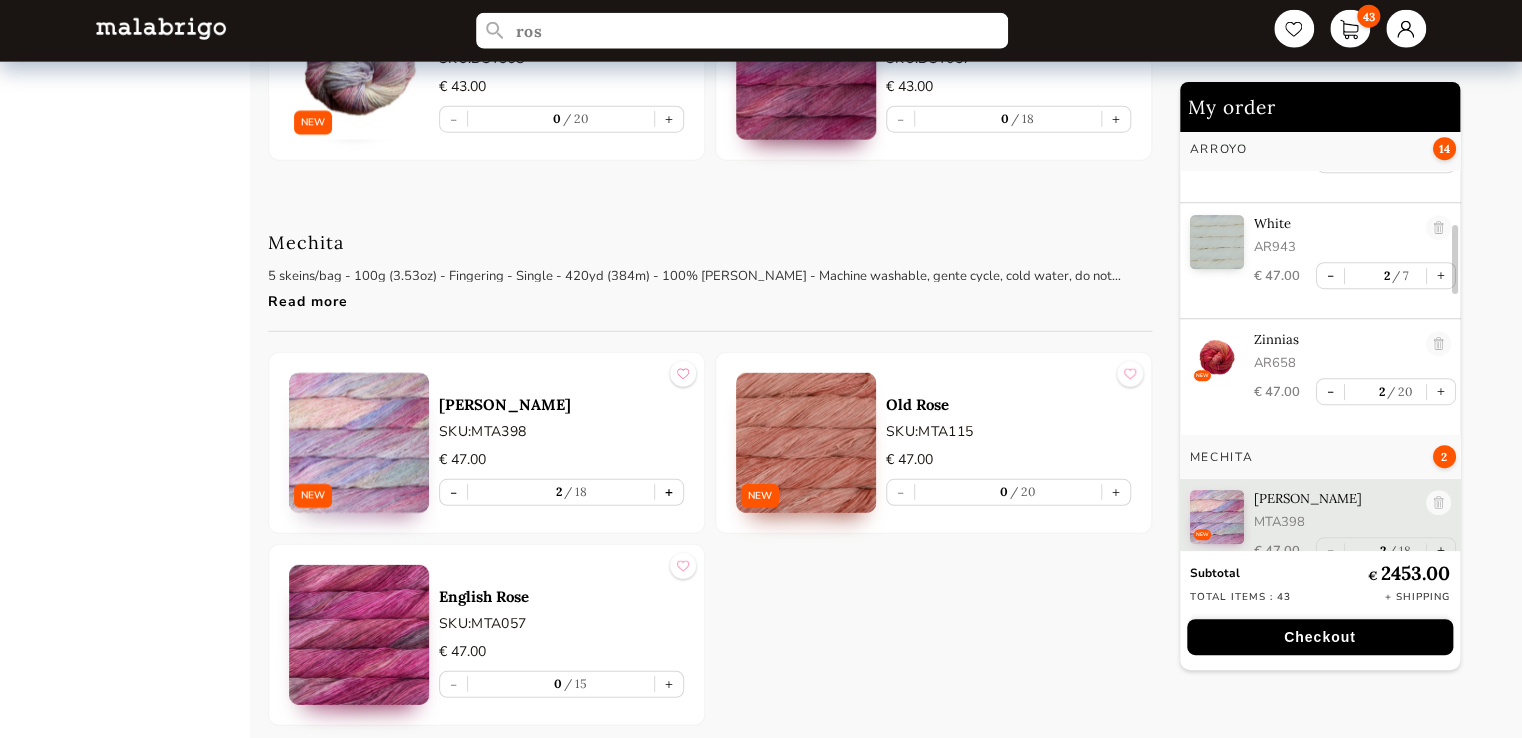 scroll, scrollTop: 589, scrollLeft: 0, axis: vertical 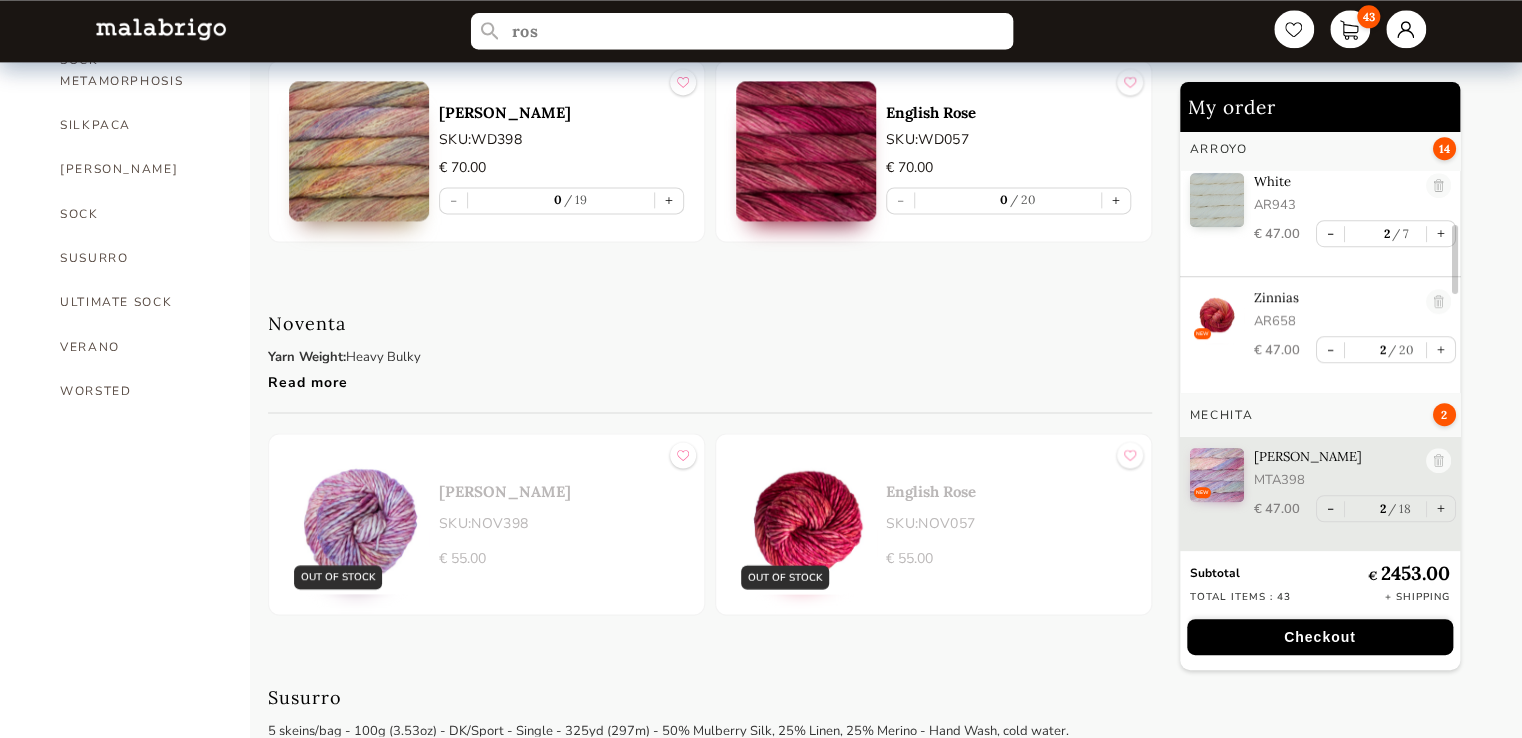 drag, startPoint x: 578, startPoint y: 25, endPoint x: 476, endPoint y: 25, distance: 102 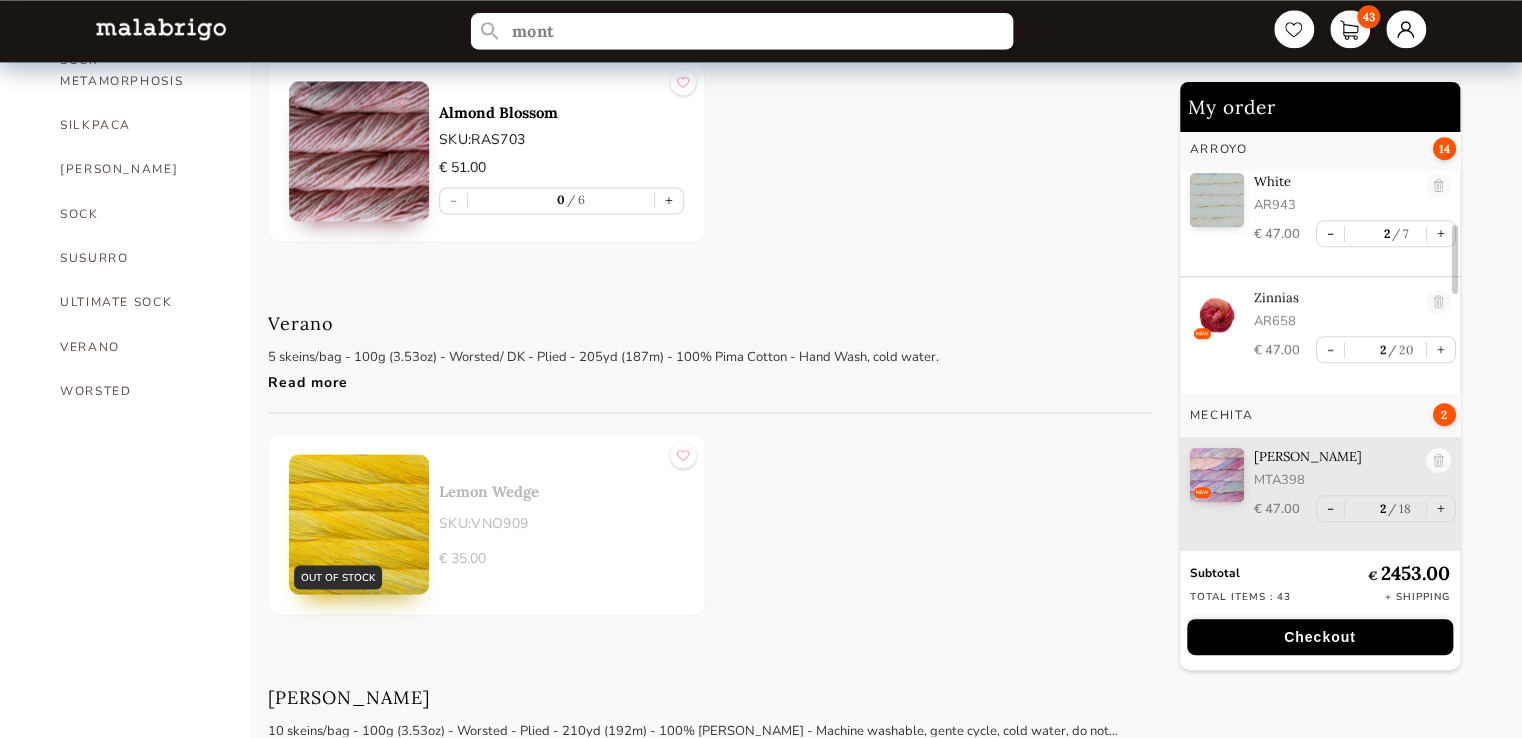 type on "monte" 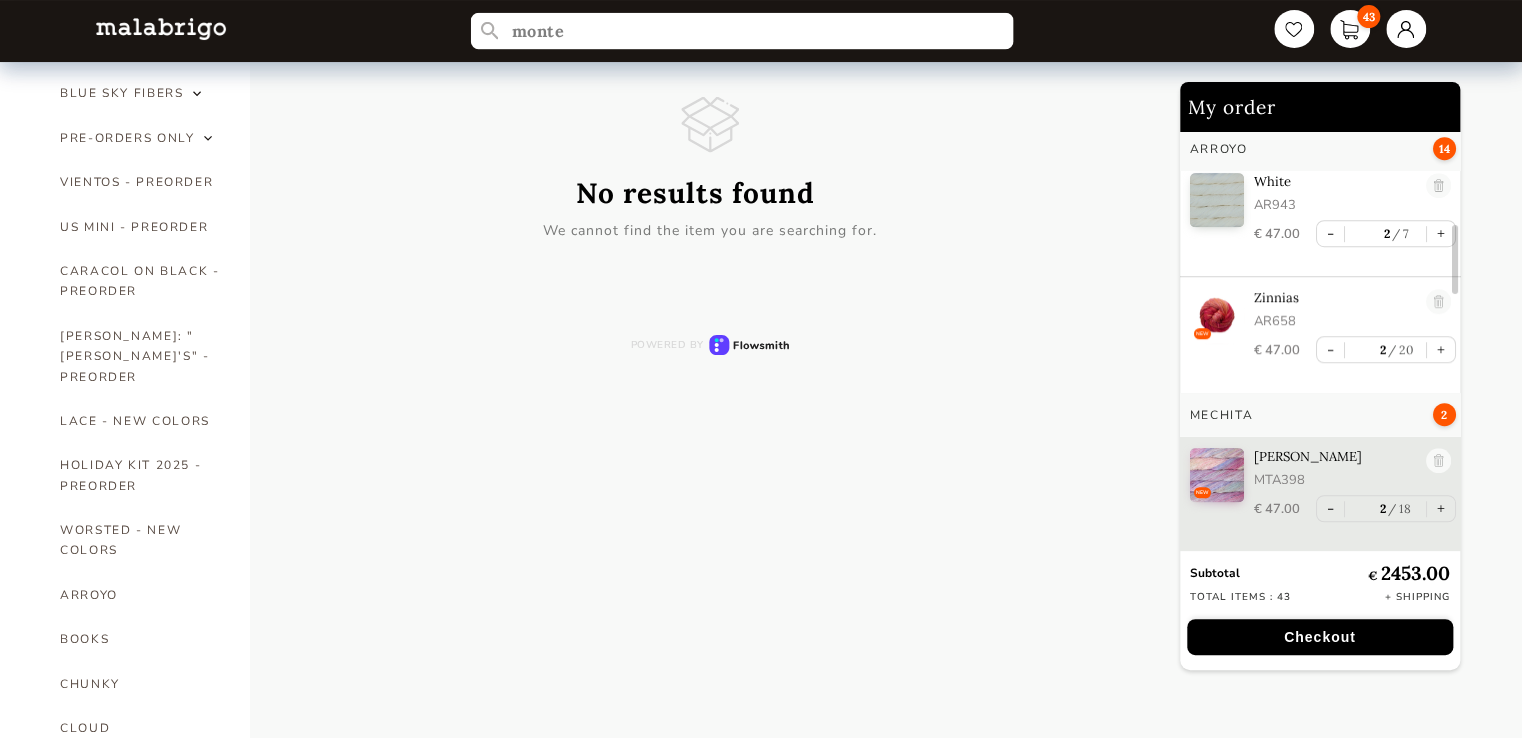 scroll, scrollTop: 124, scrollLeft: 0, axis: vertical 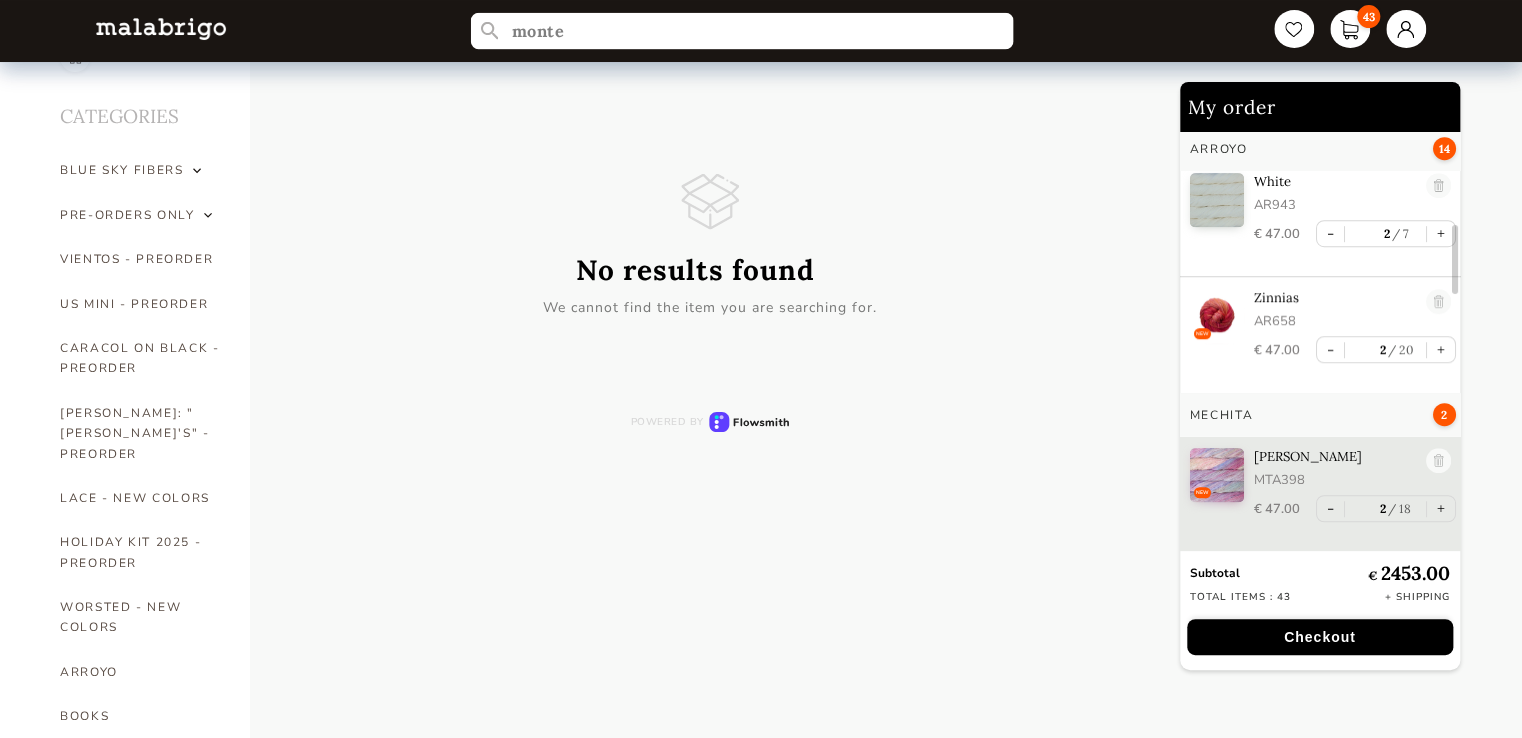 drag, startPoint x: 573, startPoint y: 39, endPoint x: 468, endPoint y: 6, distance: 110.06362 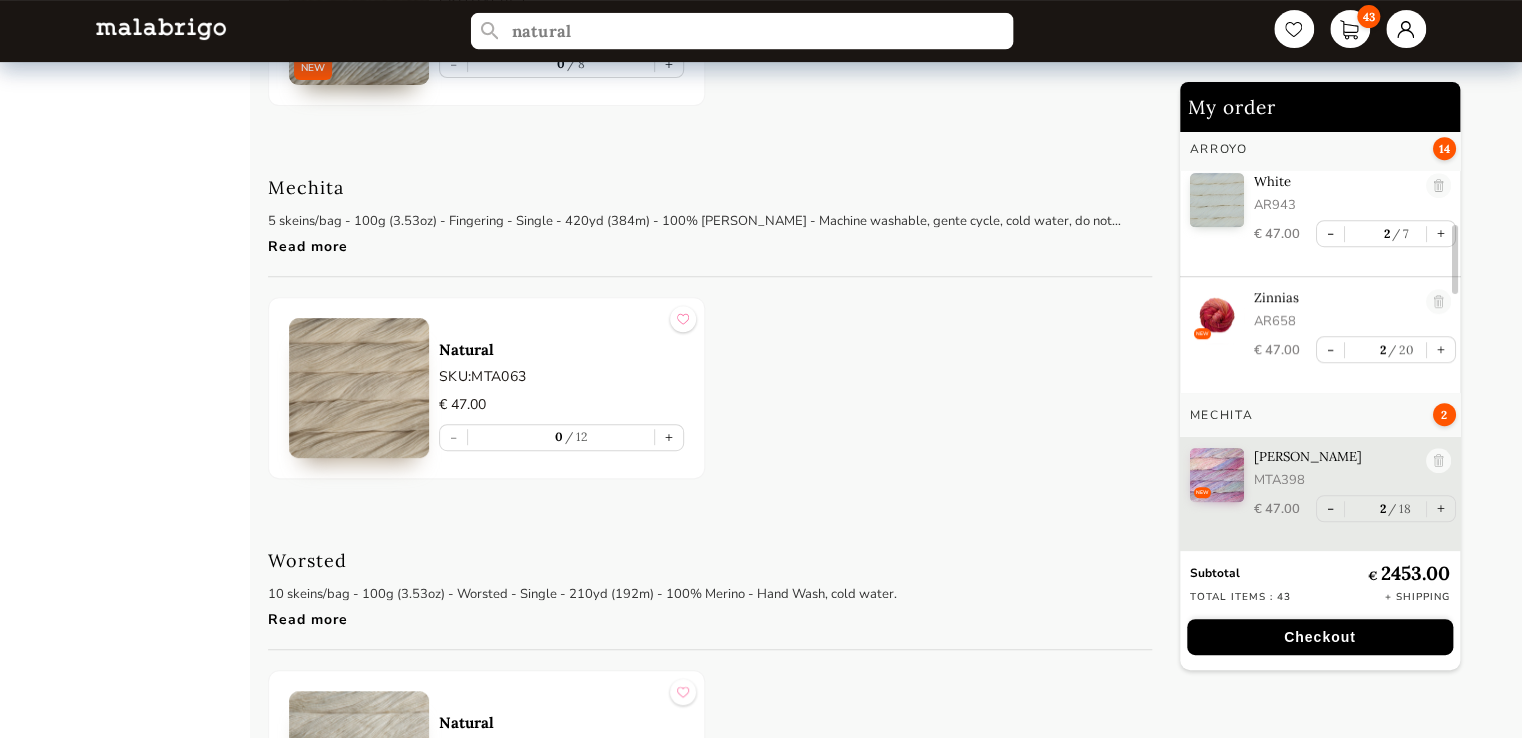 scroll, scrollTop: 4122, scrollLeft: 0, axis: vertical 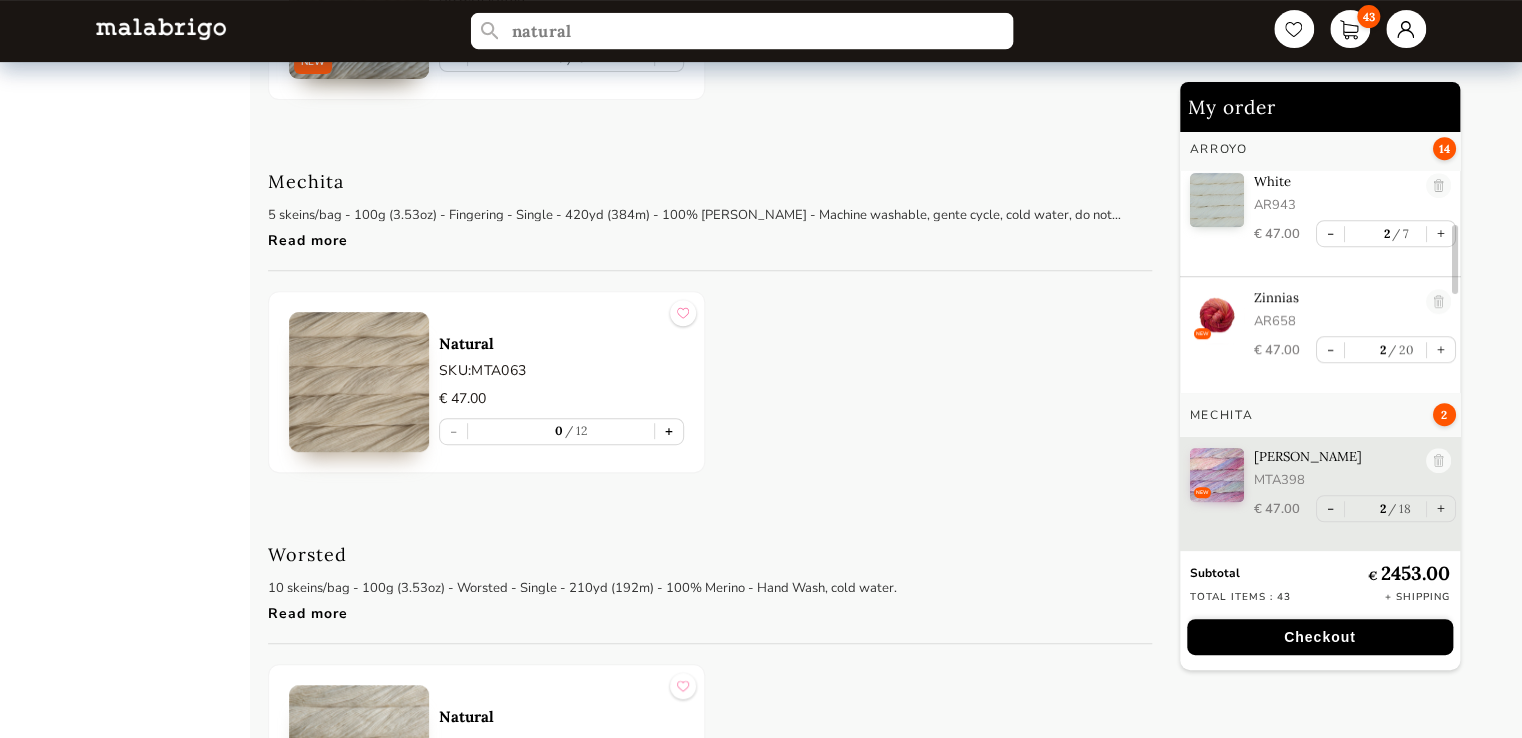 type on "natural" 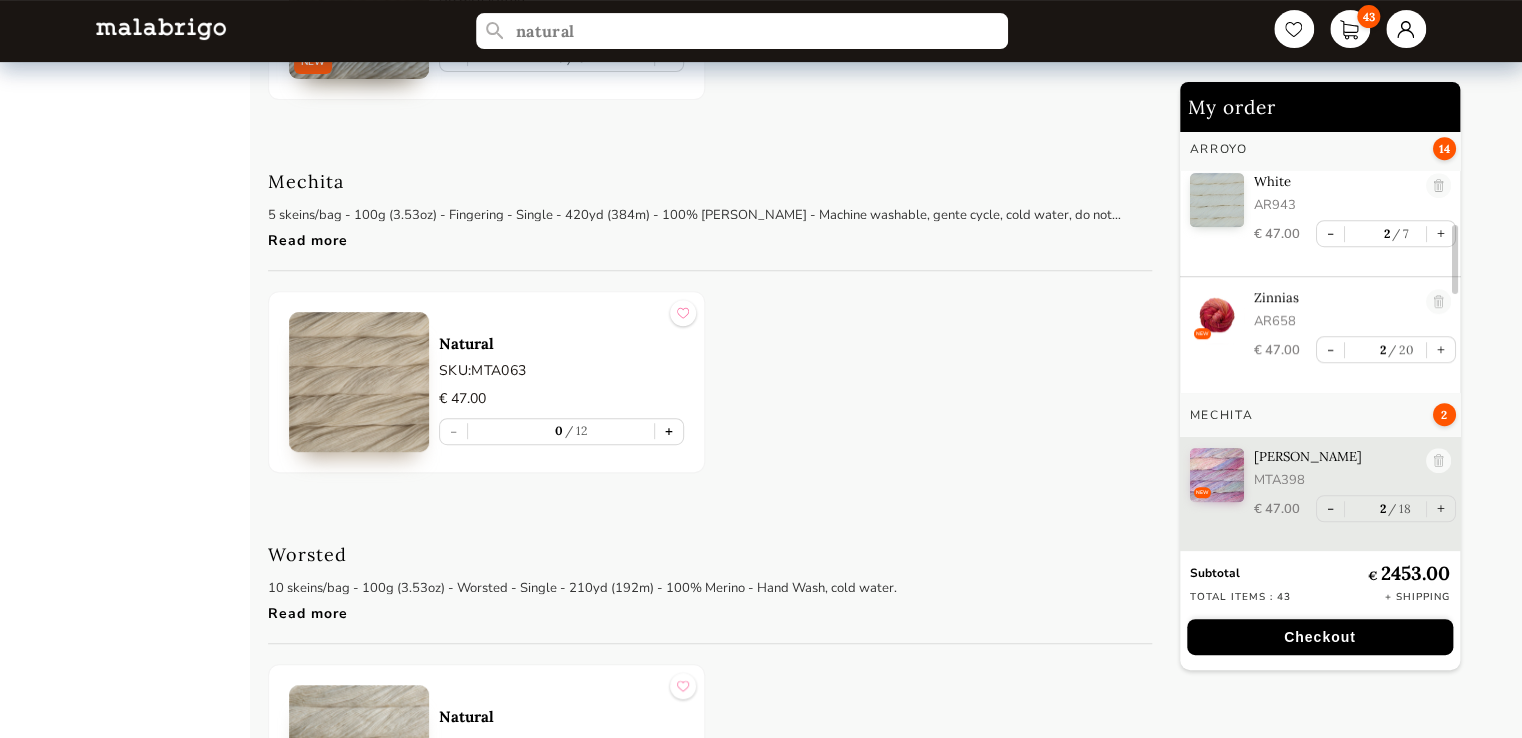 click on "+" at bounding box center [669, 431] 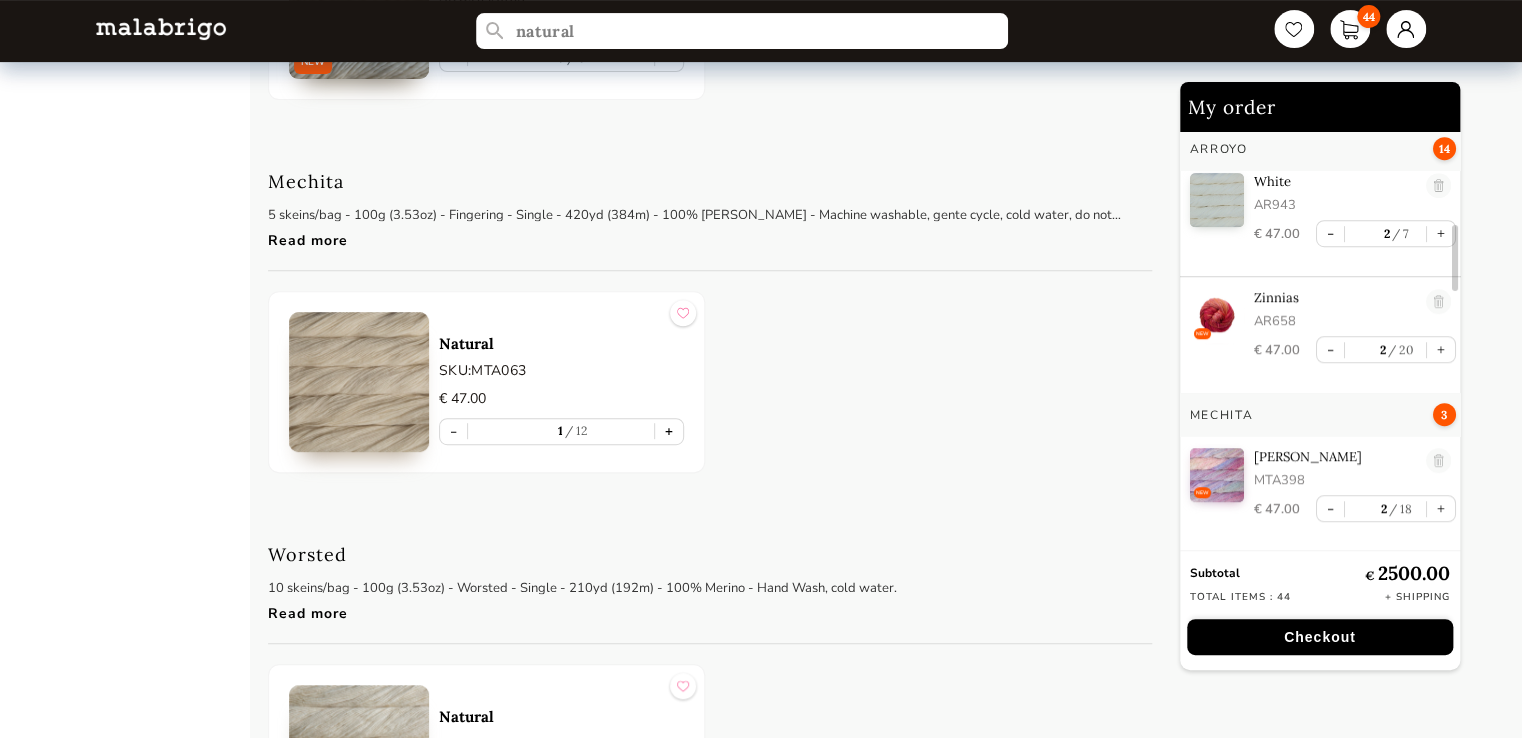 scroll, scrollTop: 689, scrollLeft: 0, axis: vertical 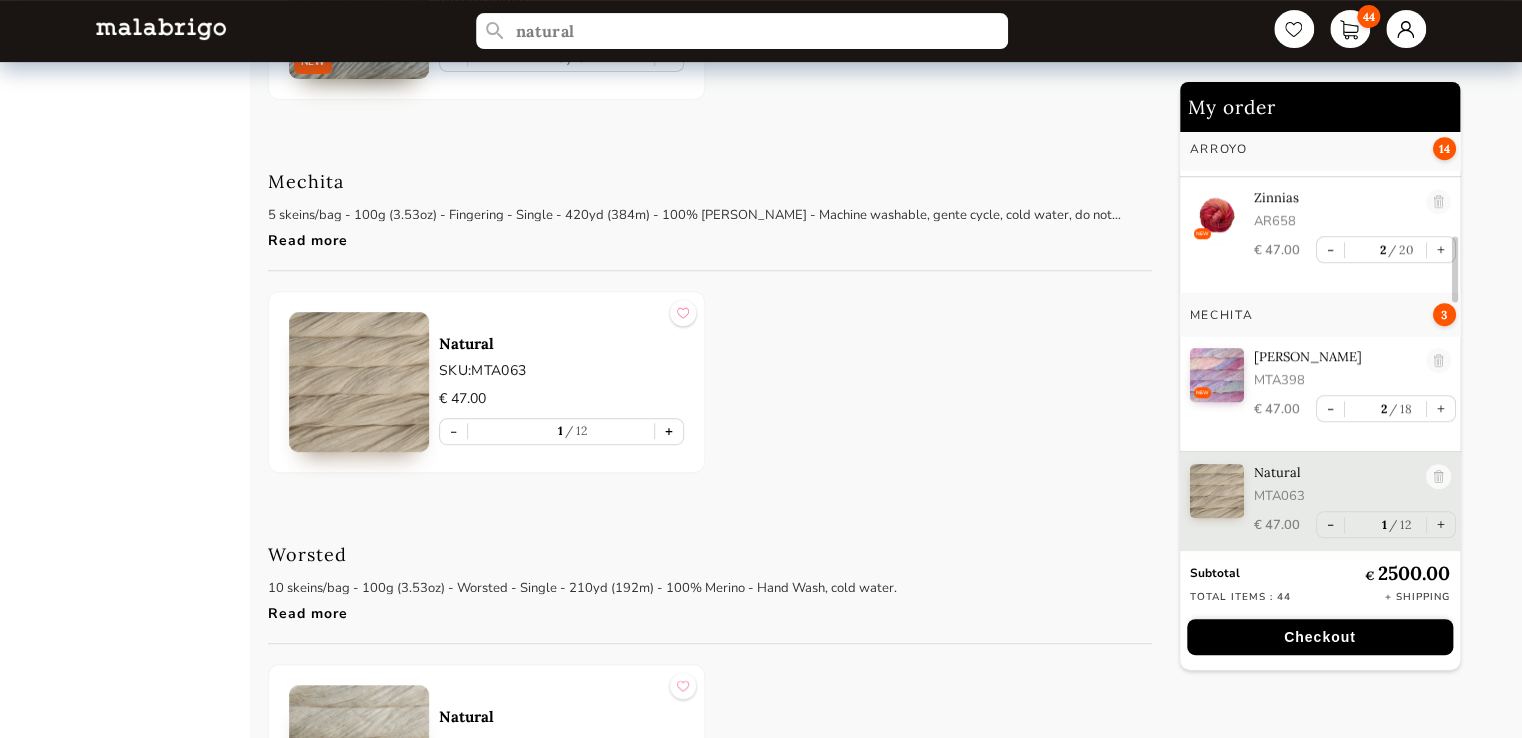click on "+" at bounding box center [669, 431] 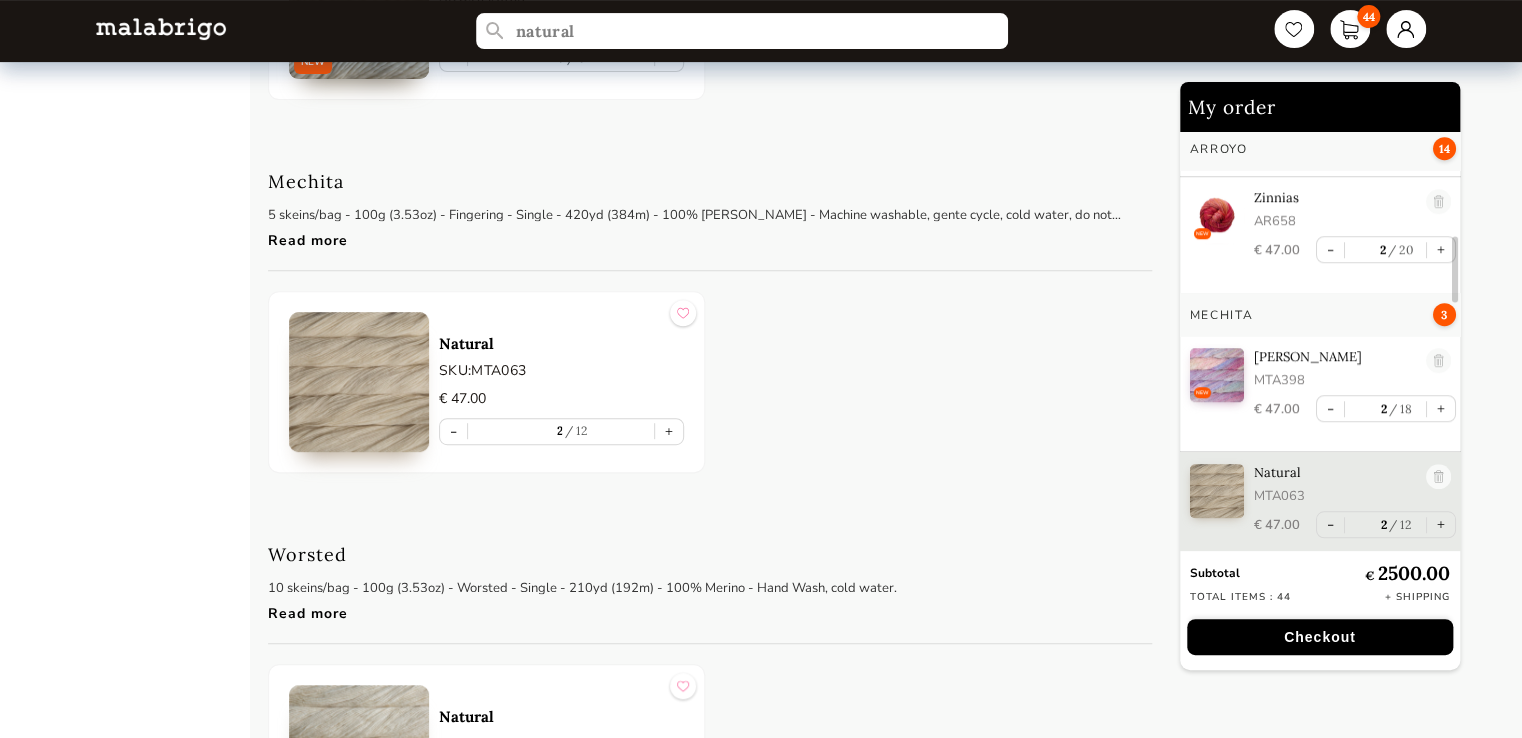 scroll, scrollTop: 706, scrollLeft: 0, axis: vertical 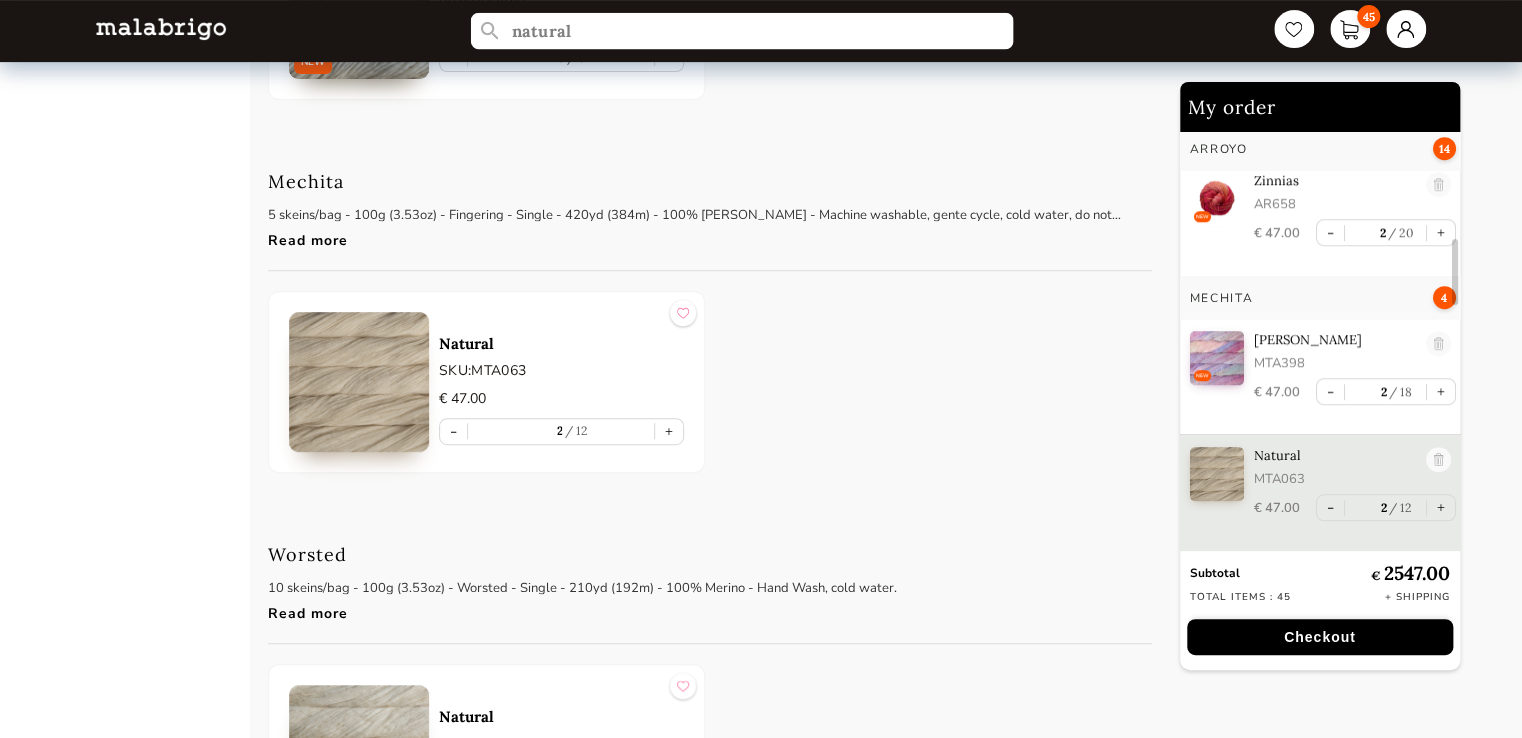 drag, startPoint x: 588, startPoint y: 27, endPoint x: 504, endPoint y: 20, distance: 84.29116 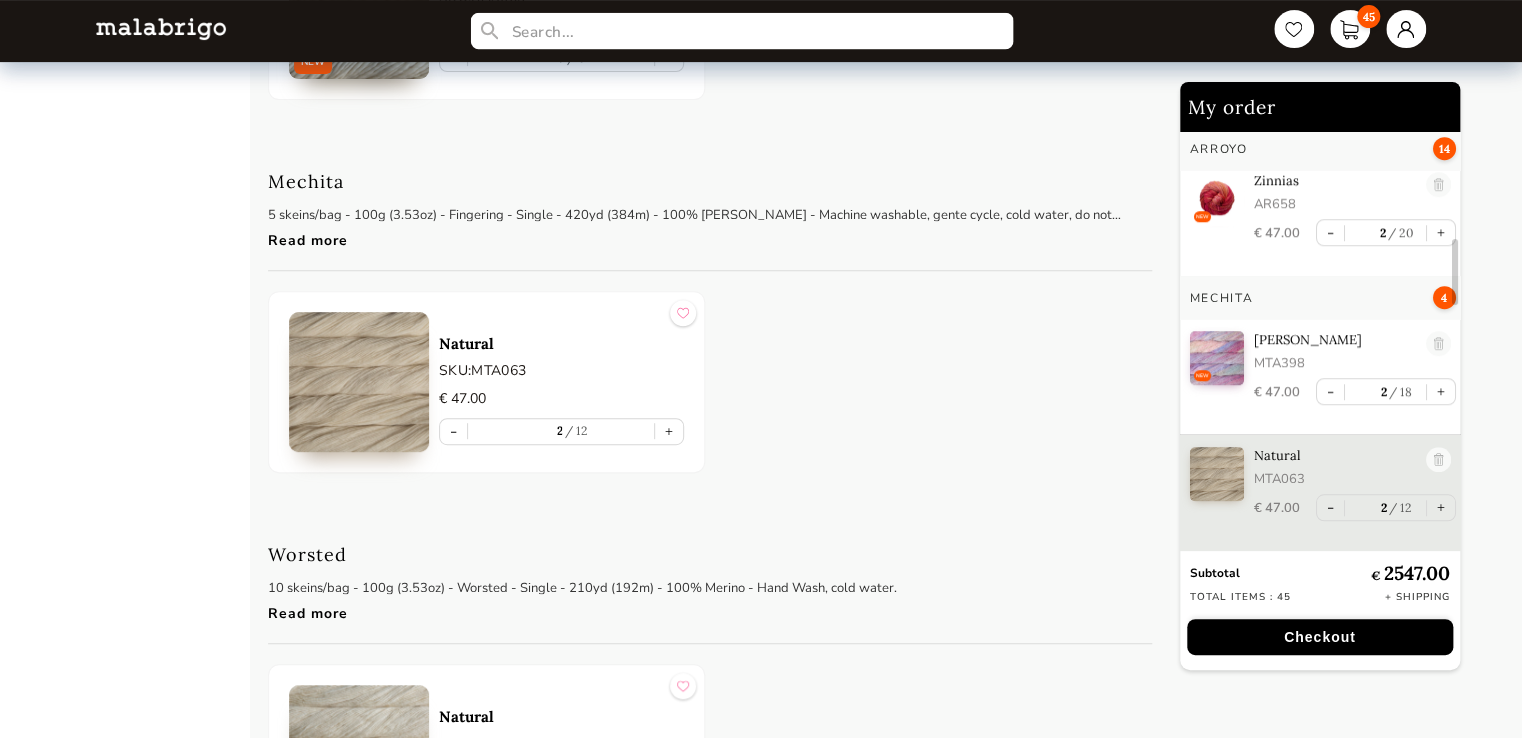 scroll, scrollTop: 1024, scrollLeft: 0, axis: vertical 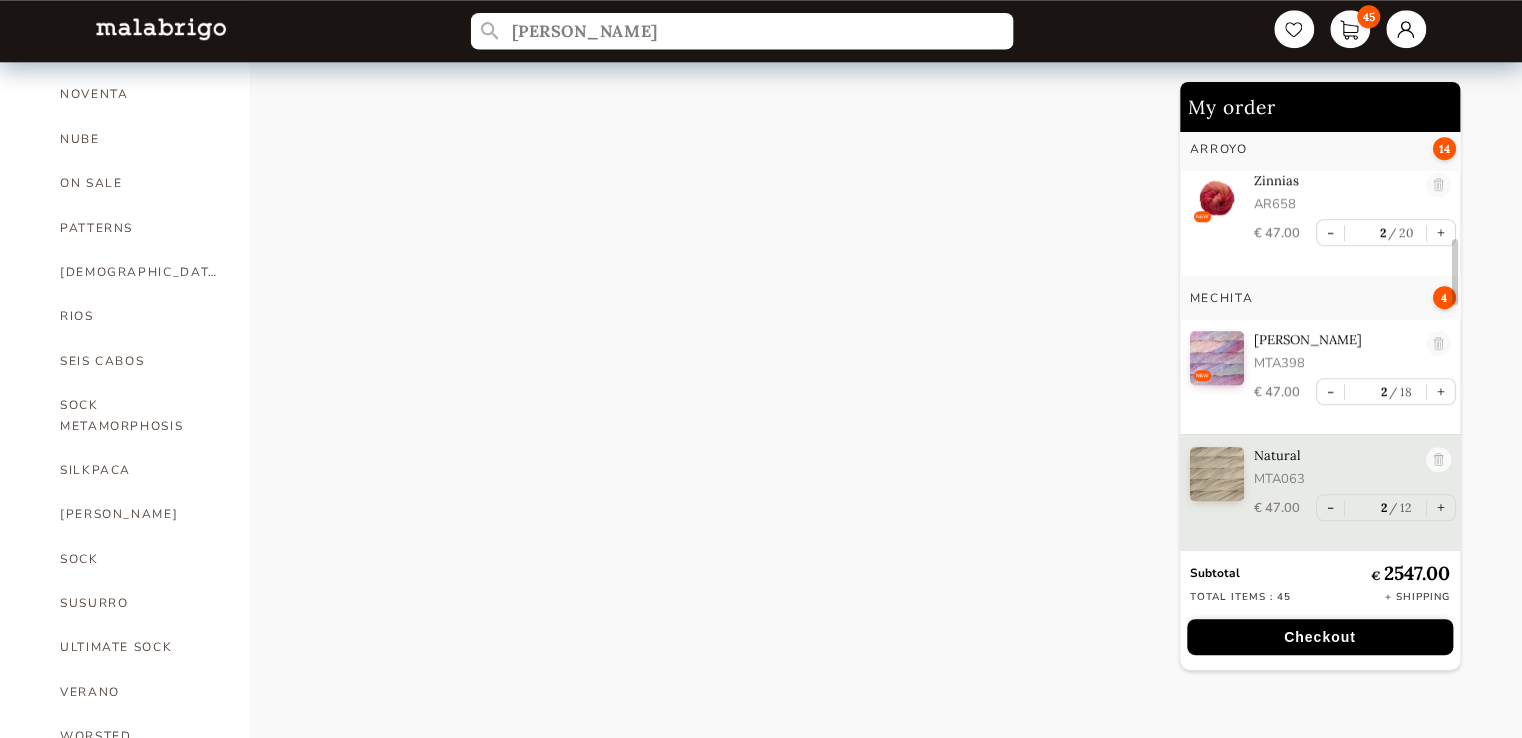 type on "quinte" 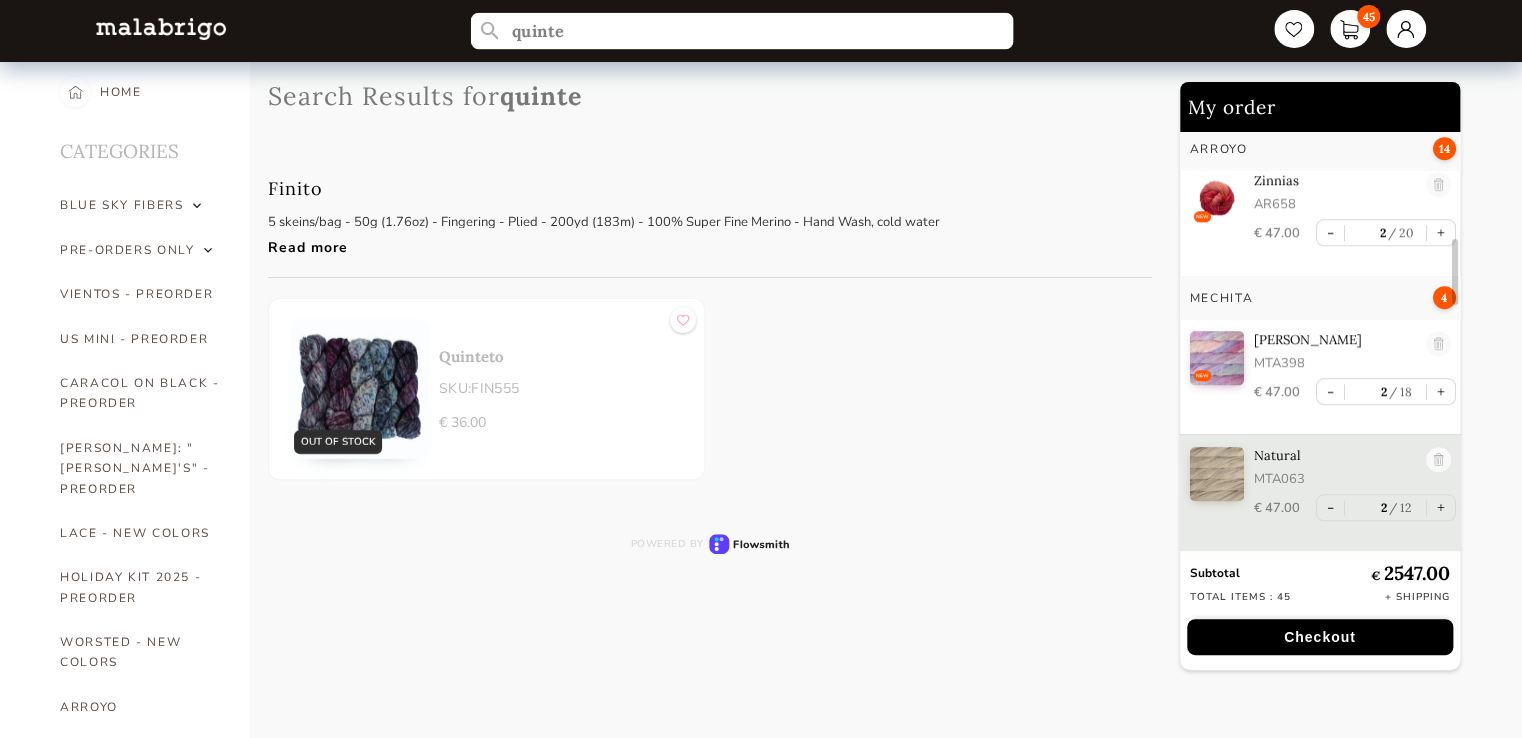 scroll, scrollTop: 0, scrollLeft: 0, axis: both 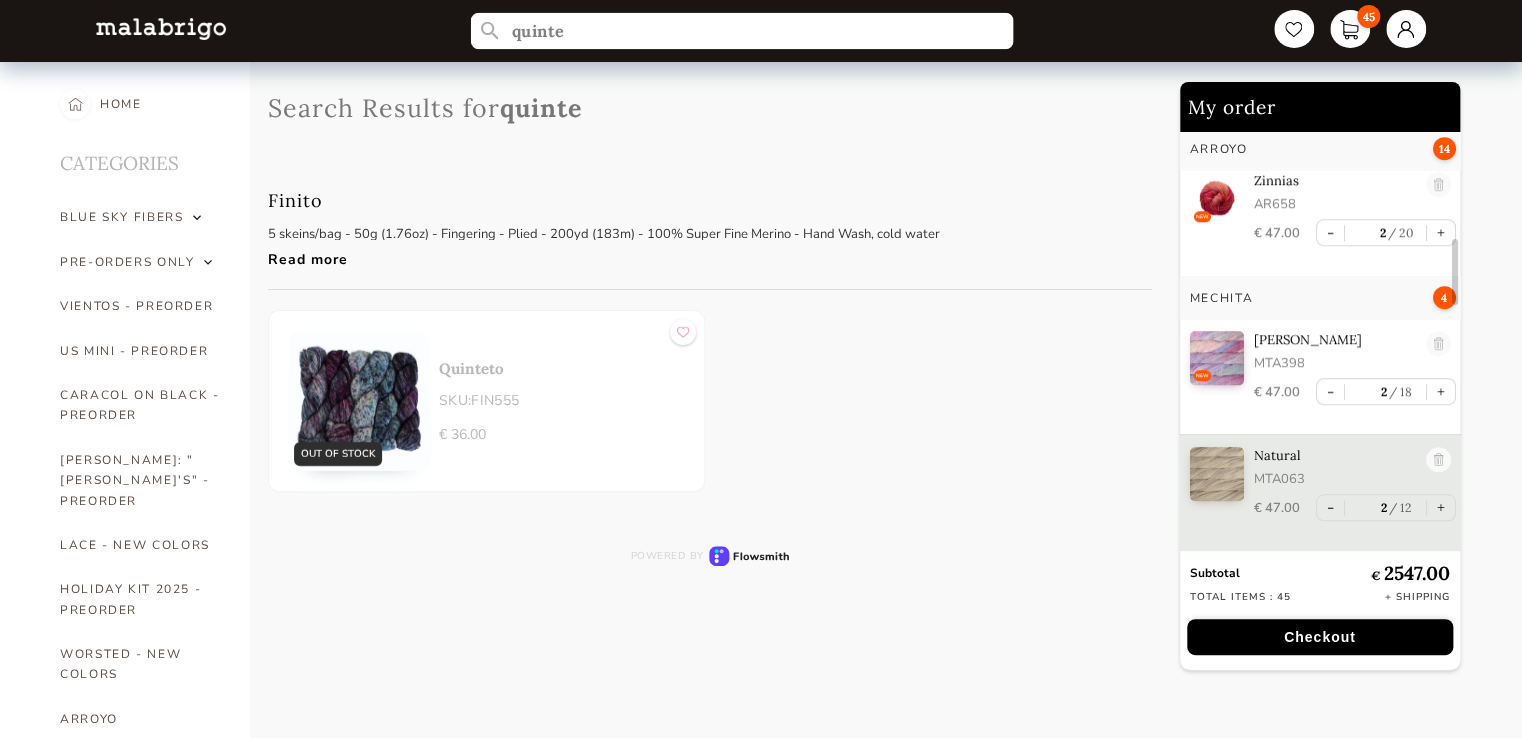 drag, startPoint x: 602, startPoint y: 30, endPoint x: 480, endPoint y: 26, distance: 122.06556 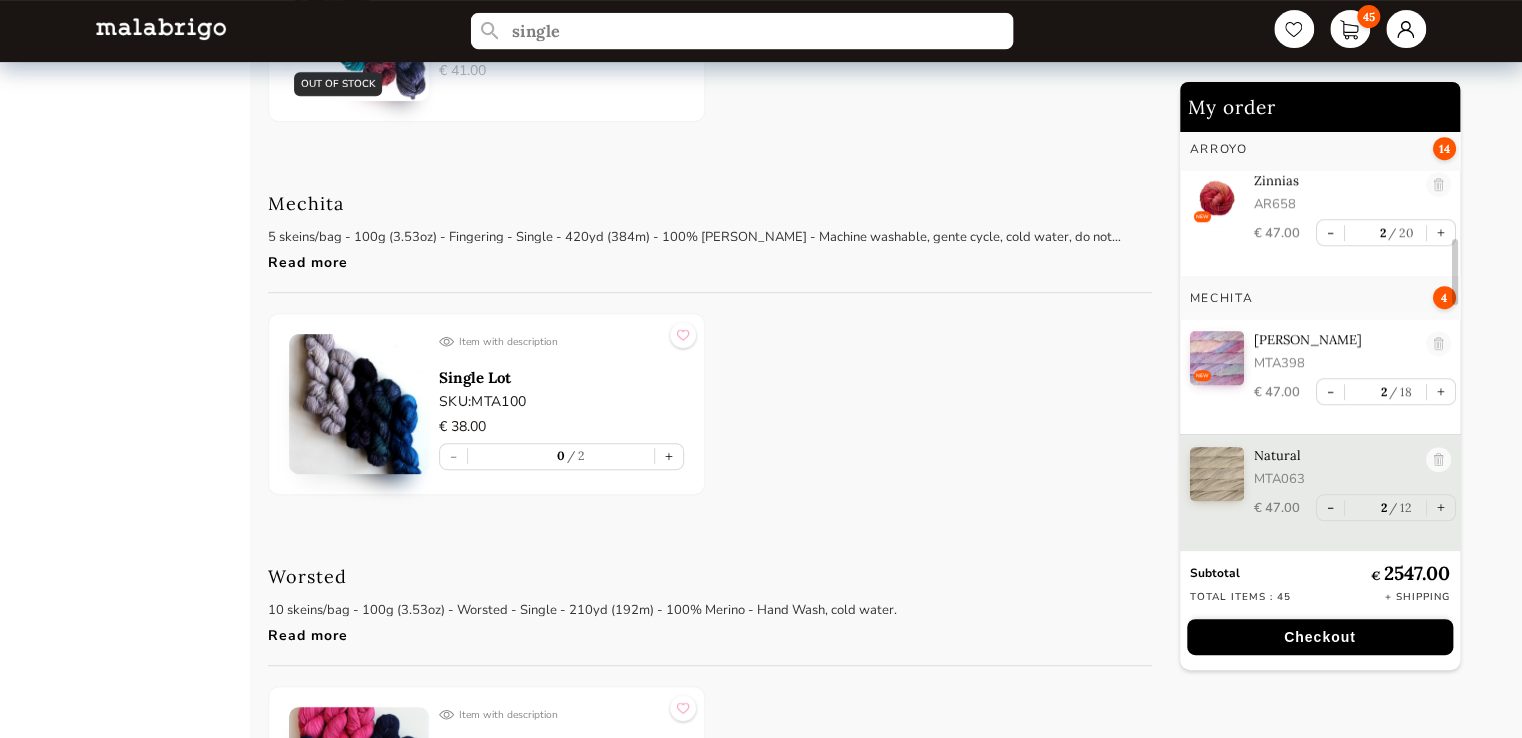 scroll, scrollTop: 4200, scrollLeft: 0, axis: vertical 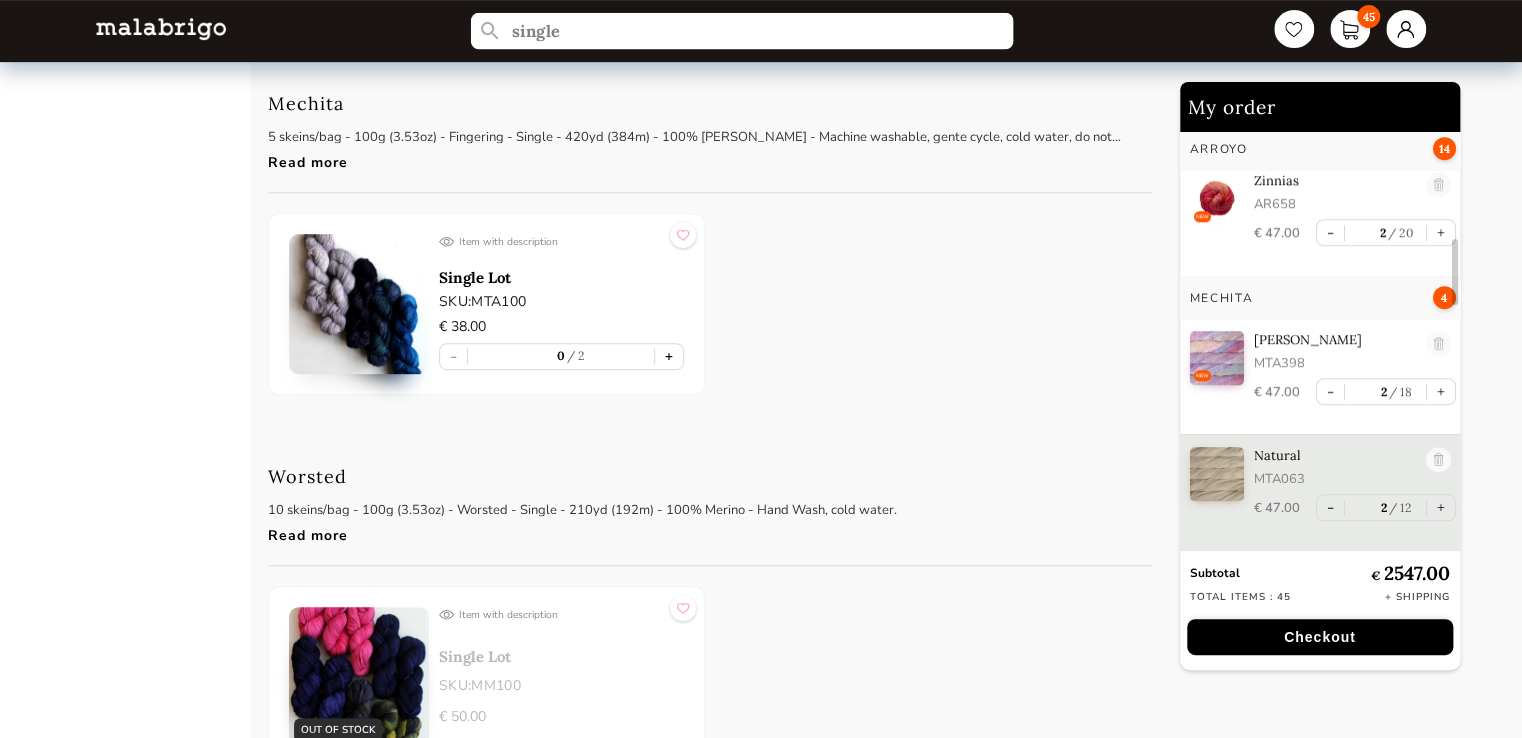 type on "single" 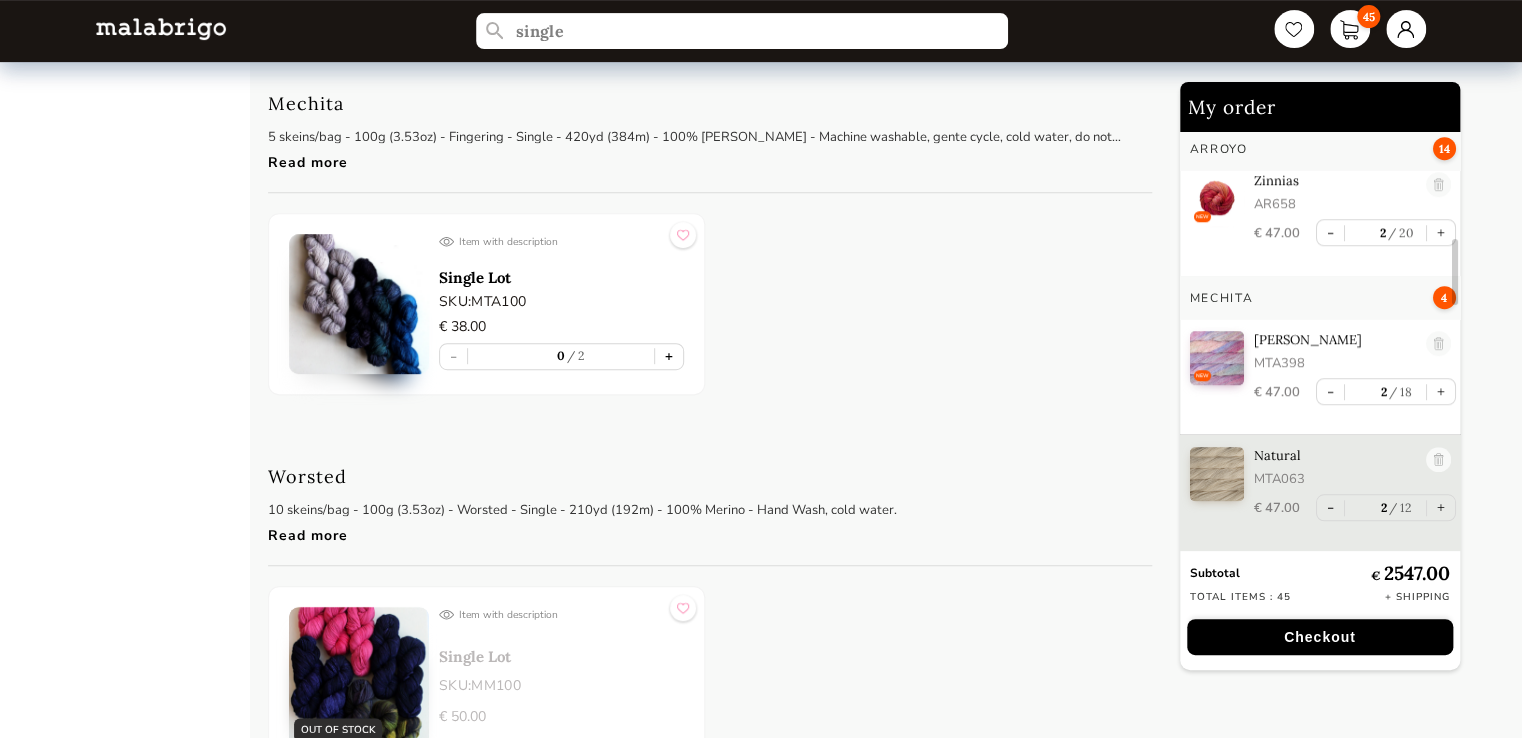 click on "+" at bounding box center [669, 356] 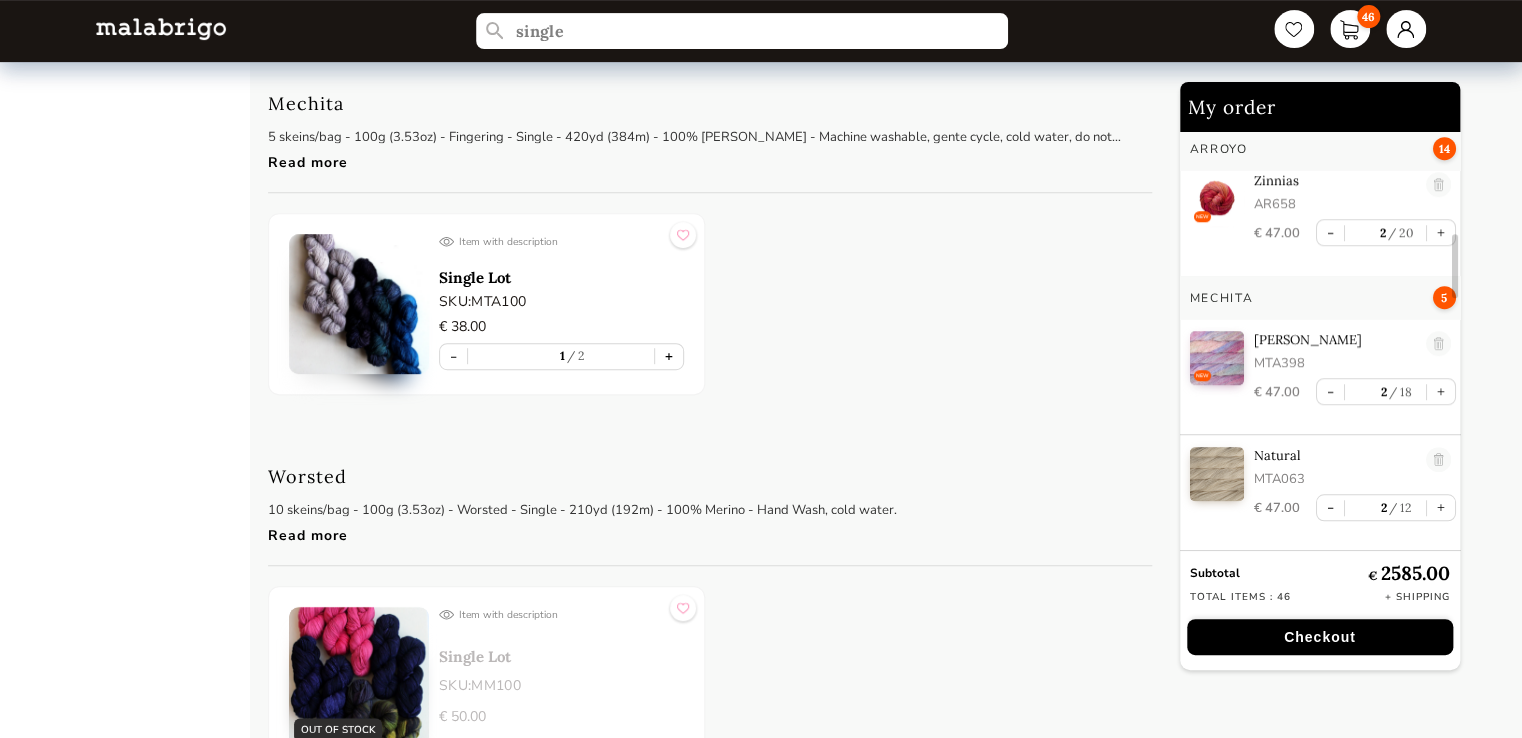 click on "+" at bounding box center [669, 356] 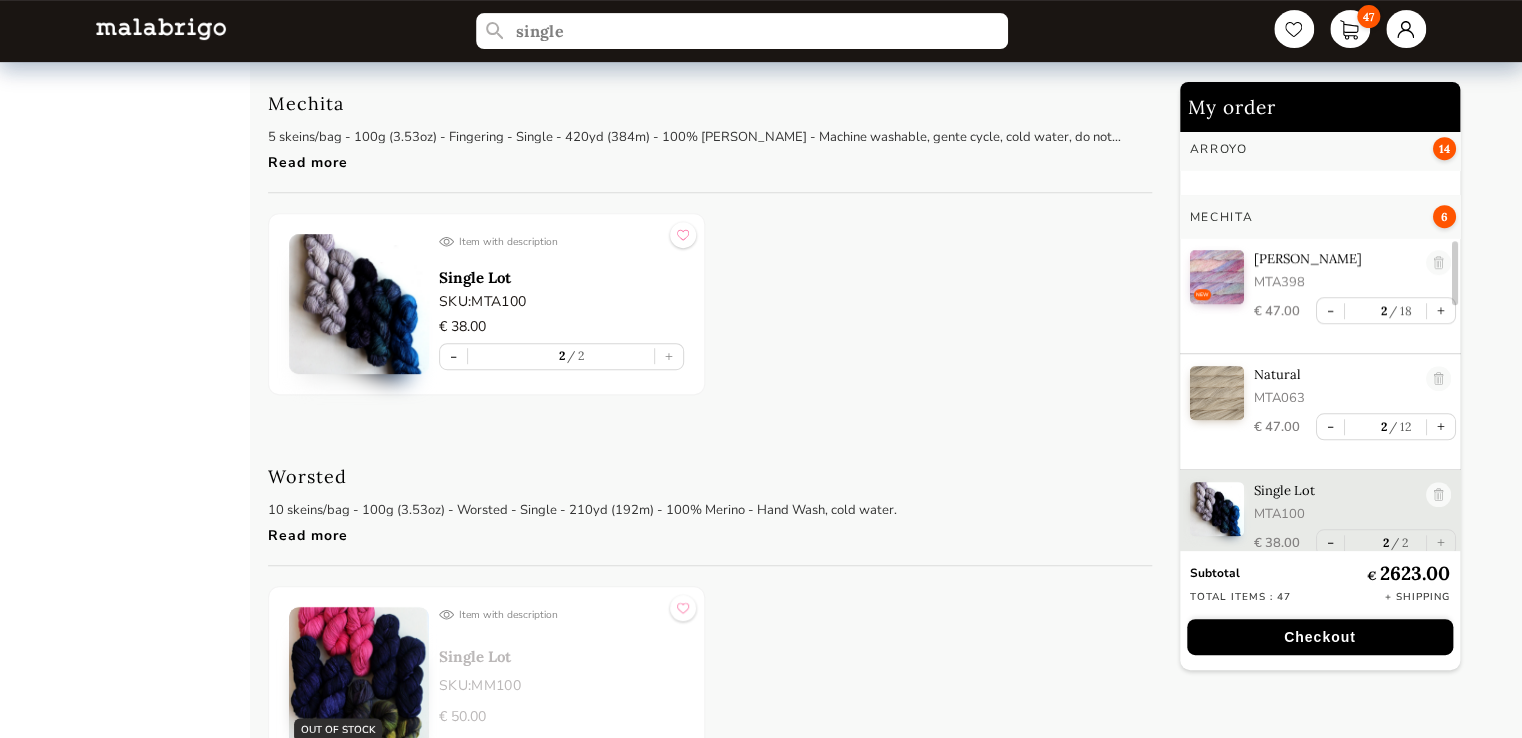 scroll, scrollTop: 821, scrollLeft: 0, axis: vertical 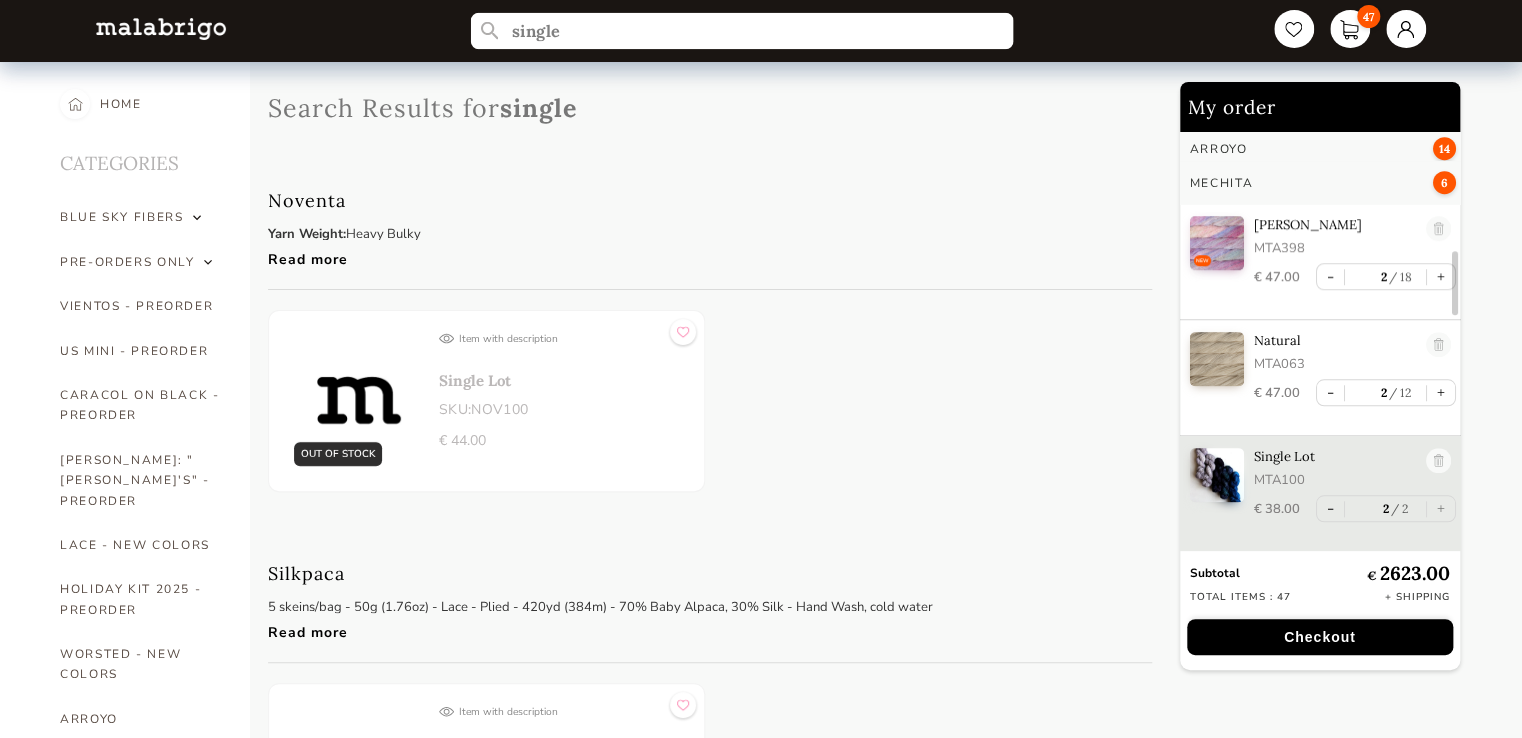 drag, startPoint x: 616, startPoint y: 30, endPoint x: 474, endPoint y: 14, distance: 142.89856 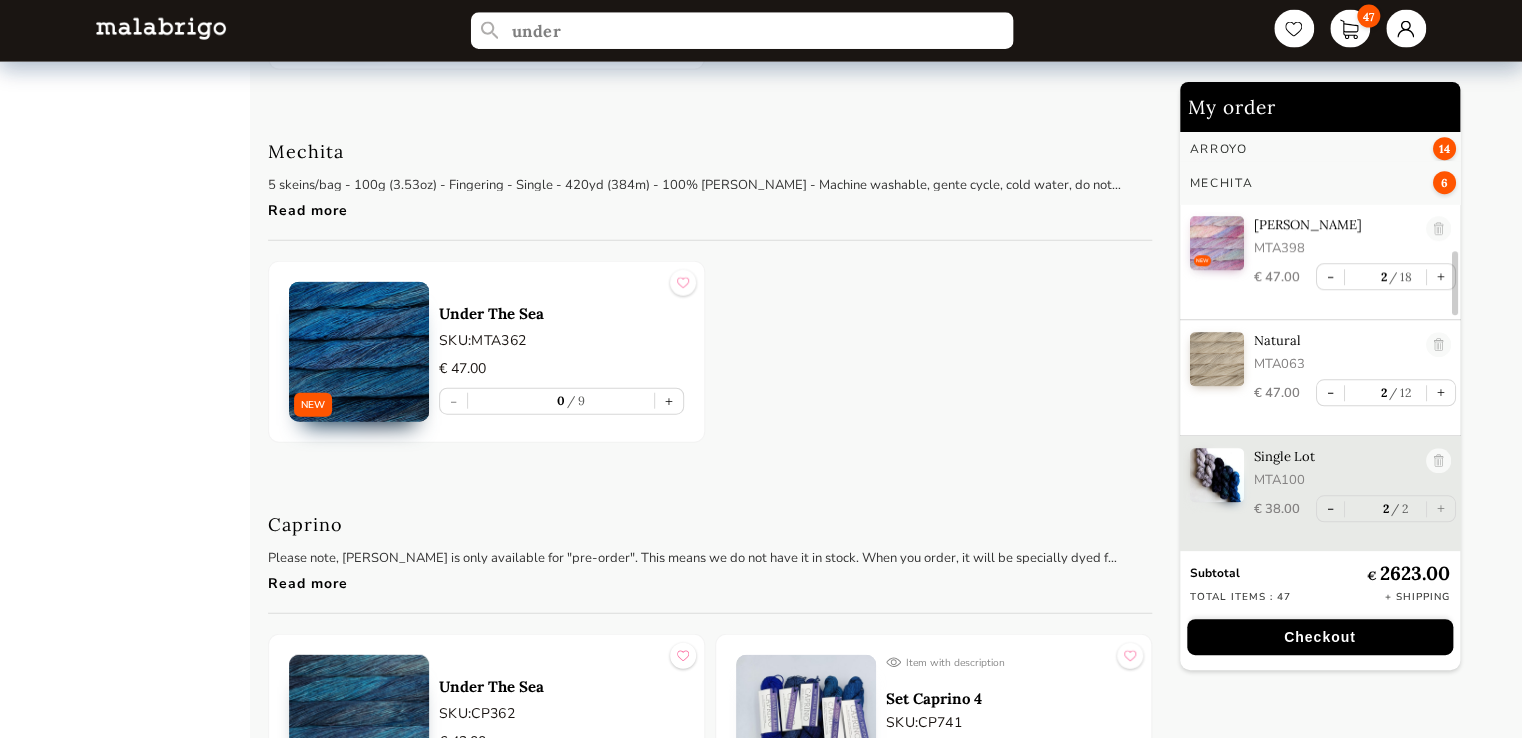 scroll, scrollTop: 2400, scrollLeft: 0, axis: vertical 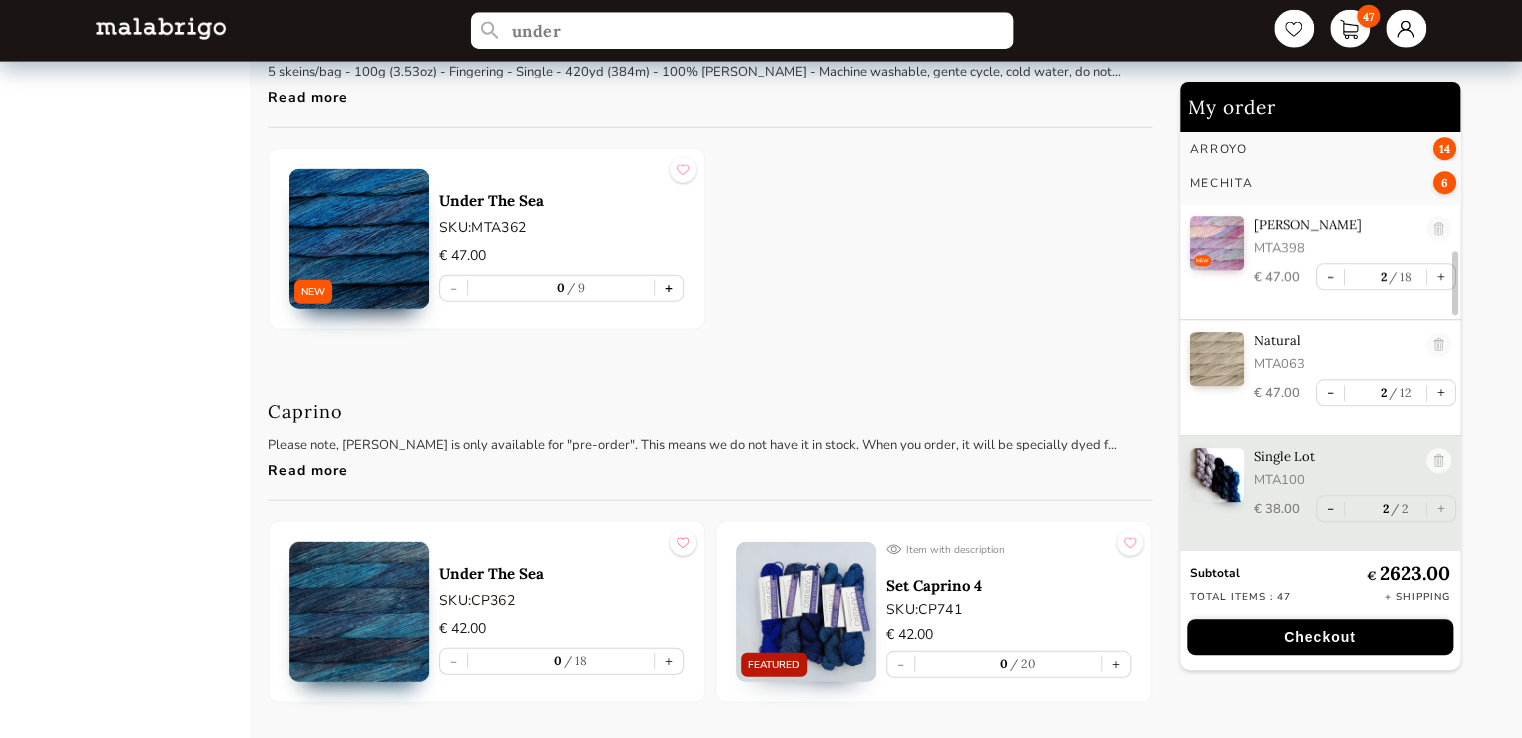type on "under" 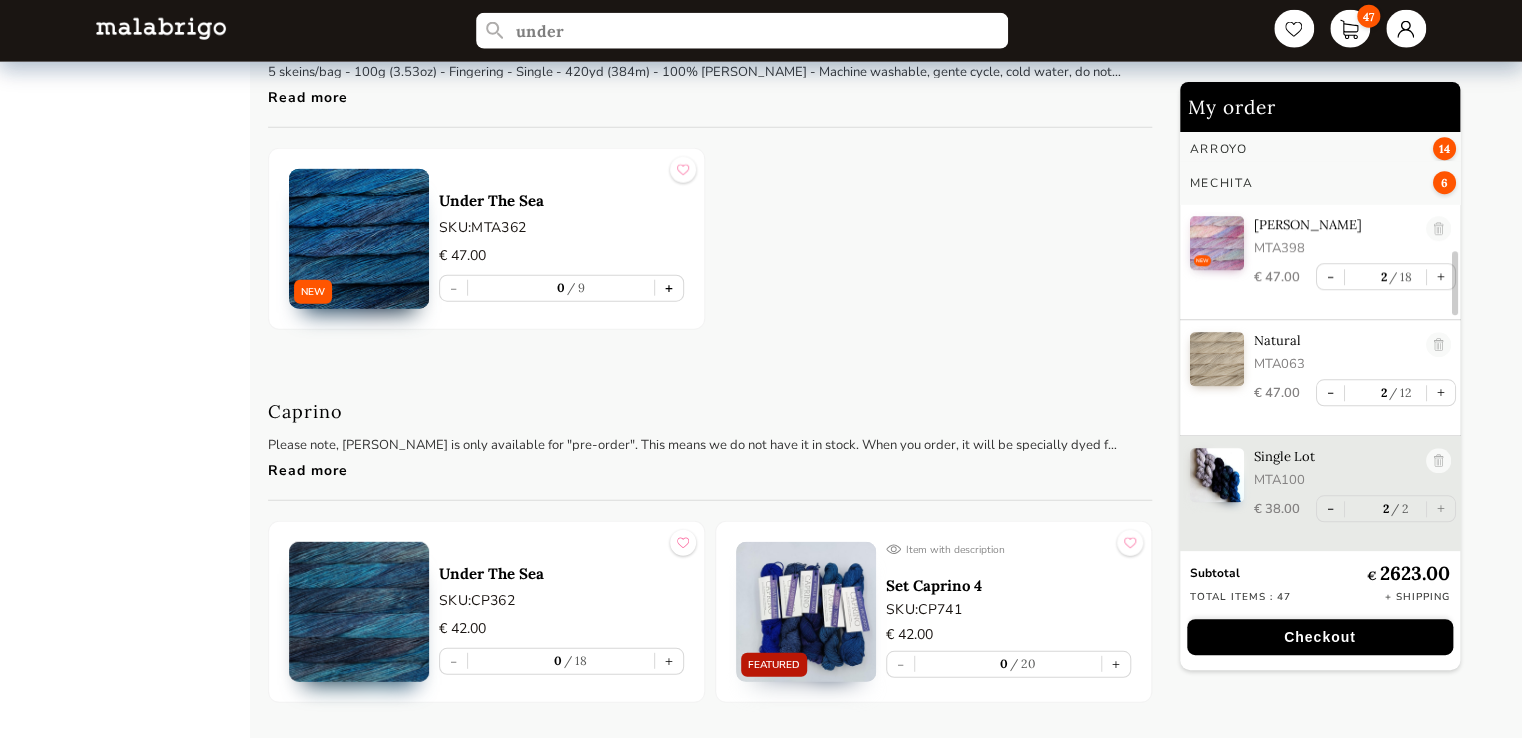 click on "+" at bounding box center (669, 288) 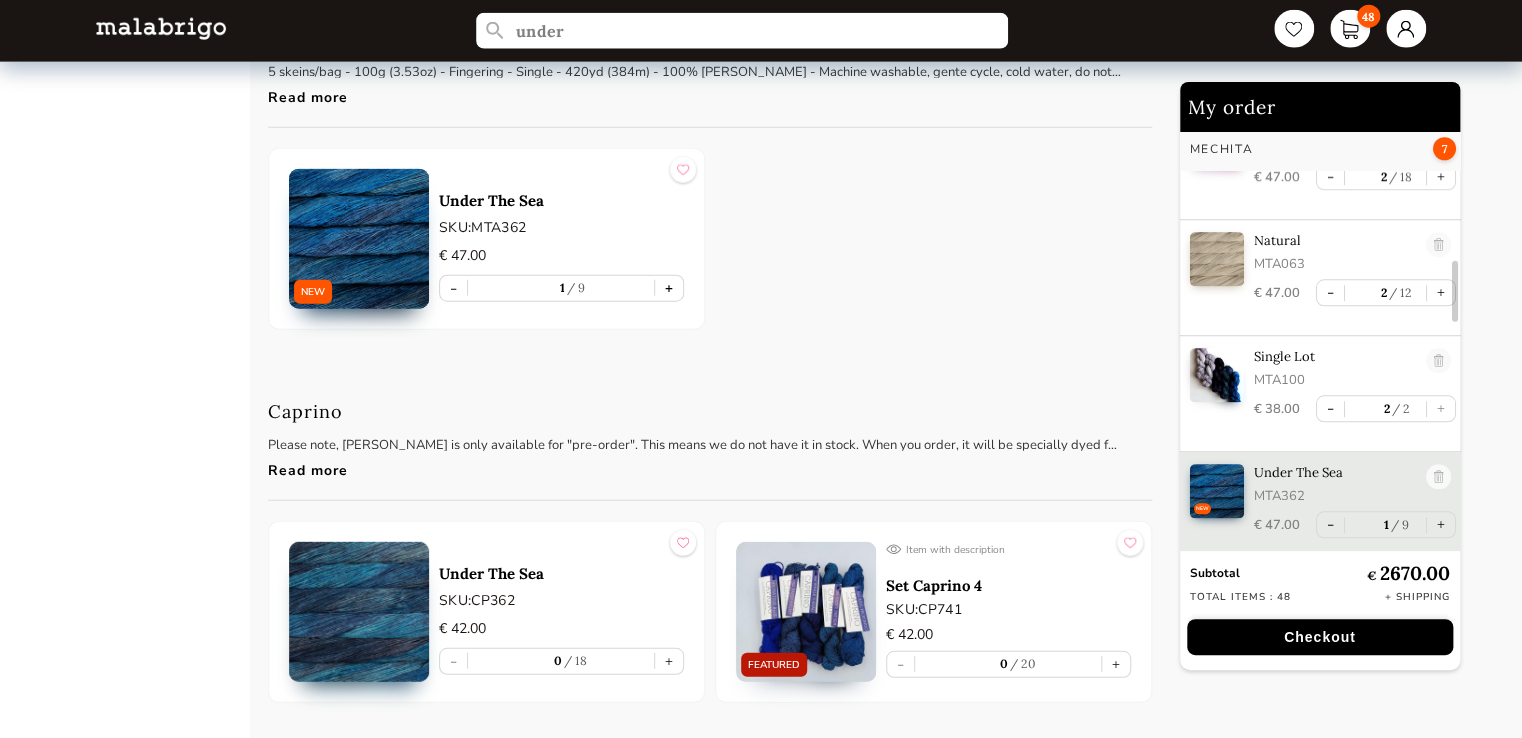 click on "+" at bounding box center [669, 288] 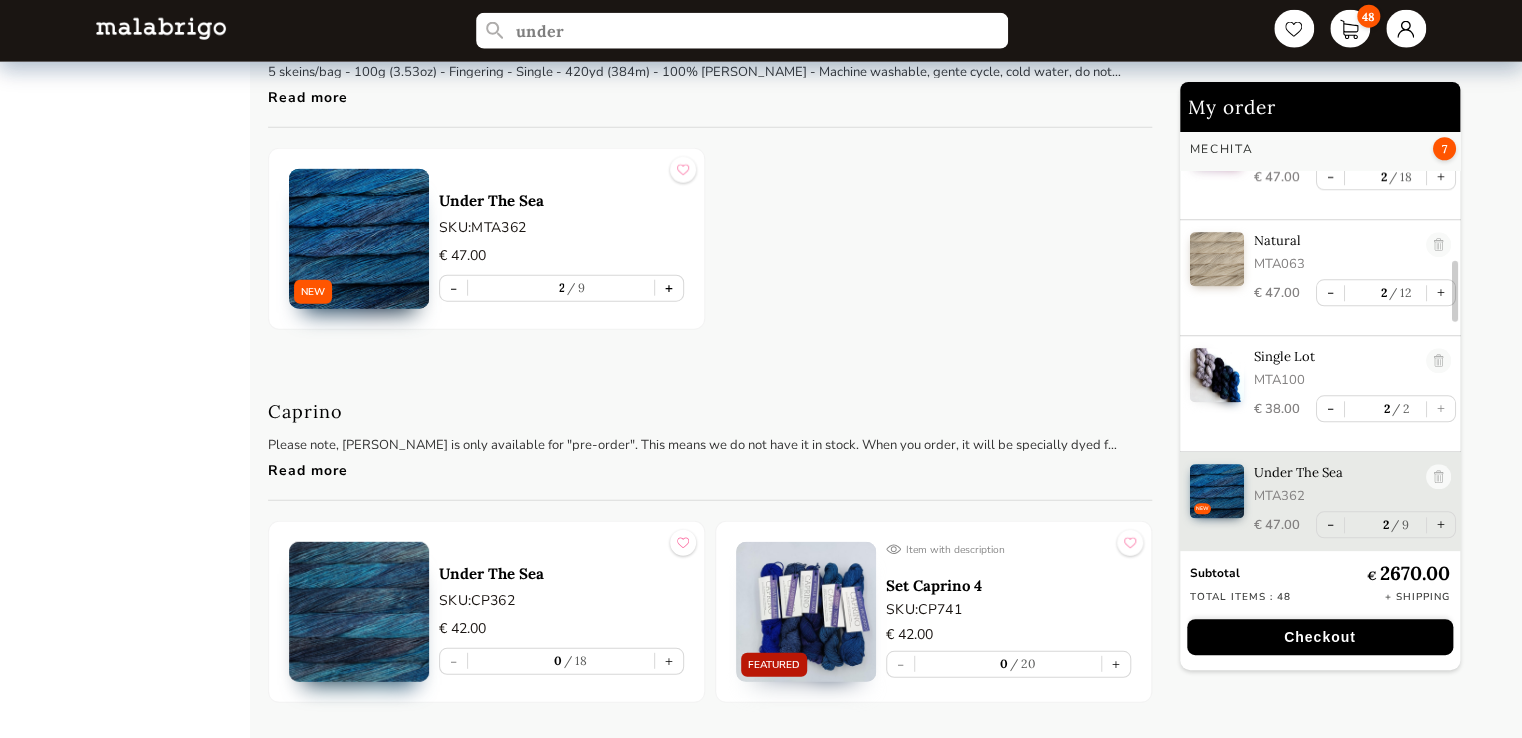 scroll, scrollTop: 938, scrollLeft: 0, axis: vertical 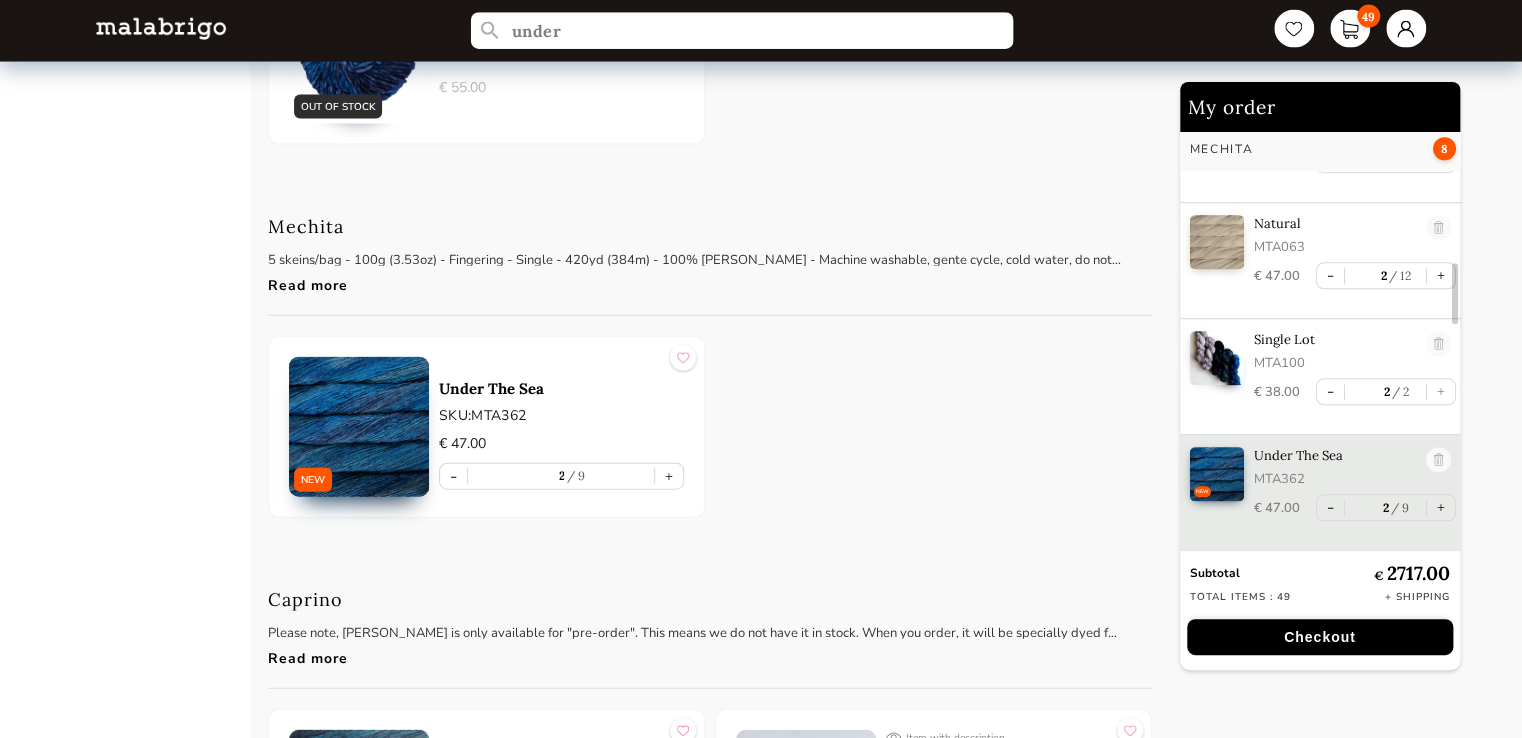 drag, startPoint x: 591, startPoint y: 26, endPoint x: 420, endPoint y: 1, distance: 172.81783 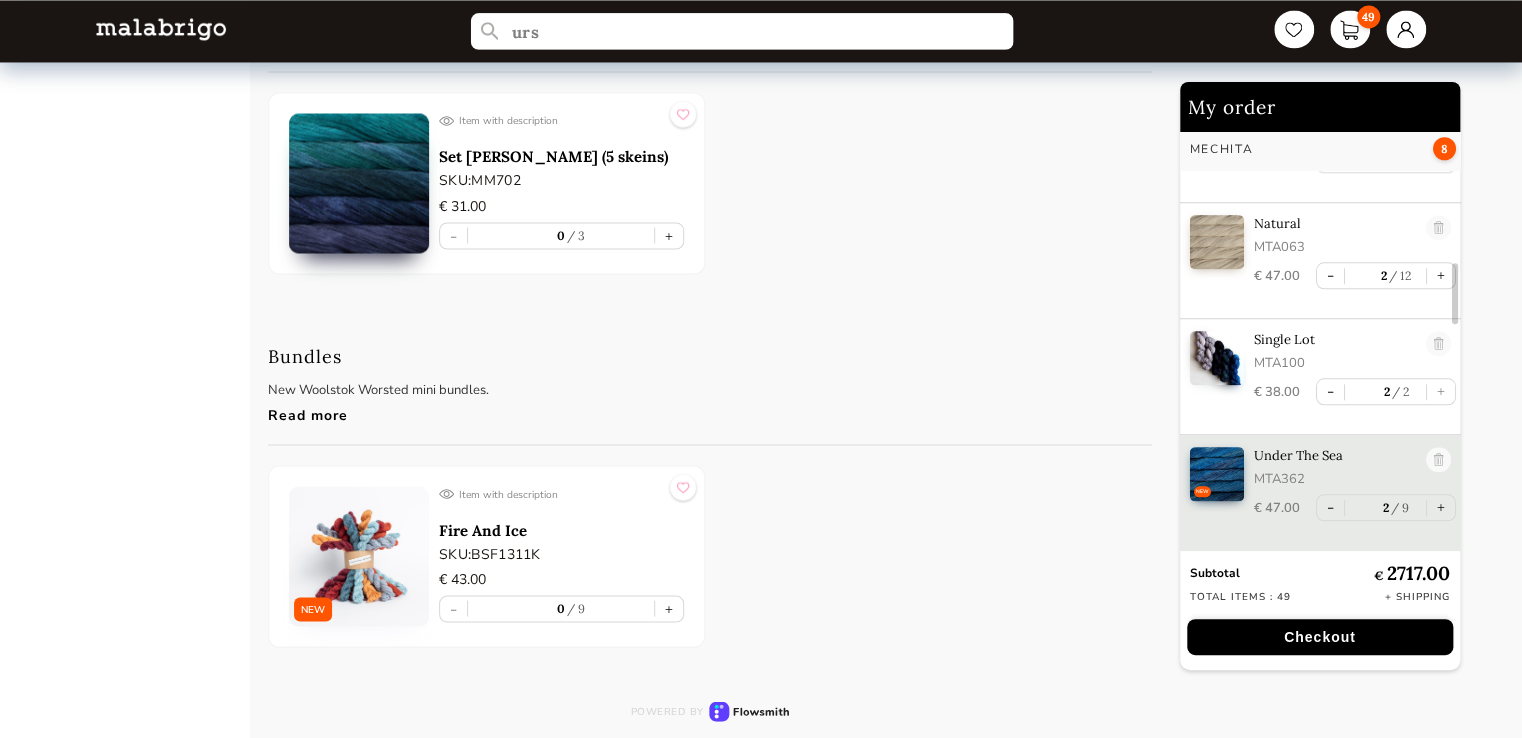 scroll, scrollTop: 1744, scrollLeft: 0, axis: vertical 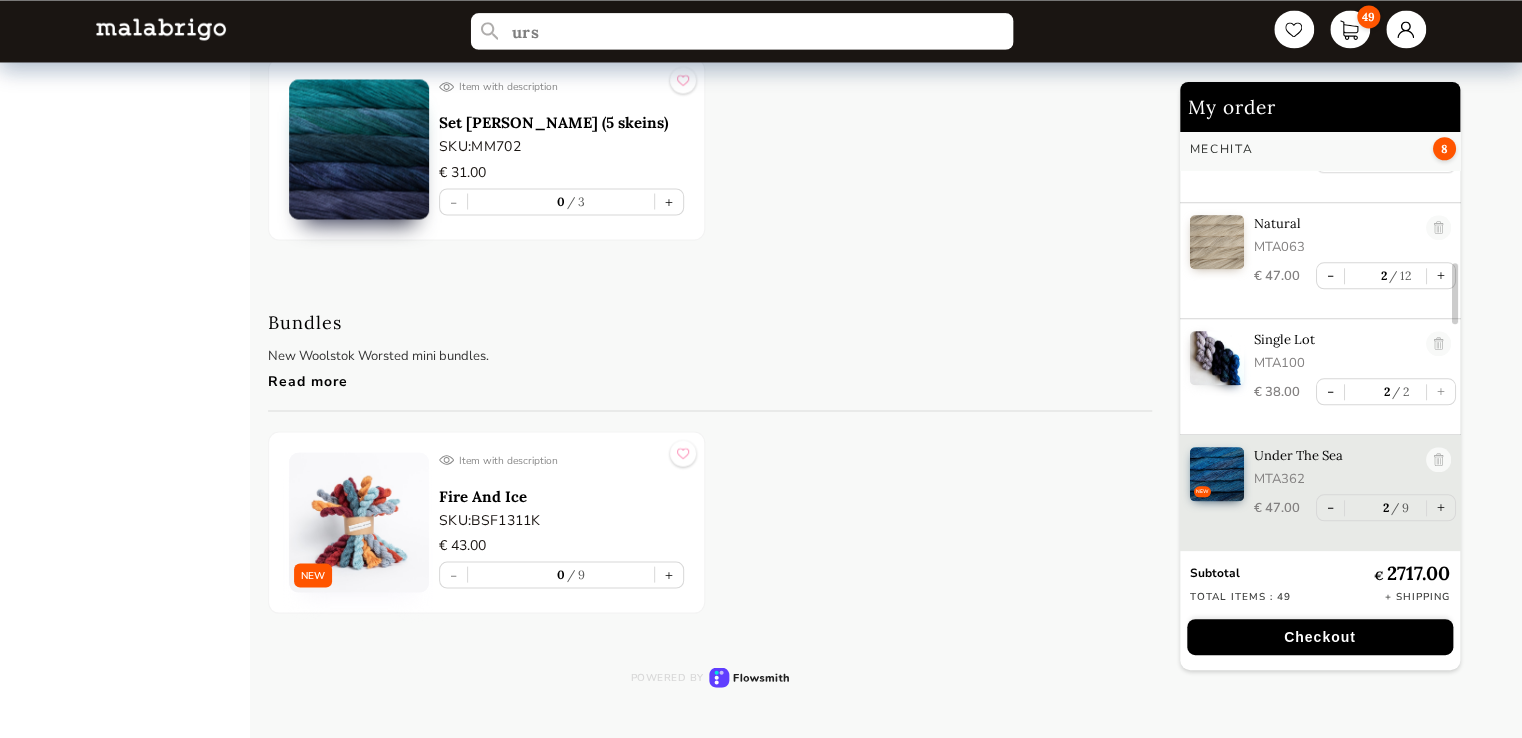 type on "urs" 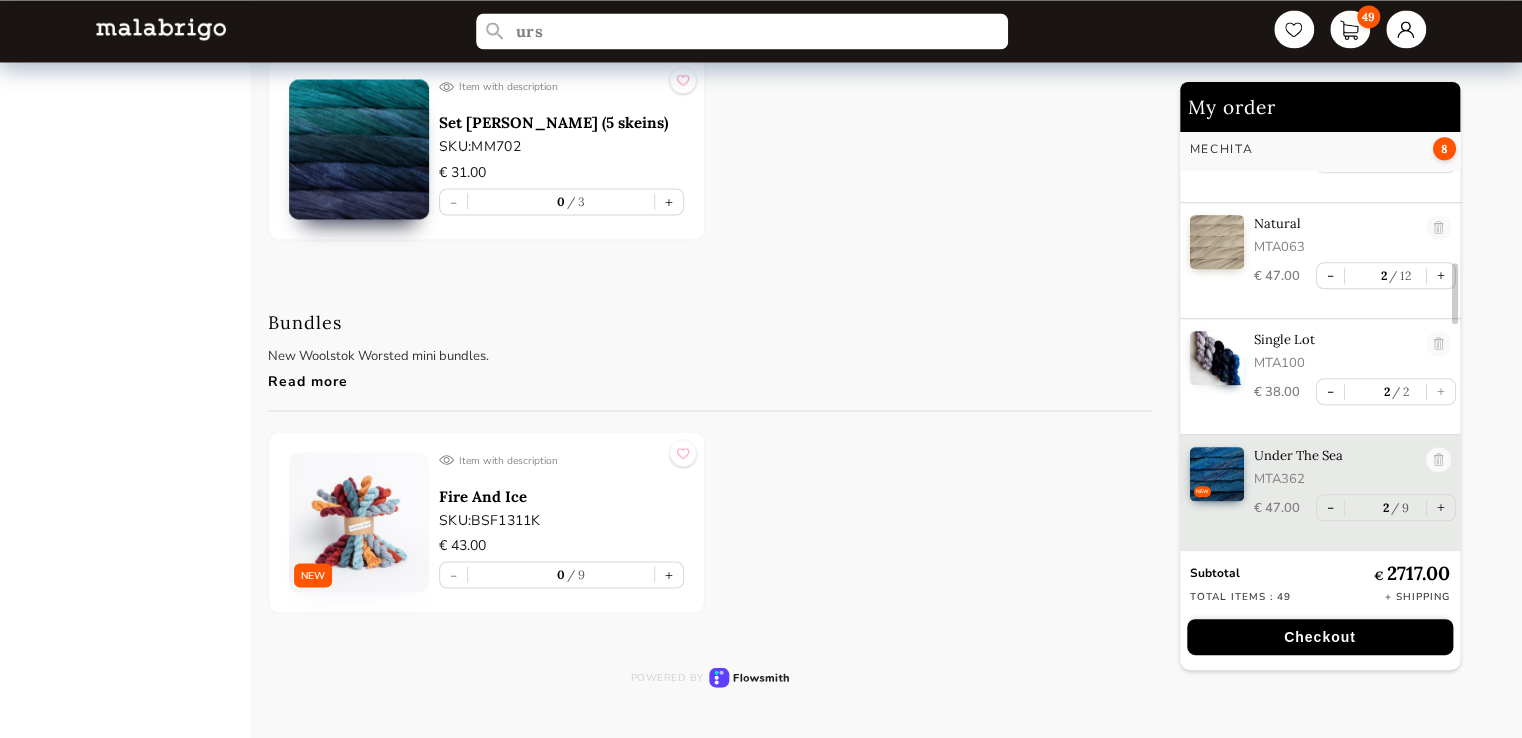 click at bounding box center (359, 522) 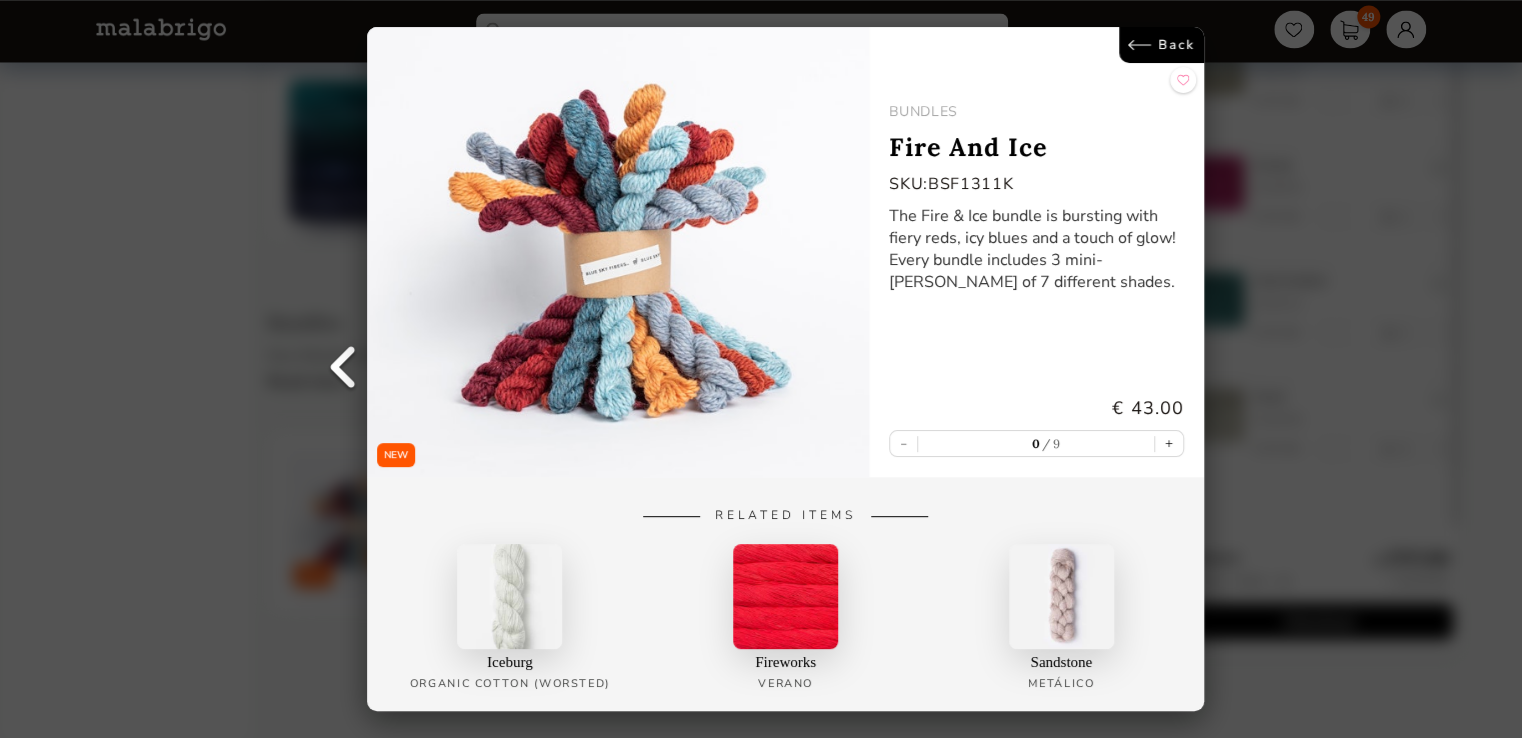 scroll, scrollTop: 776, scrollLeft: 0, axis: vertical 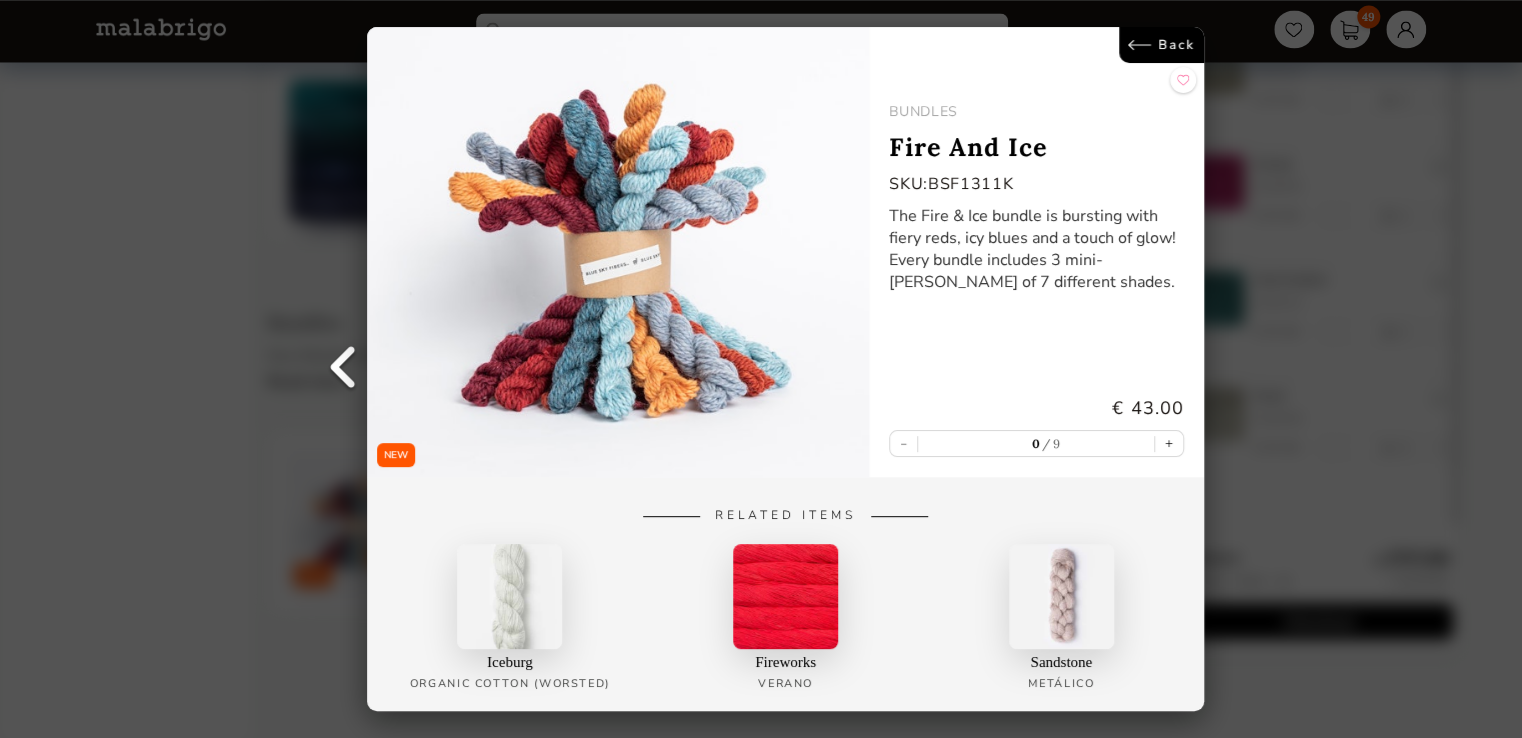 click on "Back" at bounding box center [1162, 45] 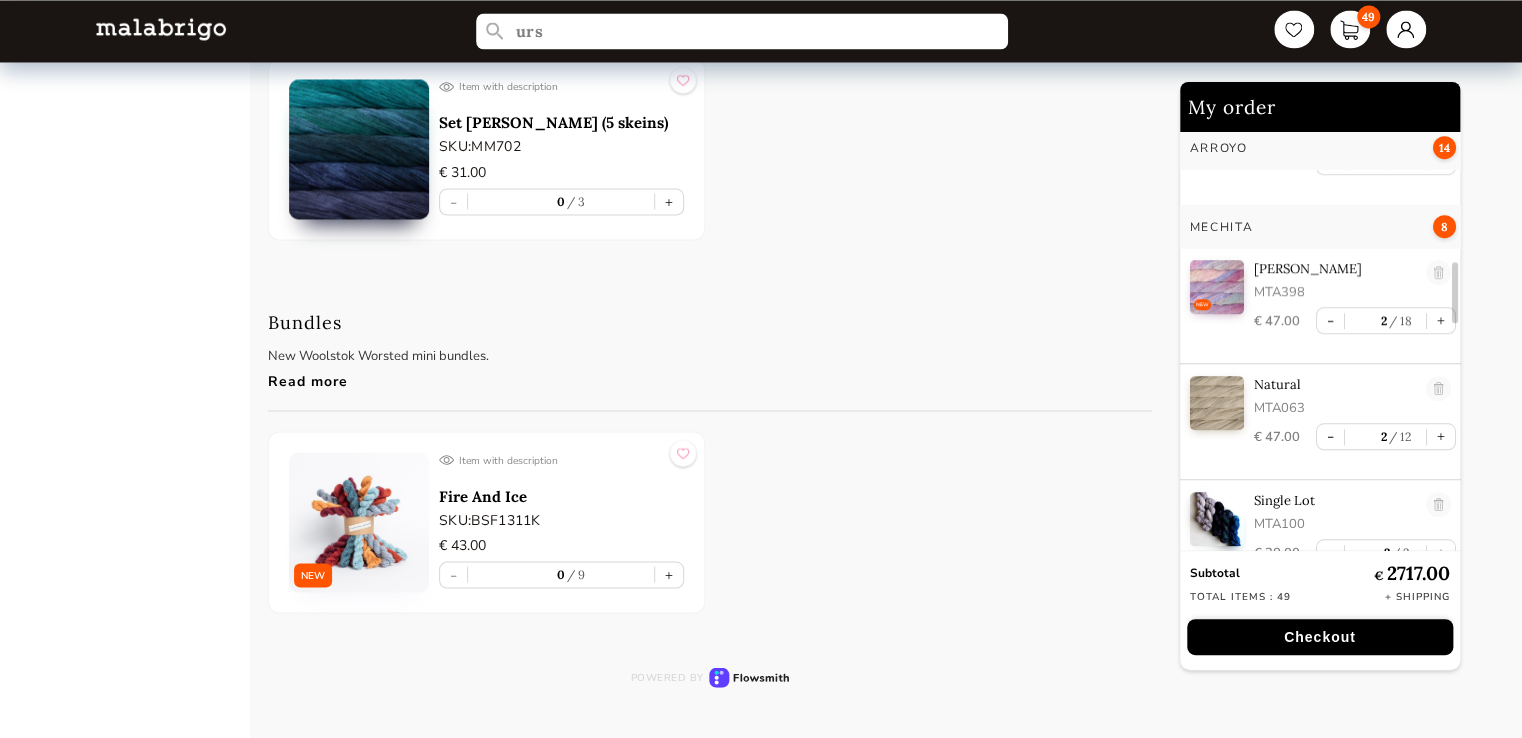 scroll, scrollTop: 5, scrollLeft: 0, axis: vertical 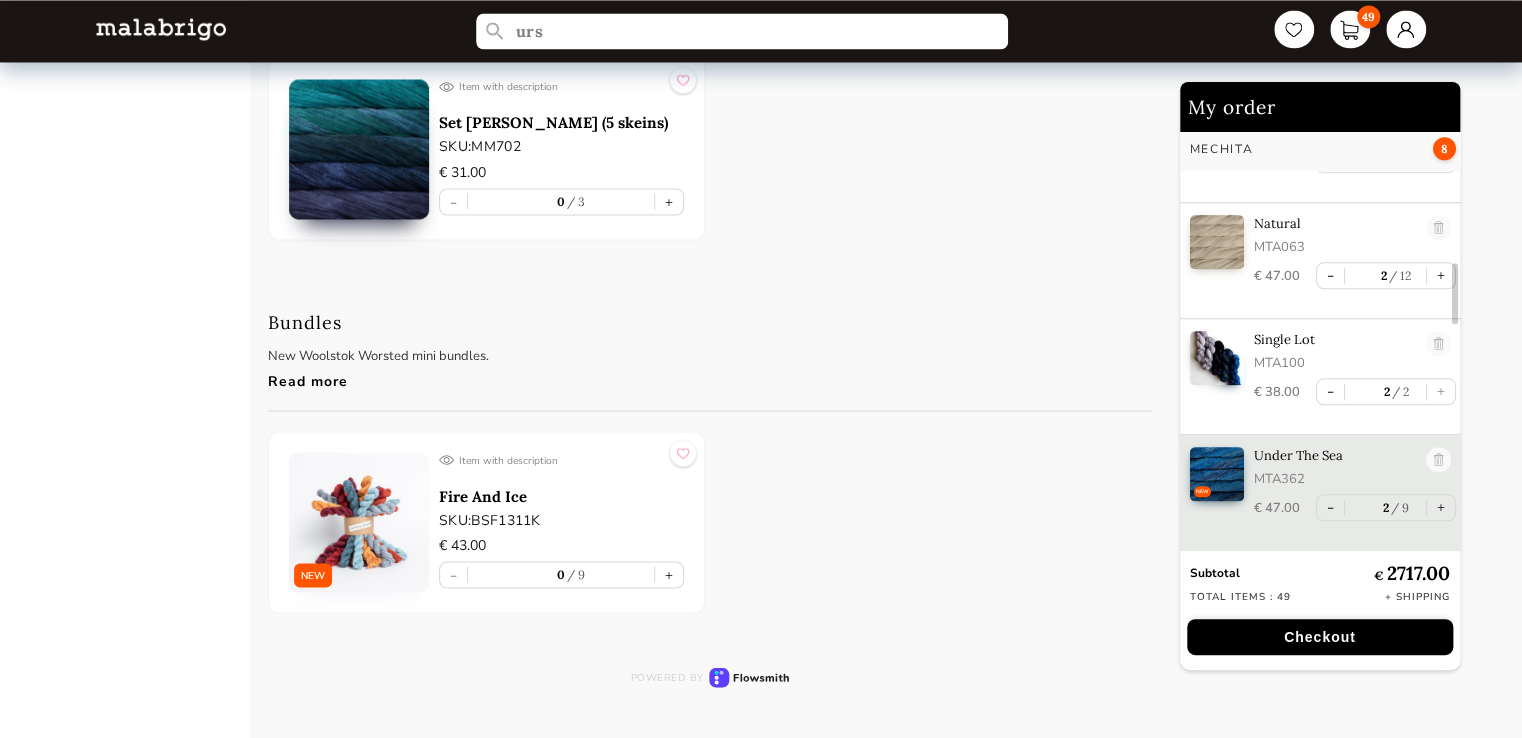click at bounding box center (161, 28) 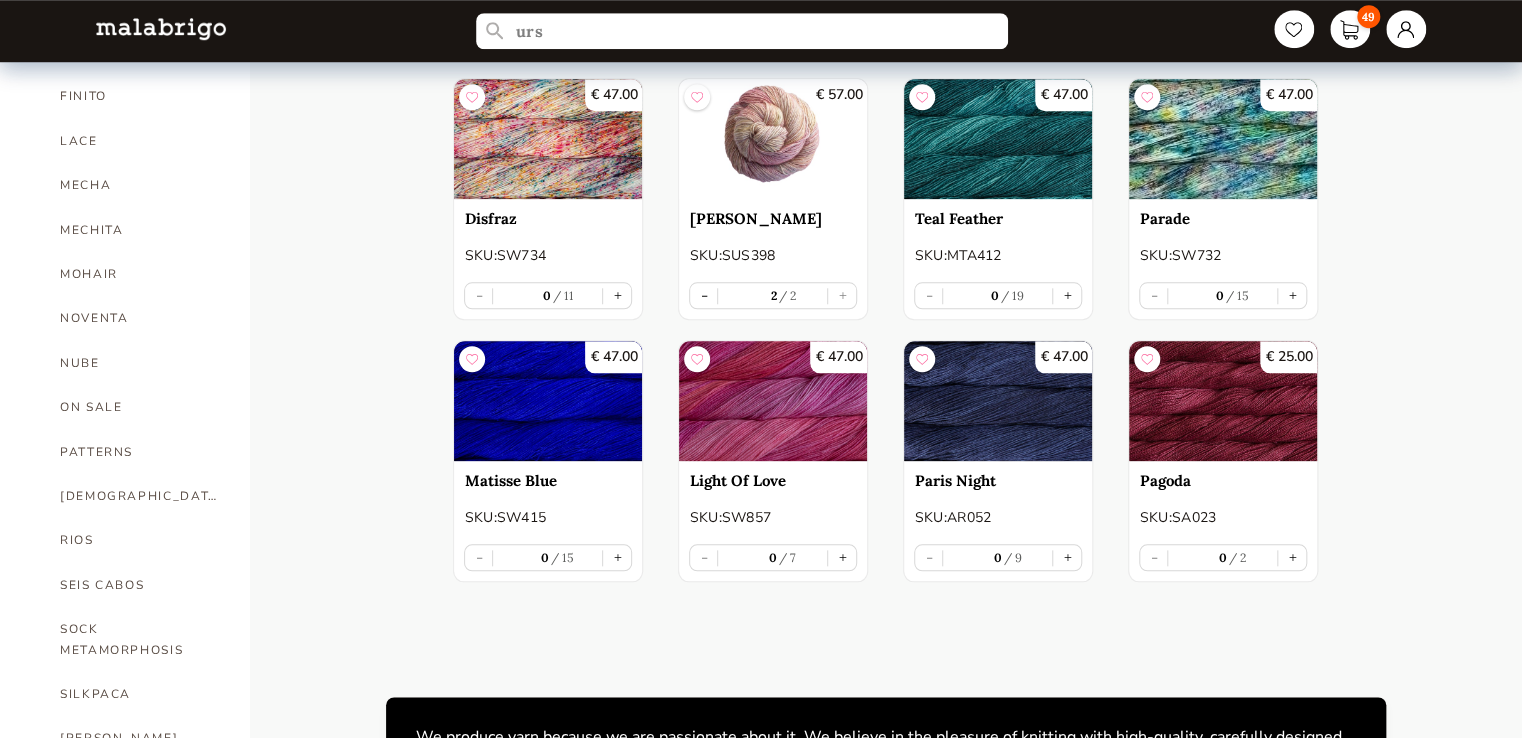 scroll, scrollTop: 900, scrollLeft: 0, axis: vertical 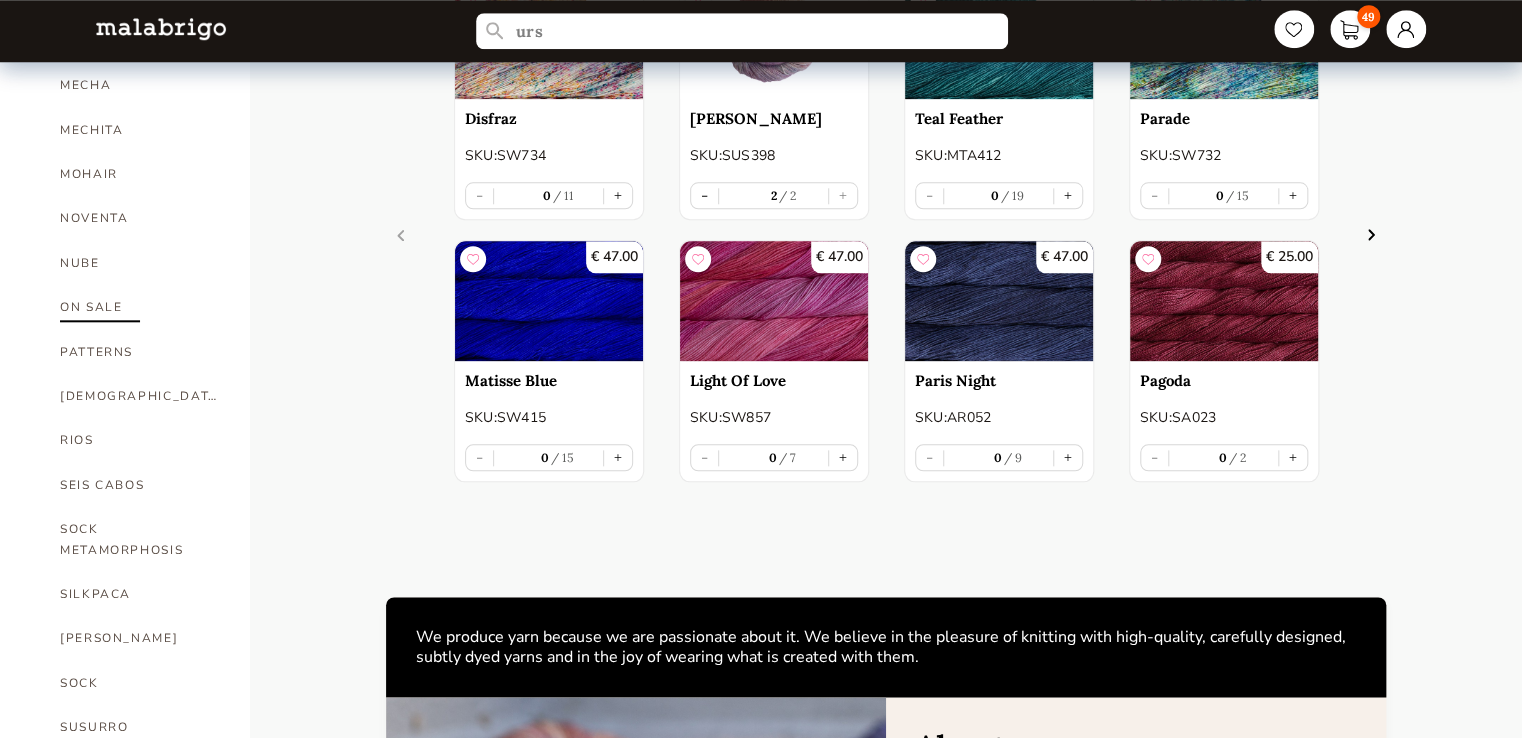 click on "ON SALE" at bounding box center [140, 307] 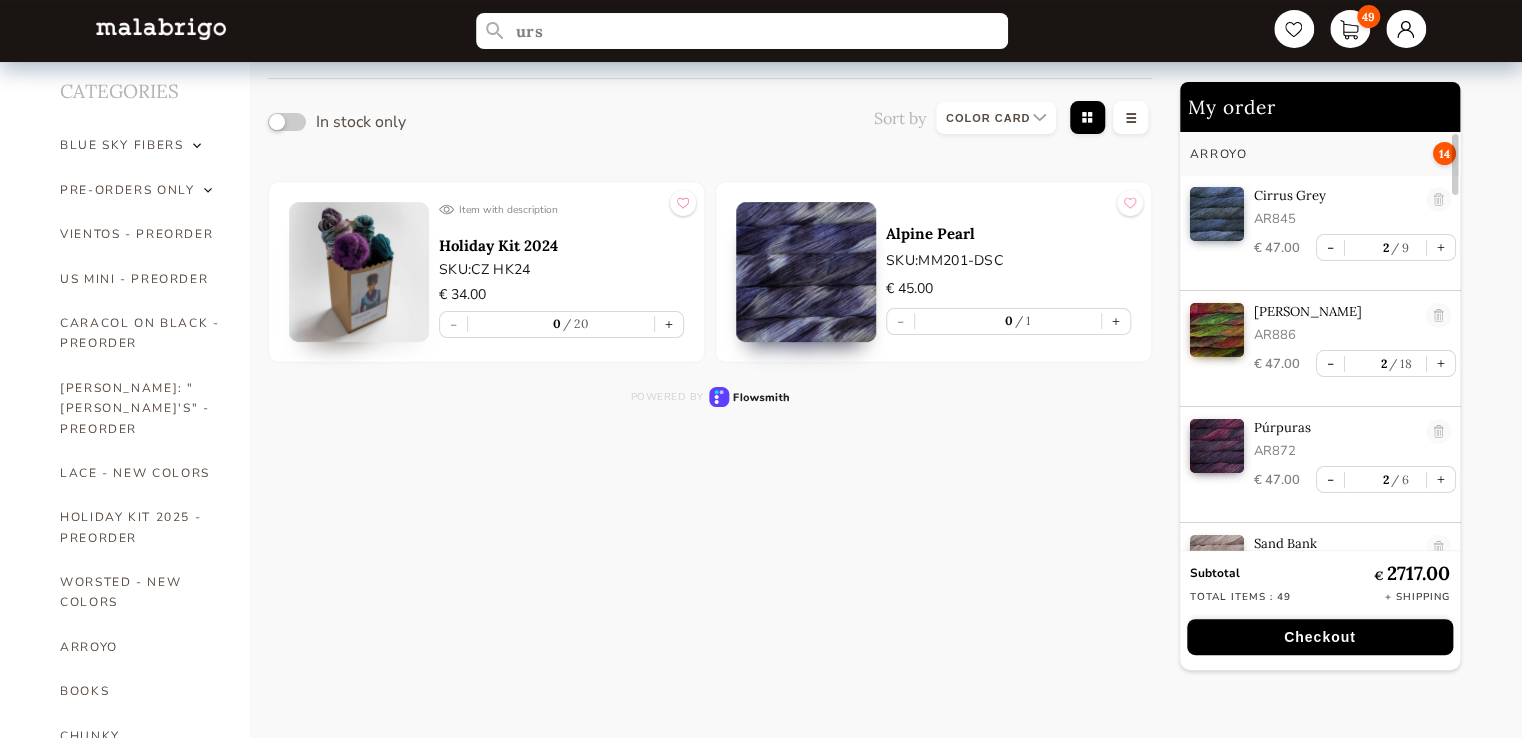 scroll, scrollTop: 0, scrollLeft: 0, axis: both 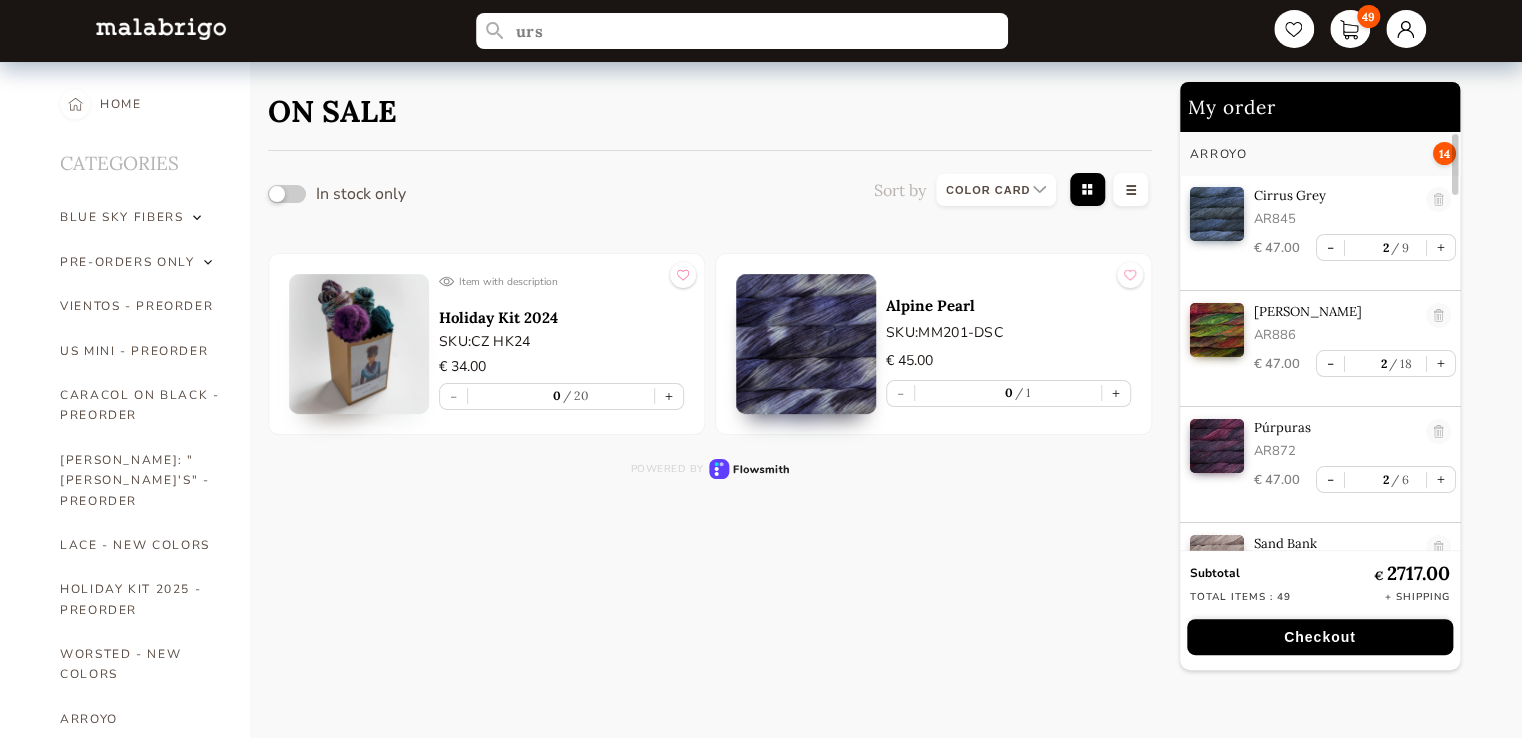 click at bounding box center [359, 344] 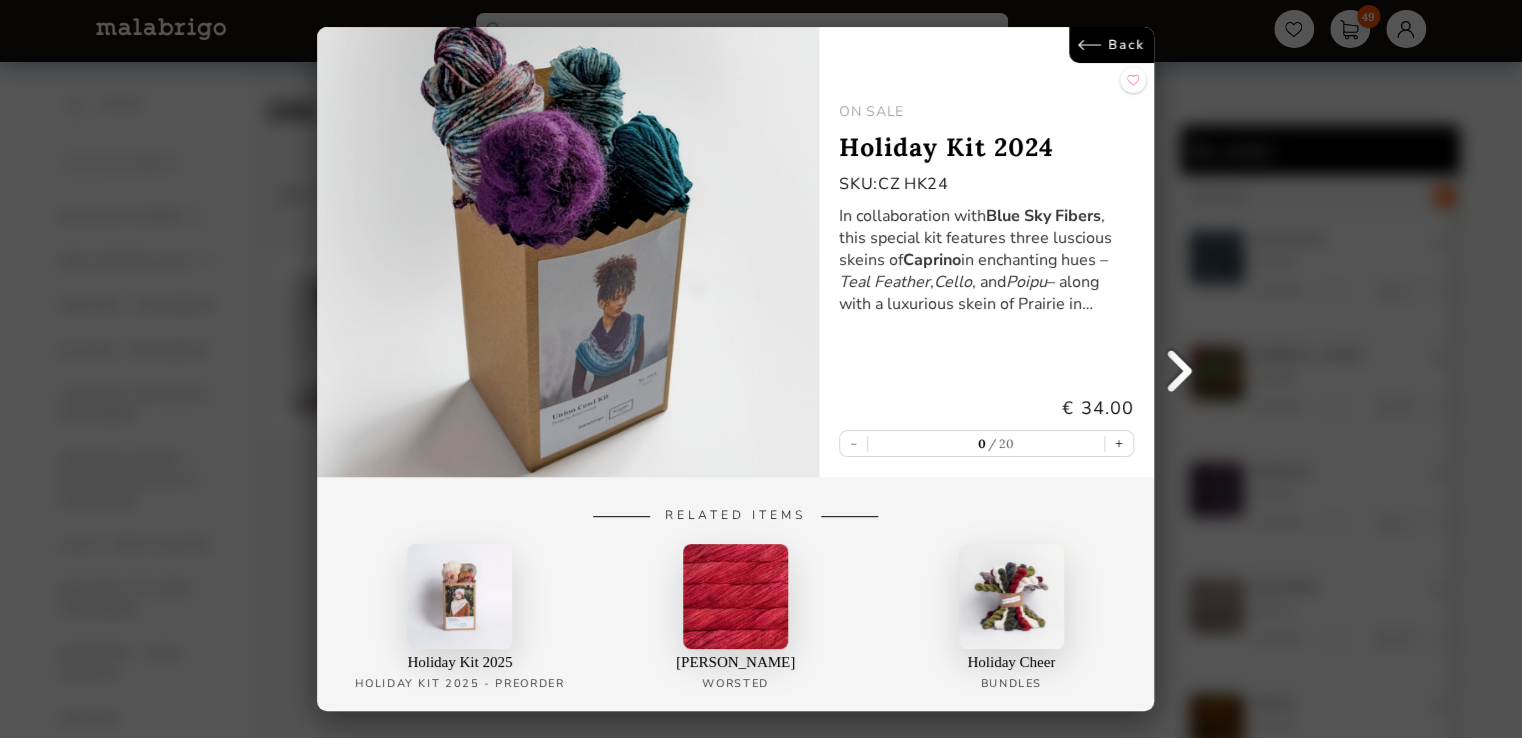 click on "Back" at bounding box center [1112, 45] 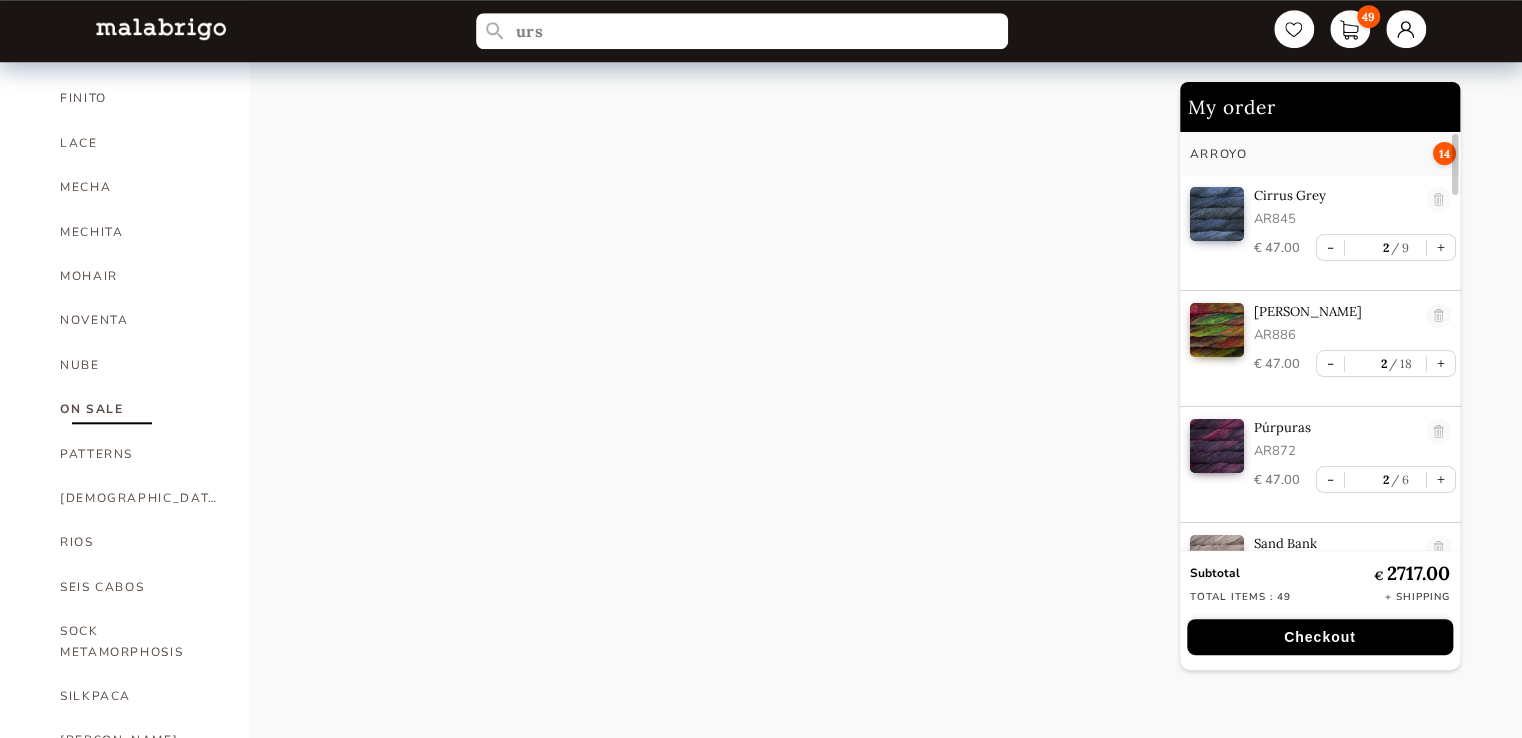 scroll, scrollTop: 800, scrollLeft: 0, axis: vertical 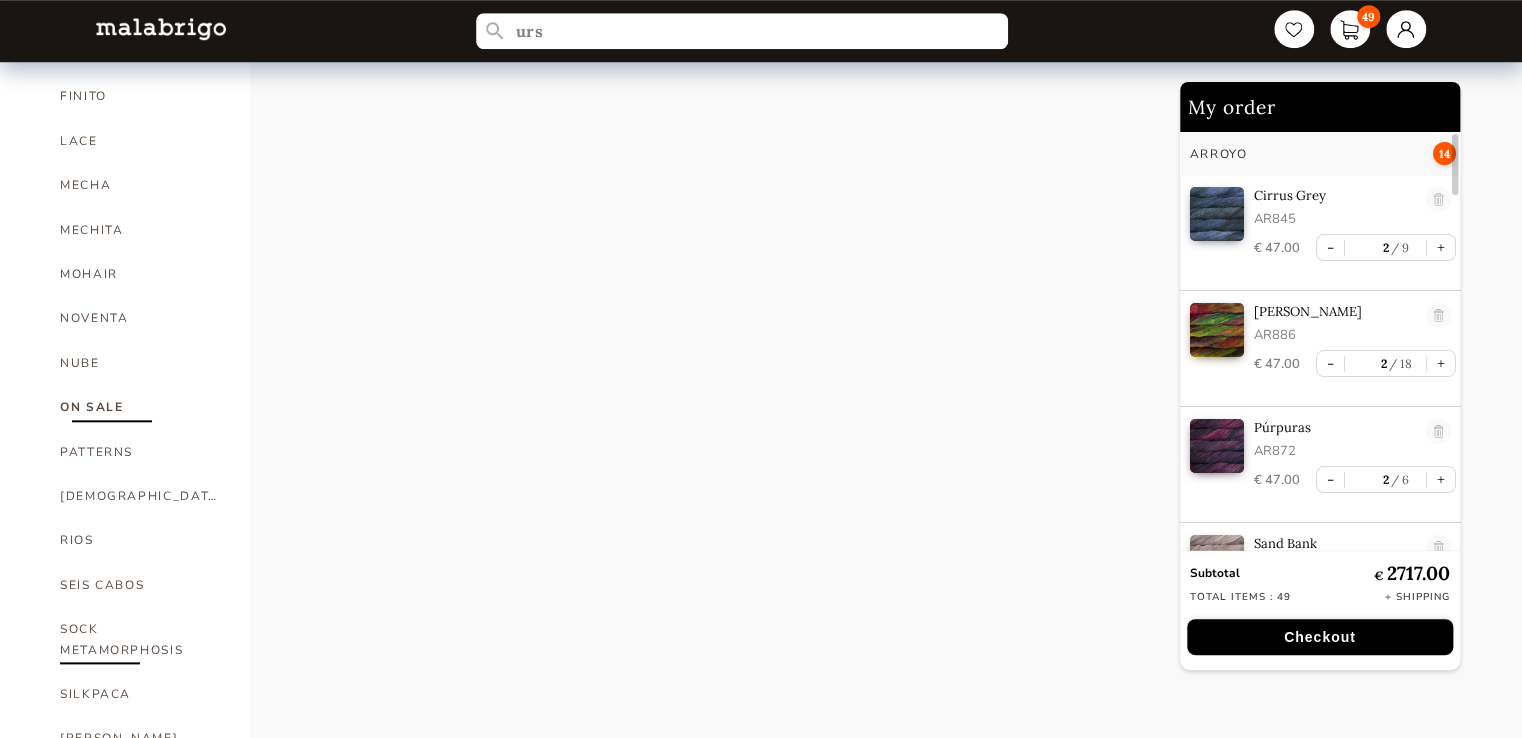 click on "SOCK METAMORPHOSIS" at bounding box center [140, 639] 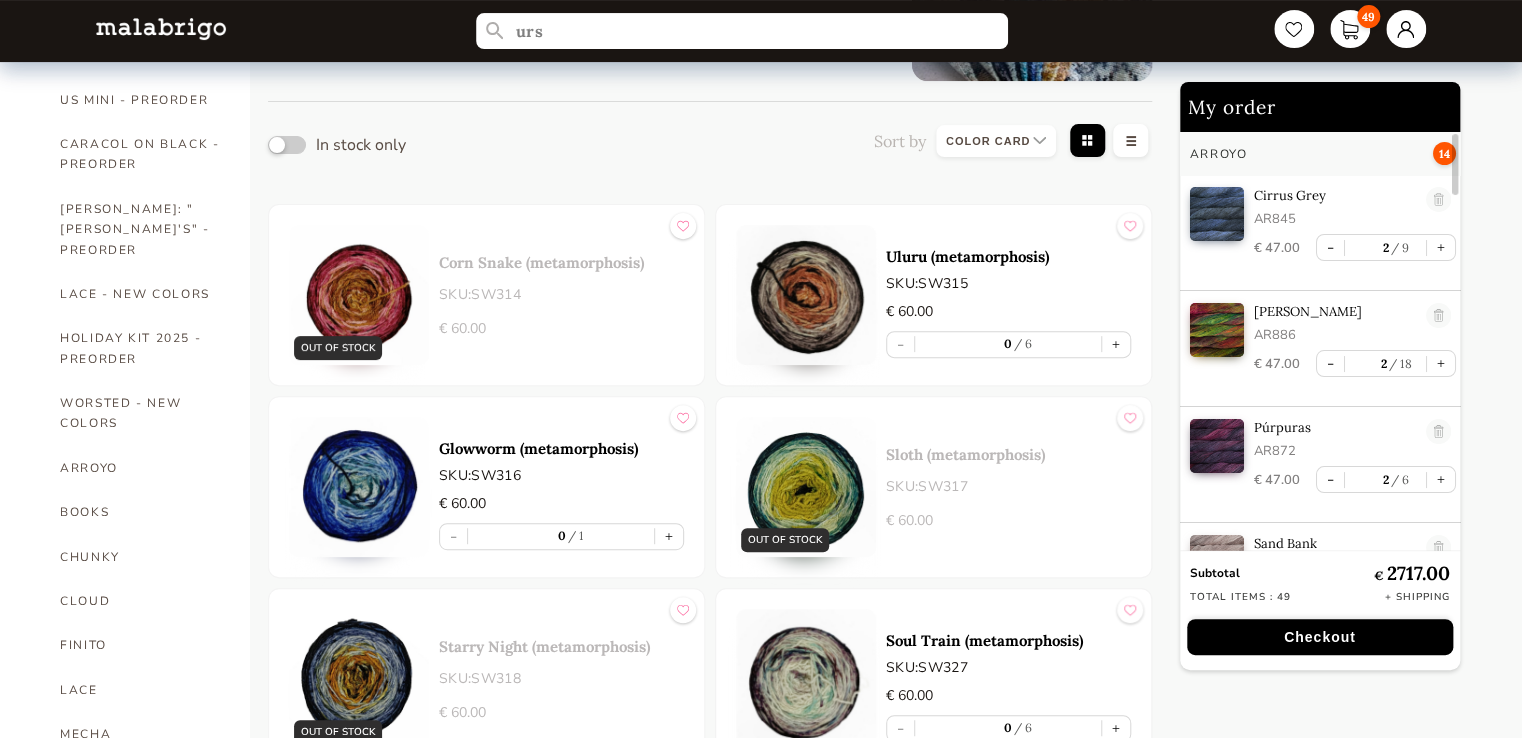 scroll, scrollTop: 0, scrollLeft: 0, axis: both 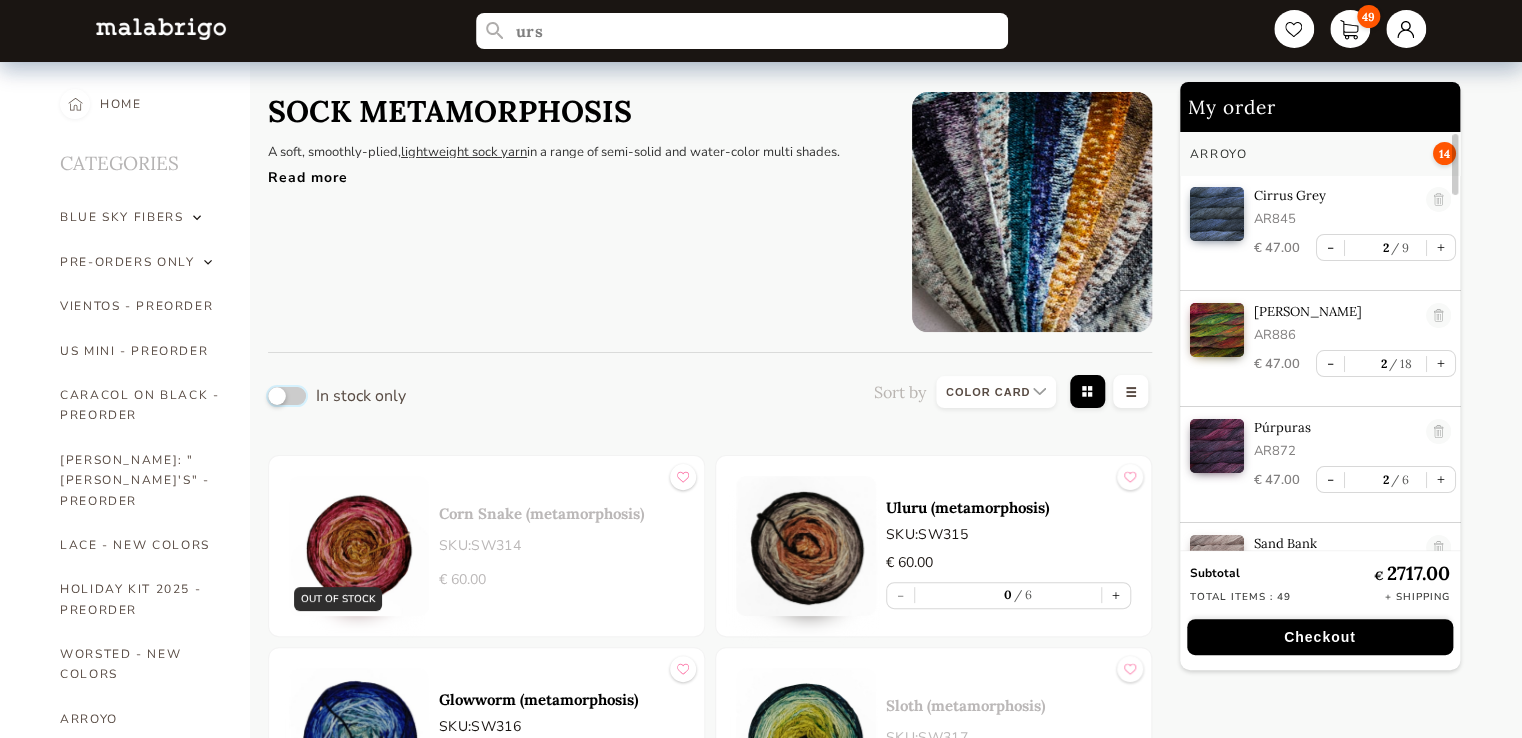 click at bounding box center [287, 396] 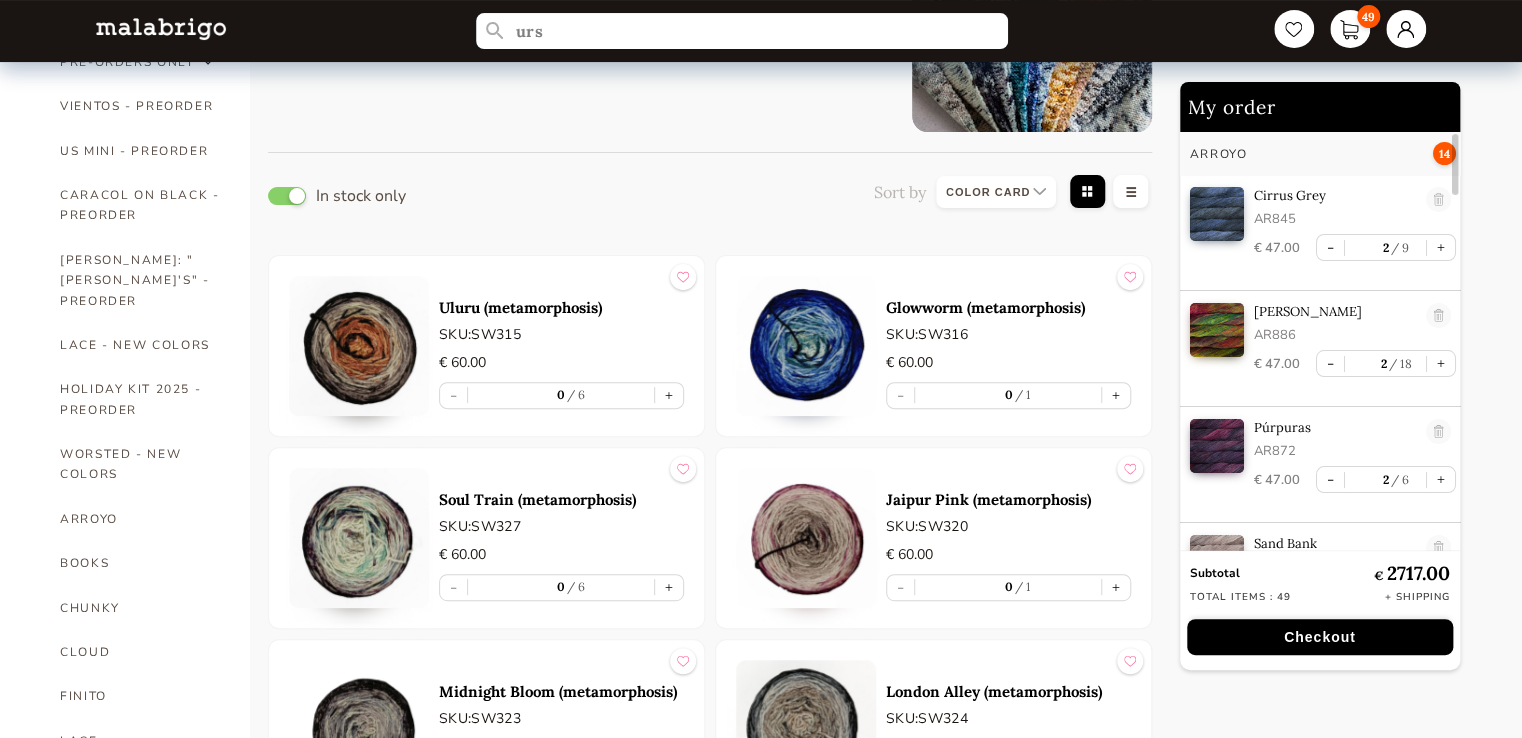 scroll, scrollTop: 0, scrollLeft: 0, axis: both 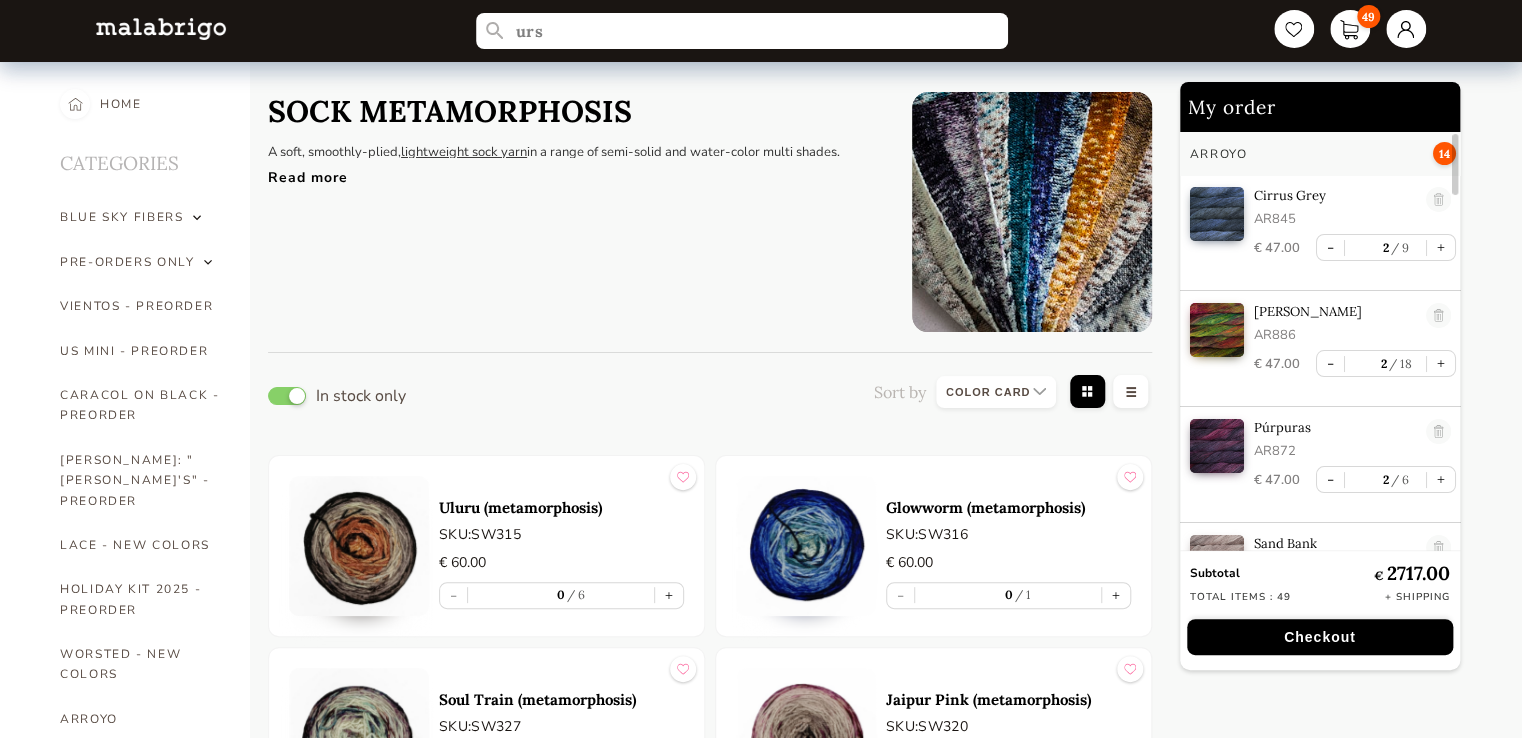 click on "SOCK METAMORPHOSIS A soft, smoothly-plied,  lightweight sock yarn  in a range of semi-solid and water-color multi shades. Spun from our luxurious merino and treated to make it  machine washable  for easy care. Don’t be fooled by the name- while it’s certainly a treat for the feet, this delightful yarn is also a particular favorite for shawls and scarves! Read more" at bounding box center [575, 212] 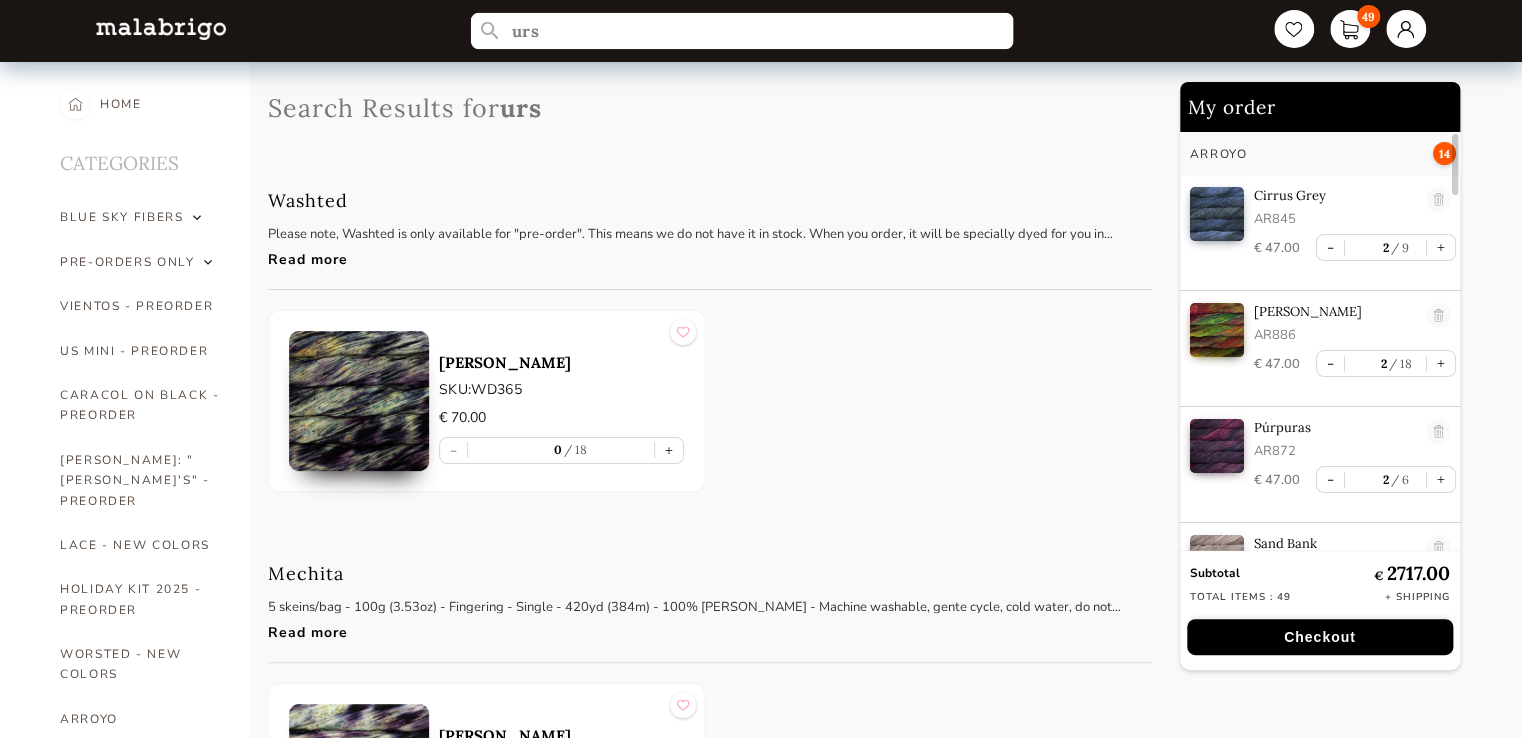 drag, startPoint x: 554, startPoint y: 26, endPoint x: 516, endPoint y: 28, distance: 38.052597 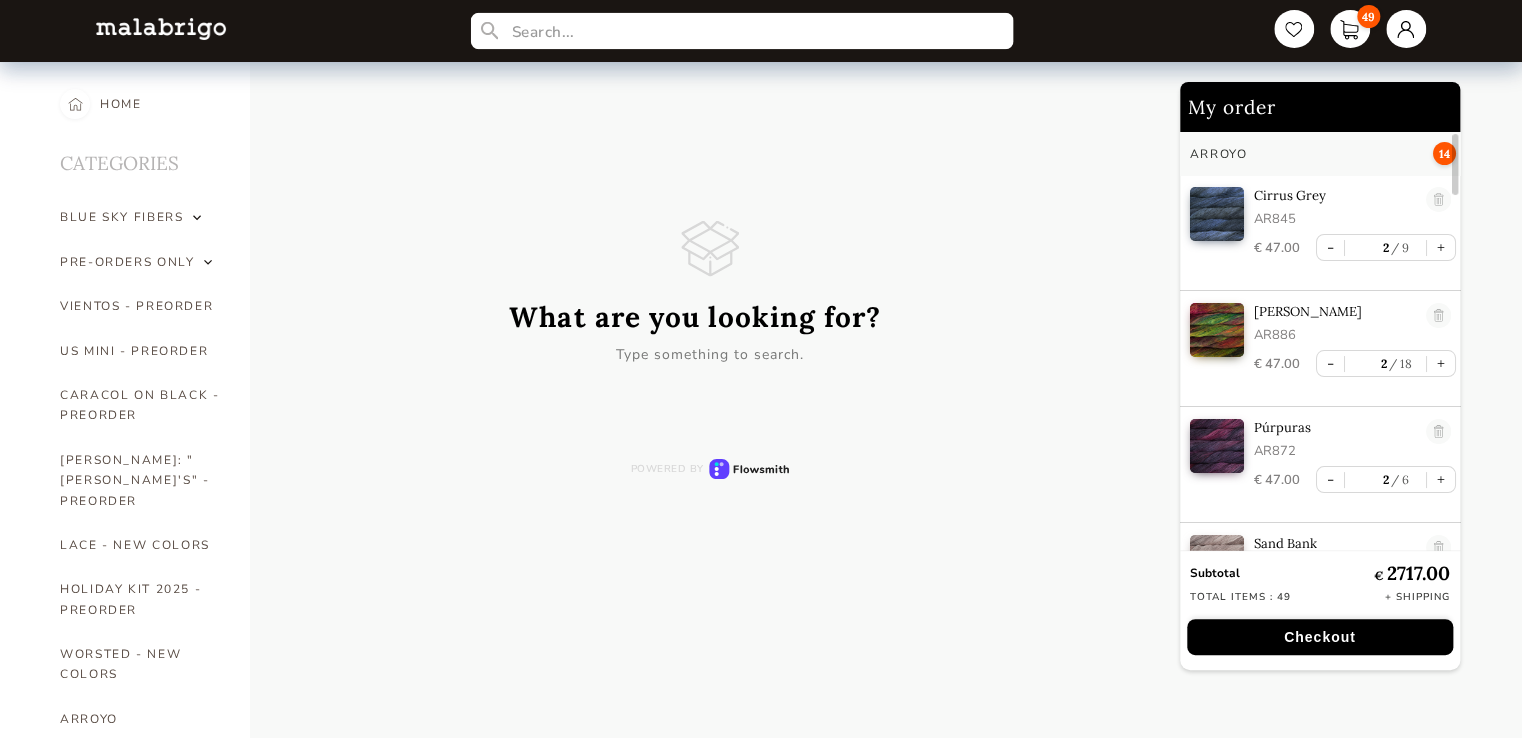 click at bounding box center [742, 31] 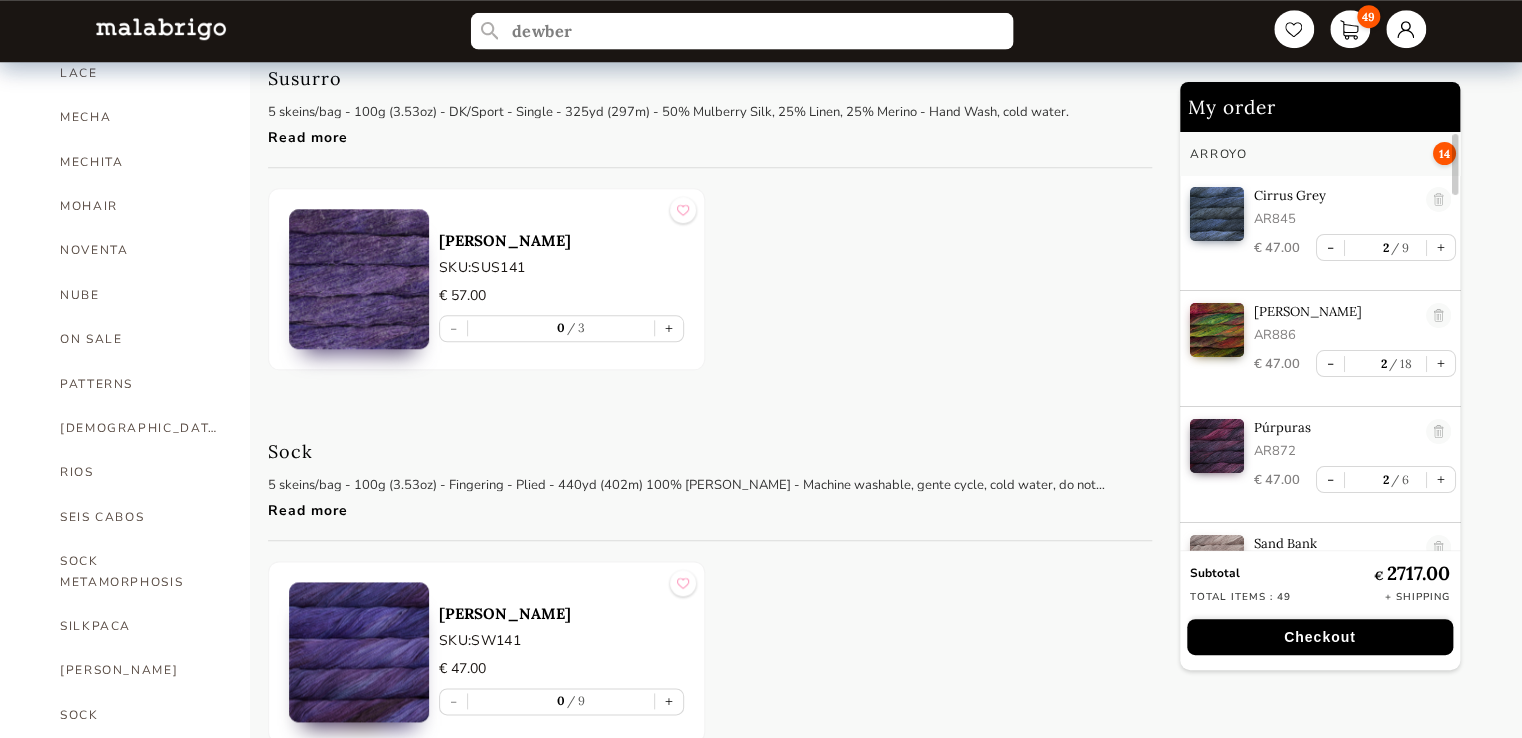 scroll, scrollTop: 1000, scrollLeft: 0, axis: vertical 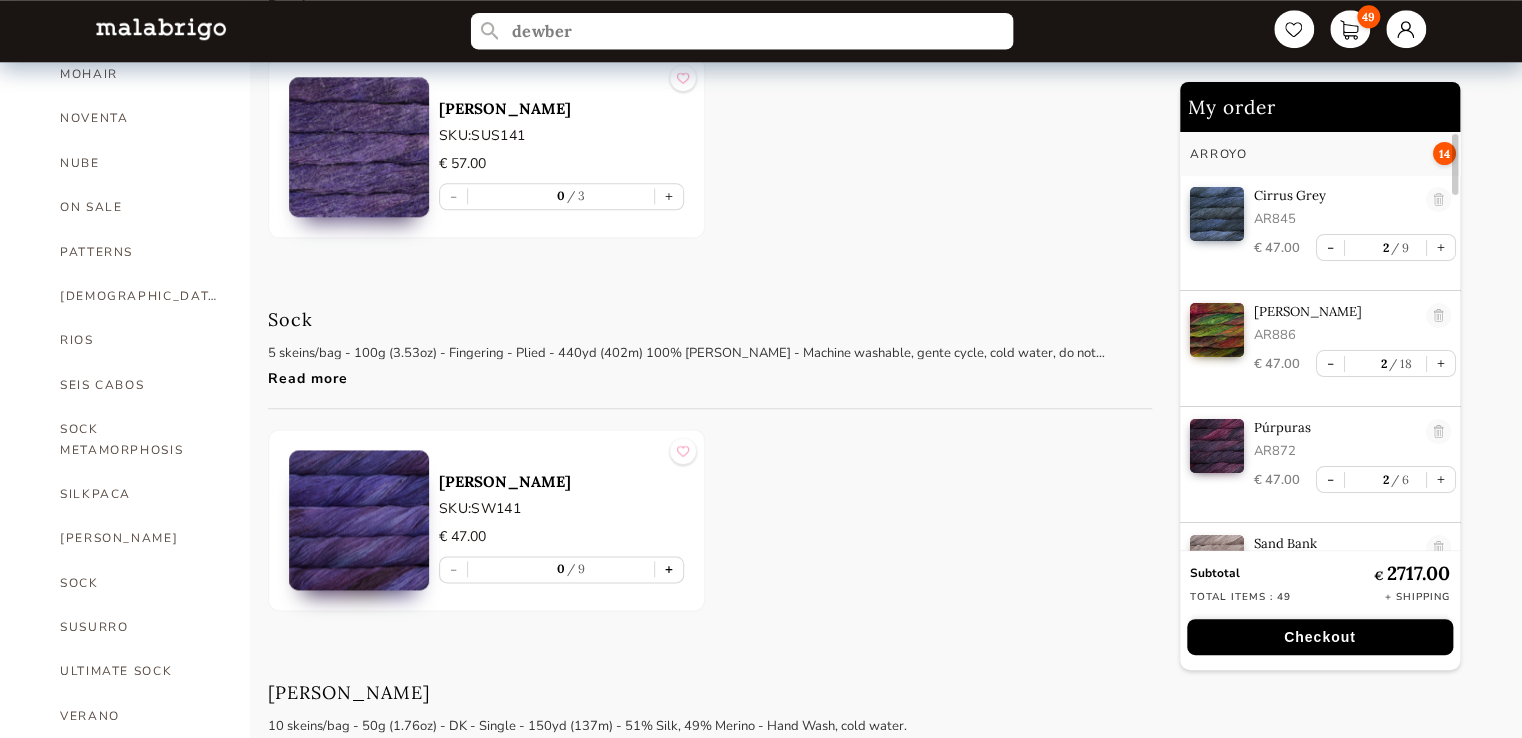 type on "dewber" 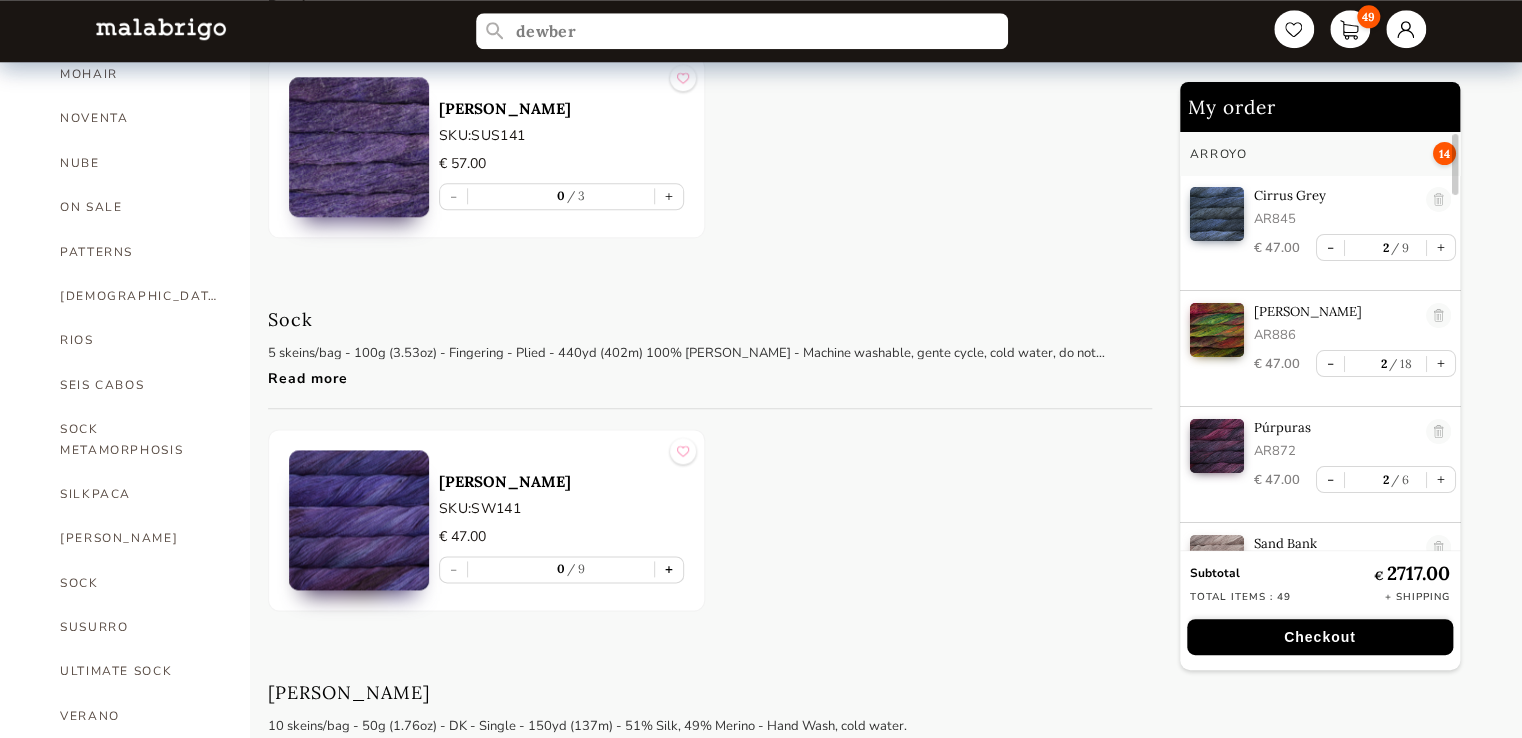 click on "+" at bounding box center [669, 569] 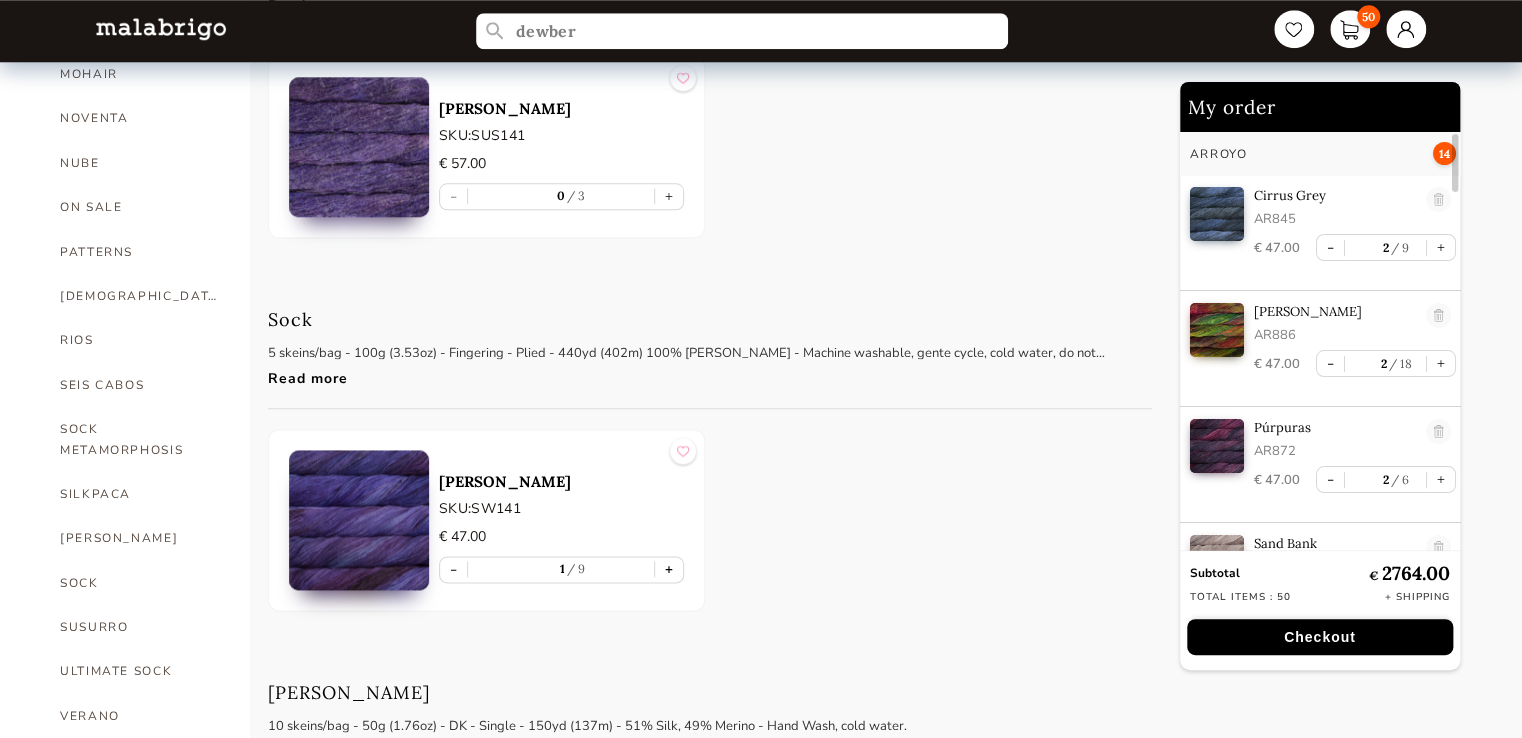 scroll, scrollTop: 96, scrollLeft: 0, axis: vertical 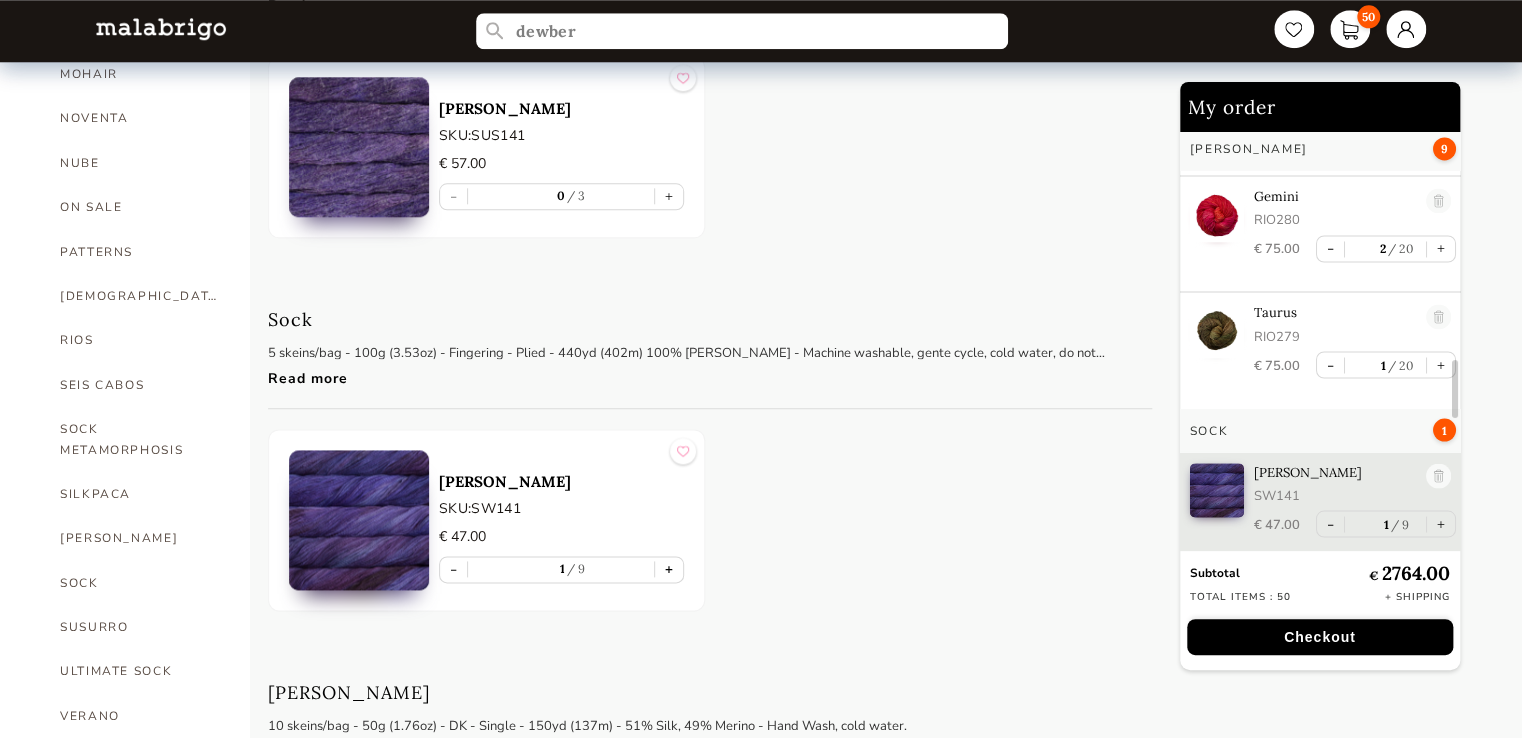 click on "+" at bounding box center (669, 569) 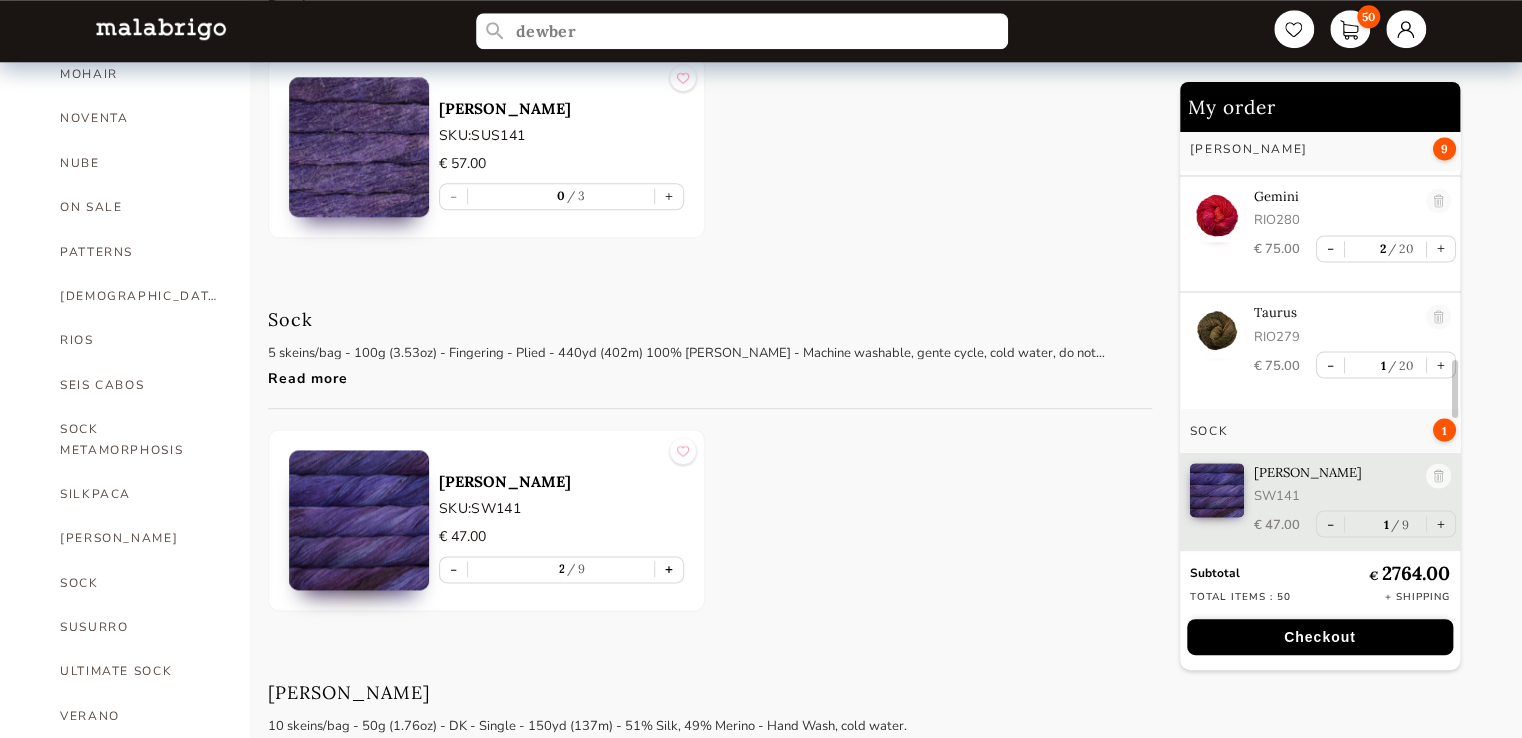 type on "2" 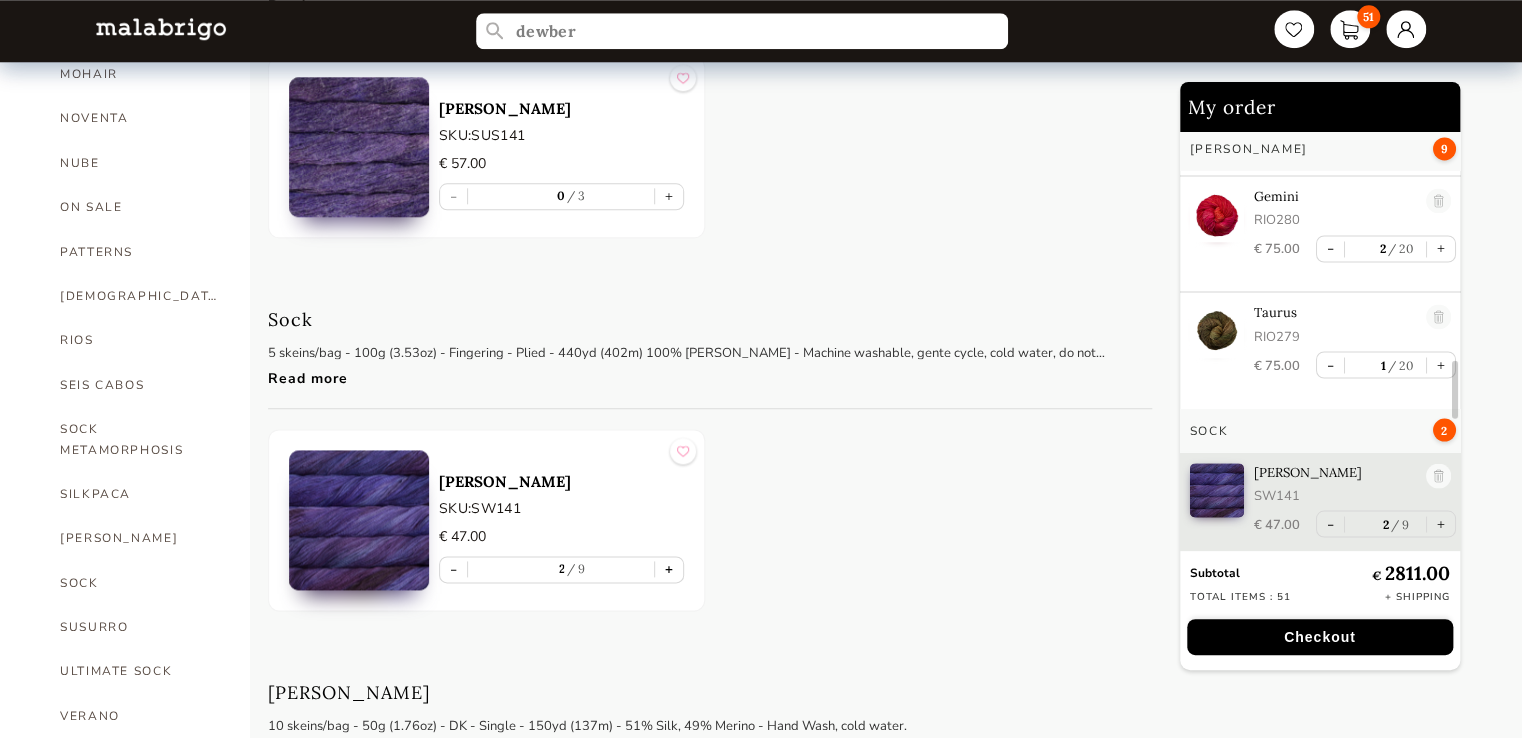 scroll, scrollTop: 1720, scrollLeft: 0, axis: vertical 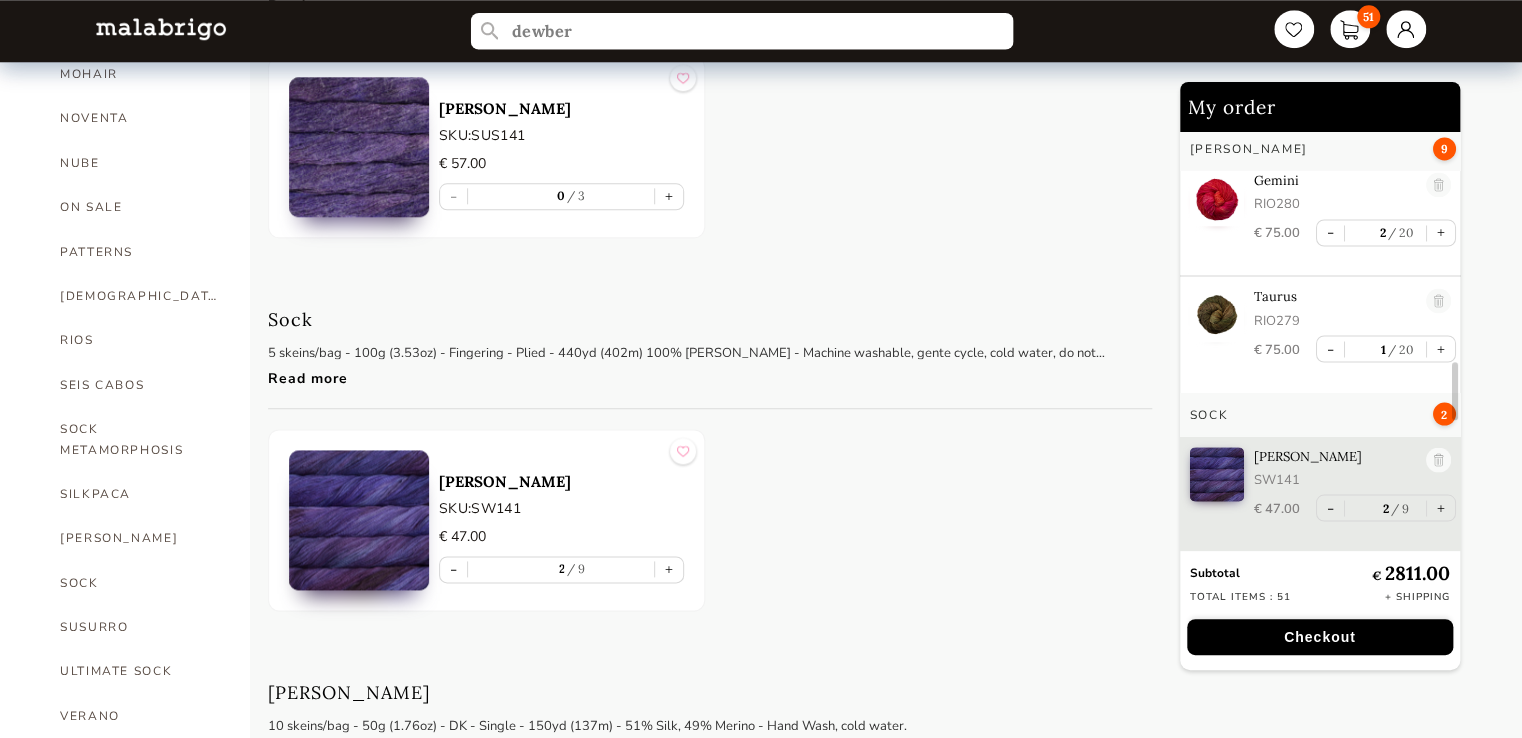drag, startPoint x: 593, startPoint y: 41, endPoint x: 498, endPoint y: 40, distance: 95.005264 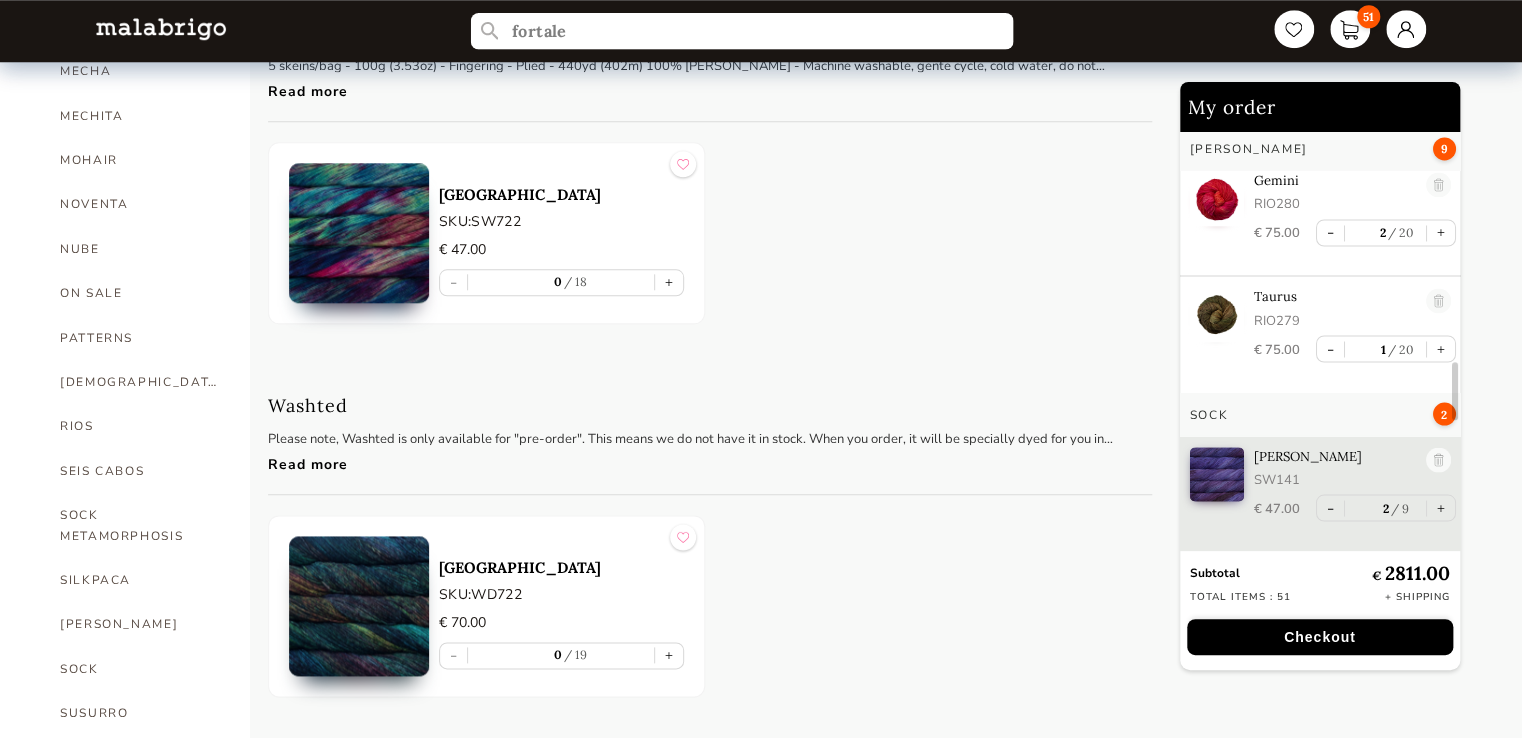 scroll, scrollTop: 800, scrollLeft: 0, axis: vertical 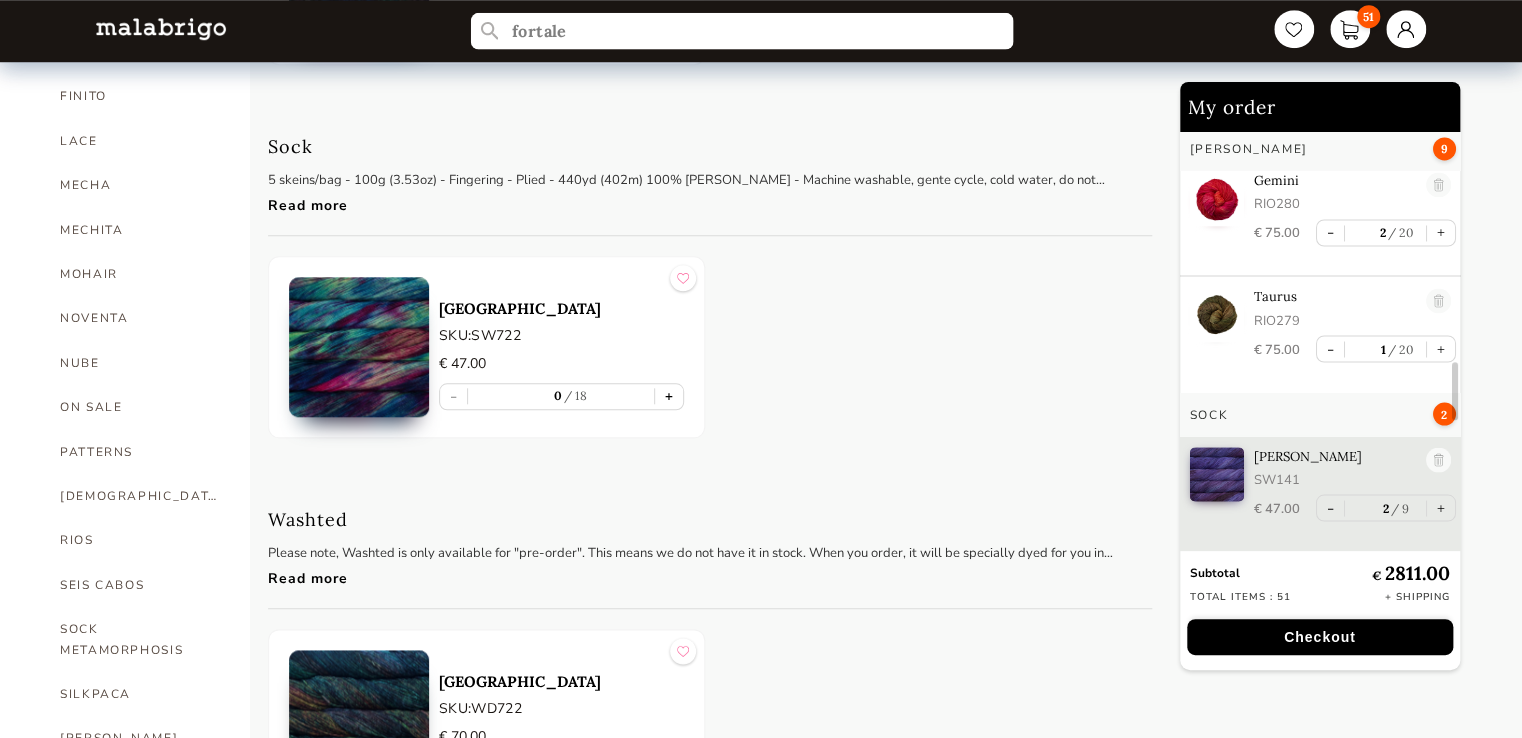 type on "fortale" 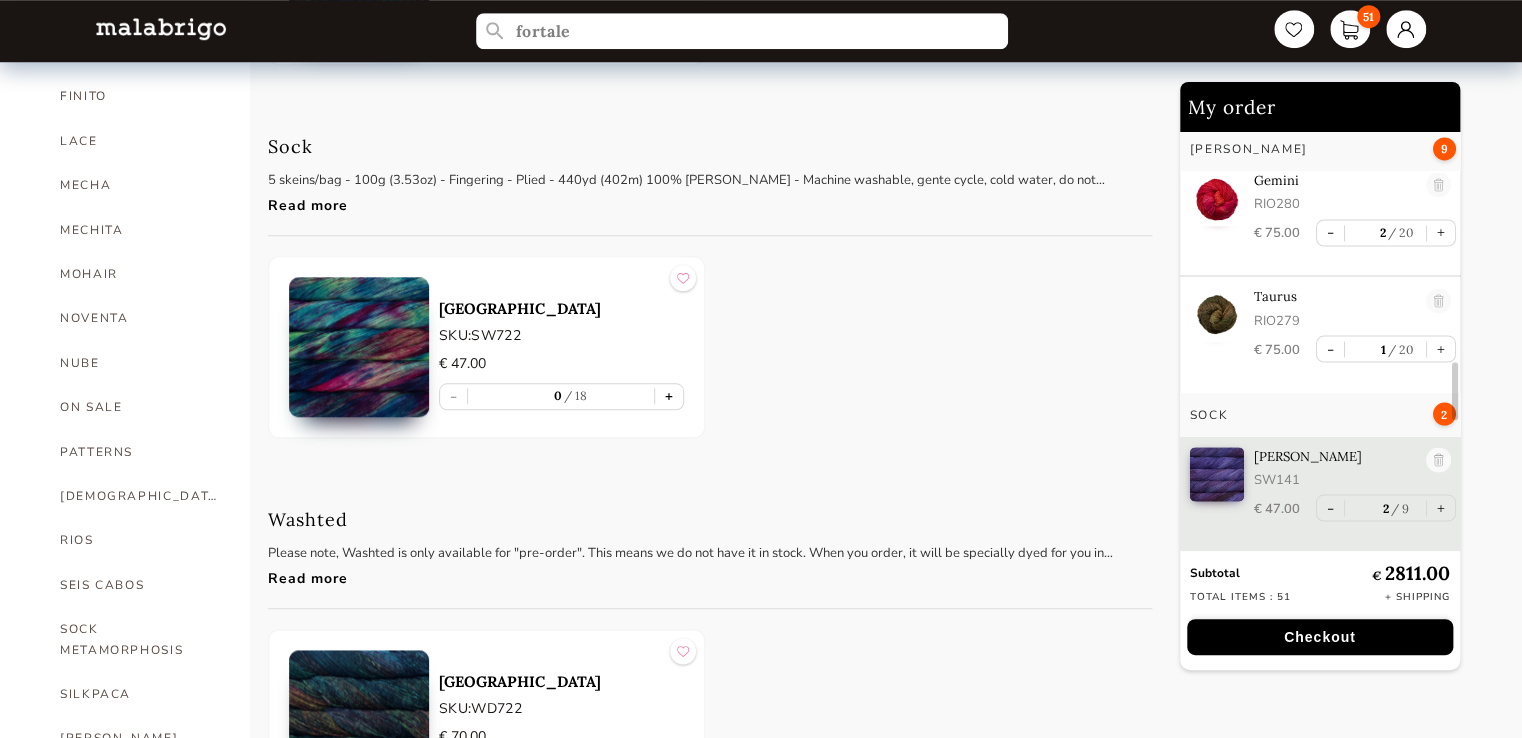 click on "+" at bounding box center (669, 396) 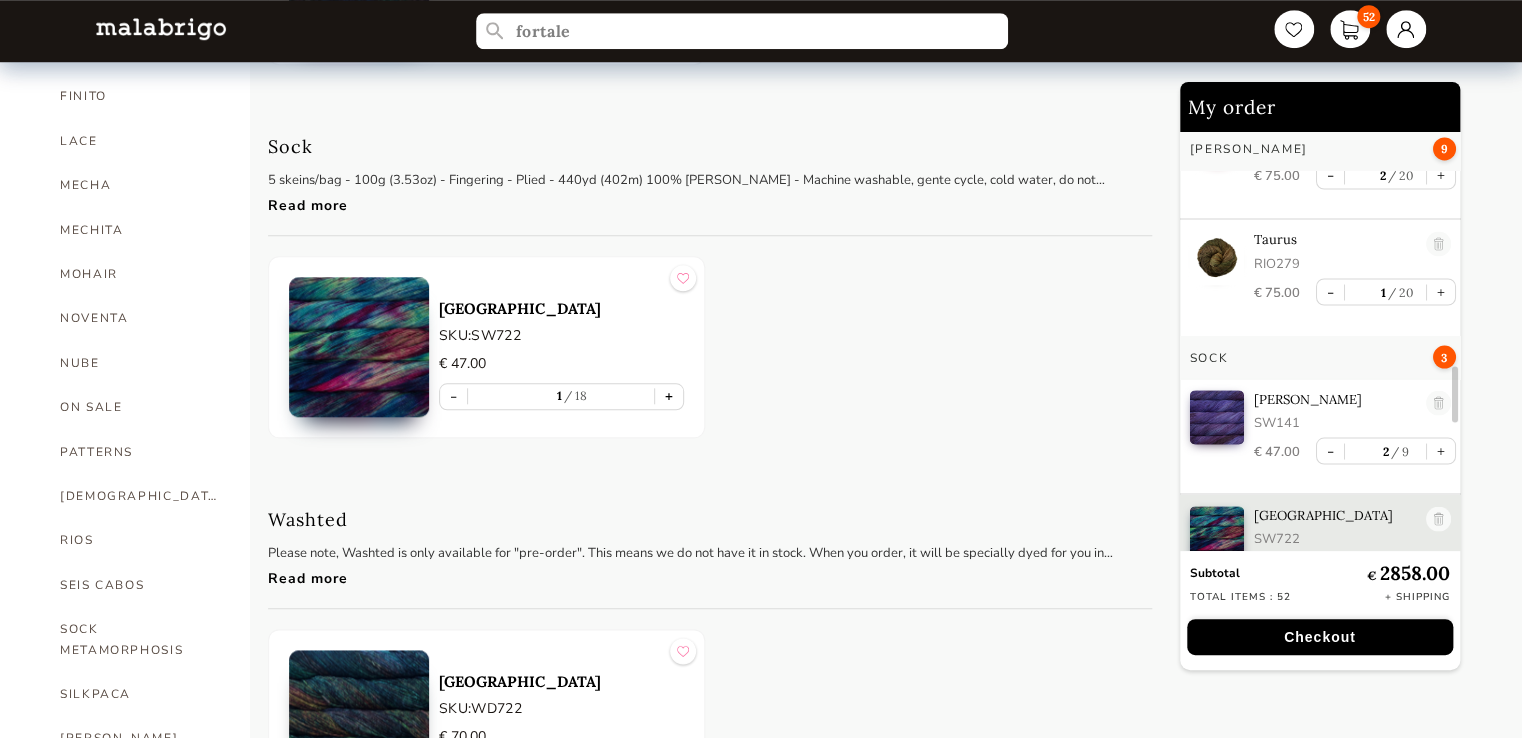 scroll, scrollTop: 1820, scrollLeft: 0, axis: vertical 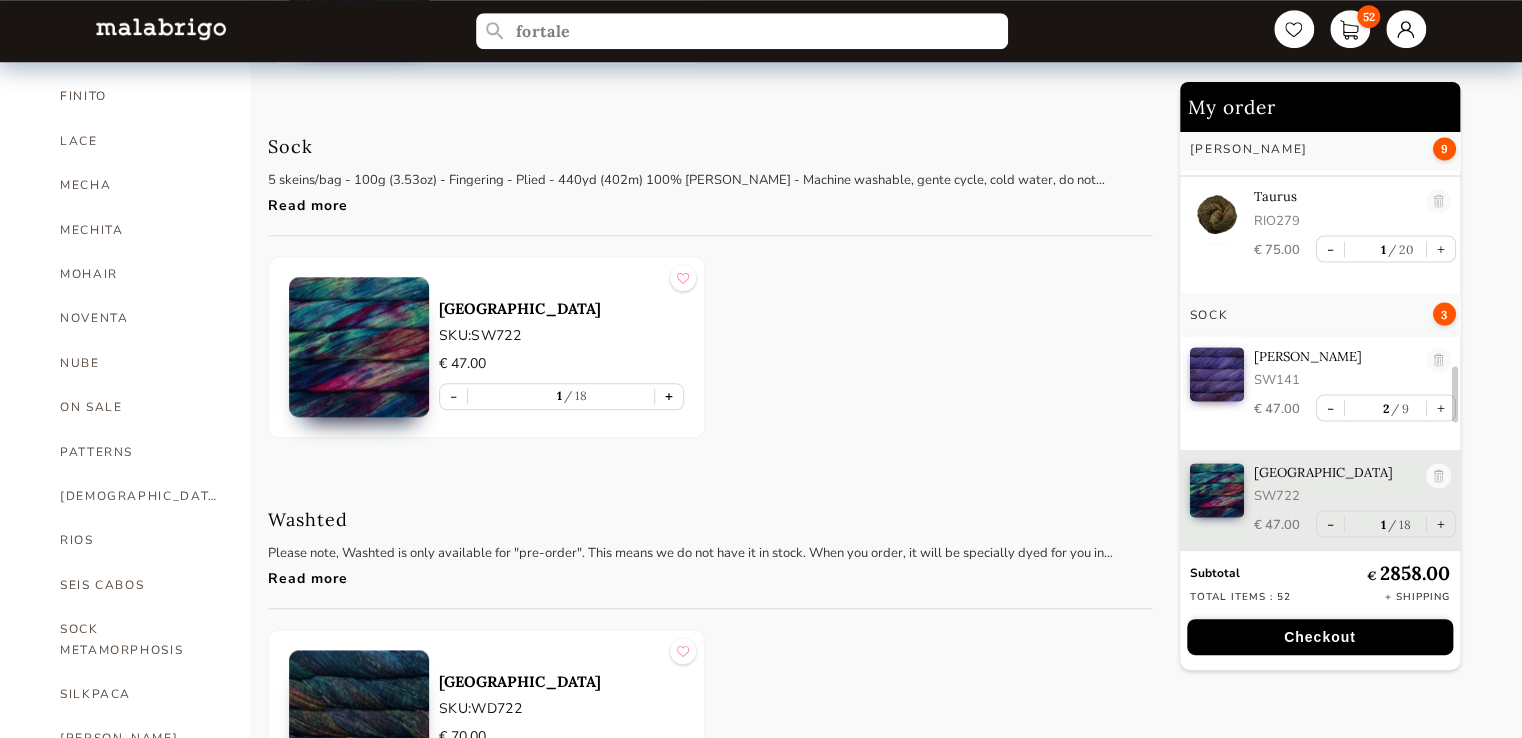 click on "+" at bounding box center [669, 396] 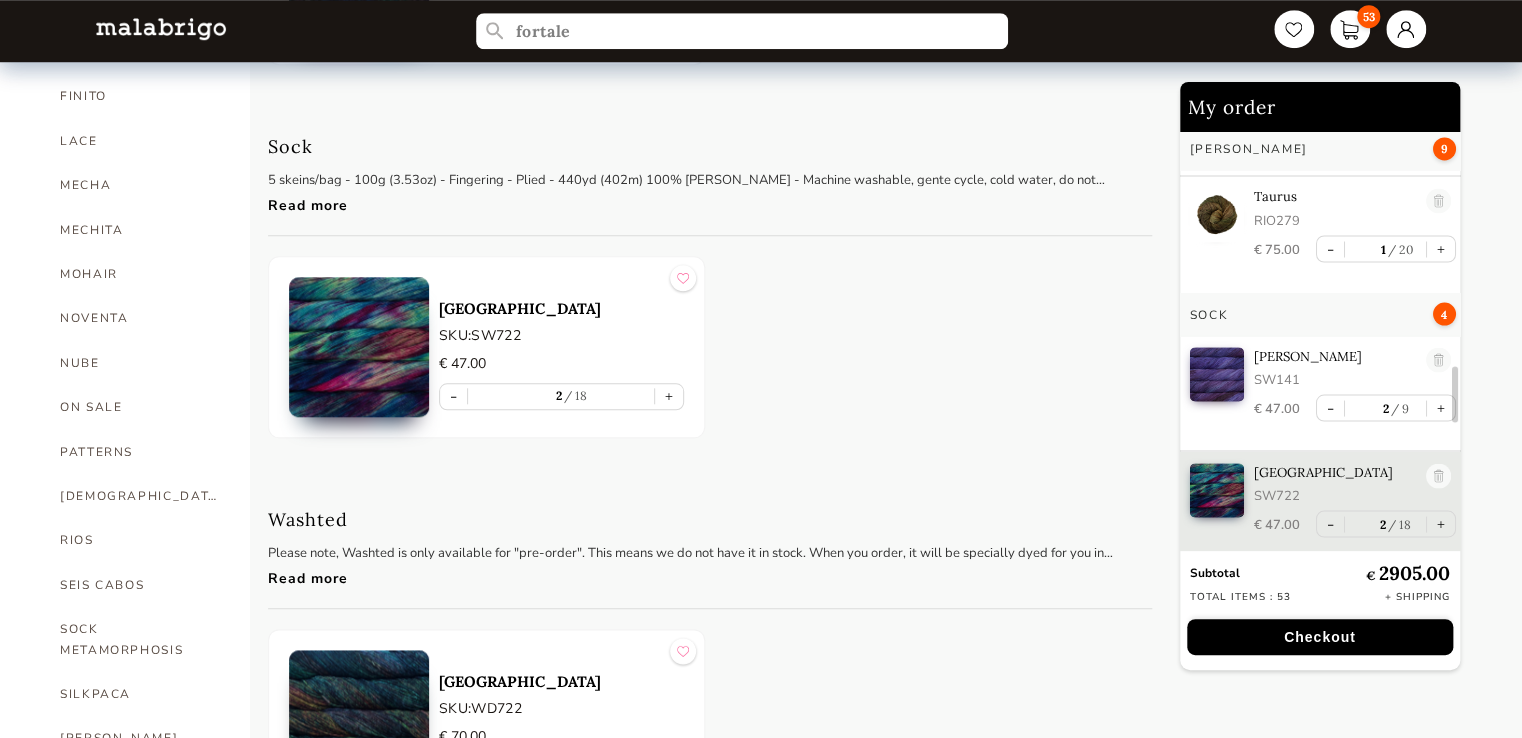 scroll, scrollTop: 1836, scrollLeft: 0, axis: vertical 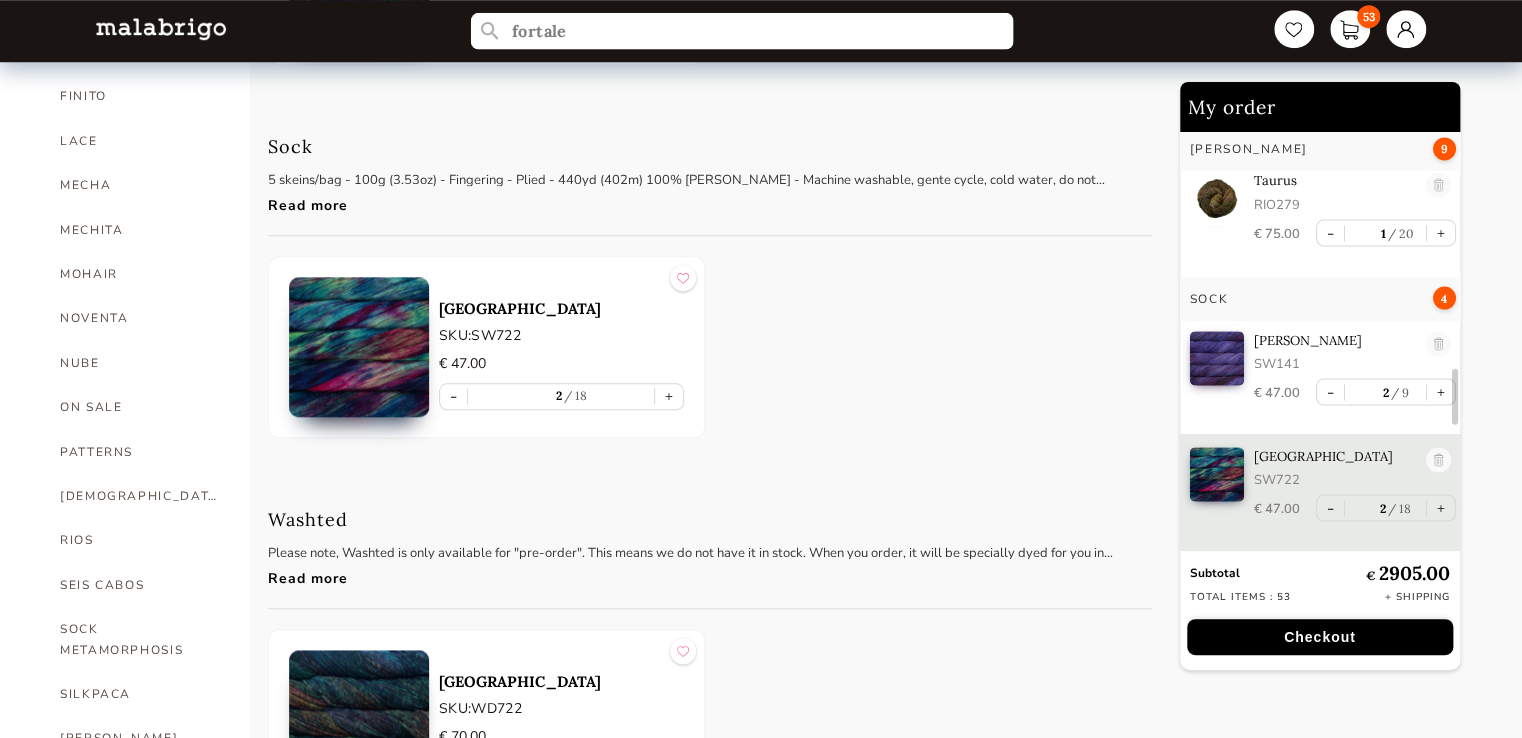 drag, startPoint x: 577, startPoint y: 26, endPoint x: 482, endPoint y: 23, distance: 95.047356 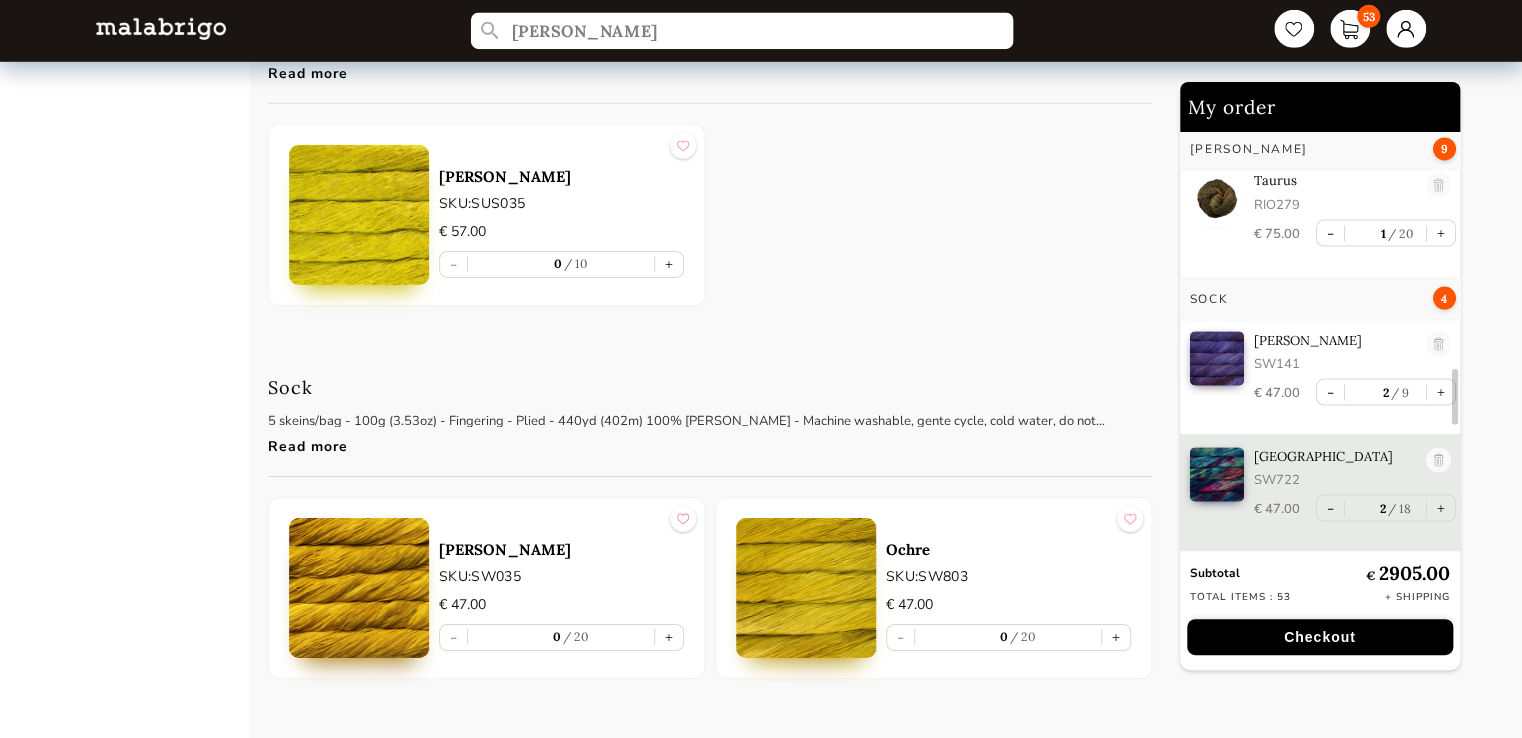scroll, scrollTop: 7100, scrollLeft: 0, axis: vertical 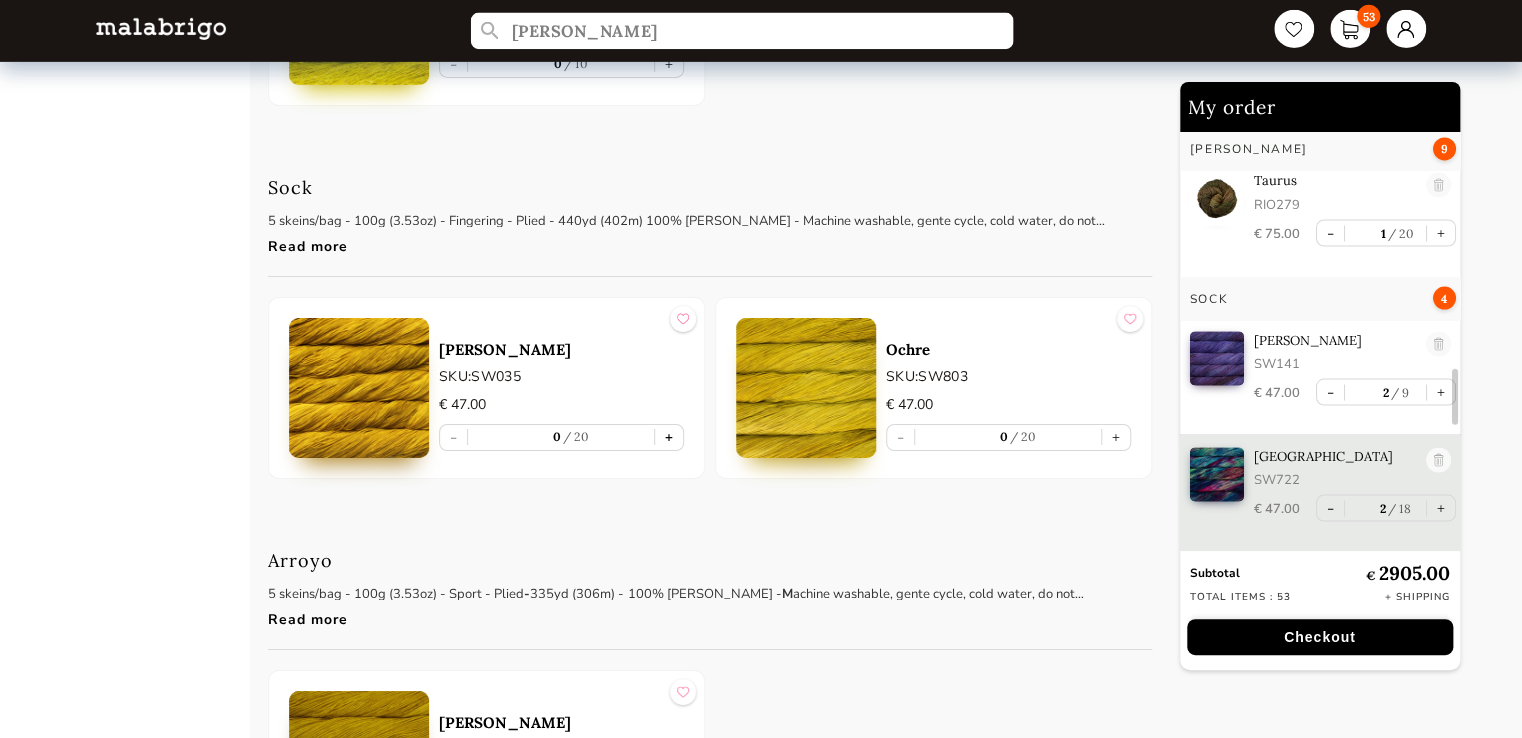 type on "[PERSON_NAME]" 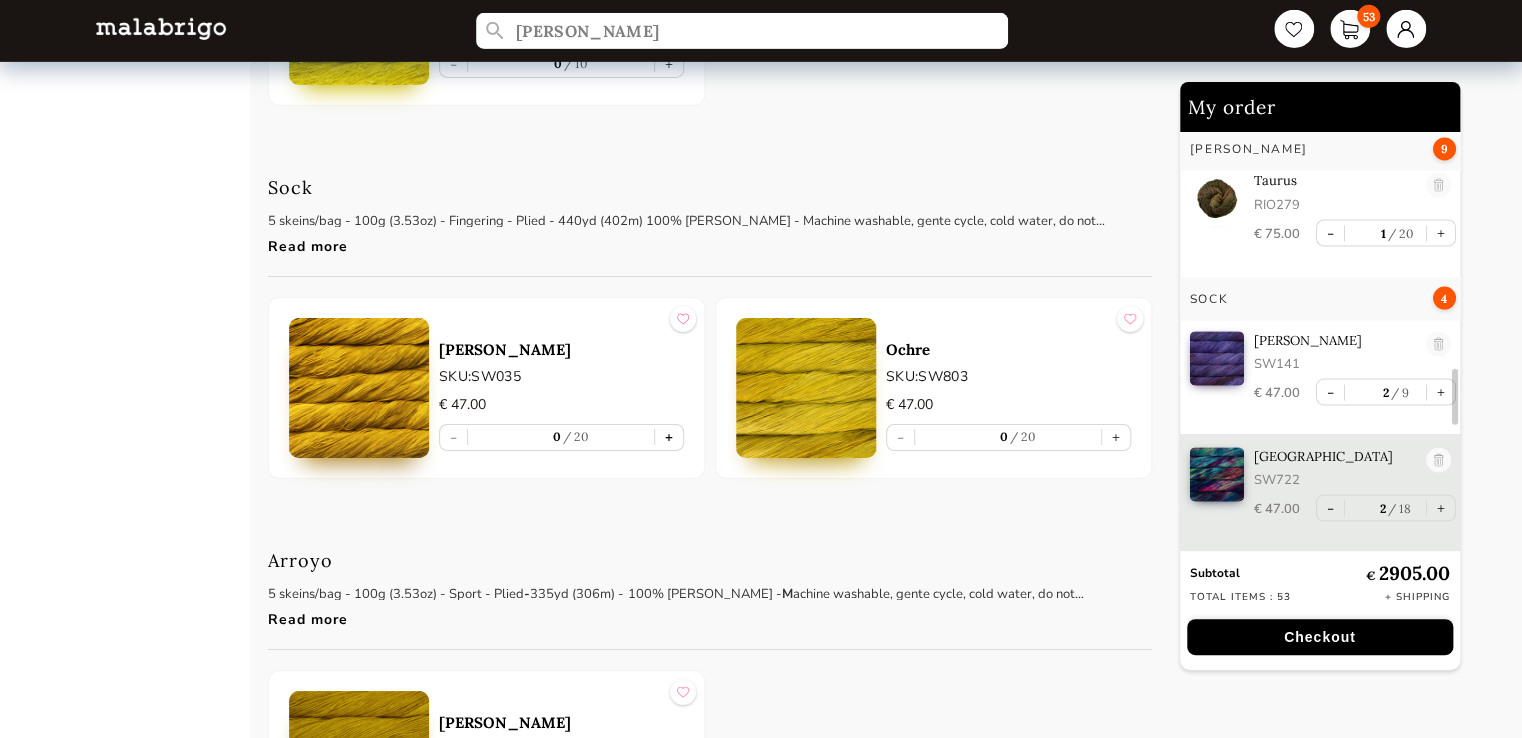 click on "+" at bounding box center [669, 437] 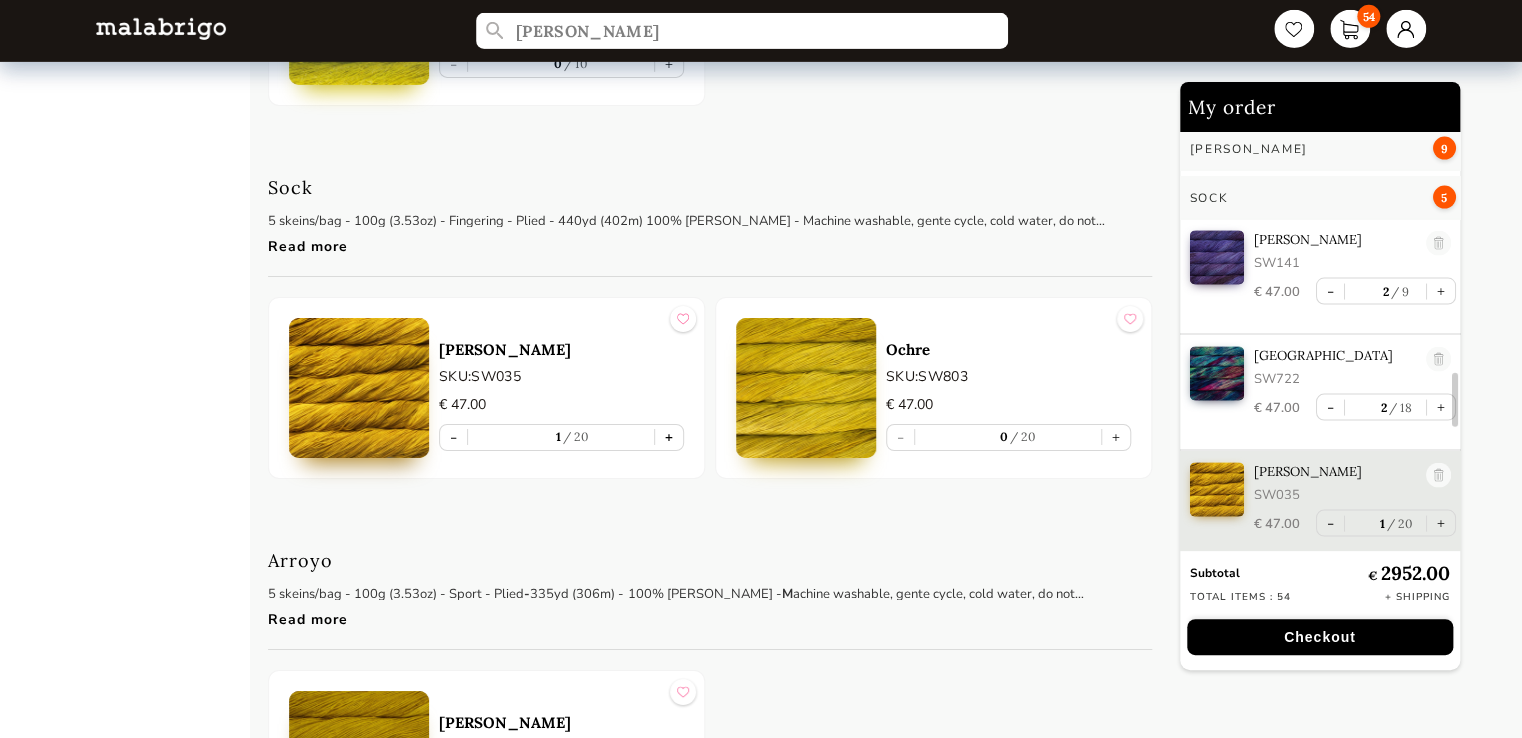 click on "+" at bounding box center [669, 437] 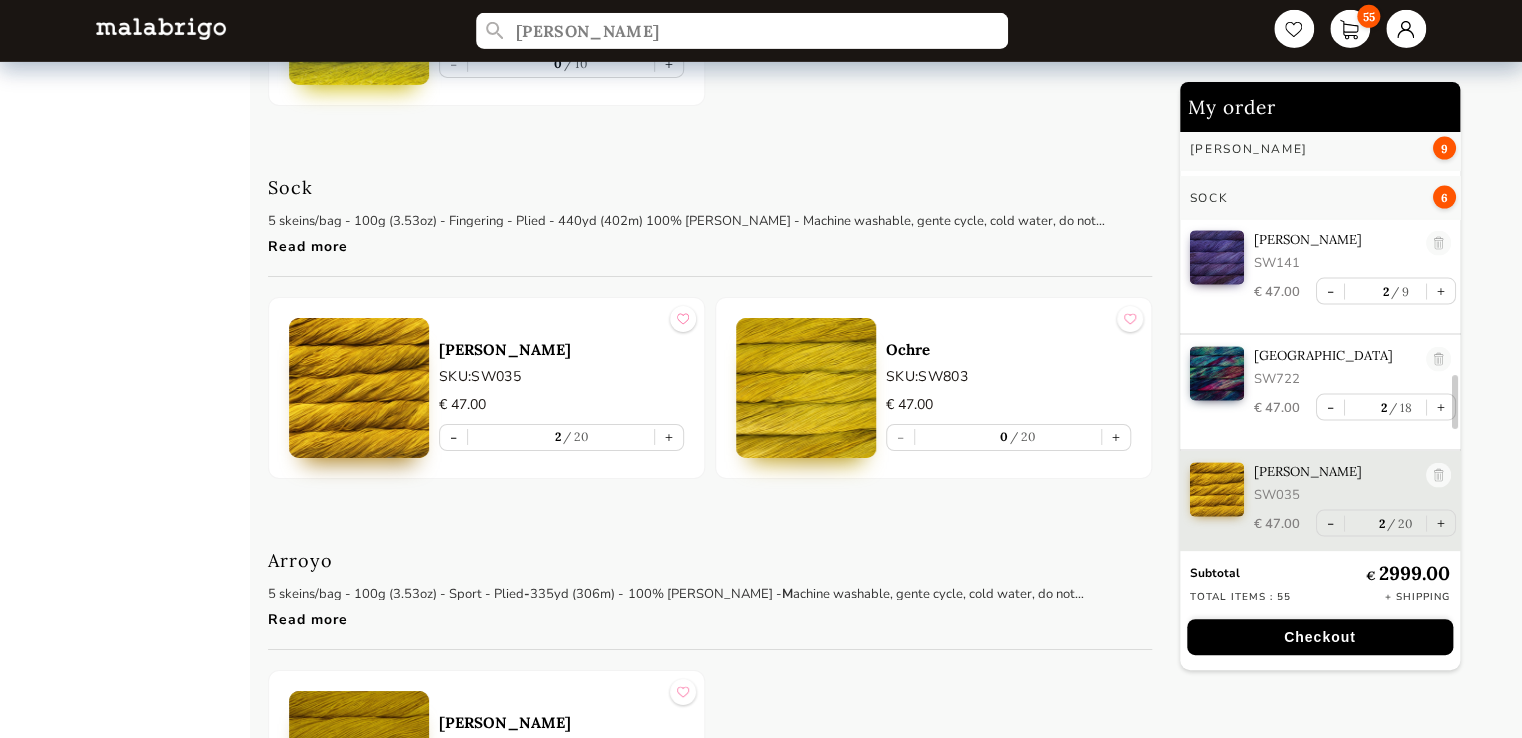 scroll, scrollTop: 1952, scrollLeft: 0, axis: vertical 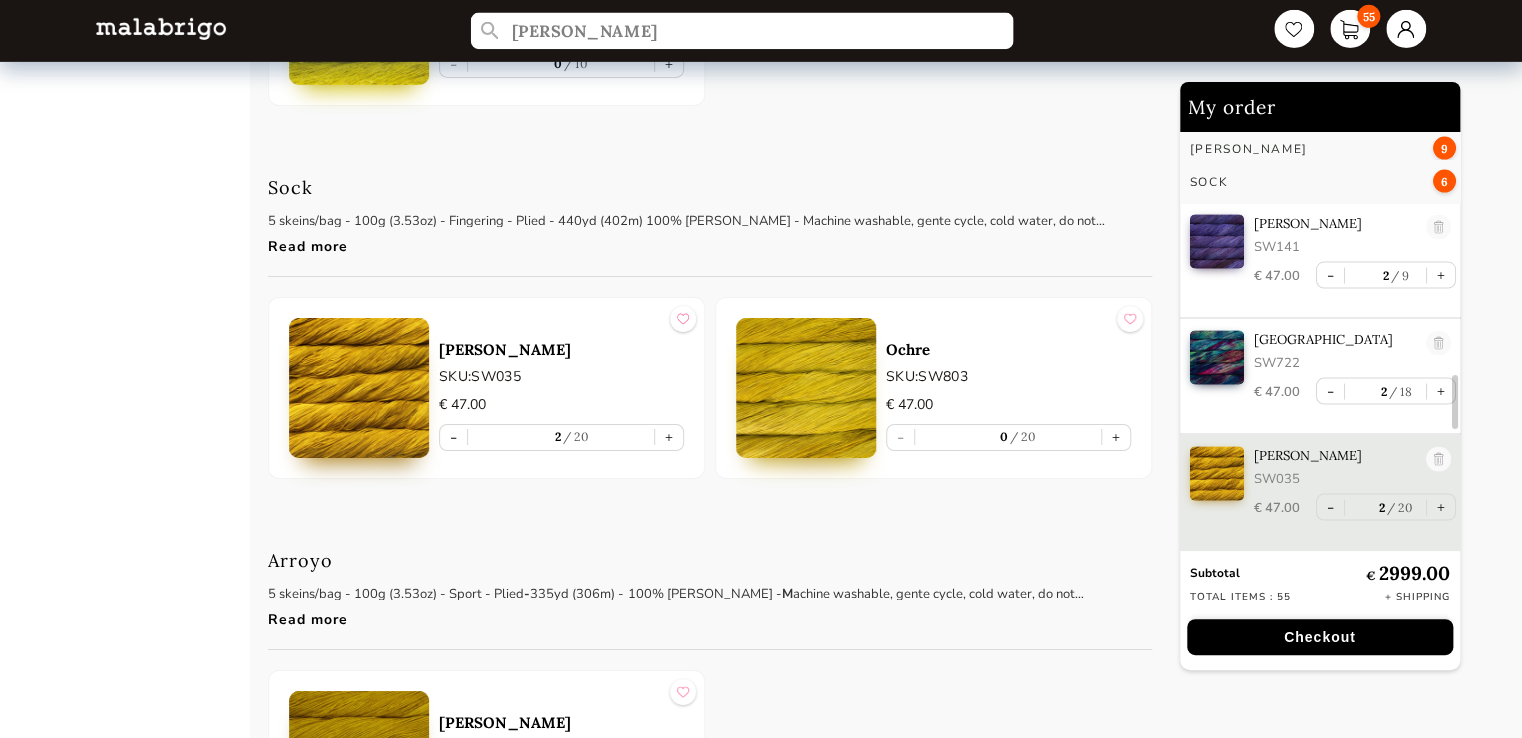 drag, startPoint x: 626, startPoint y: 34, endPoint x: 516, endPoint y: 21, distance: 110.76552 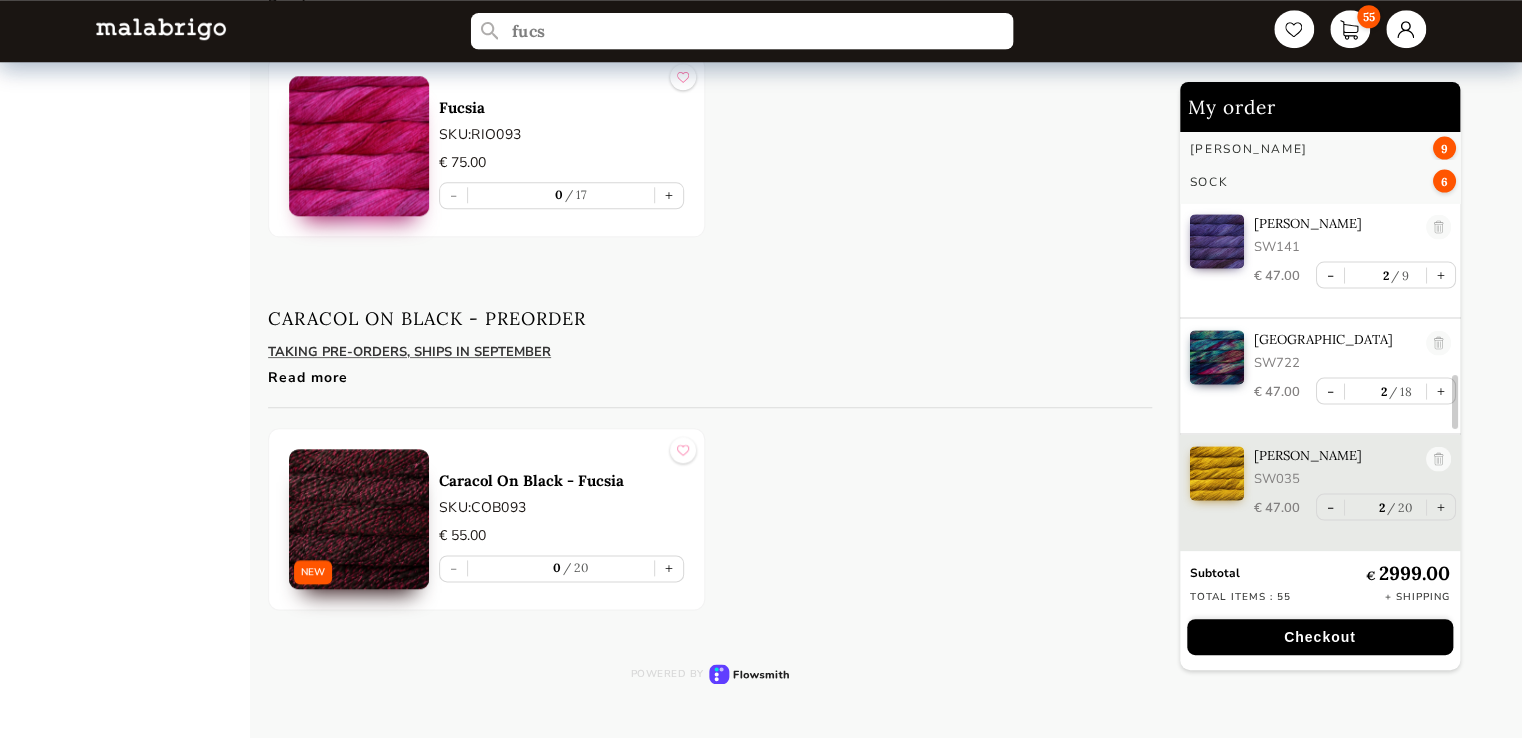 scroll, scrollTop: 4727, scrollLeft: 0, axis: vertical 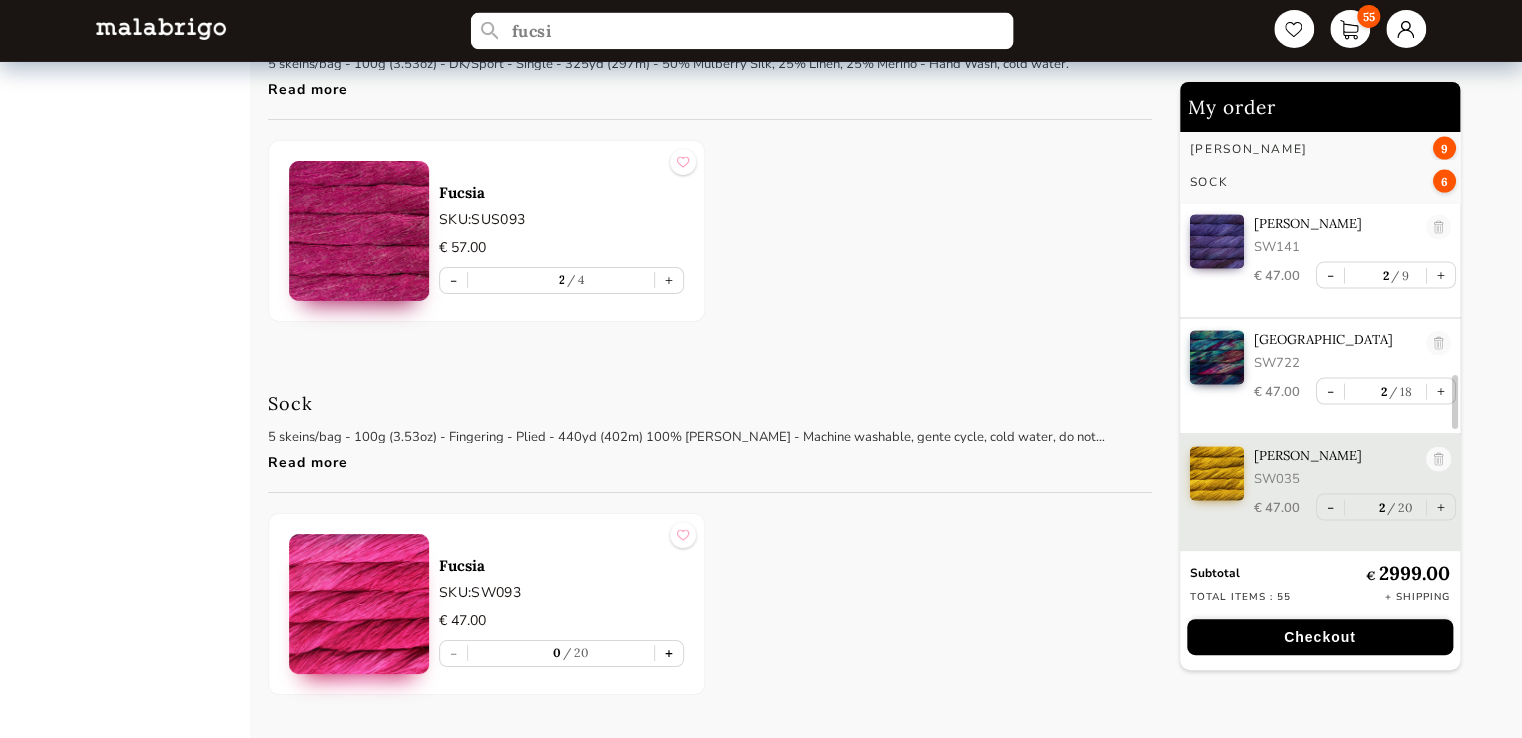 type on "fucsi" 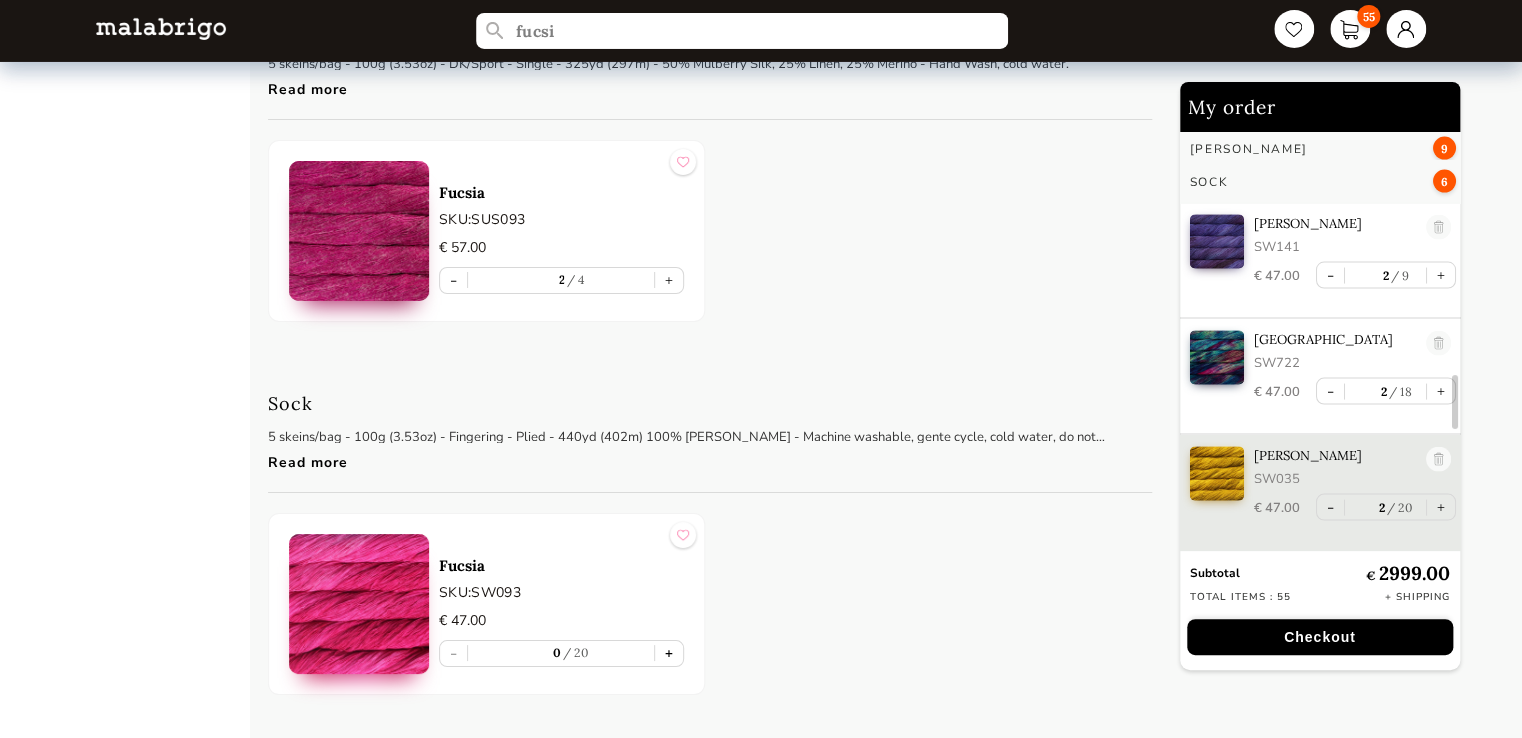 click on "+" at bounding box center [669, 653] 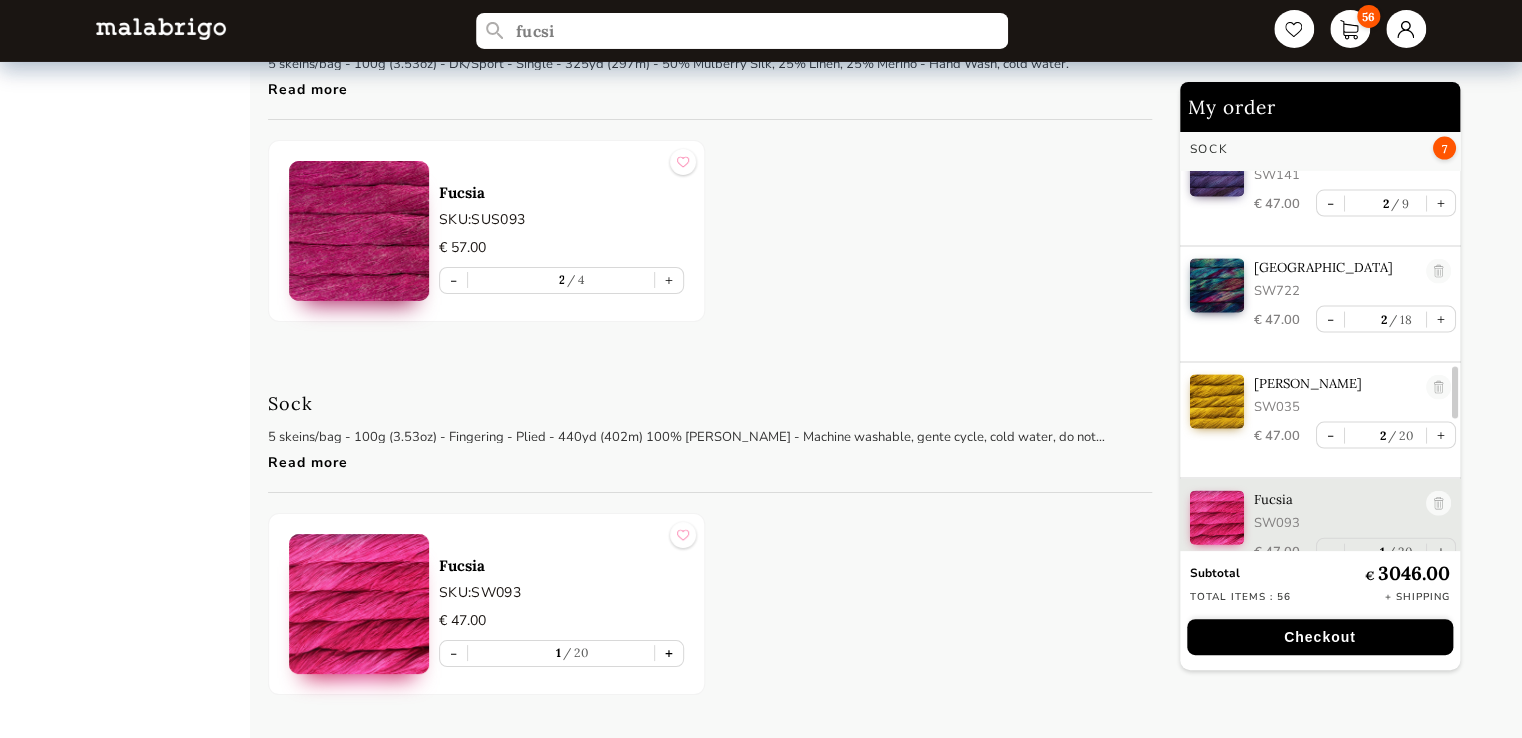 click on "+" at bounding box center [669, 653] 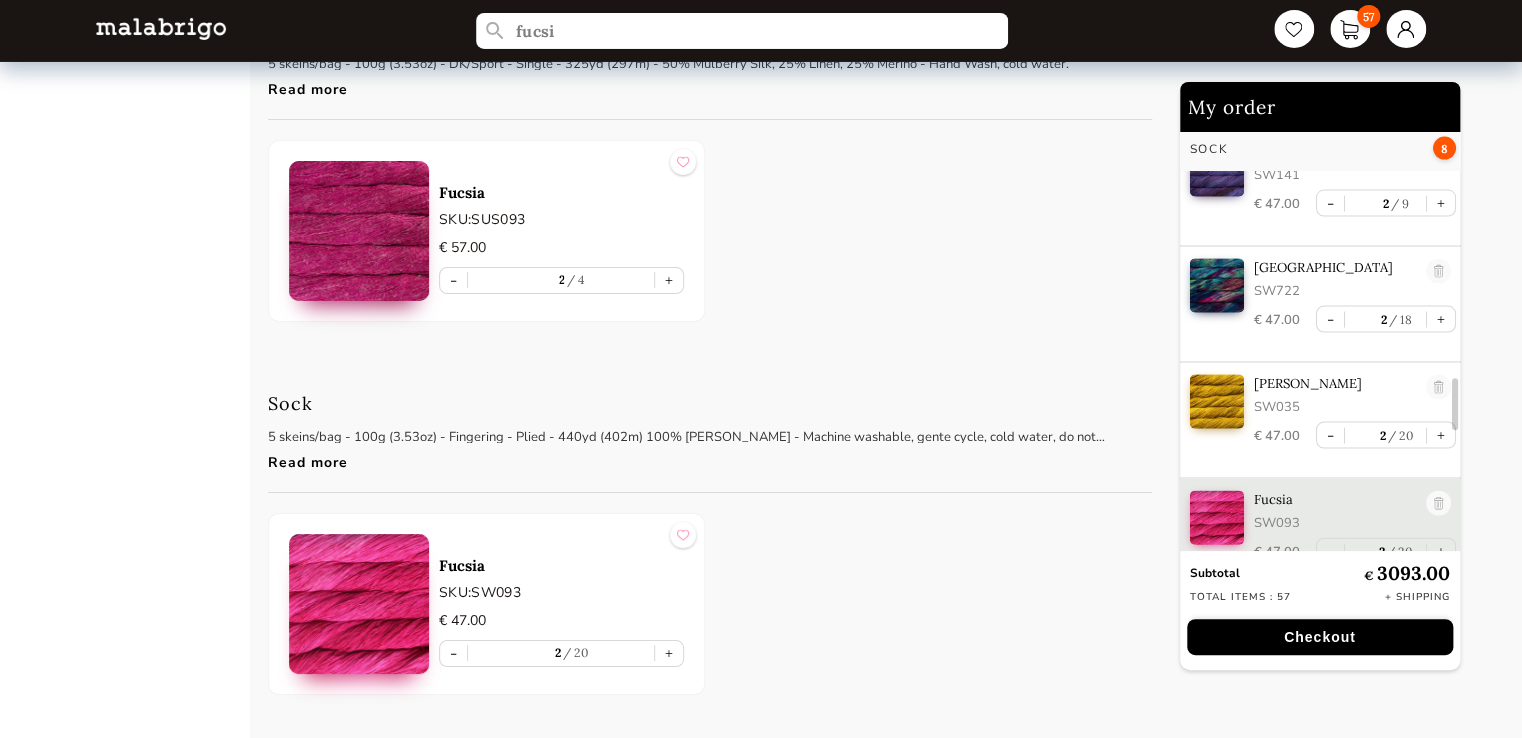 scroll, scrollTop: 2068, scrollLeft: 0, axis: vertical 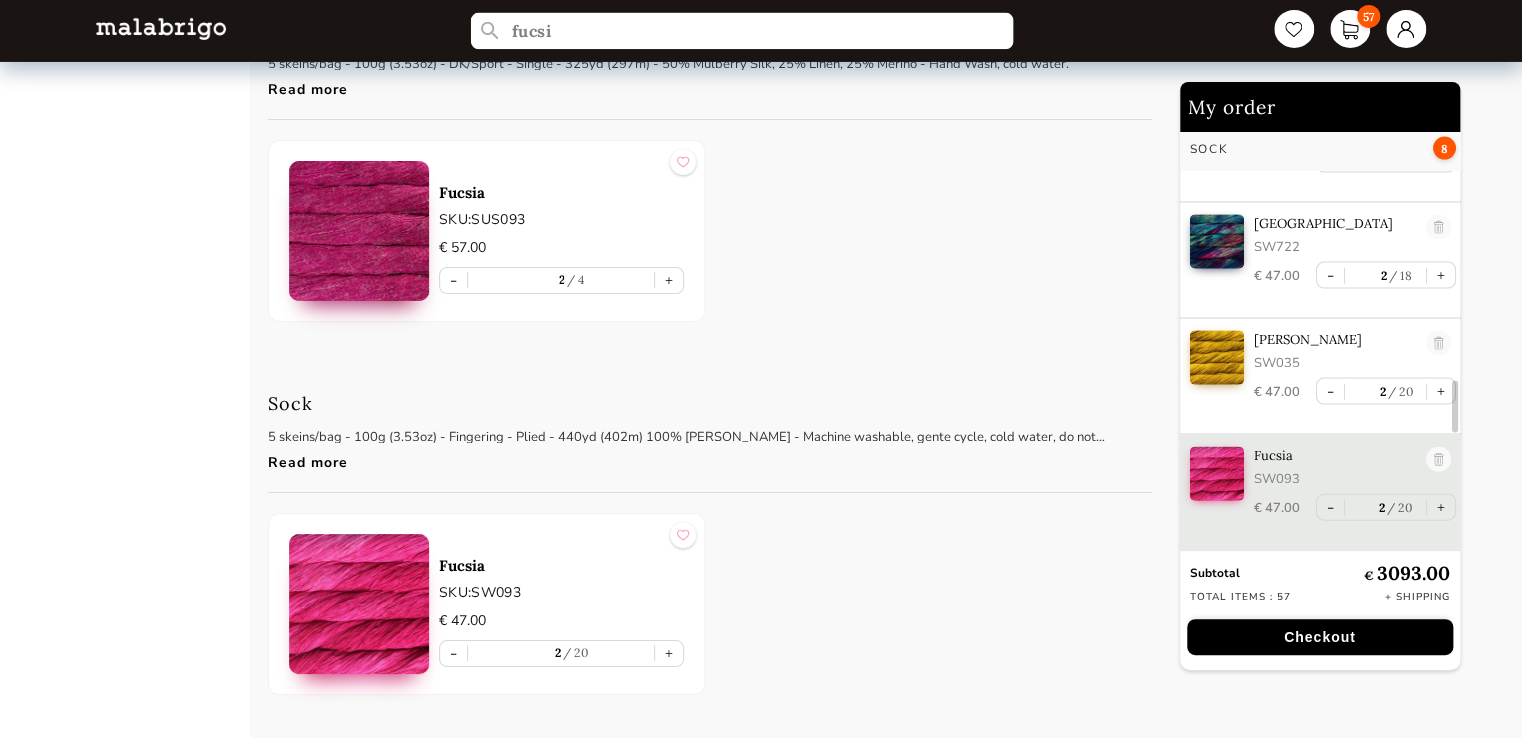 drag, startPoint x: 569, startPoint y: 32, endPoint x: 498, endPoint y: 28, distance: 71.11259 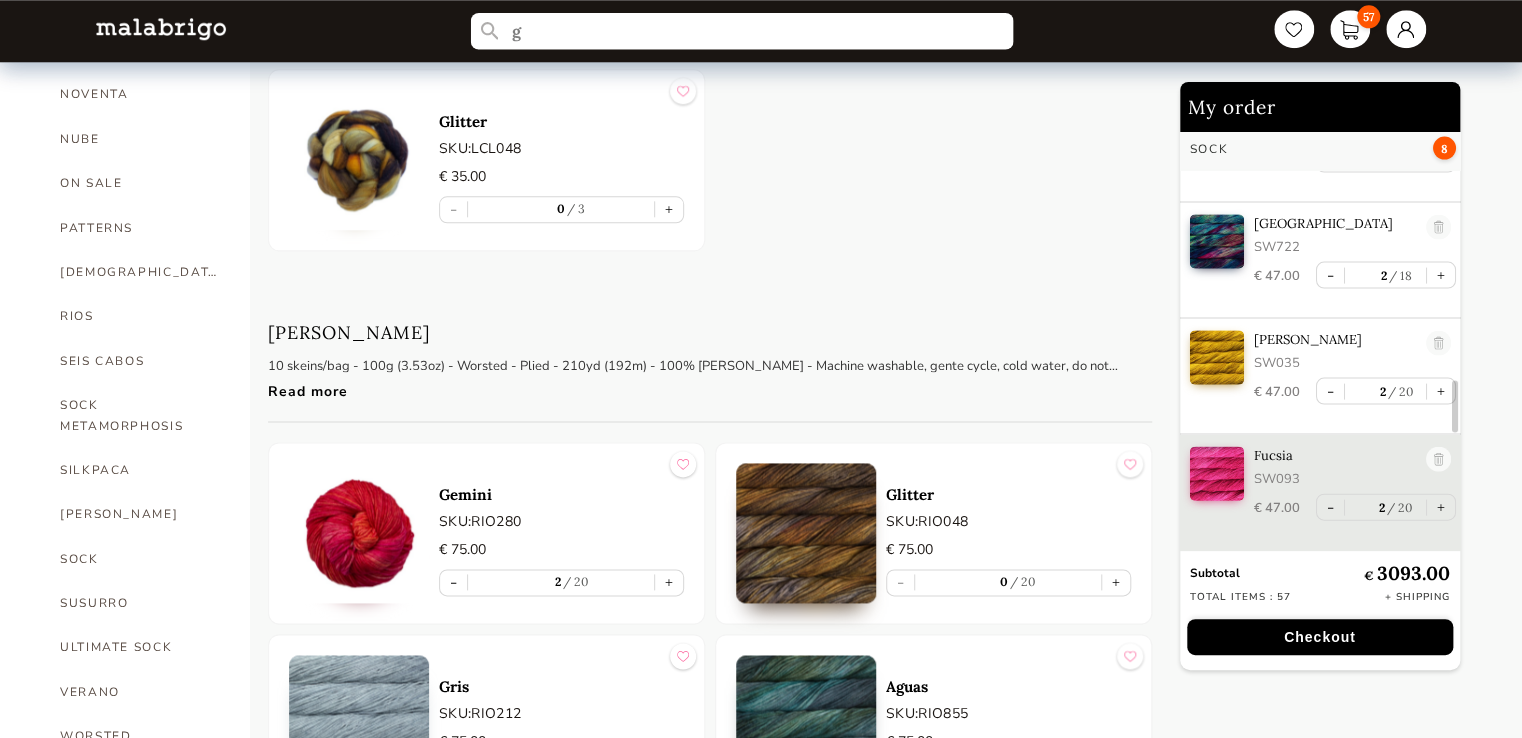 scroll, scrollTop: 3527, scrollLeft: 0, axis: vertical 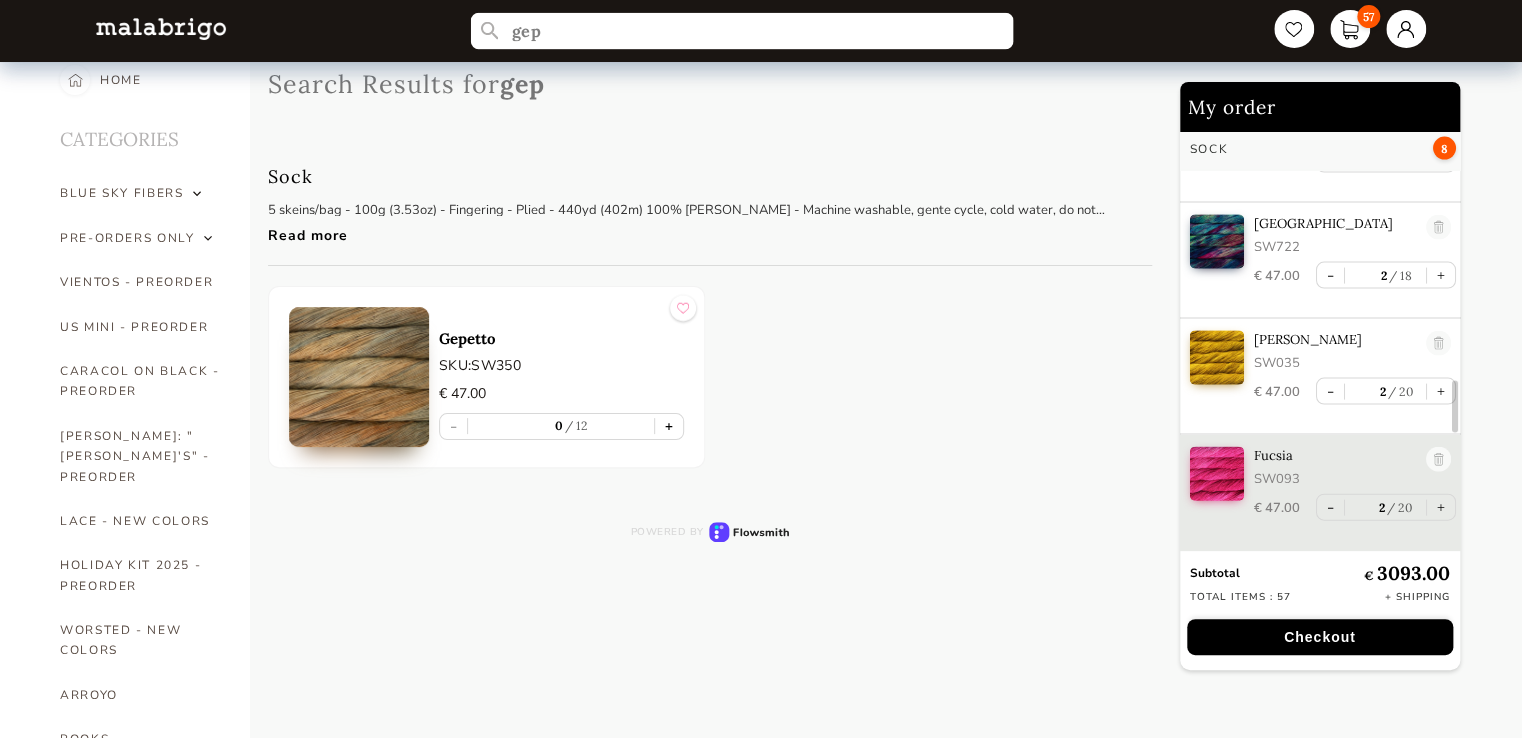 type on "gep" 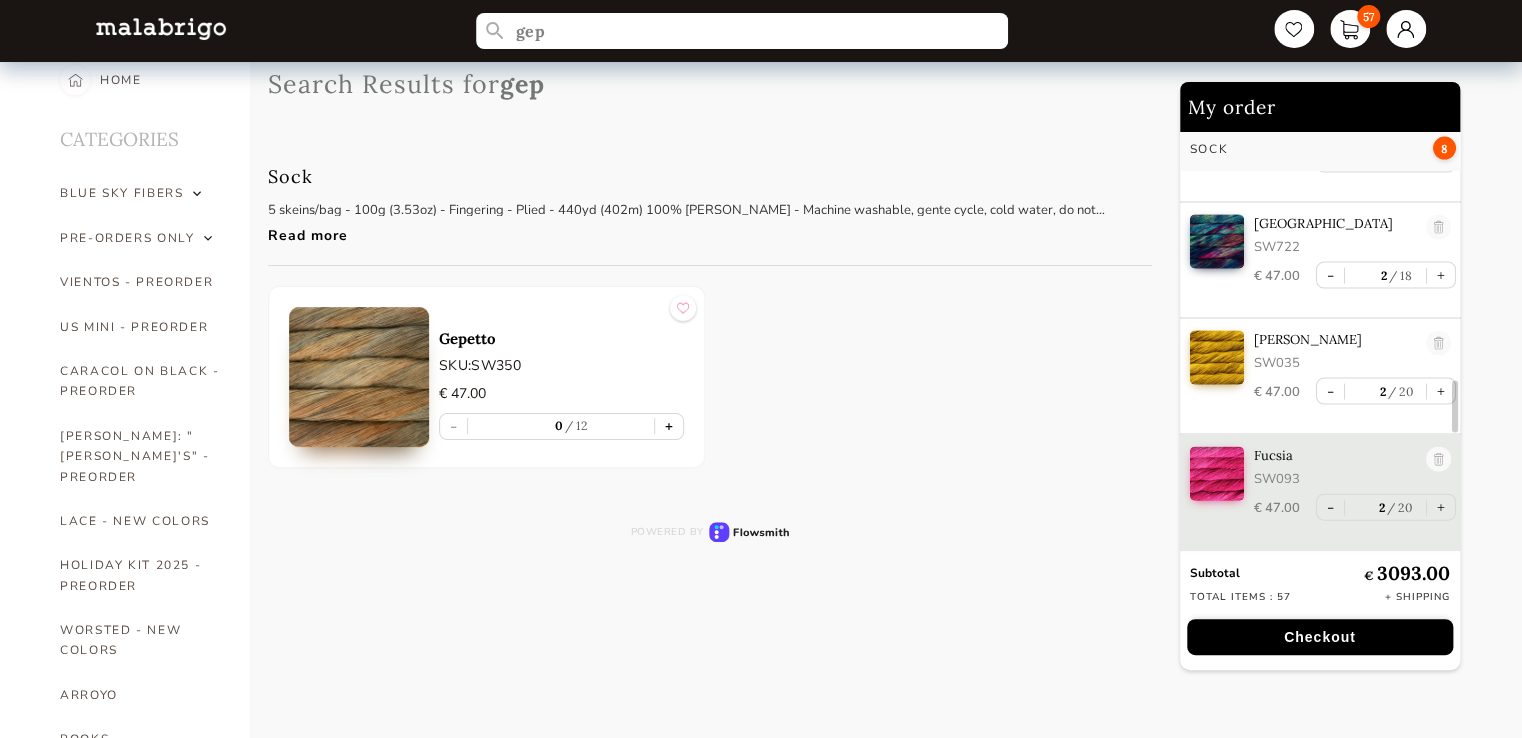click on "+" at bounding box center [669, 426] 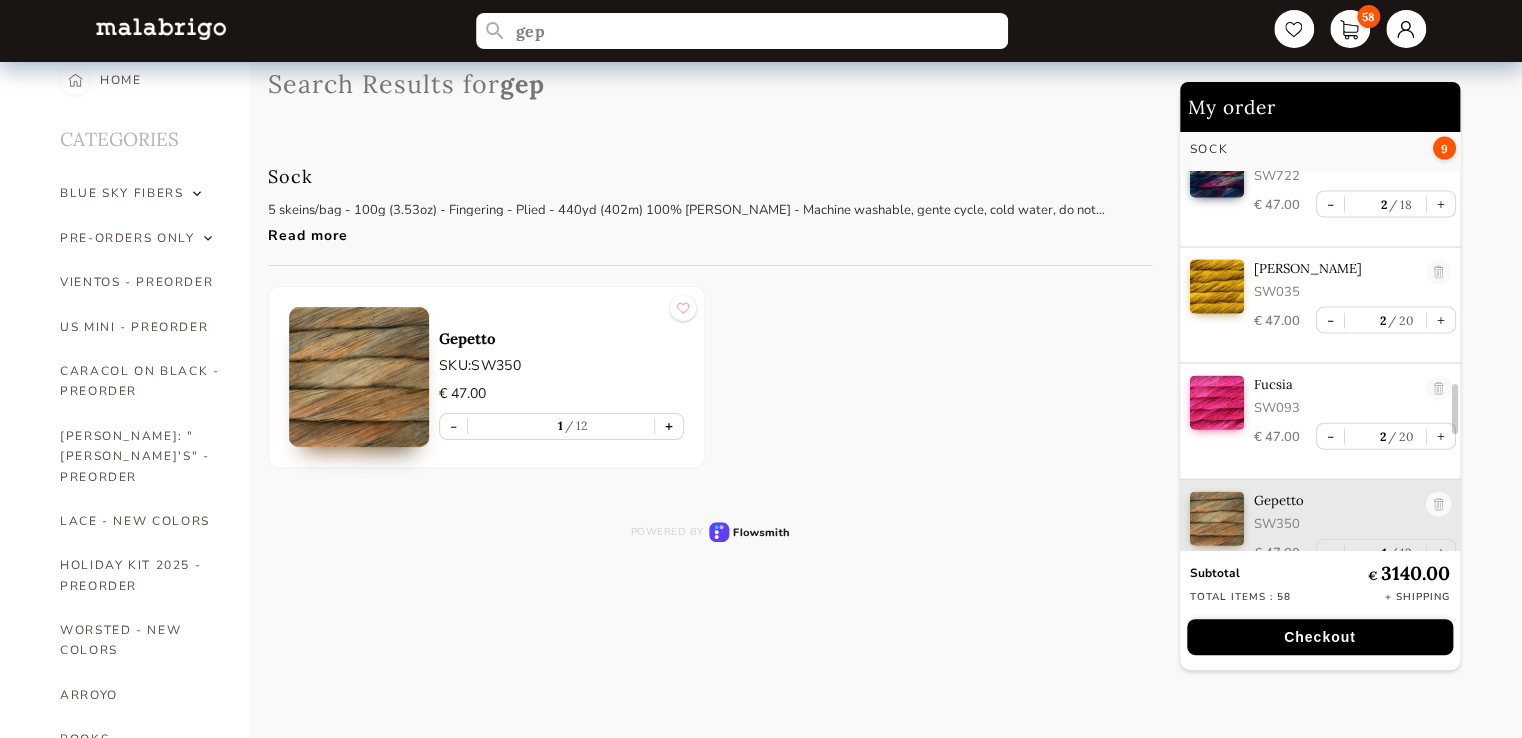 scroll, scrollTop: 2168, scrollLeft: 0, axis: vertical 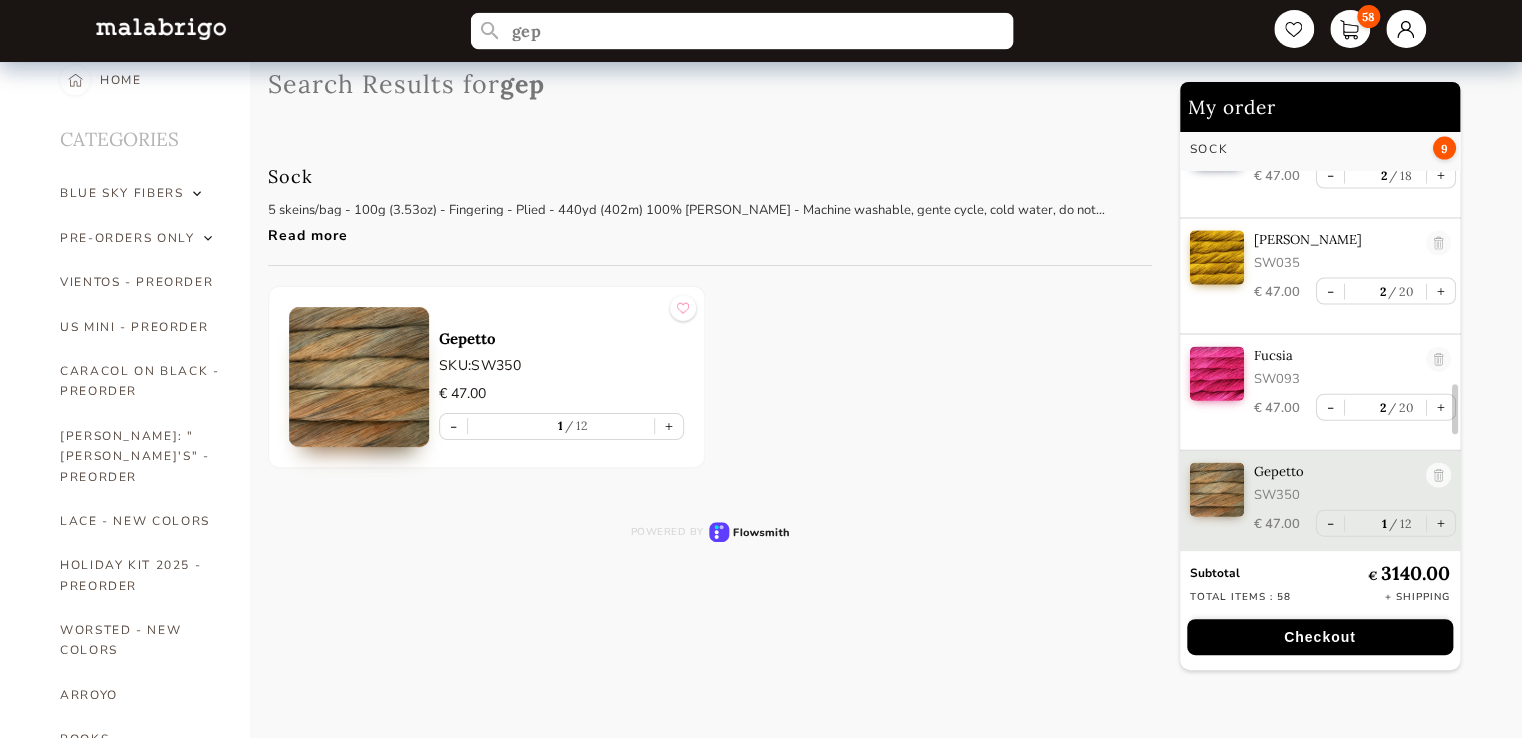 drag, startPoint x: 536, startPoint y: 33, endPoint x: 486, endPoint y: 21, distance: 51.41984 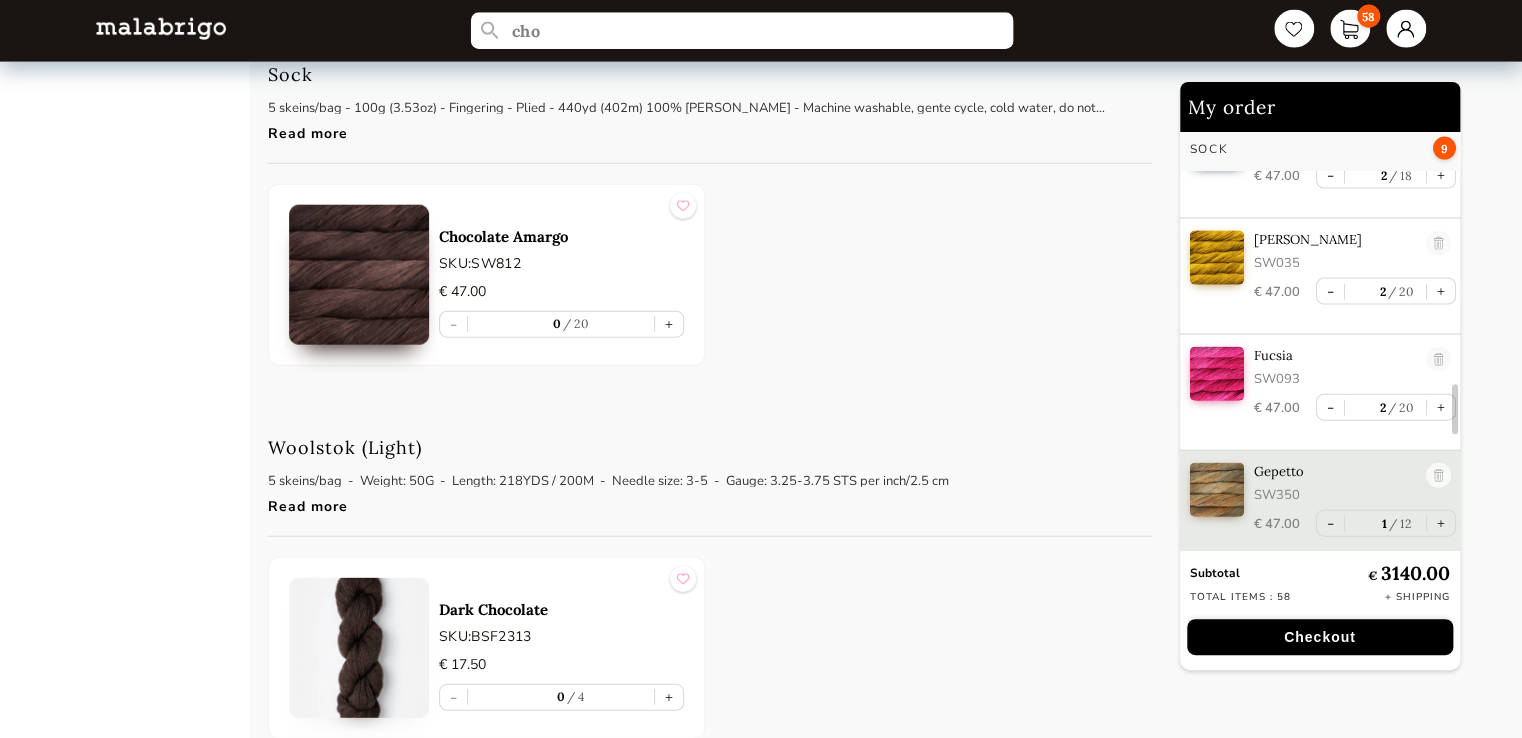 scroll, scrollTop: 2424, scrollLeft: 0, axis: vertical 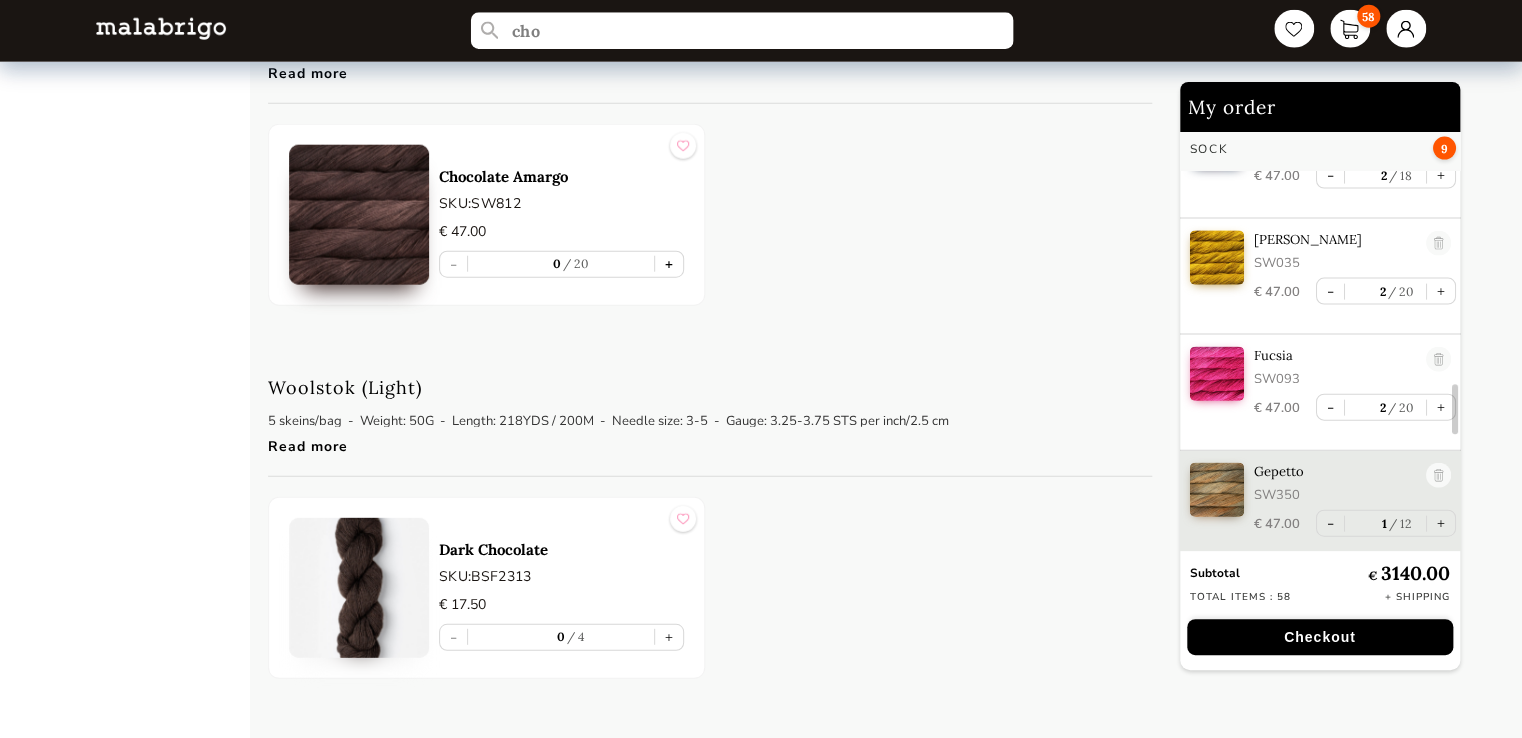 type on "cho" 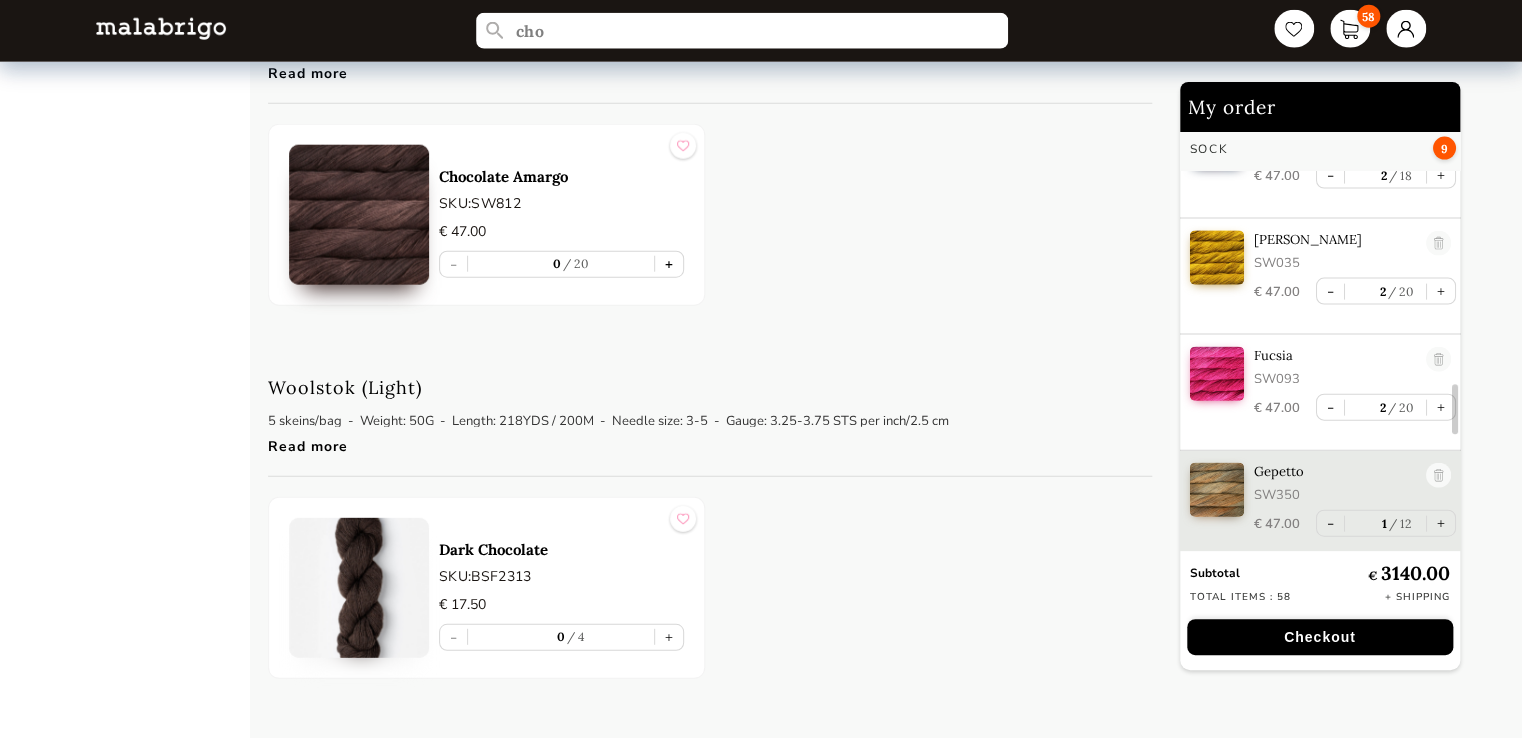 click on "+" at bounding box center [669, 264] 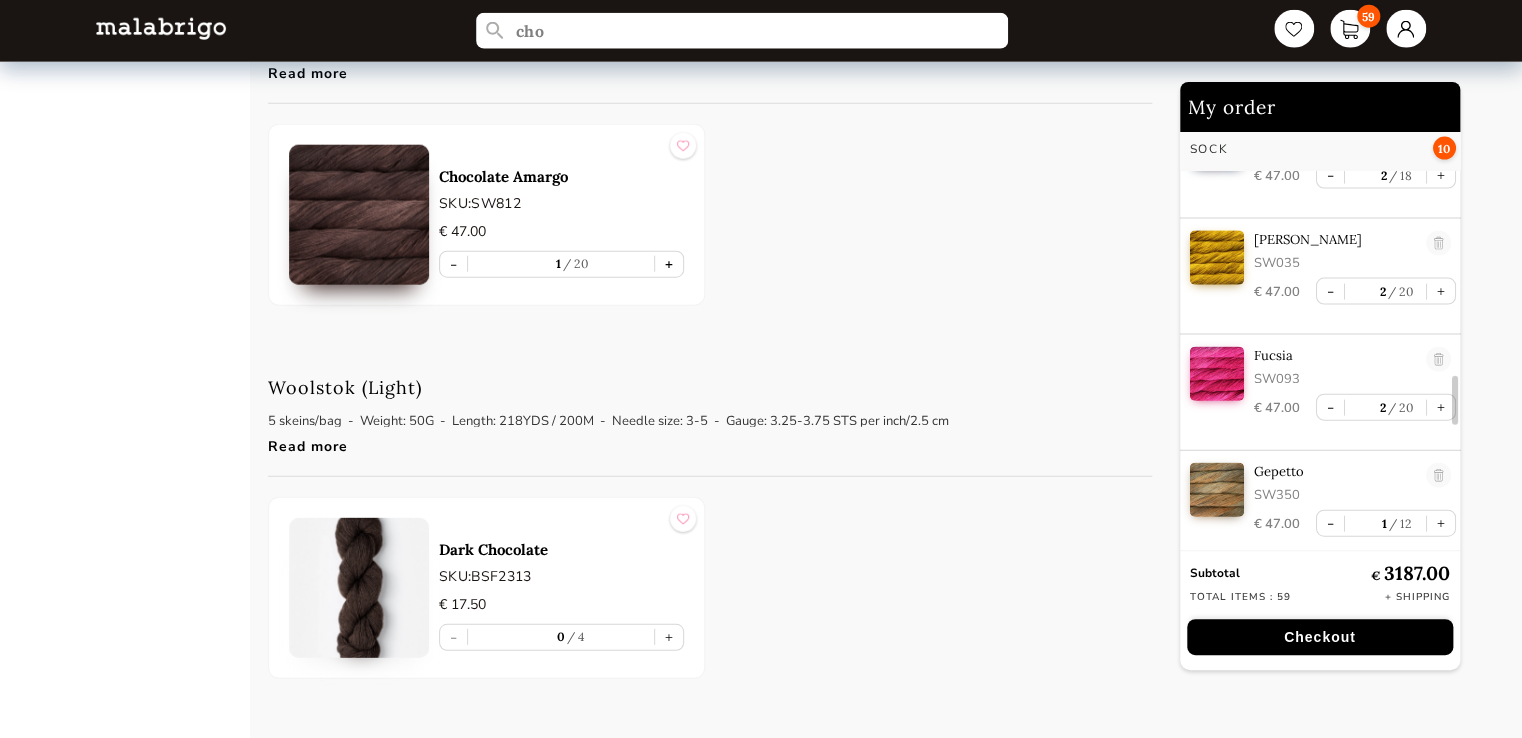 click on "+" at bounding box center (669, 264) 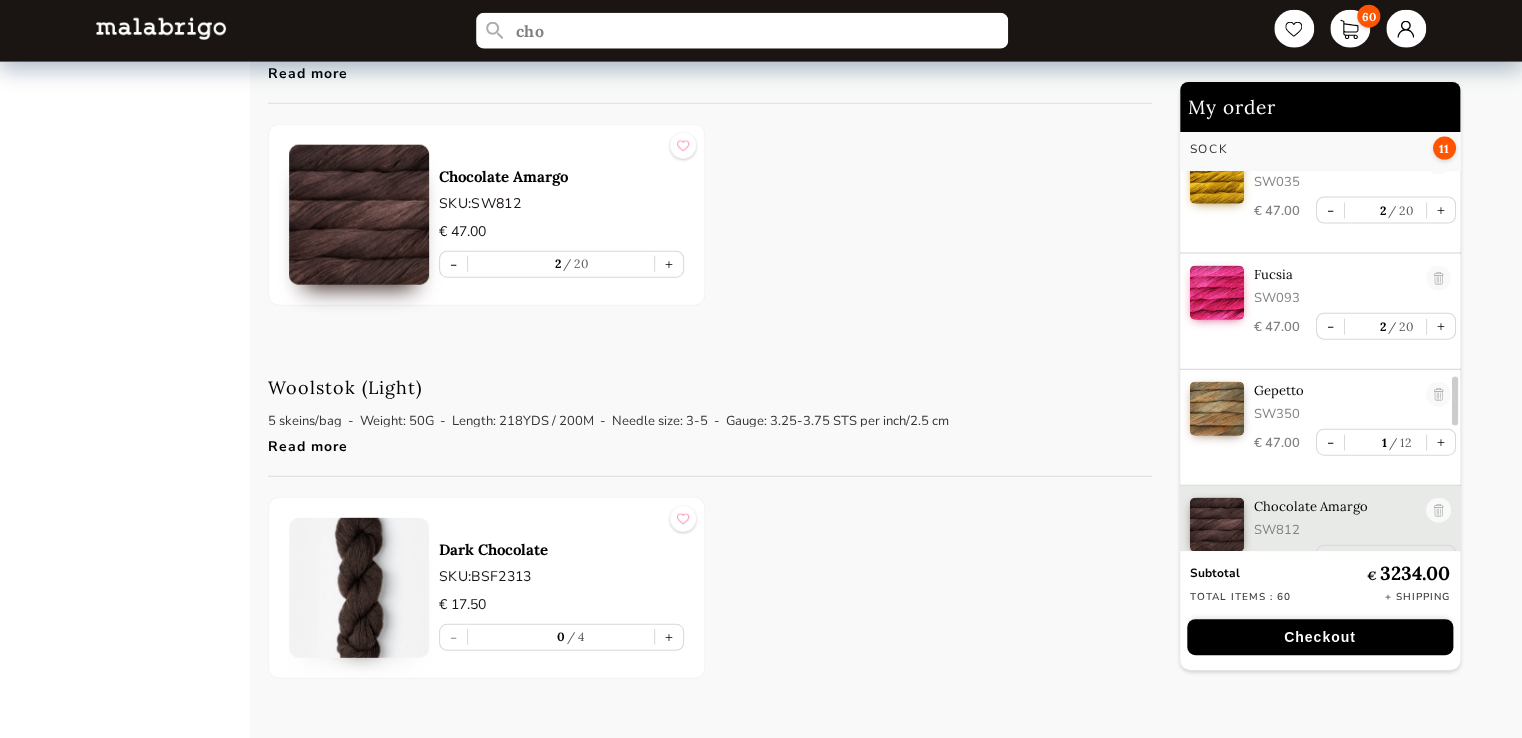 scroll, scrollTop: 2297, scrollLeft: 0, axis: vertical 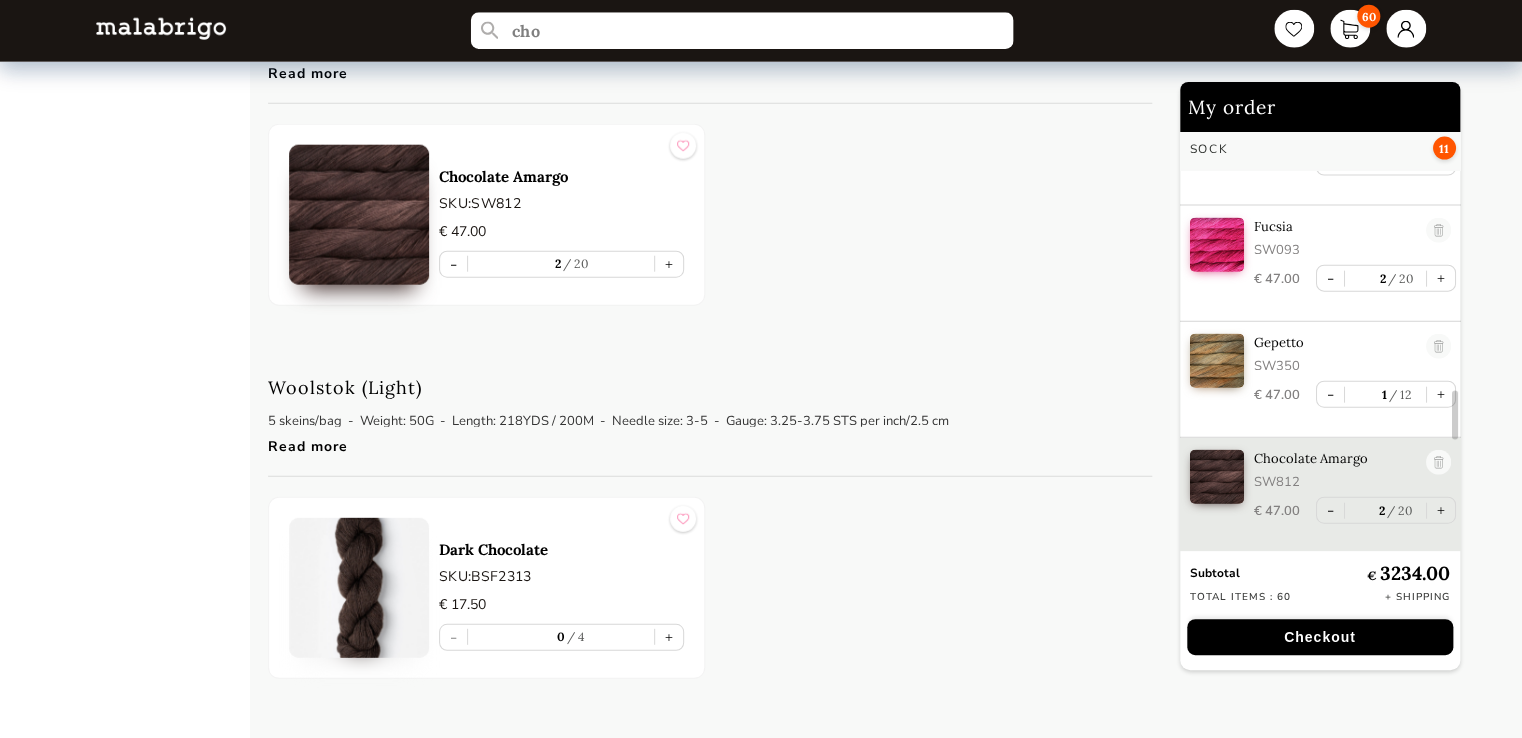 drag, startPoint x: 573, startPoint y: 39, endPoint x: 488, endPoint y: 40, distance: 85.00588 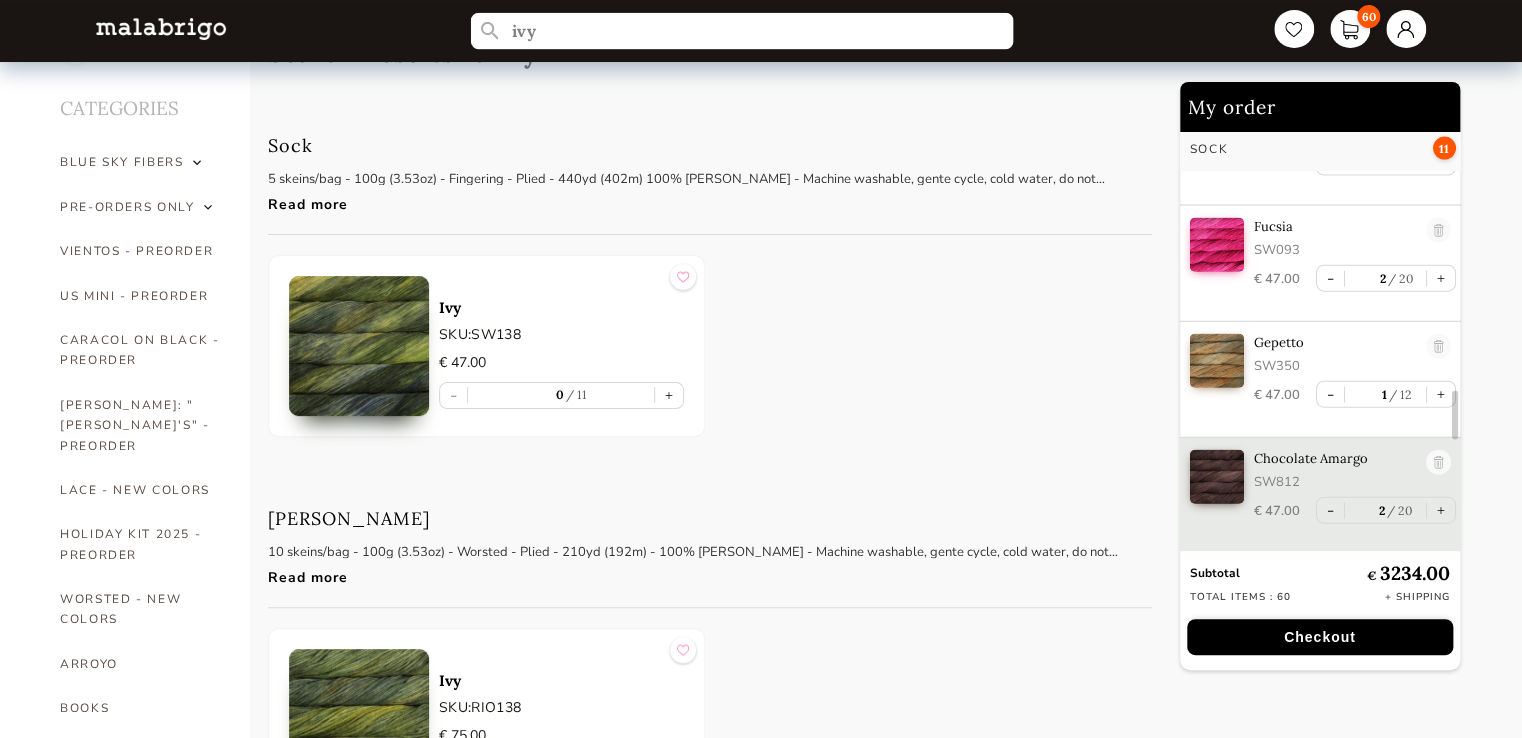 scroll, scrollTop: 24, scrollLeft: 0, axis: vertical 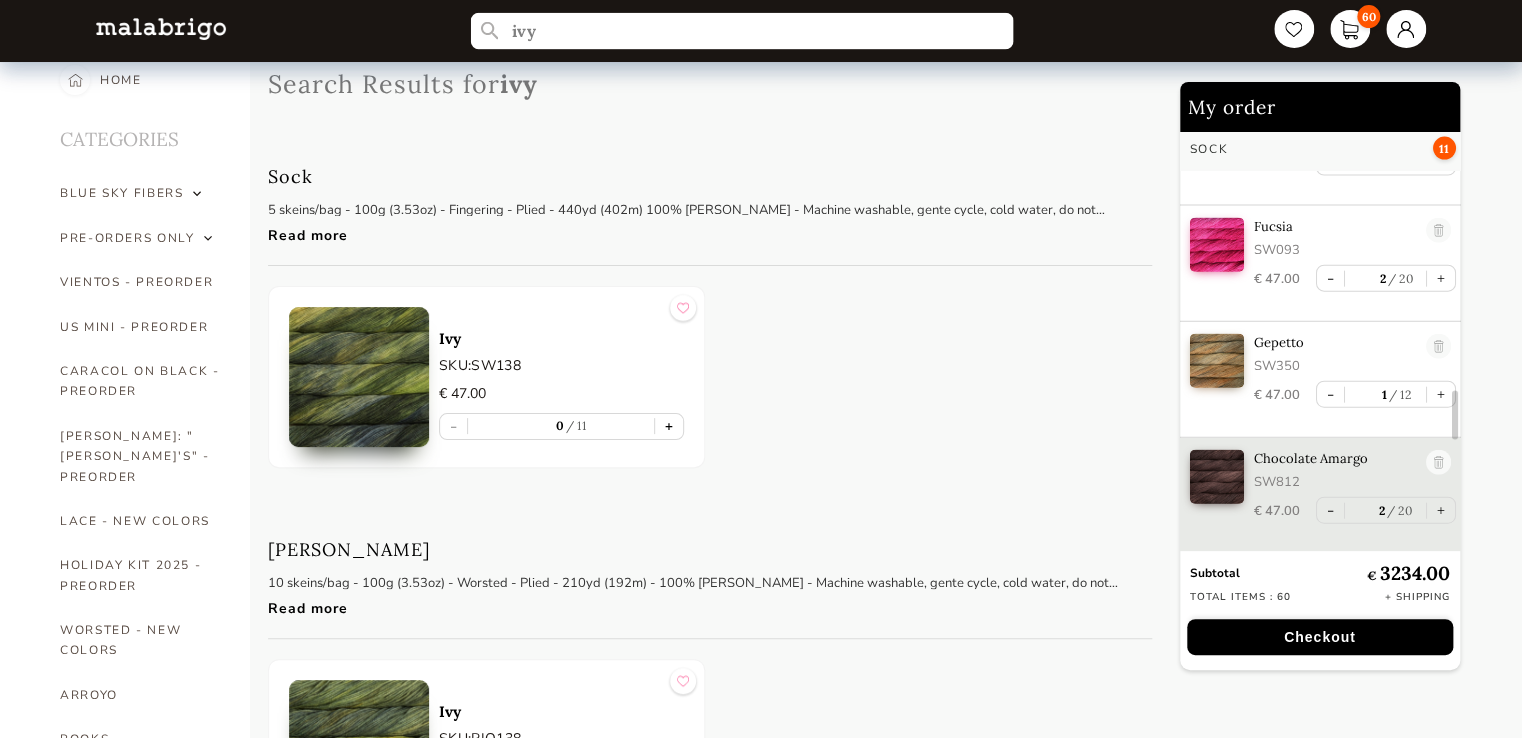 type on "ivy" 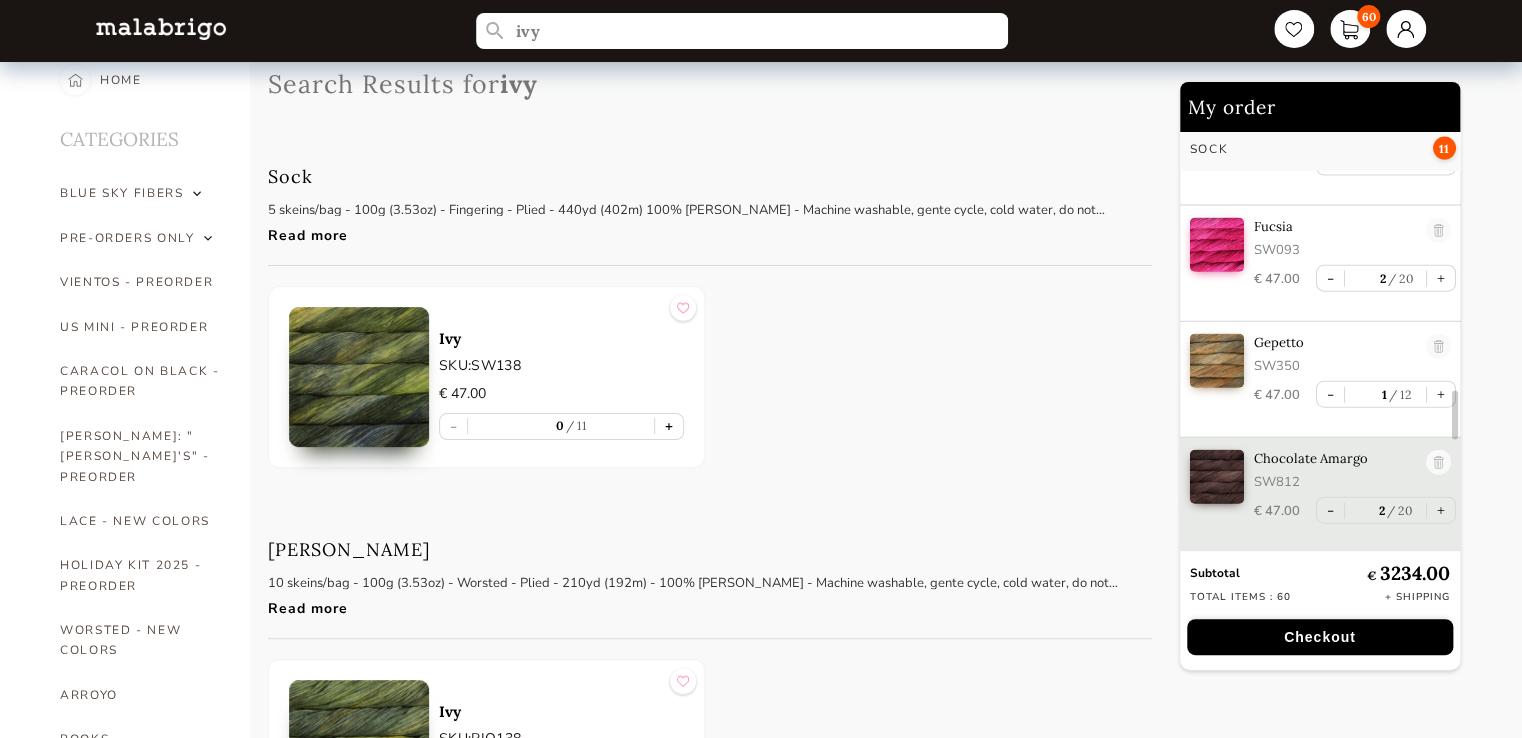 click on "+" at bounding box center (669, 426) 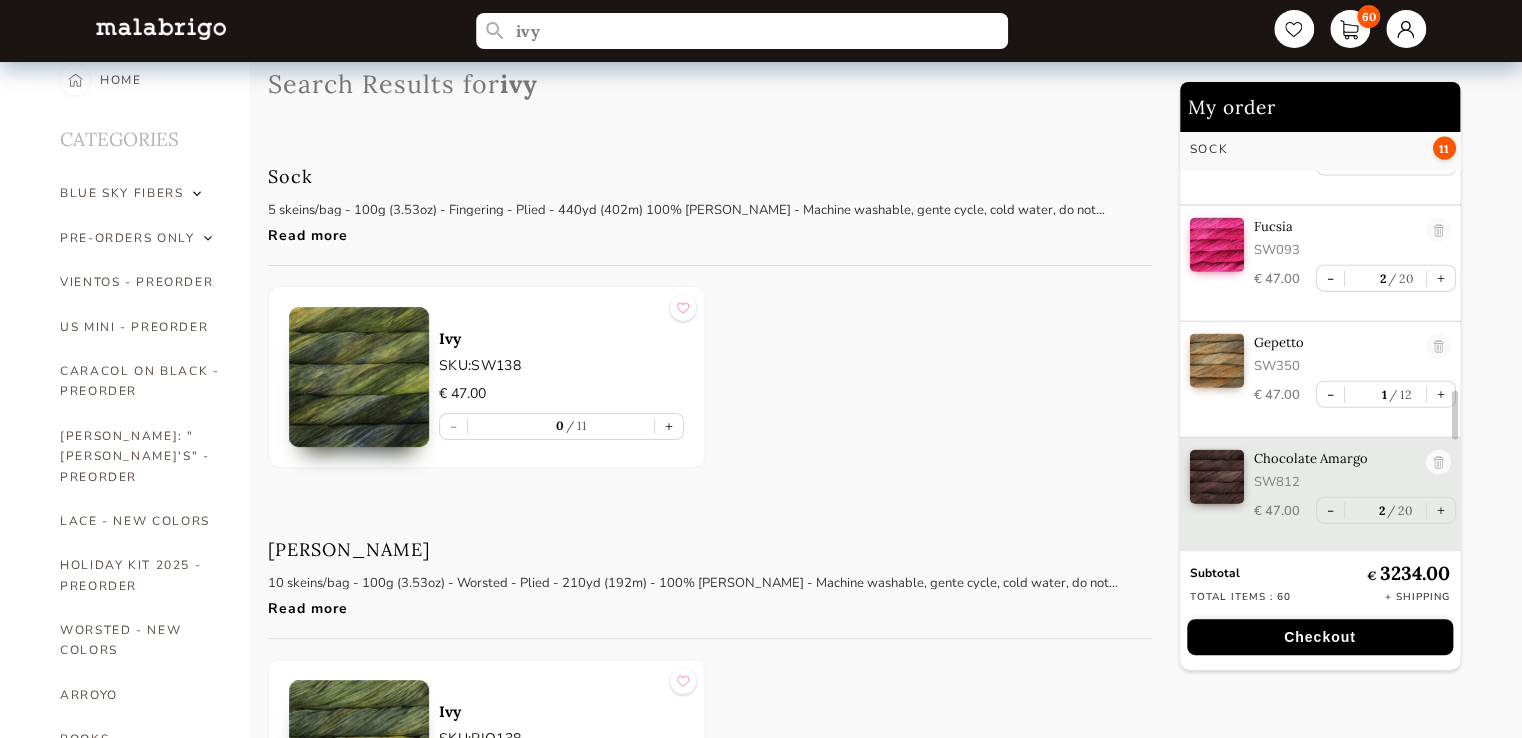 type on "1" 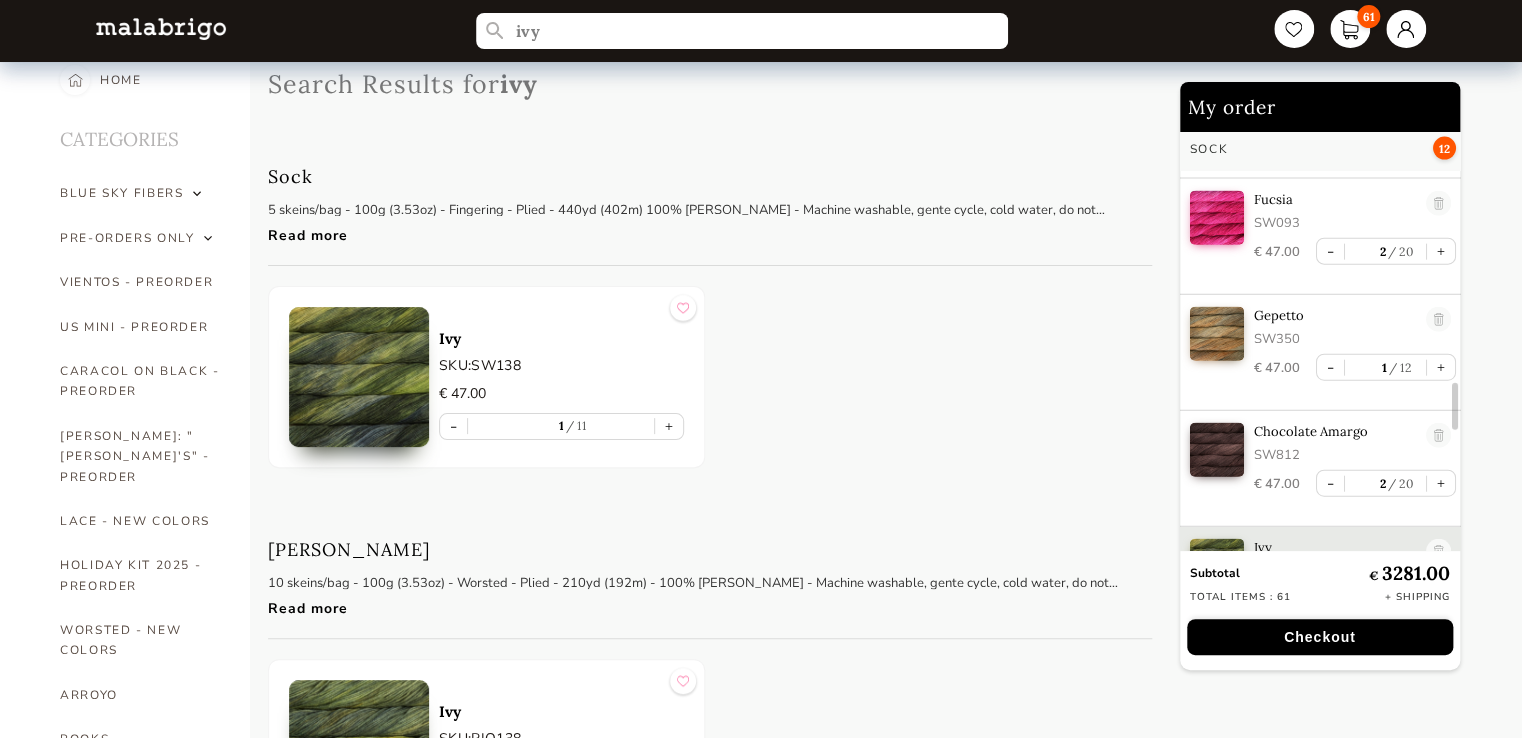 scroll, scrollTop: 2400, scrollLeft: 0, axis: vertical 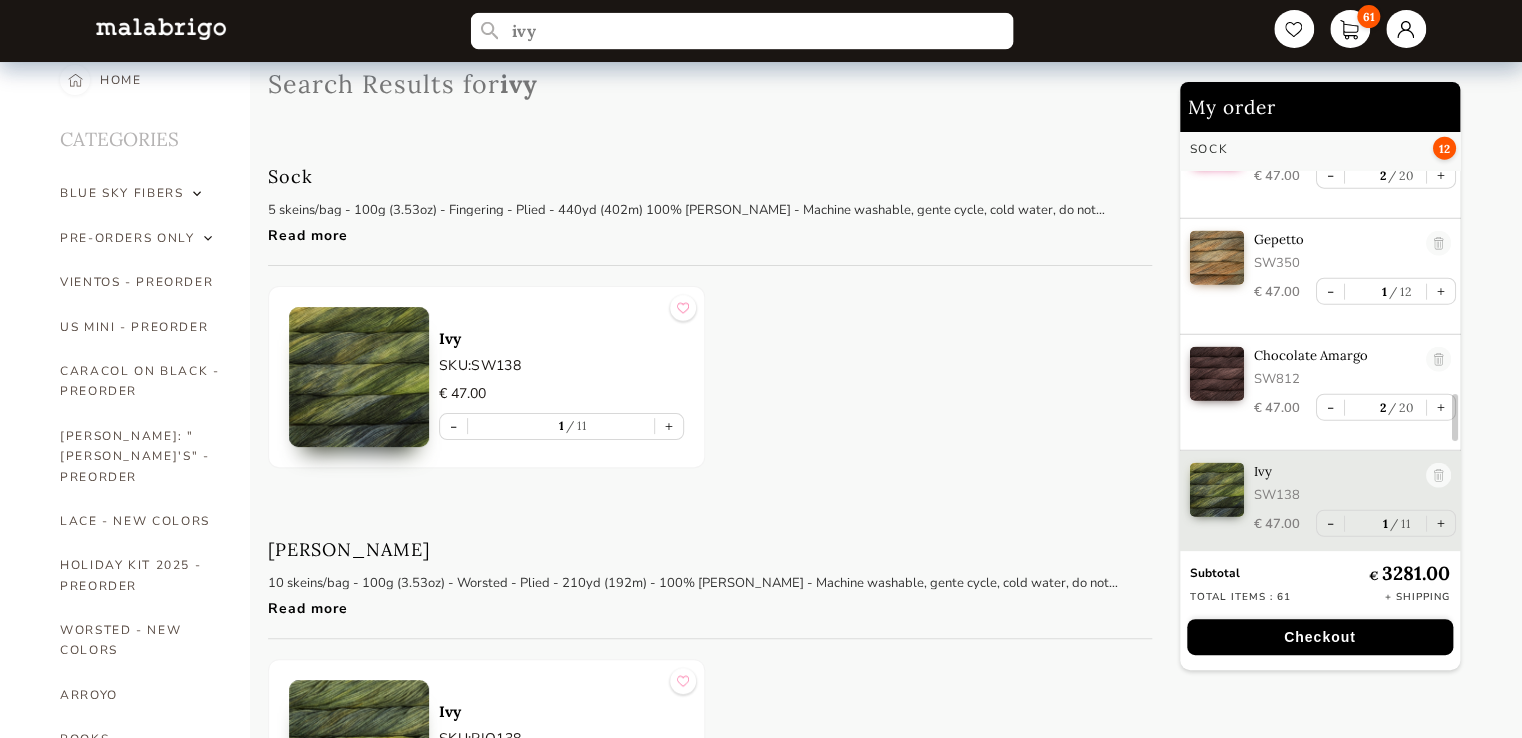 drag, startPoint x: 600, startPoint y: 31, endPoint x: 480, endPoint y: 30, distance: 120.004166 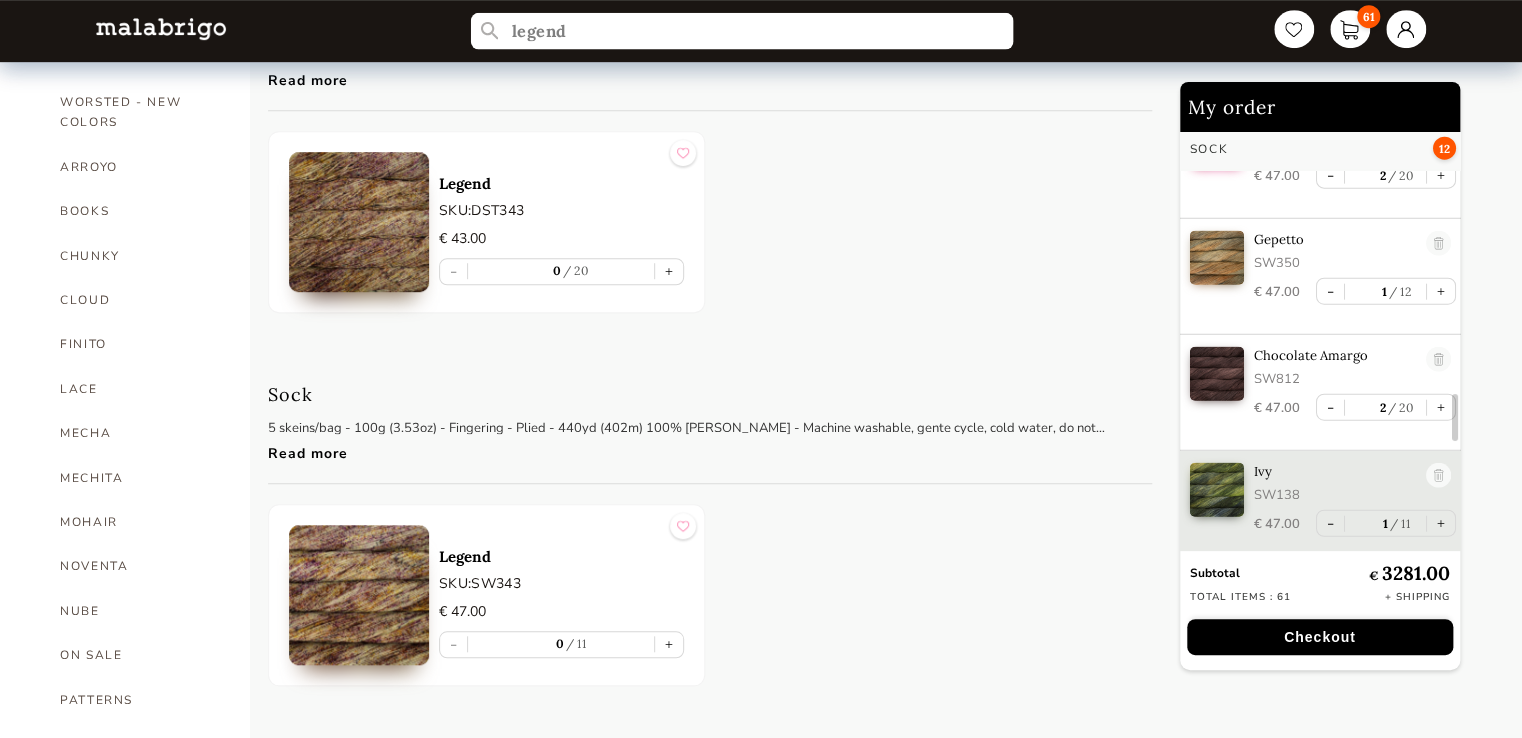 scroll, scrollTop: 600, scrollLeft: 0, axis: vertical 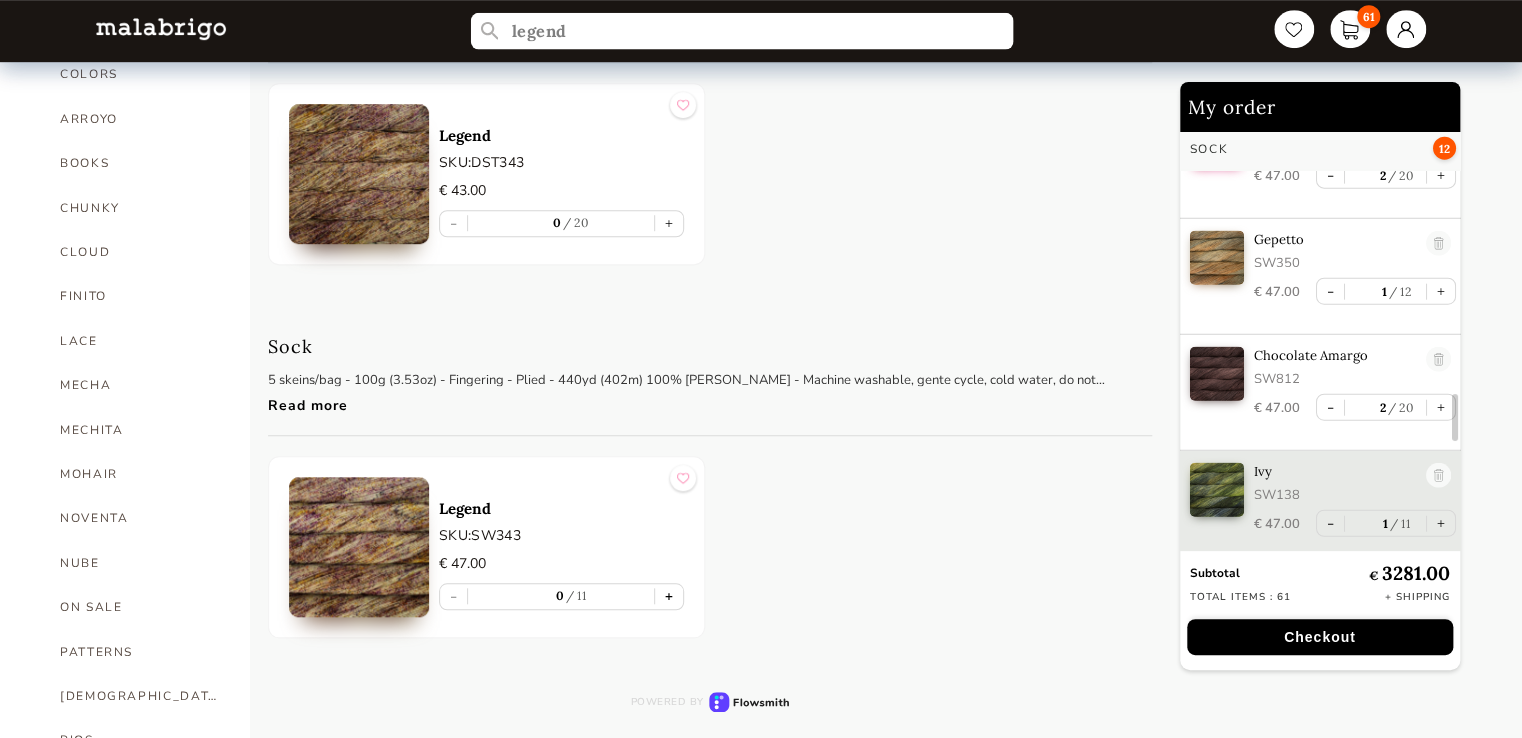 type on "legend" 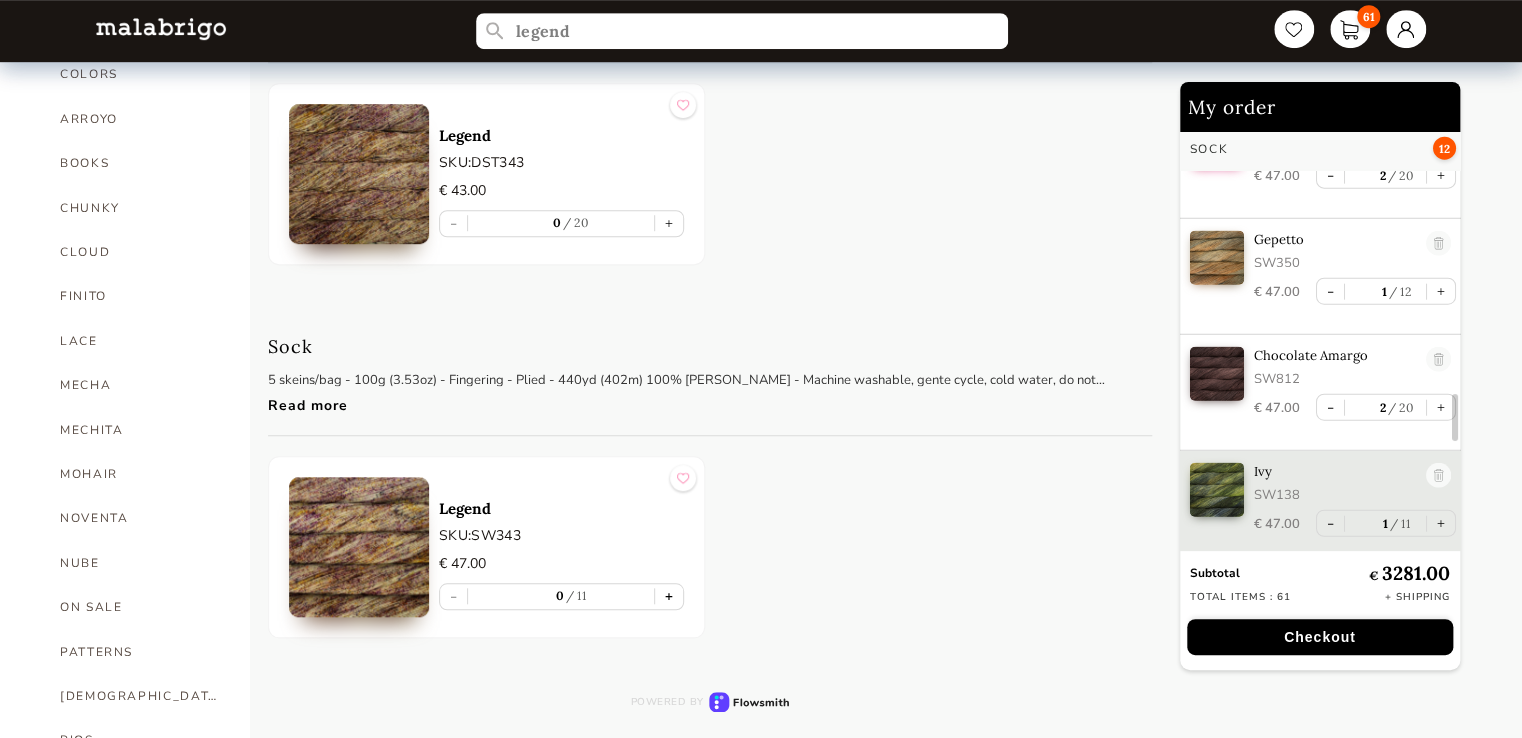 click on "+" at bounding box center (669, 596) 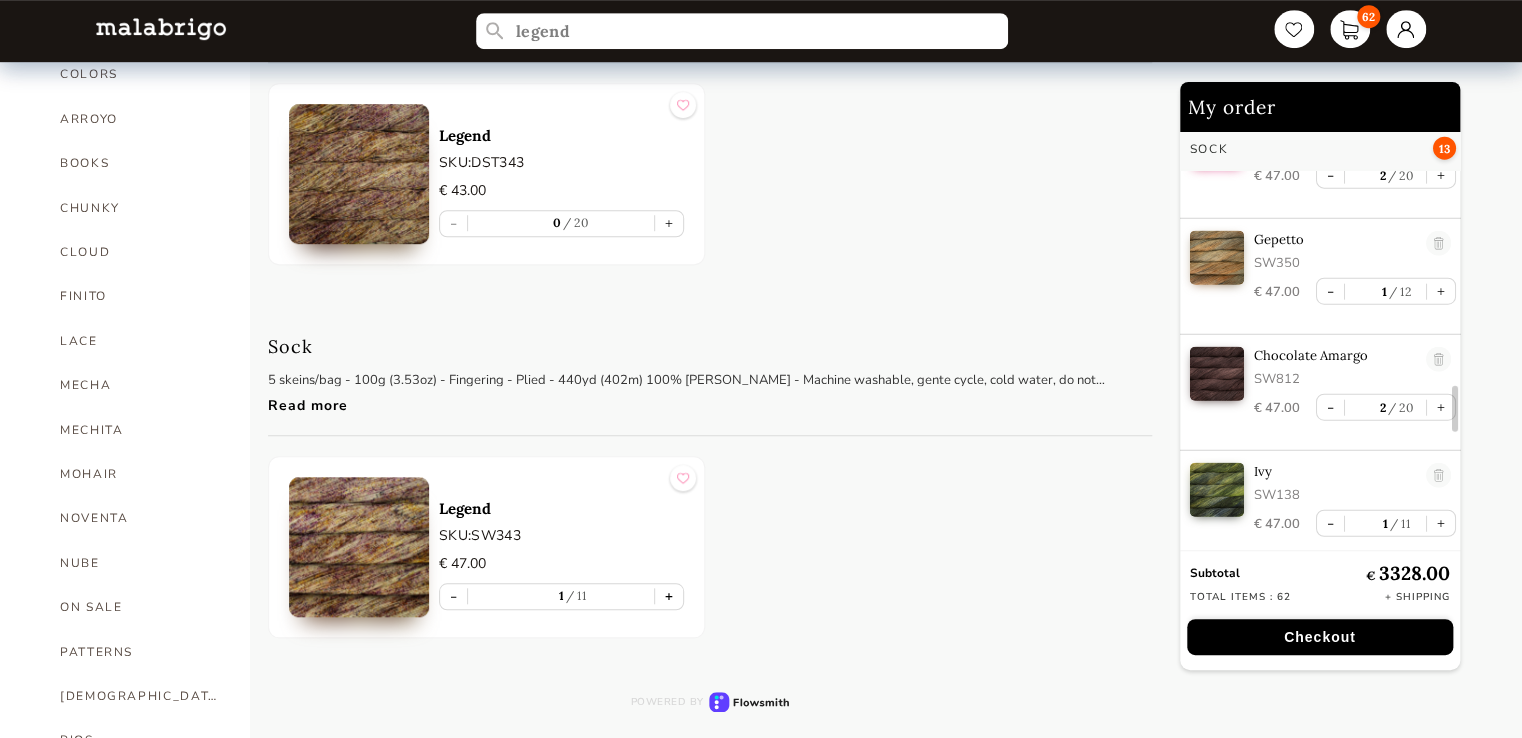 click on "+" at bounding box center [669, 596] 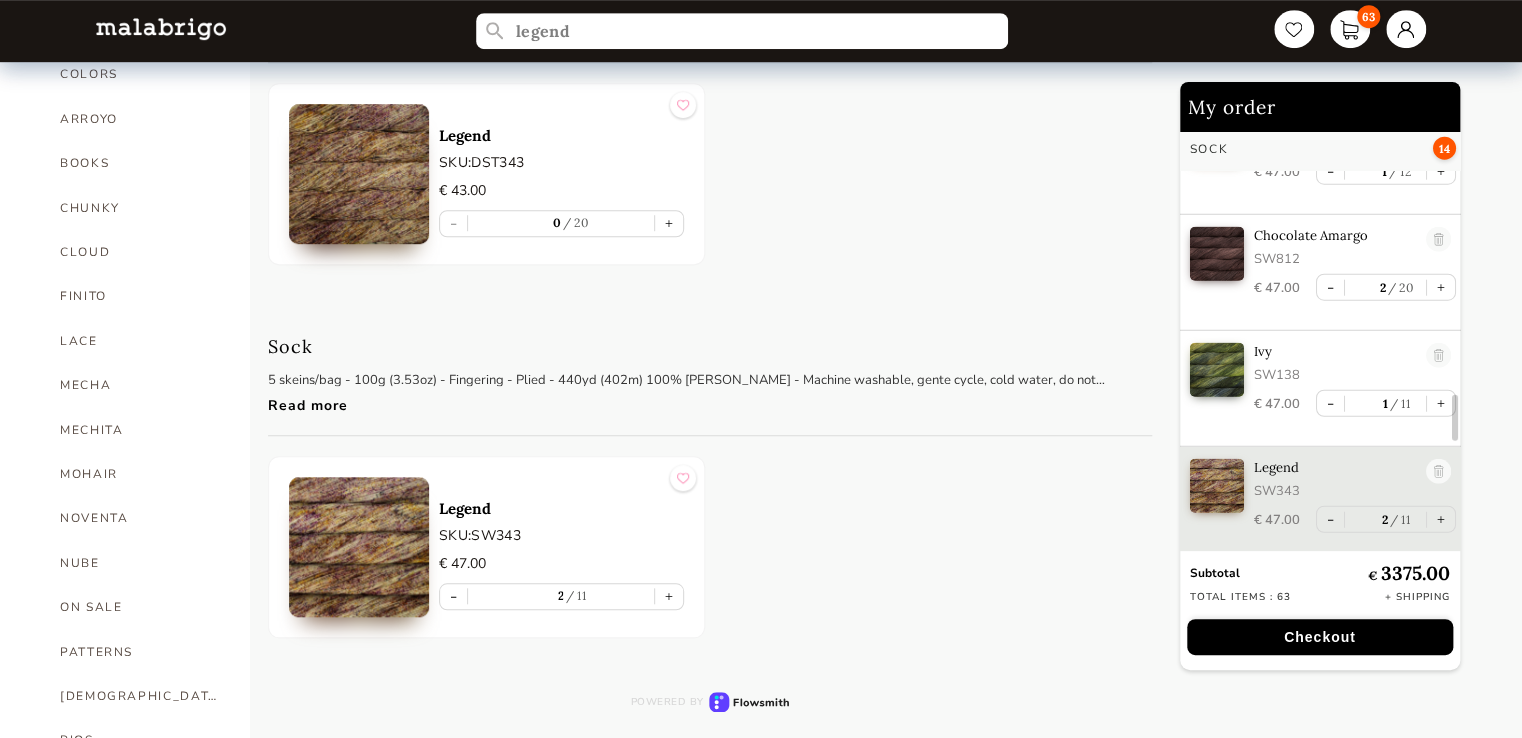 scroll, scrollTop: 2532, scrollLeft: 0, axis: vertical 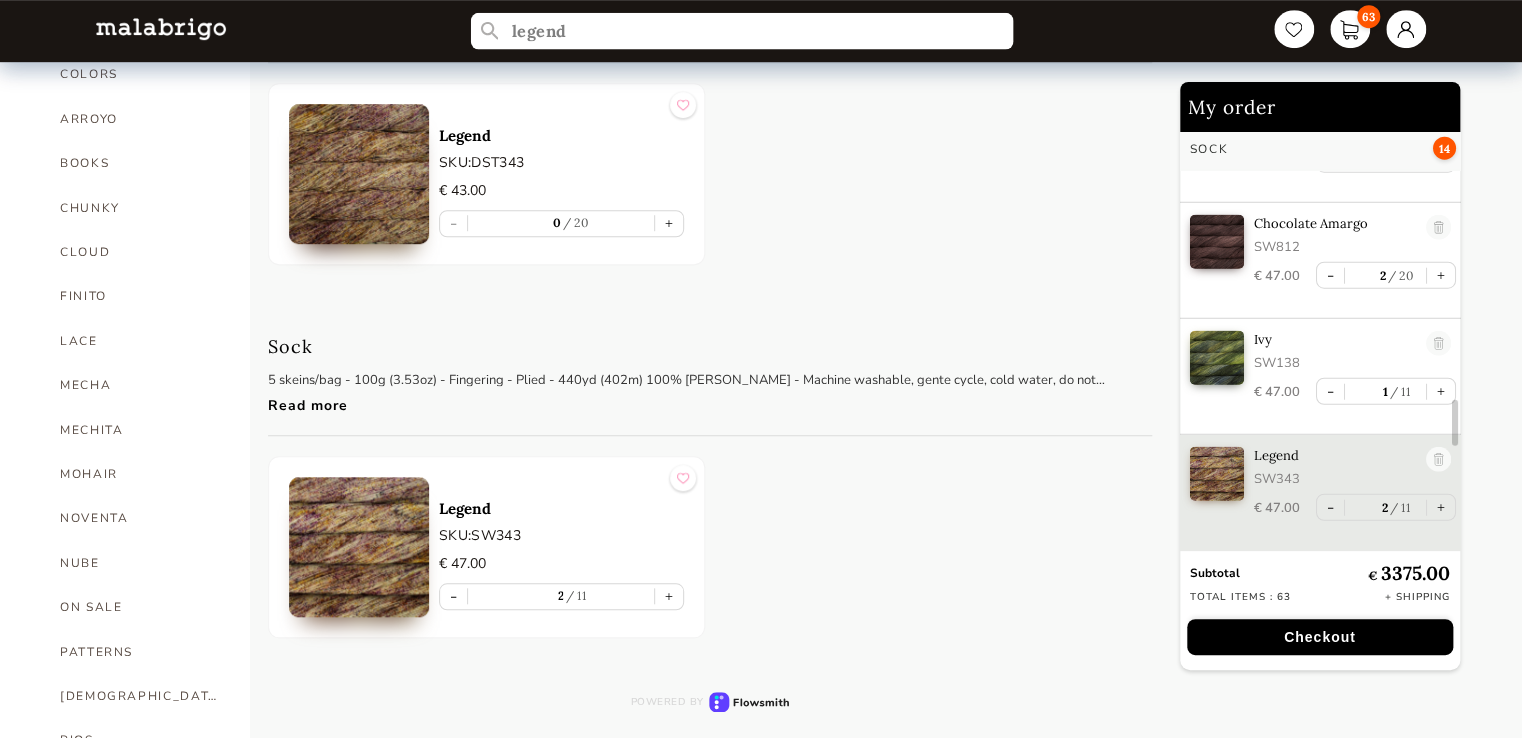 drag, startPoint x: 604, startPoint y: 34, endPoint x: 468, endPoint y: 25, distance: 136.29747 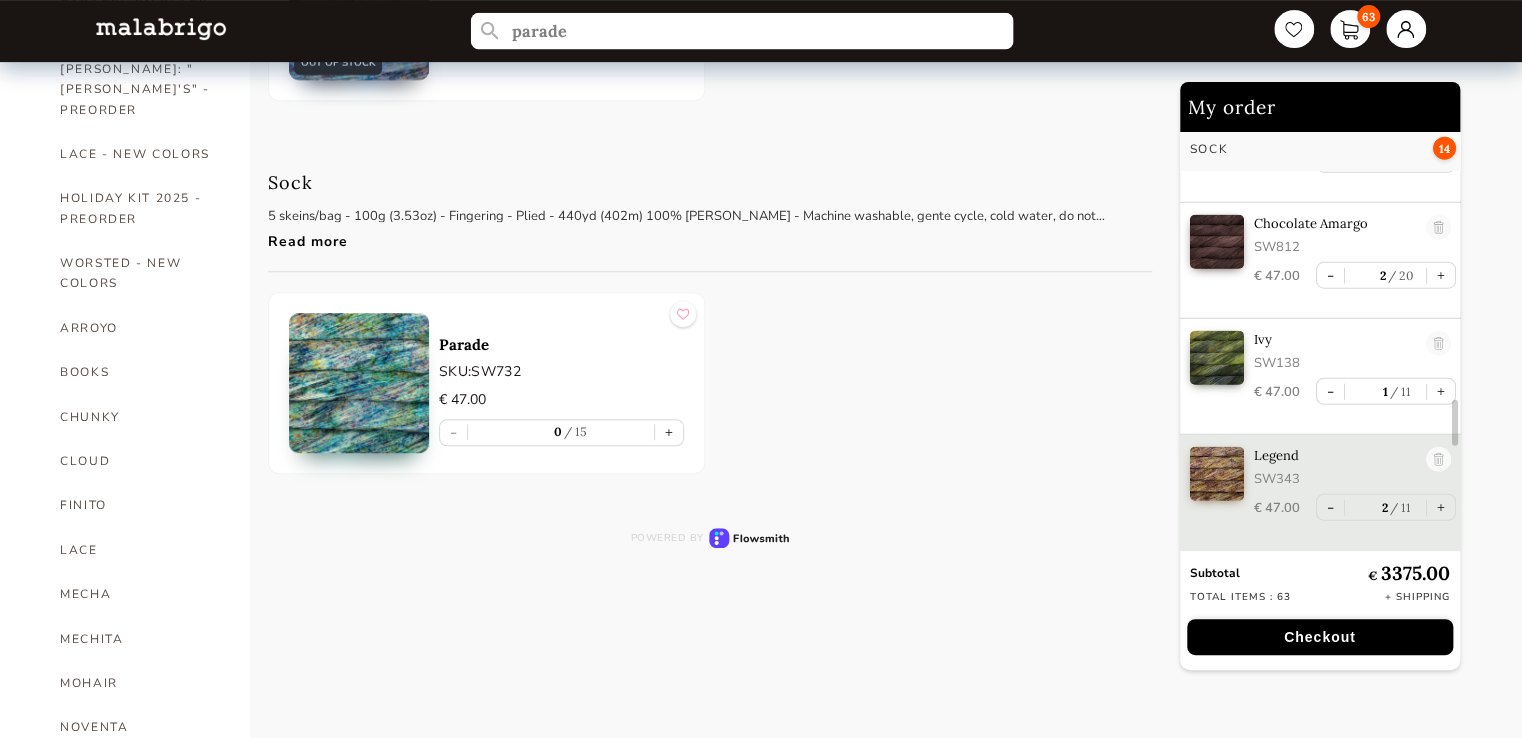 scroll, scrollTop: 300, scrollLeft: 0, axis: vertical 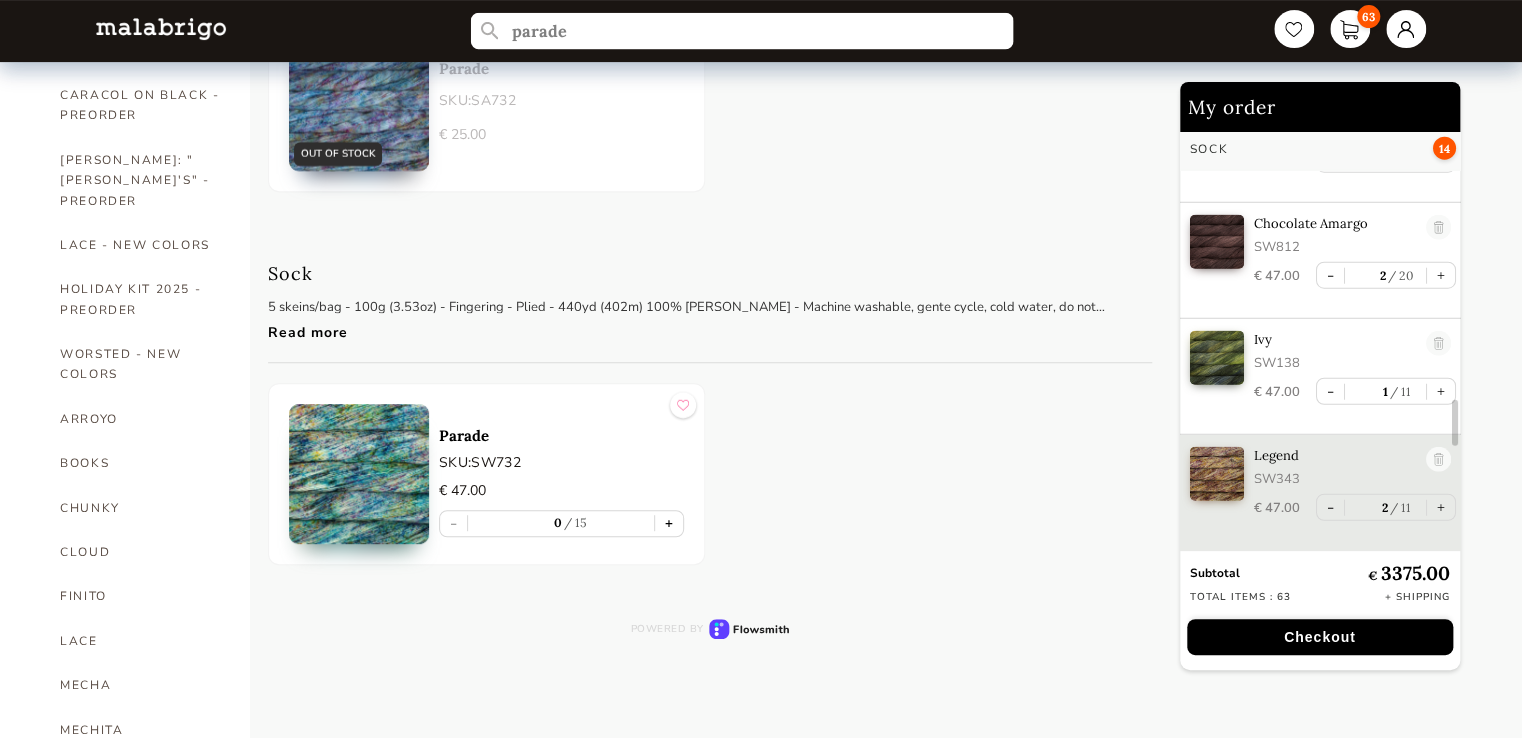type on "parade" 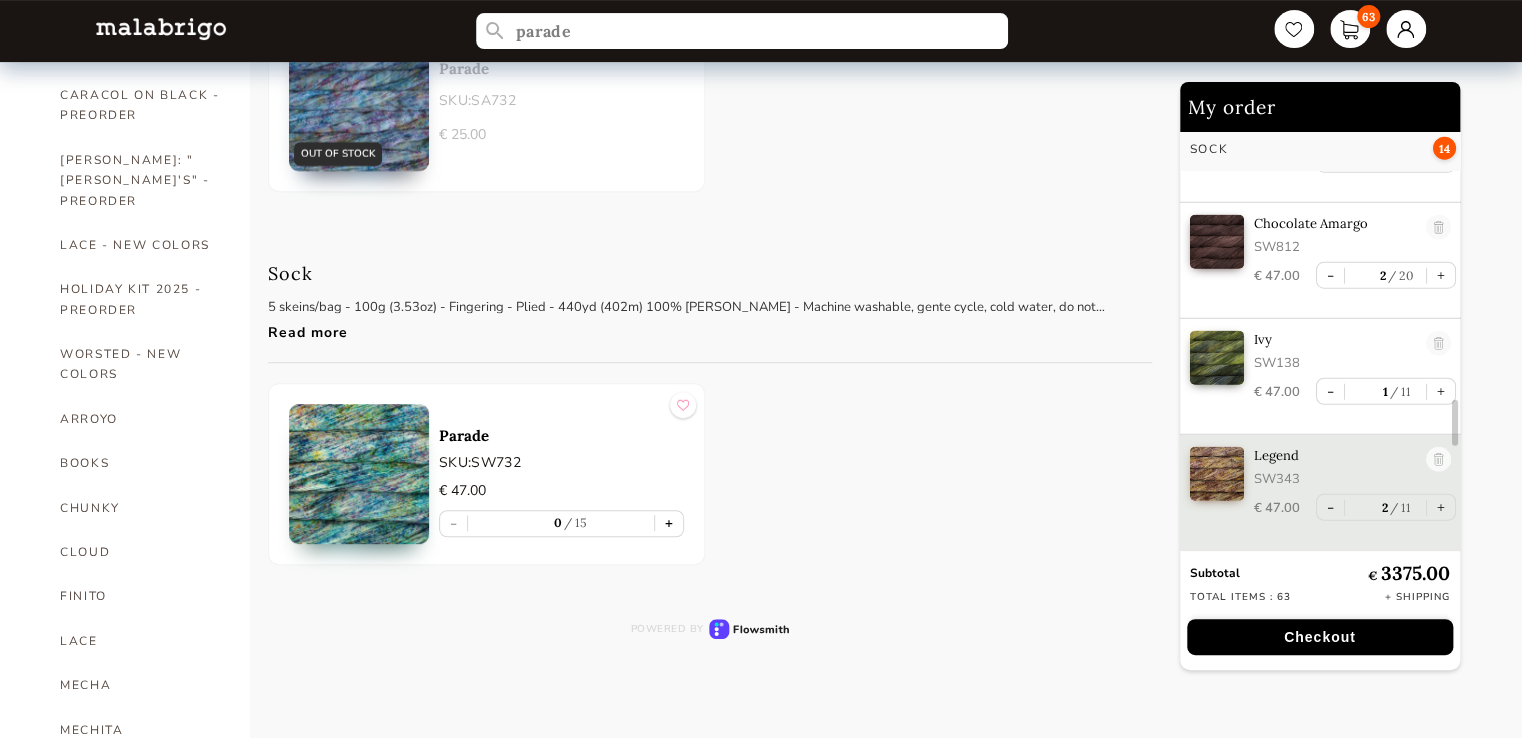 click on "+" at bounding box center (669, 523) 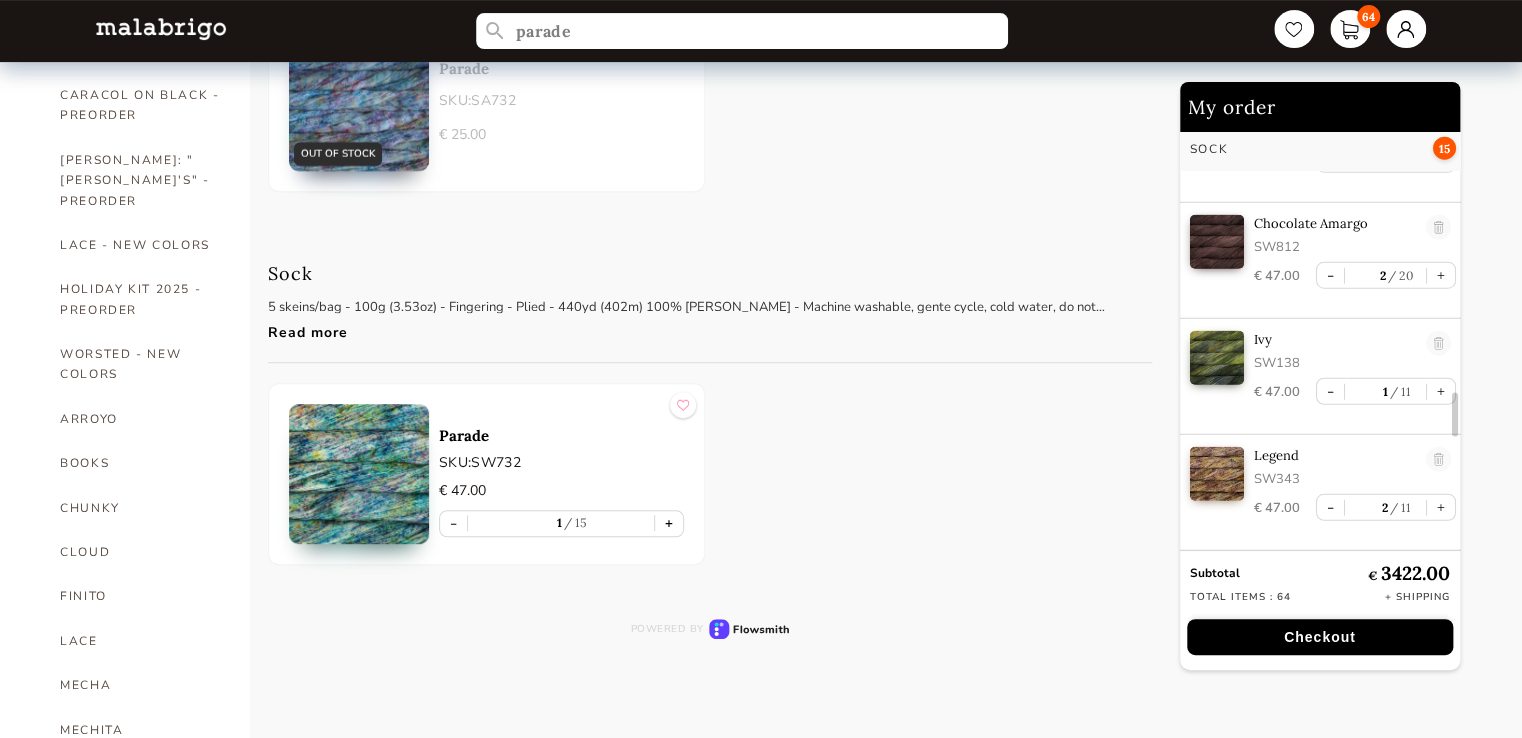 click on "+" at bounding box center [669, 523] 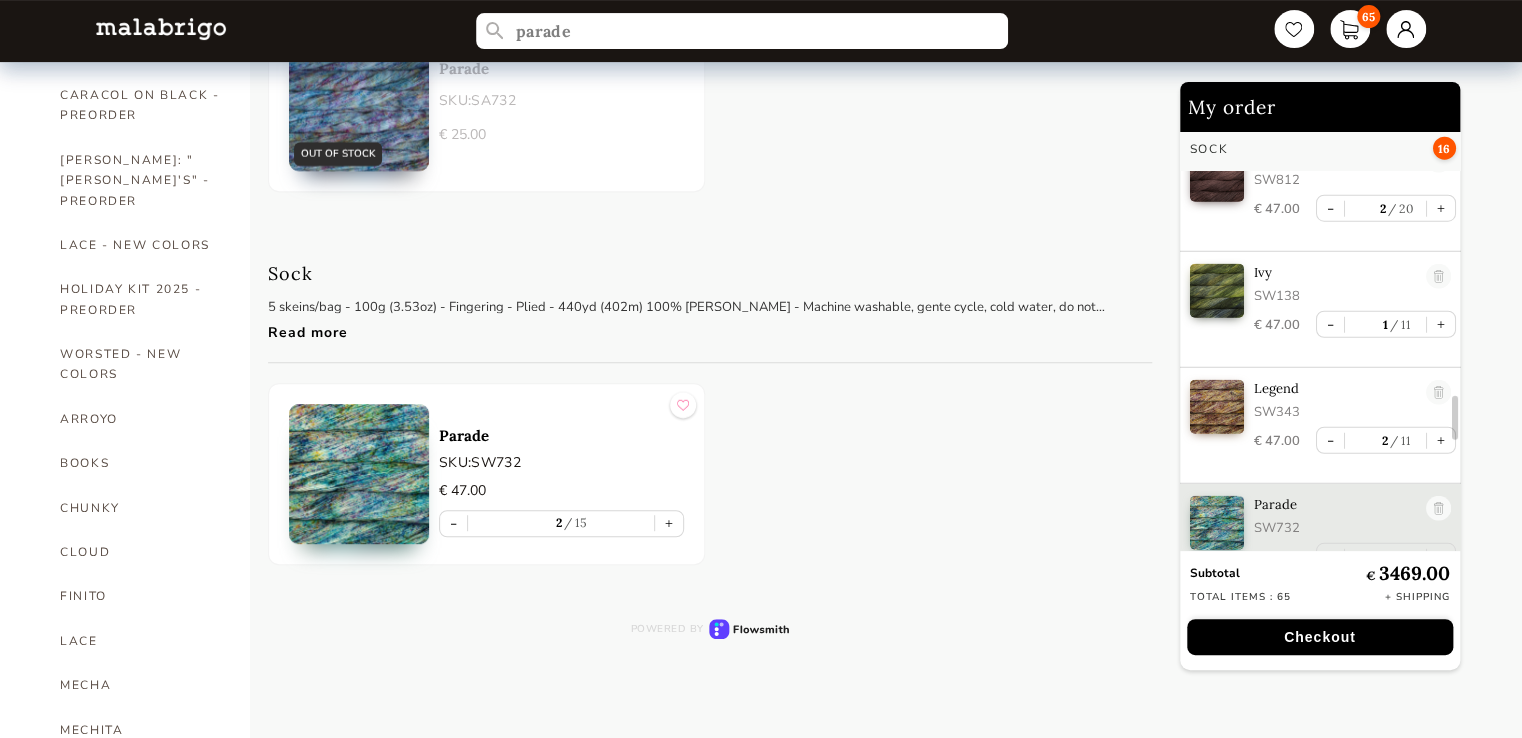 scroll, scrollTop: 2647, scrollLeft: 0, axis: vertical 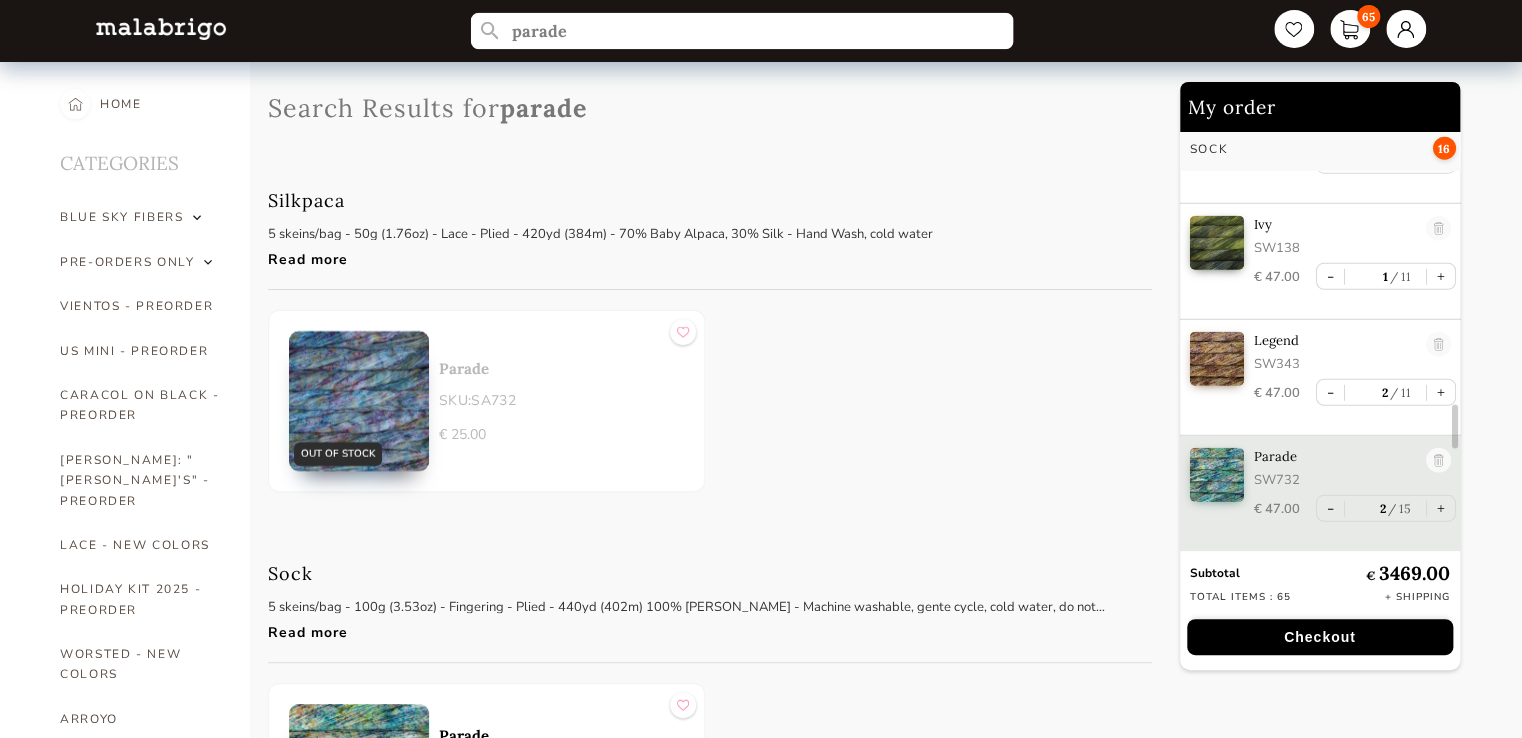drag, startPoint x: 583, startPoint y: 36, endPoint x: 483, endPoint y: 25, distance: 100.60318 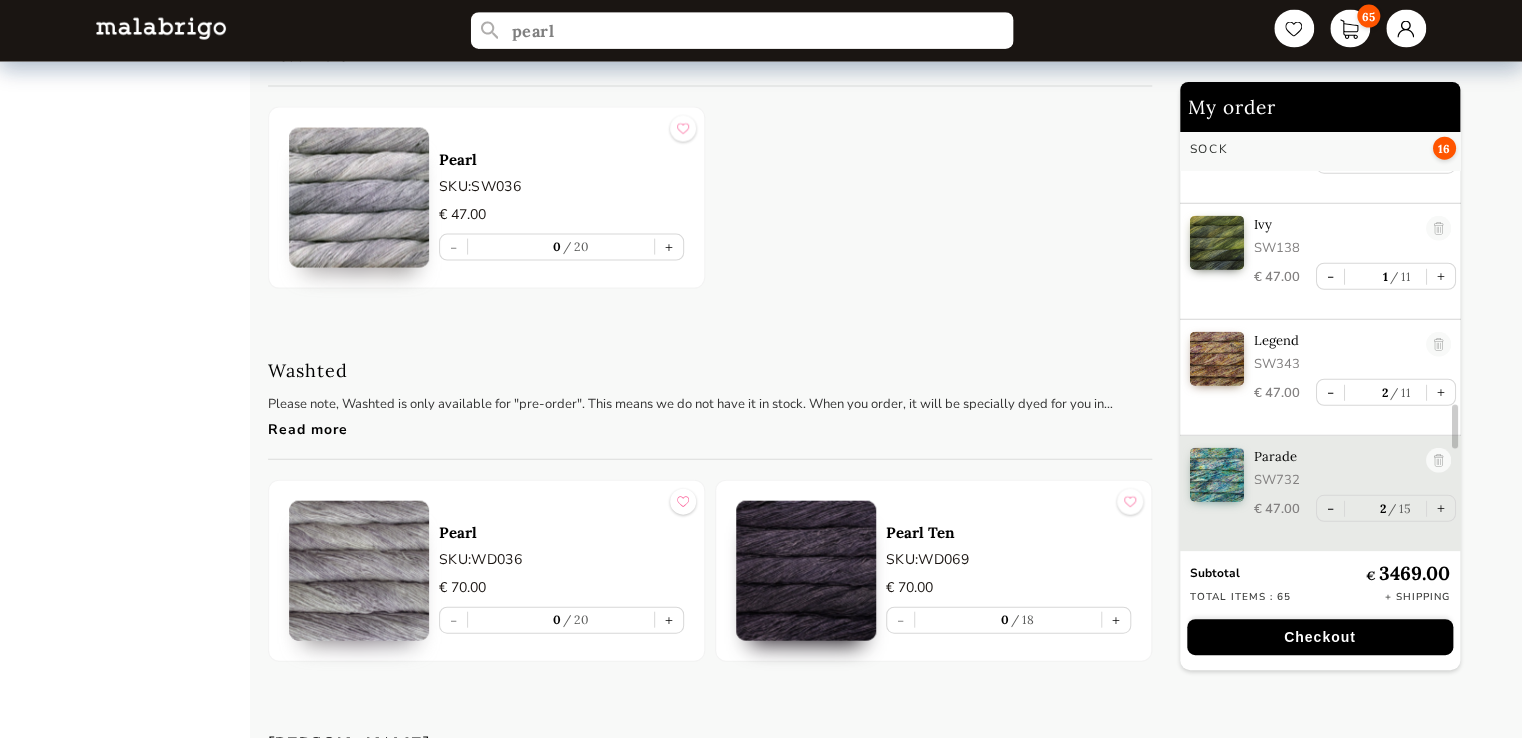 scroll, scrollTop: 5800, scrollLeft: 0, axis: vertical 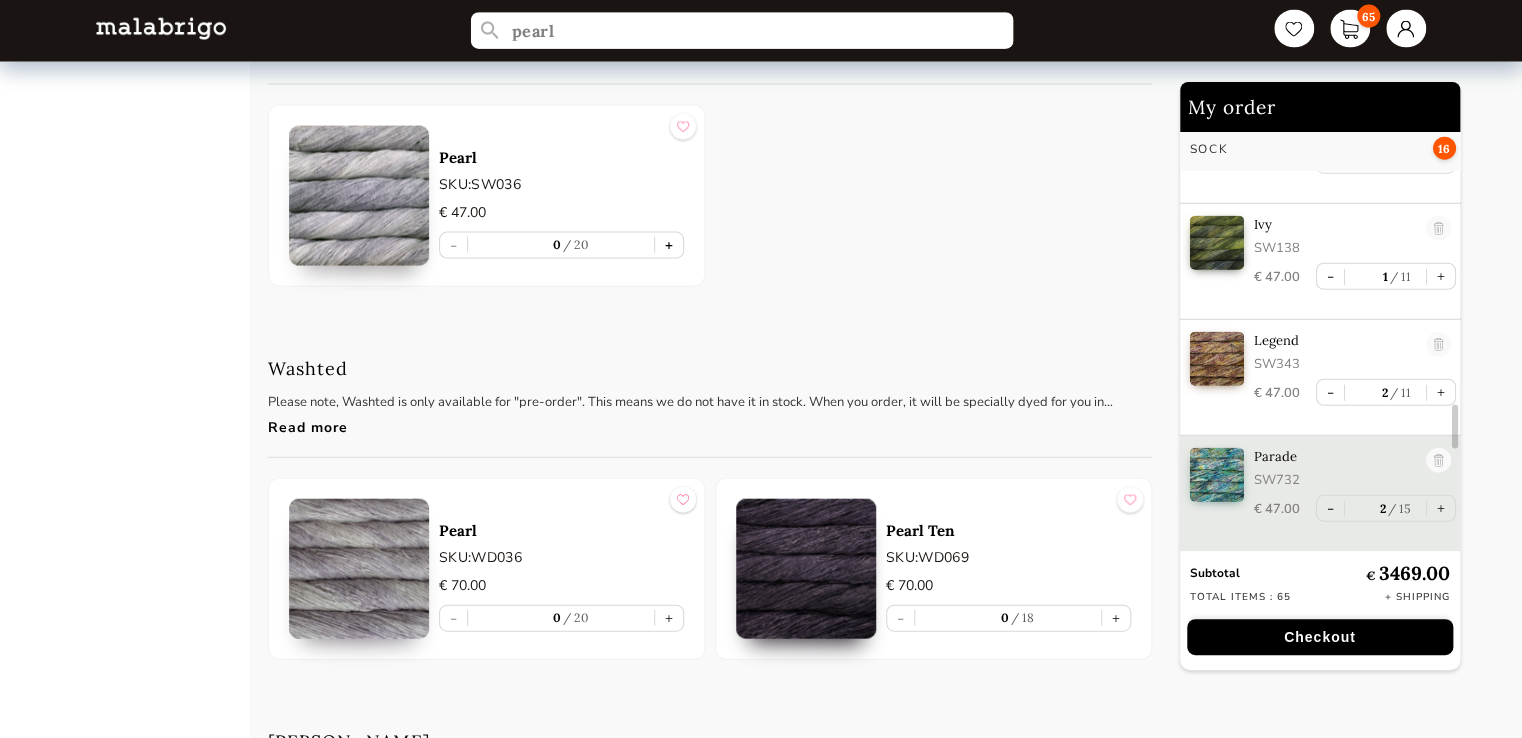 type on "pearl" 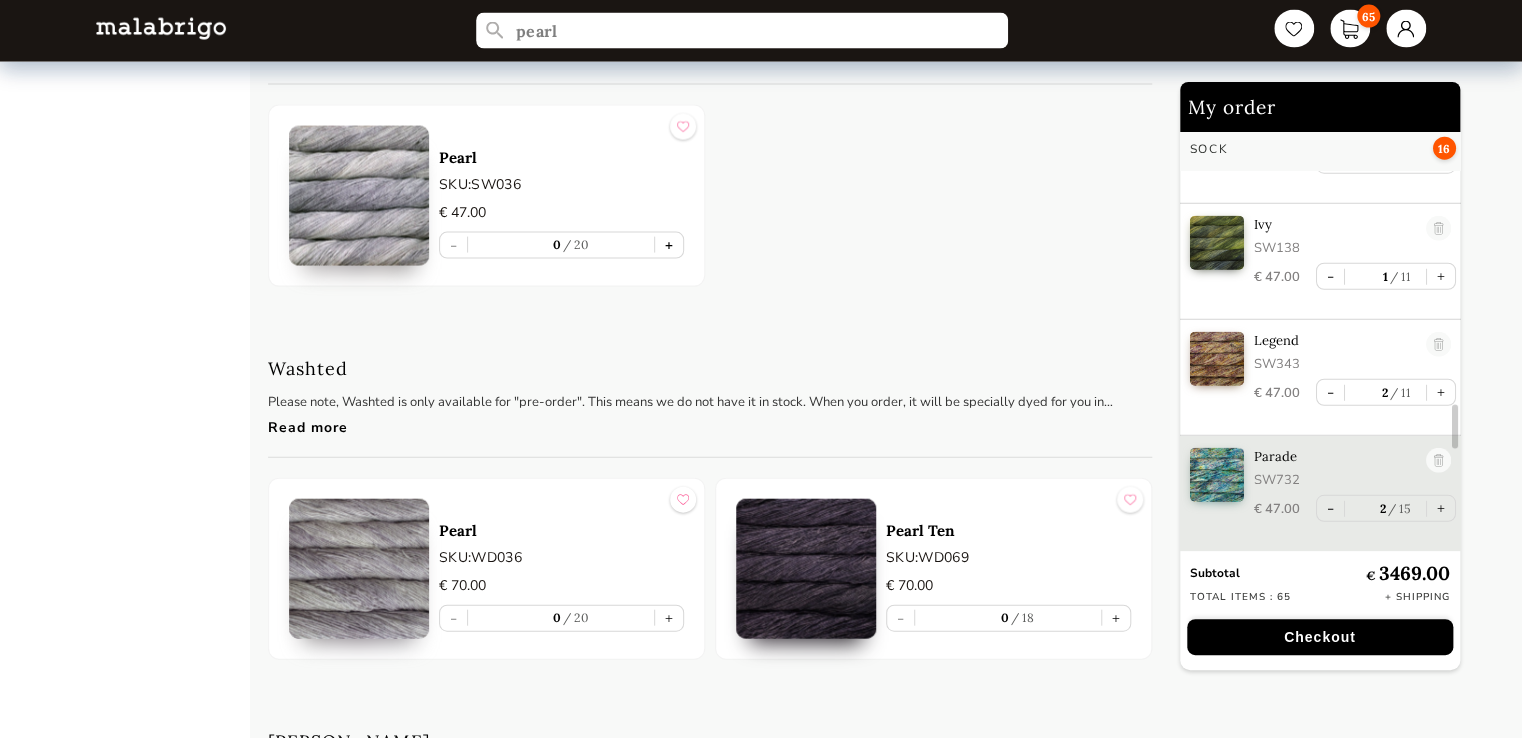 click on "+" at bounding box center (669, 245) 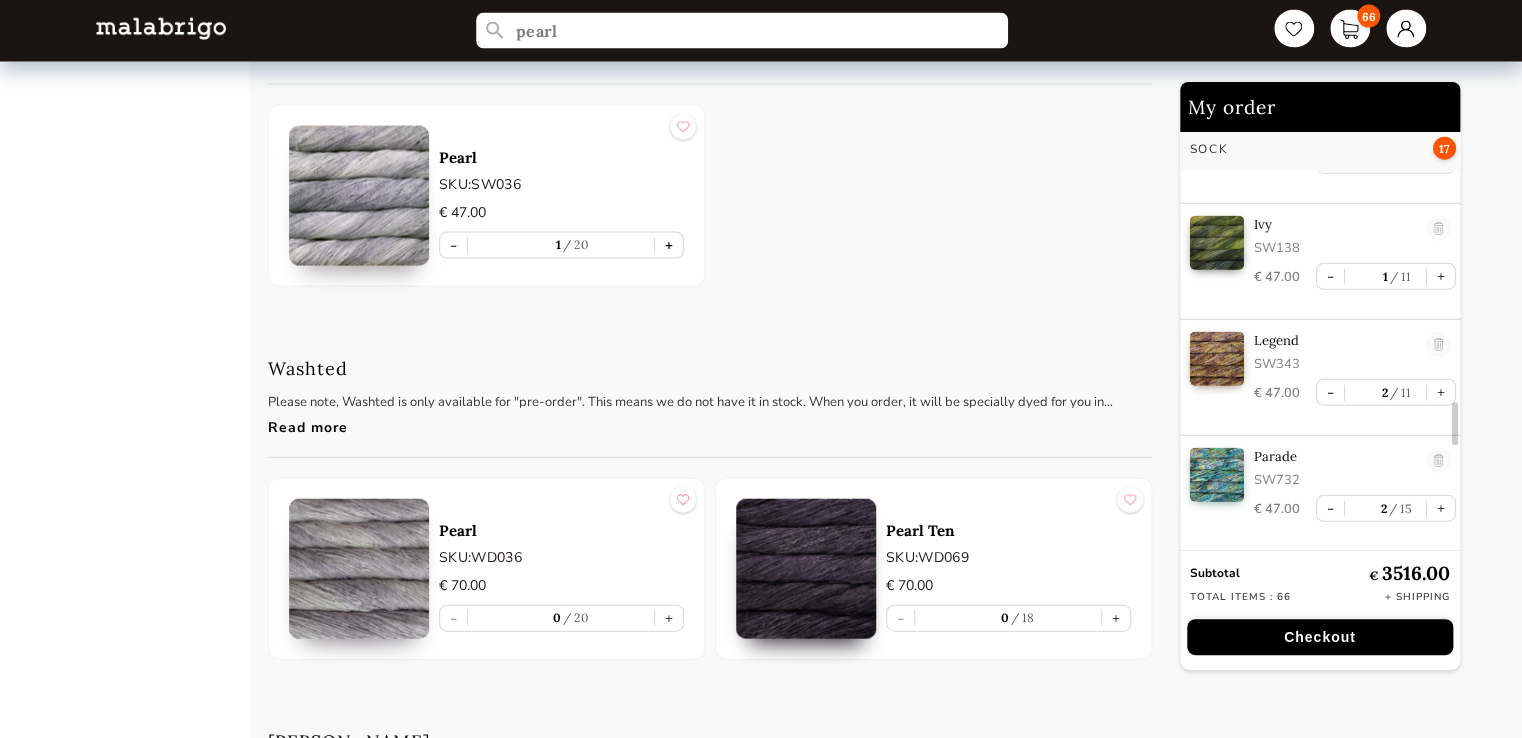 scroll, scrollTop: 2748, scrollLeft: 0, axis: vertical 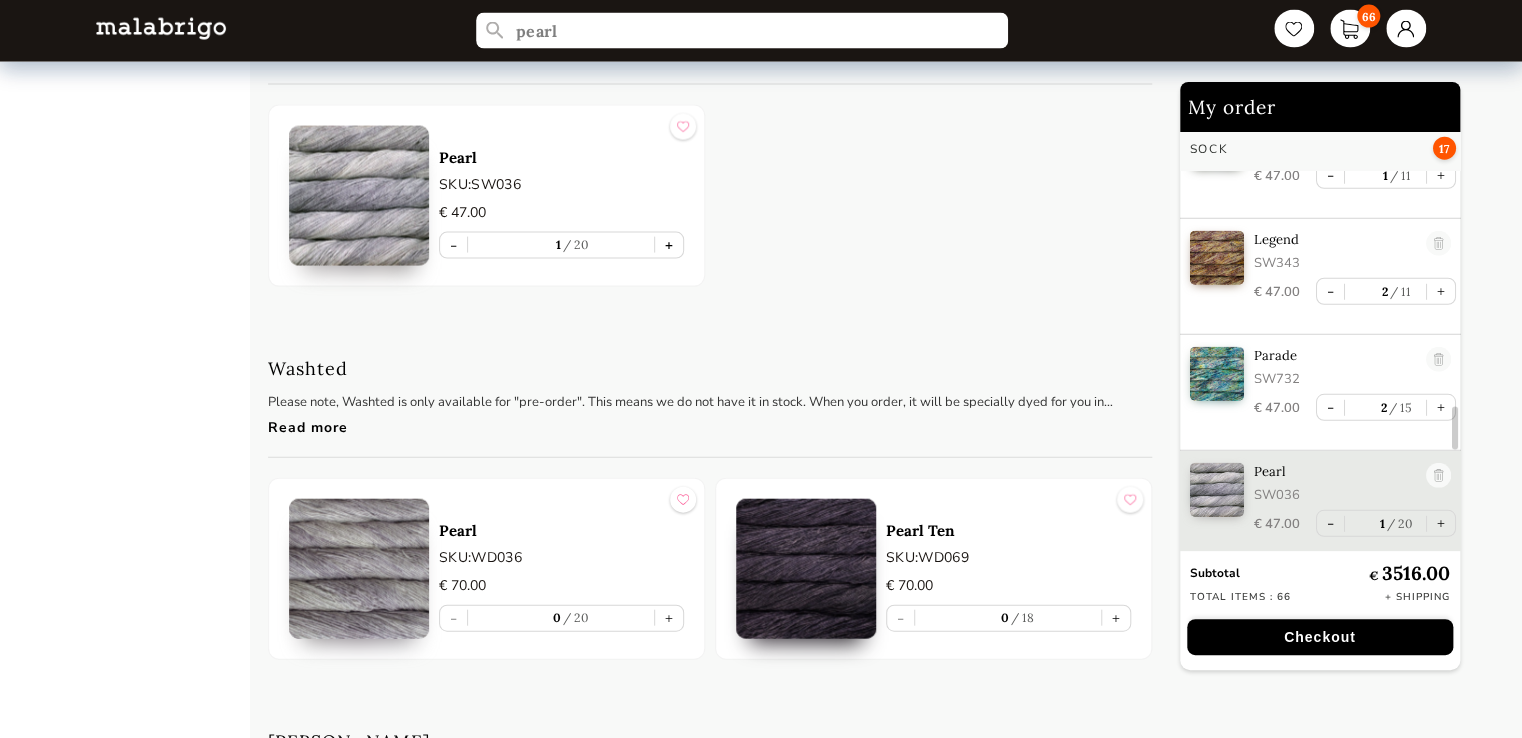 click on "+" at bounding box center (669, 245) 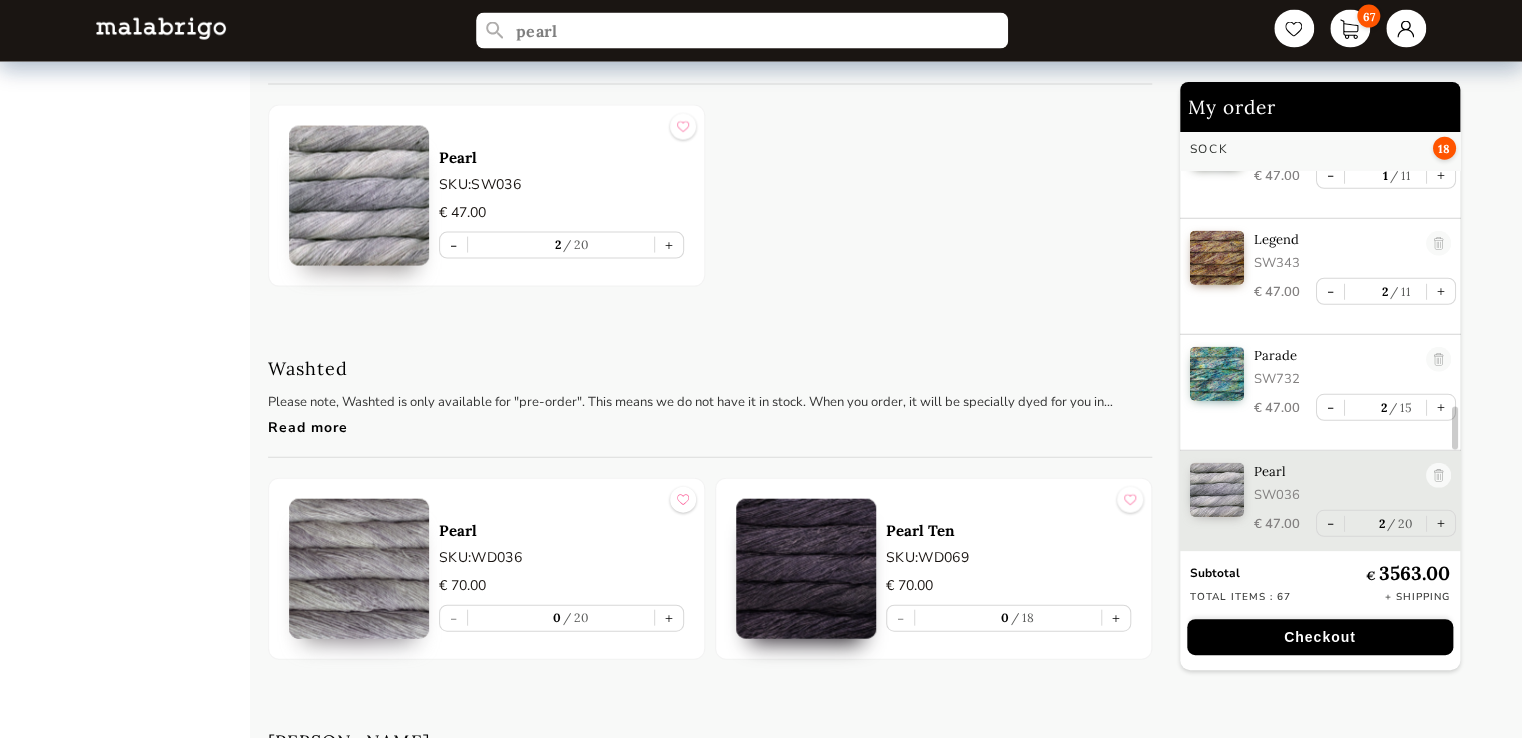 scroll, scrollTop: 2764, scrollLeft: 0, axis: vertical 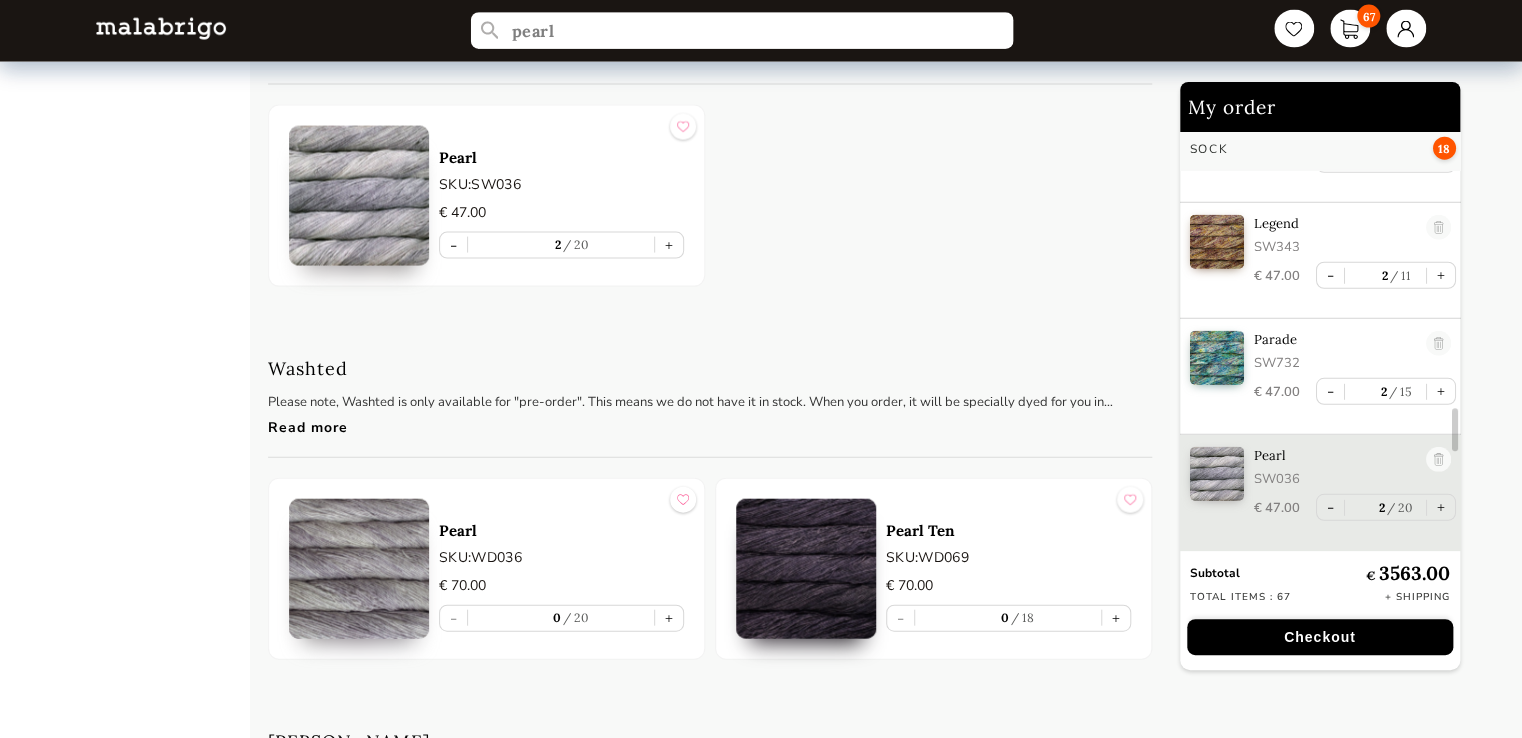 drag, startPoint x: 599, startPoint y: 29, endPoint x: 487, endPoint y: 26, distance: 112.04017 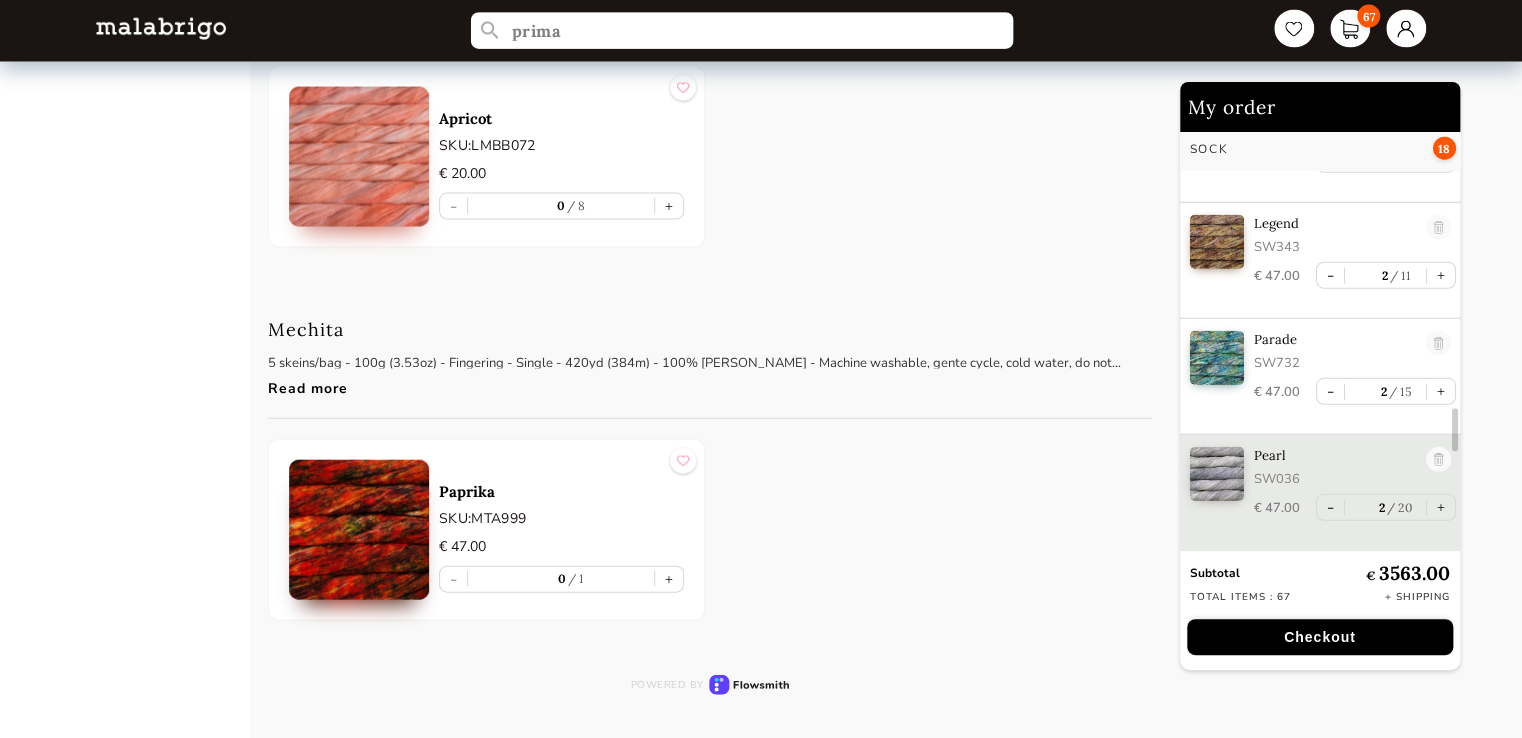 scroll, scrollTop: 1024, scrollLeft: 0, axis: vertical 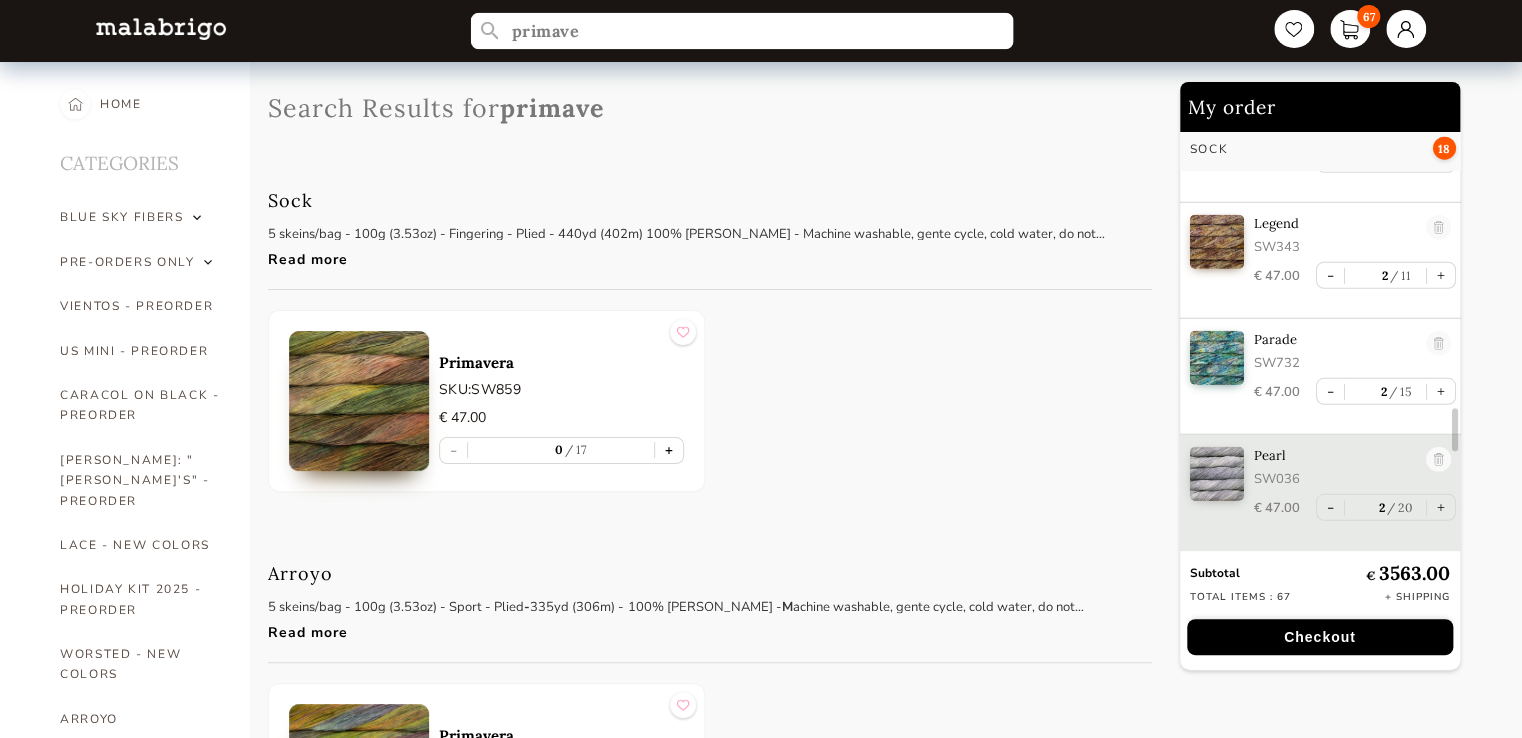 type on "primave" 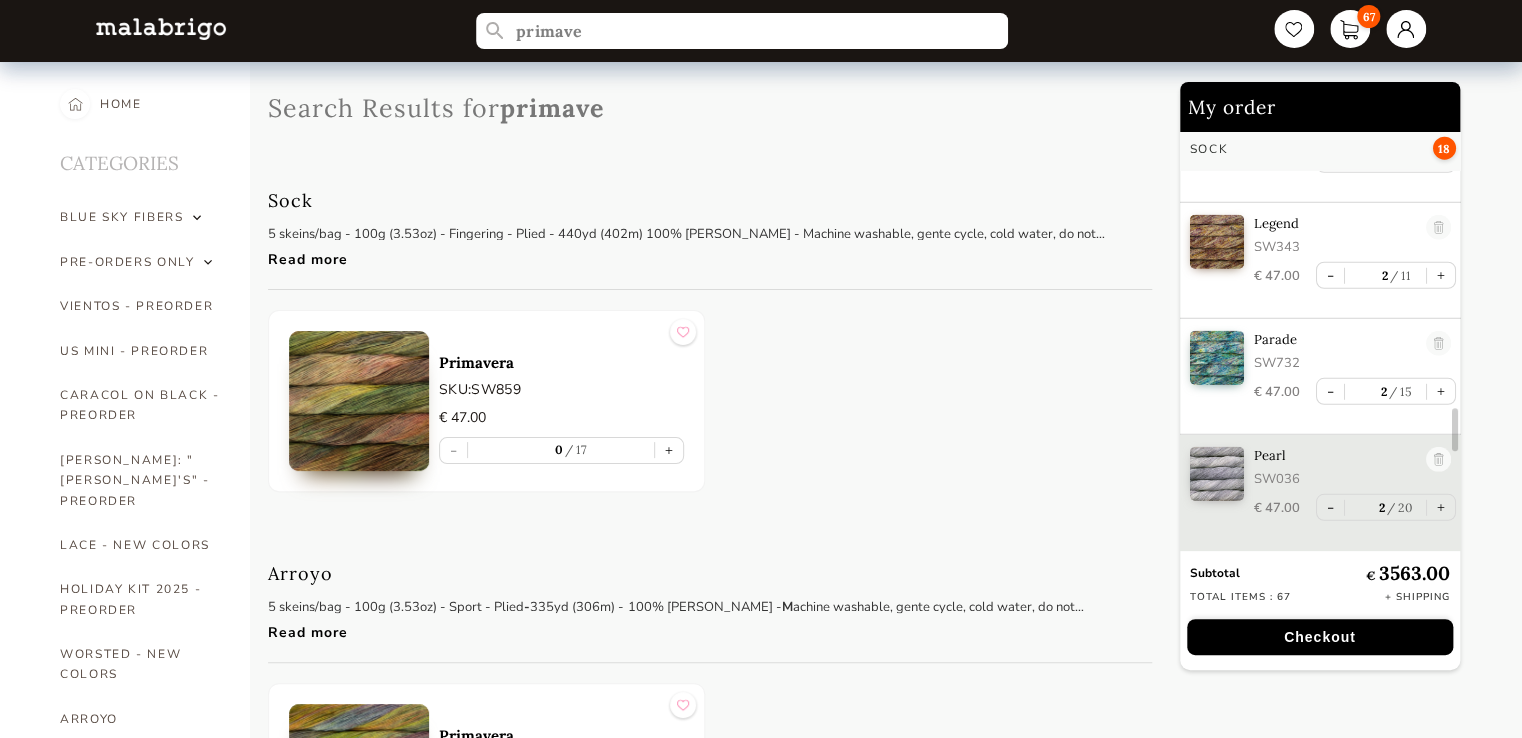 drag, startPoint x: 668, startPoint y: 442, endPoint x: 592, endPoint y: 310, distance: 152.31546 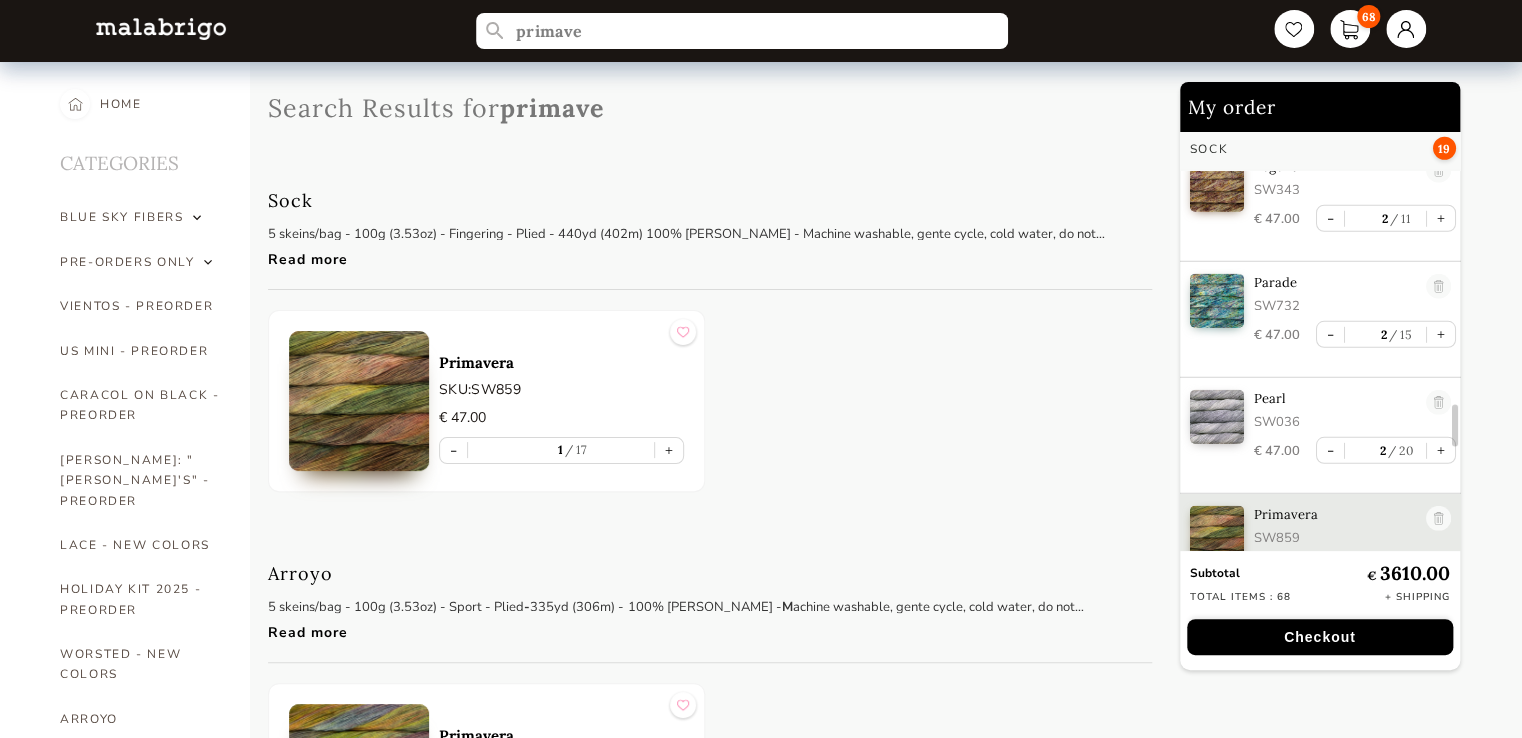 scroll, scrollTop: 2864, scrollLeft: 0, axis: vertical 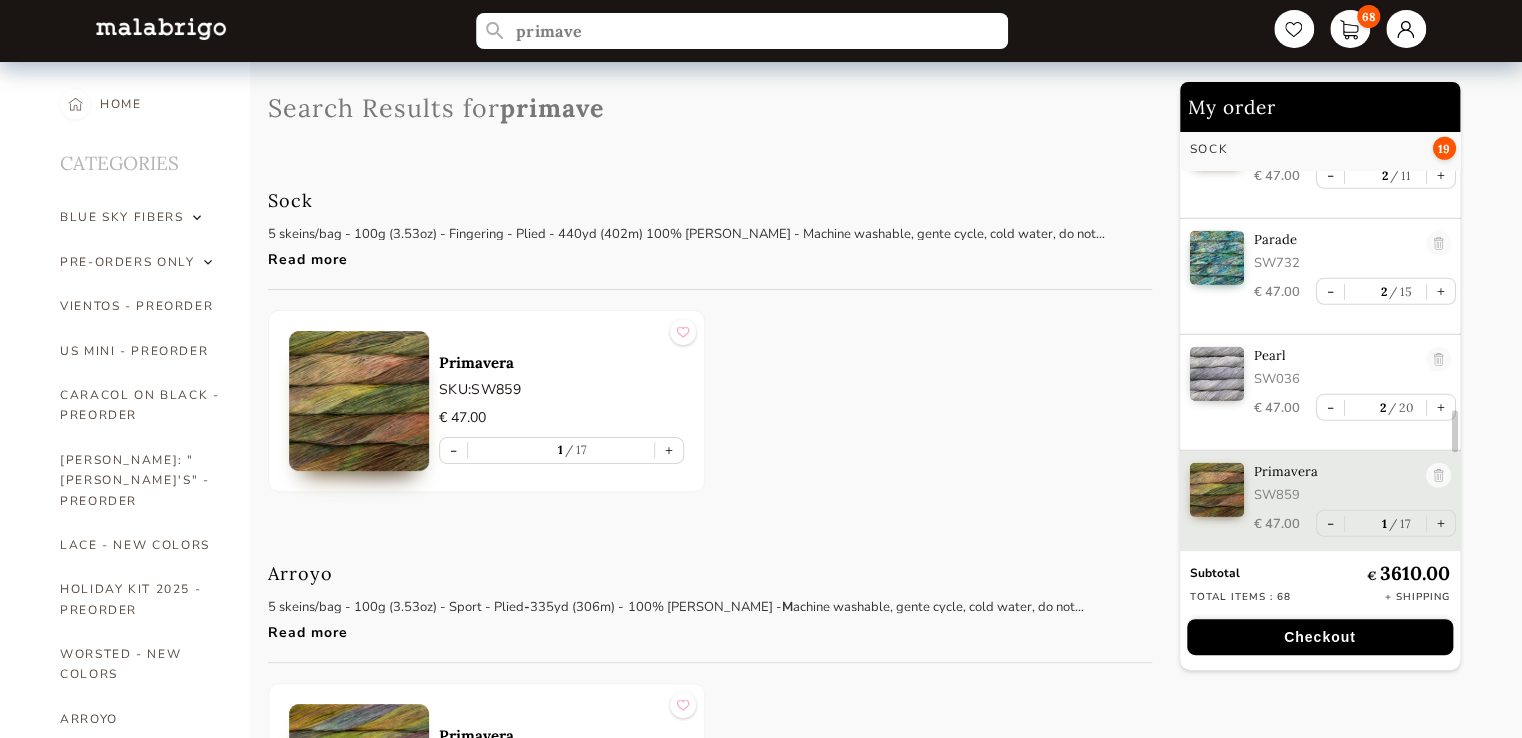drag, startPoint x: 615, startPoint y: 50, endPoint x: 611, endPoint y: 37, distance: 13.601471 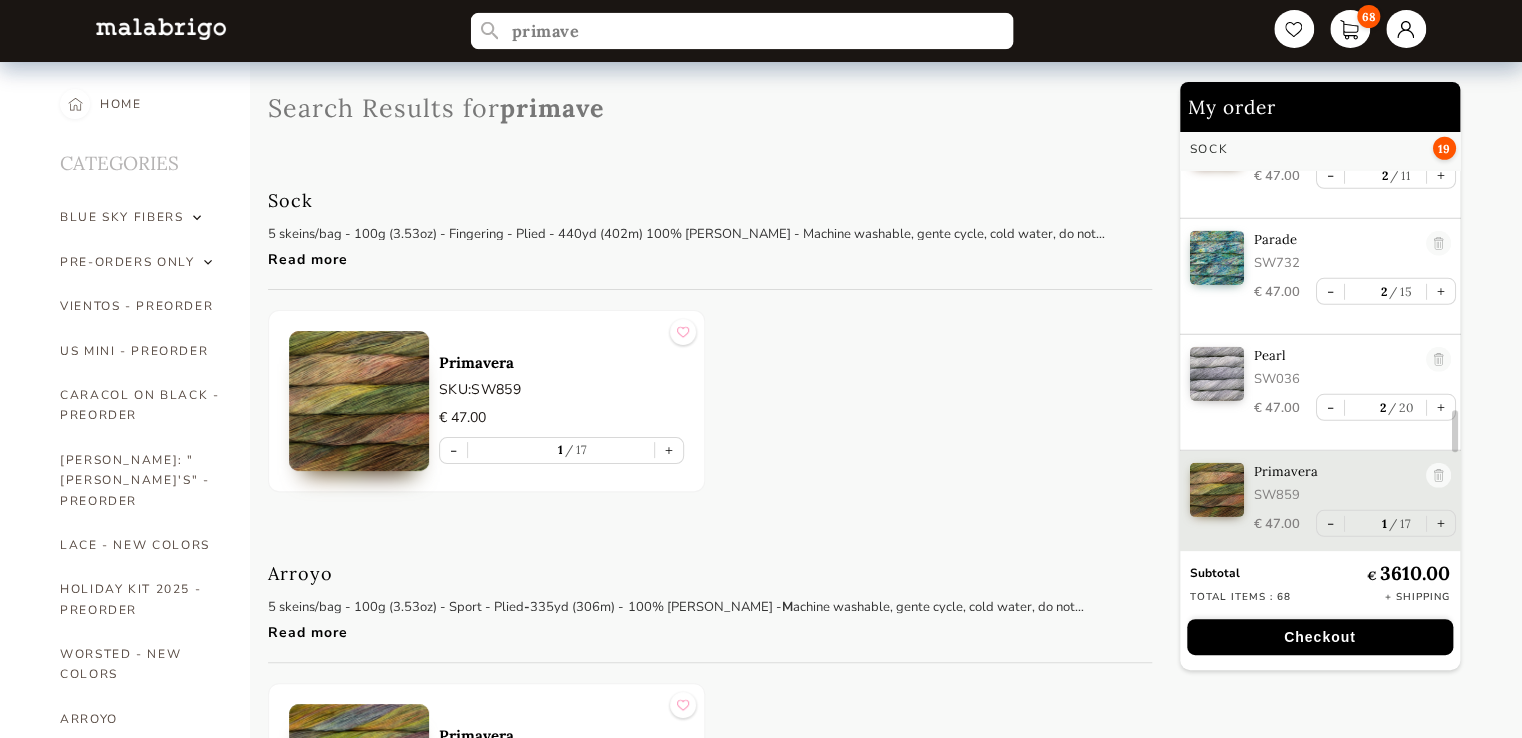 drag, startPoint x: 611, startPoint y: 37, endPoint x: 460, endPoint y: 29, distance: 151.21178 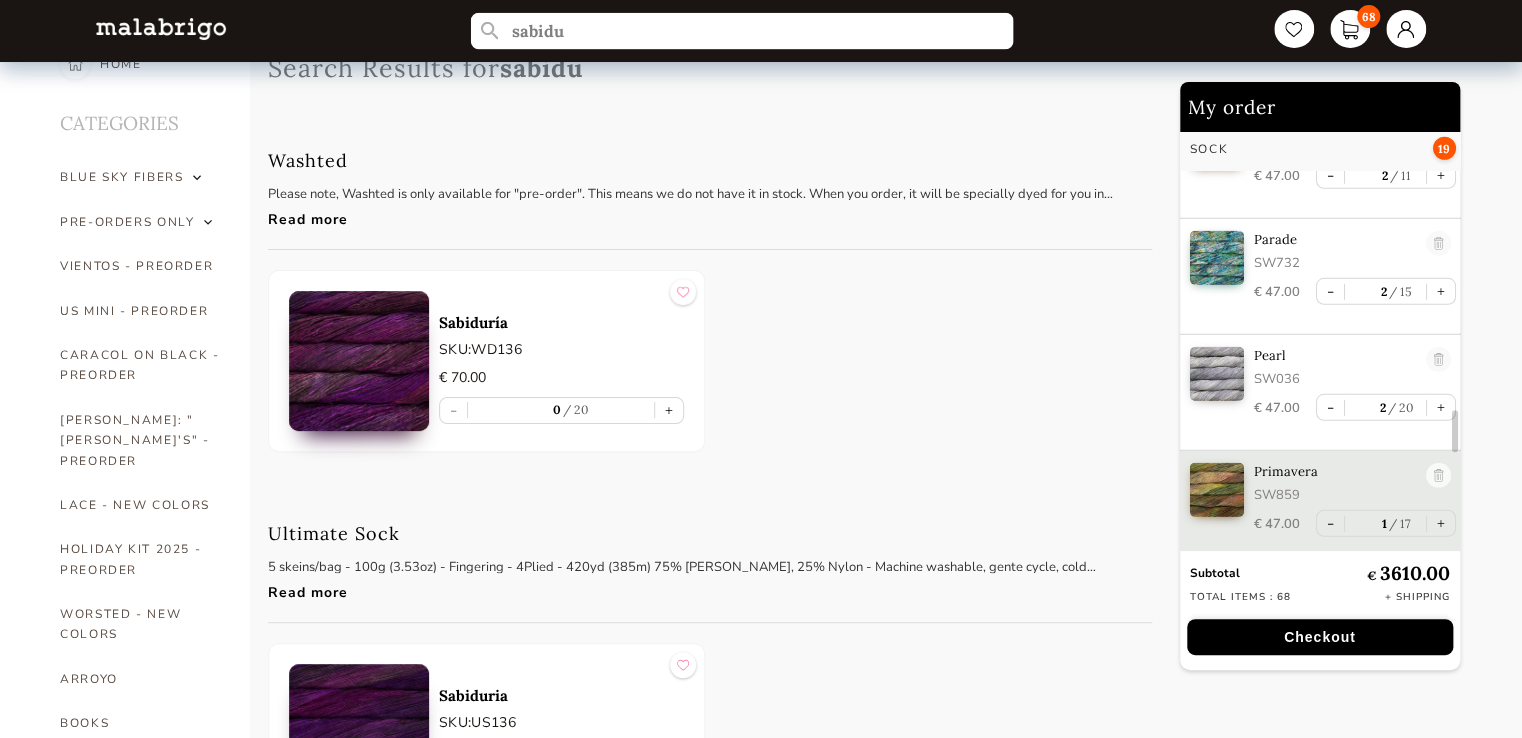 scroll, scrollTop: 0, scrollLeft: 0, axis: both 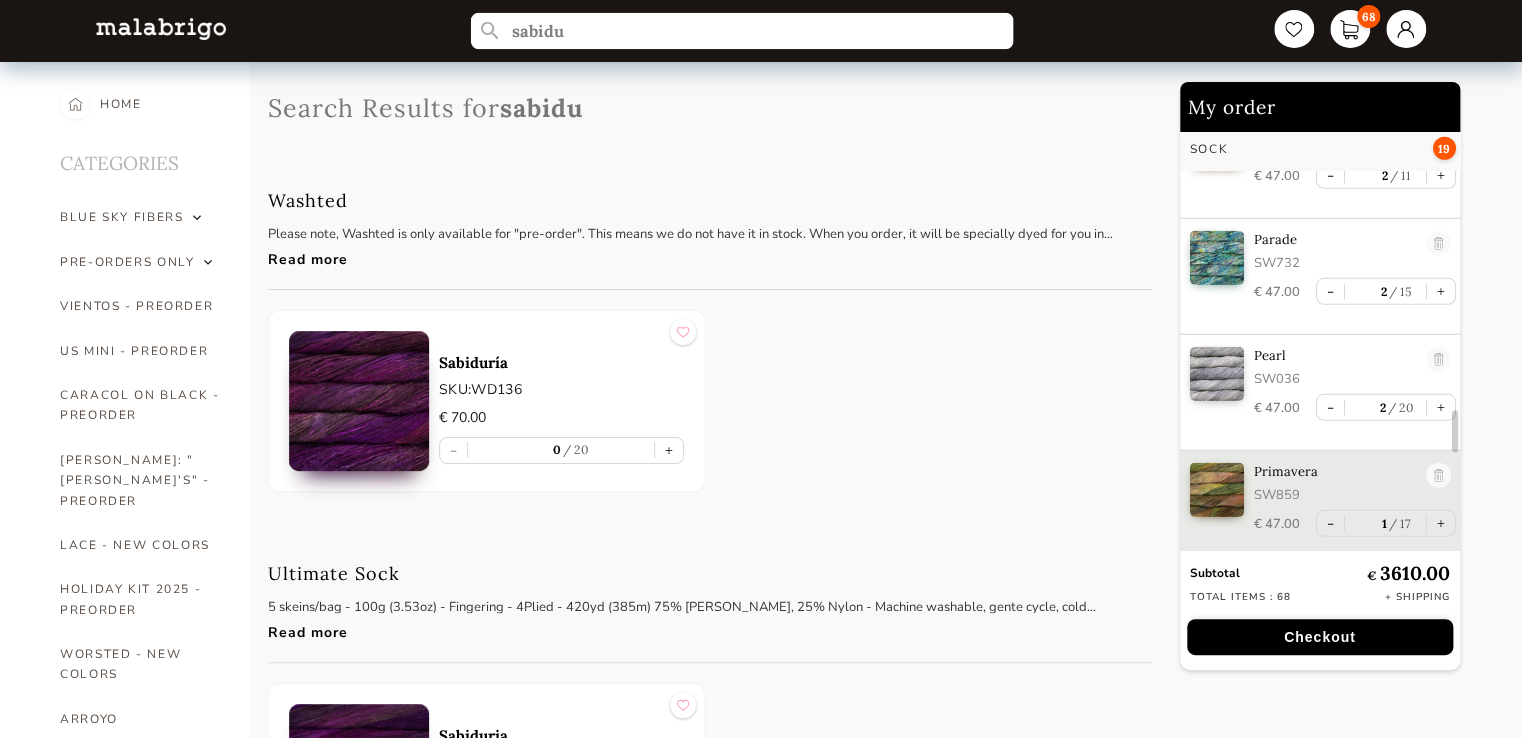 type on "sabidu" 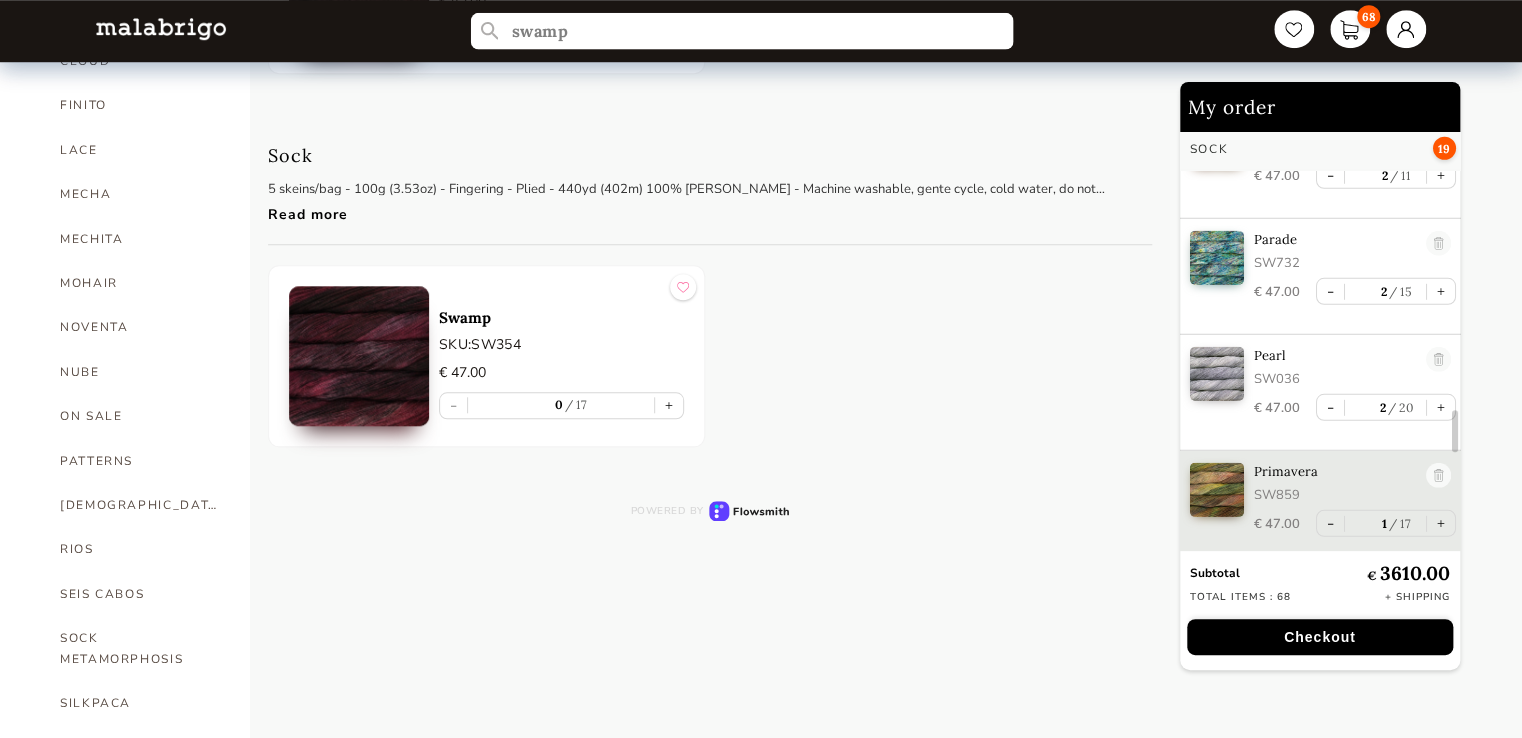 scroll, scrollTop: 800, scrollLeft: 0, axis: vertical 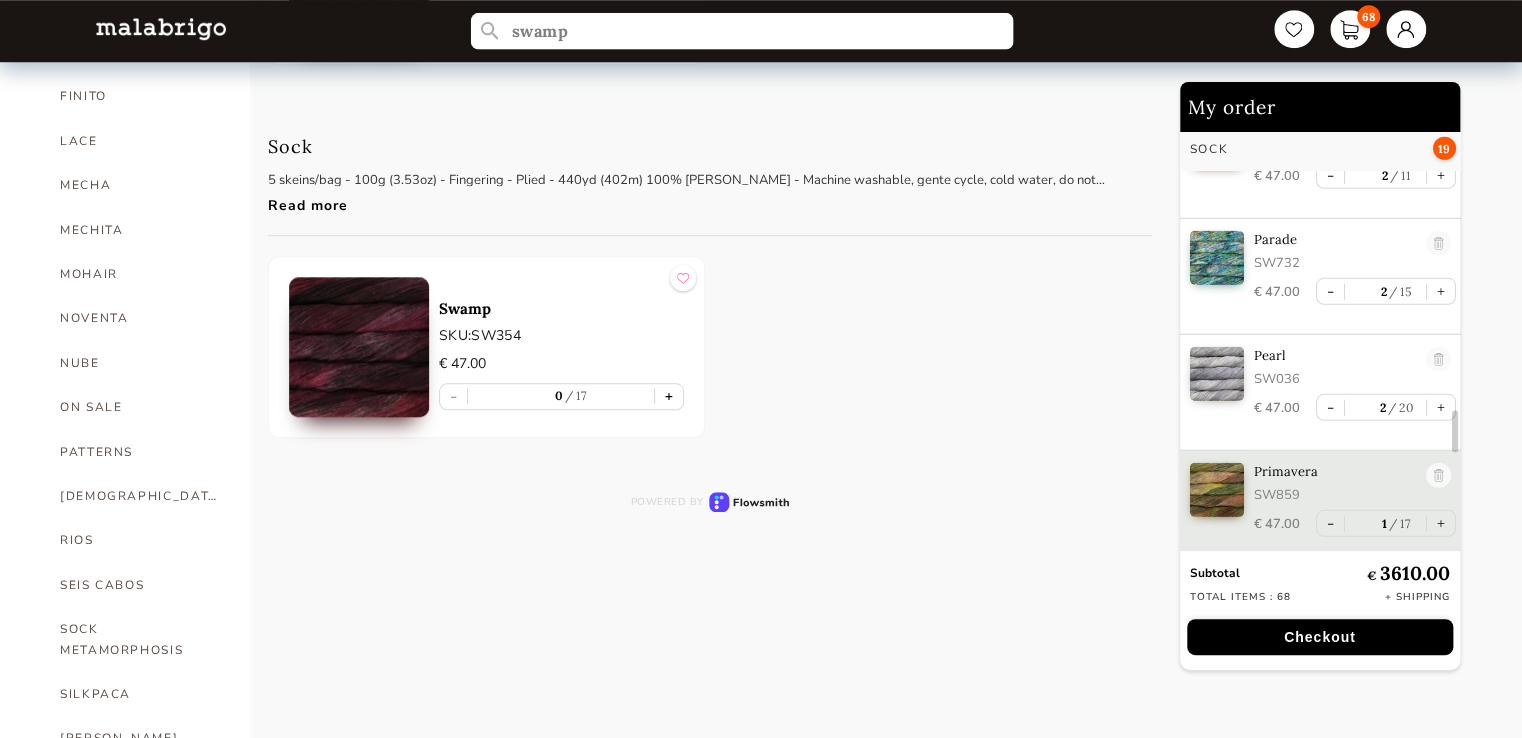 type on "swamp" 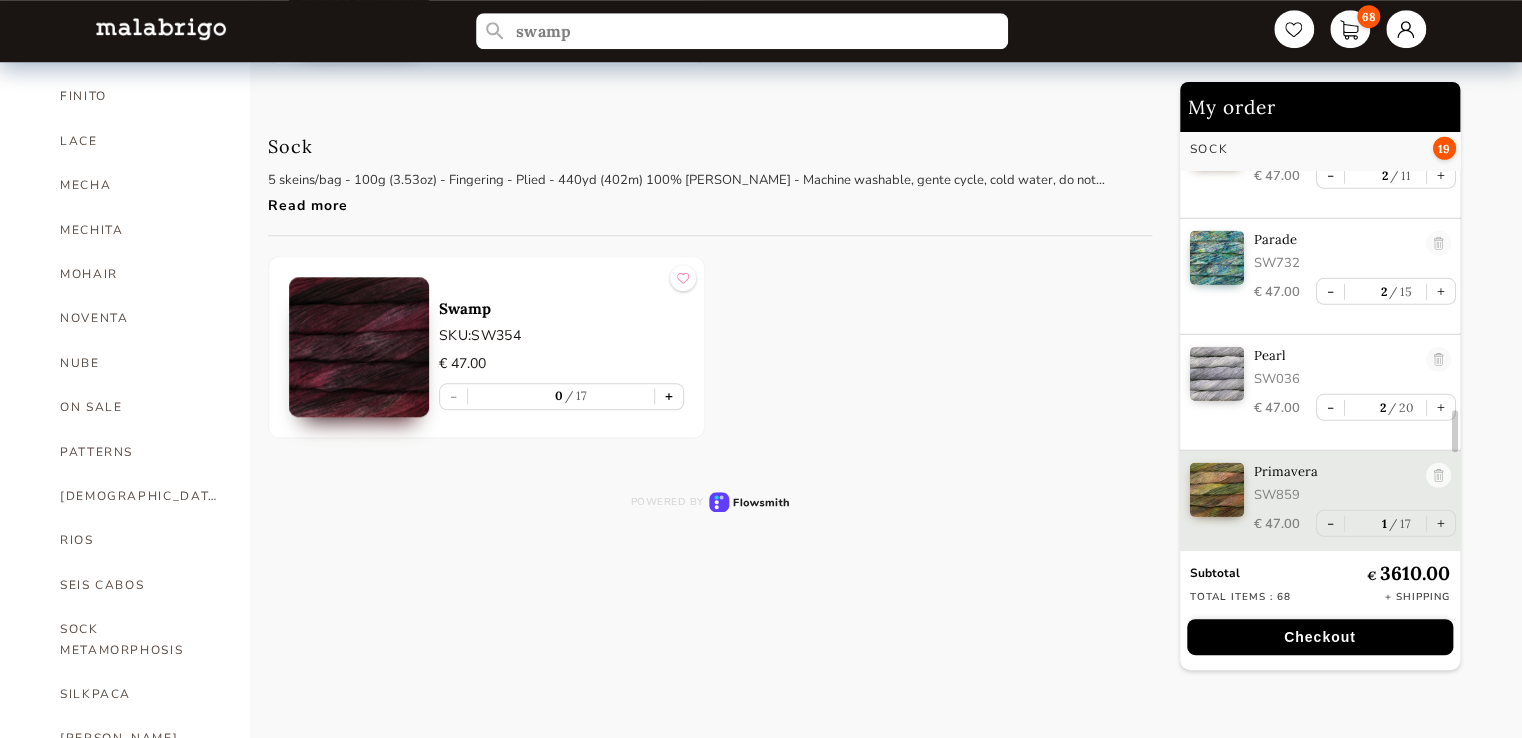 click on "+" at bounding box center (669, 396) 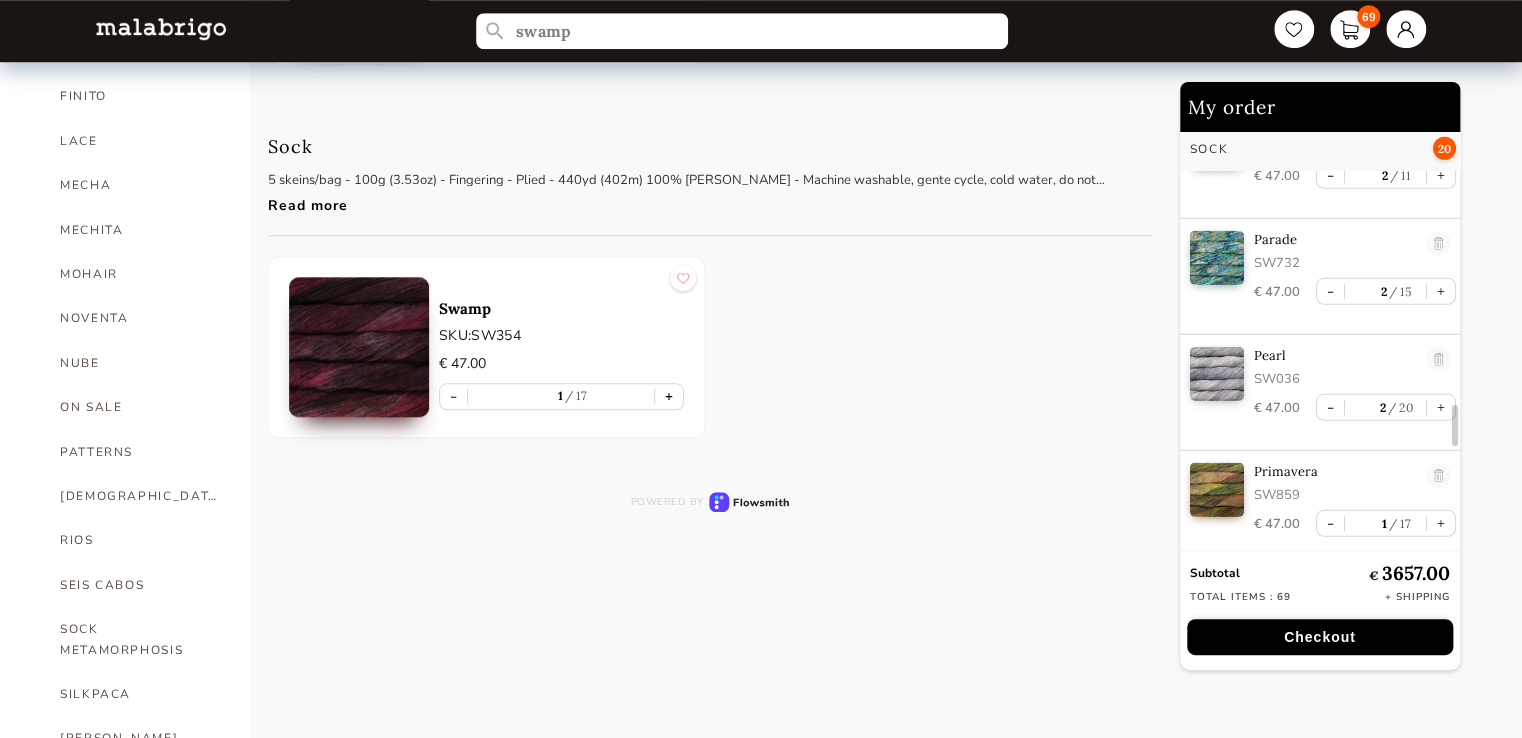 scroll, scrollTop: 2980, scrollLeft: 0, axis: vertical 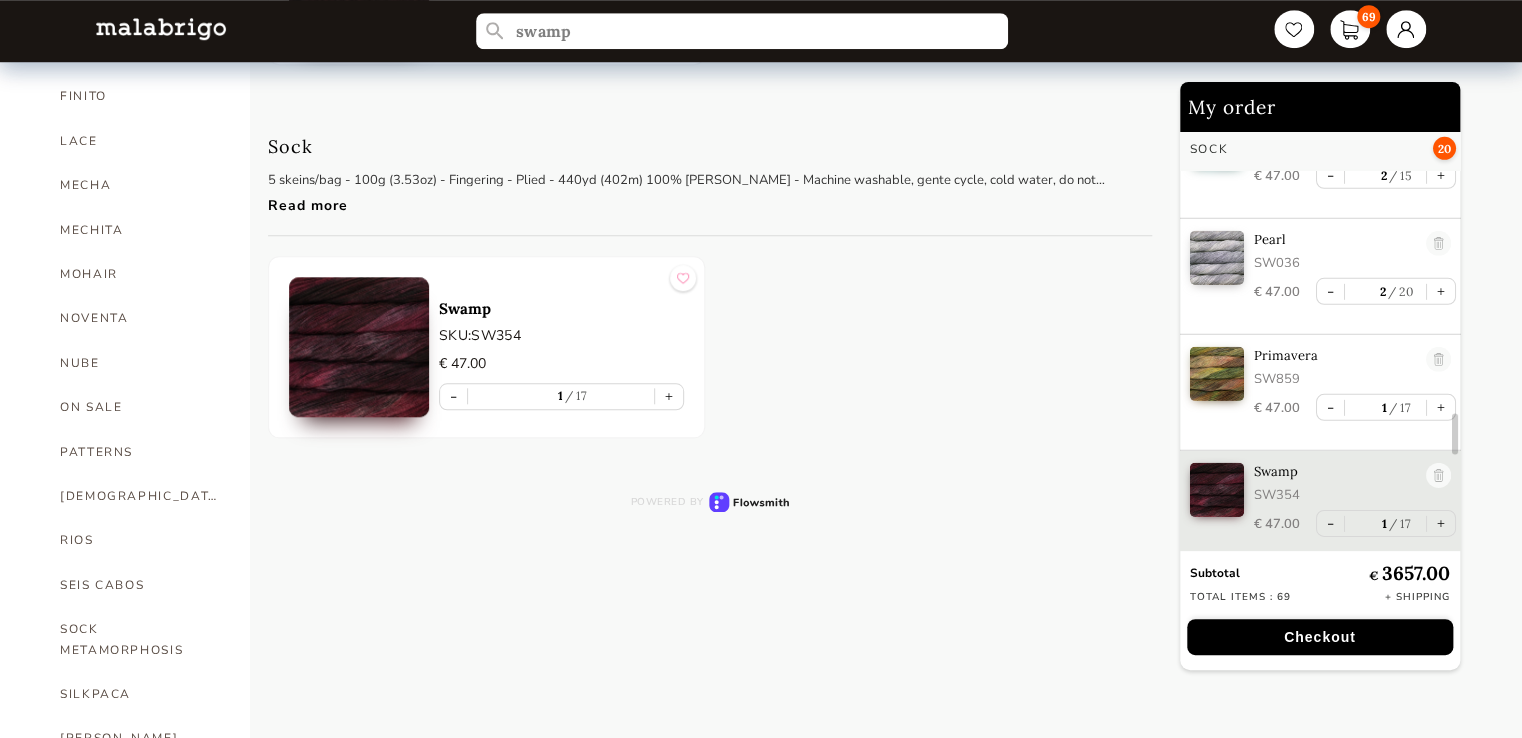 drag, startPoint x: 584, startPoint y: 50, endPoint x: 572, endPoint y: 28, distance: 25.059929 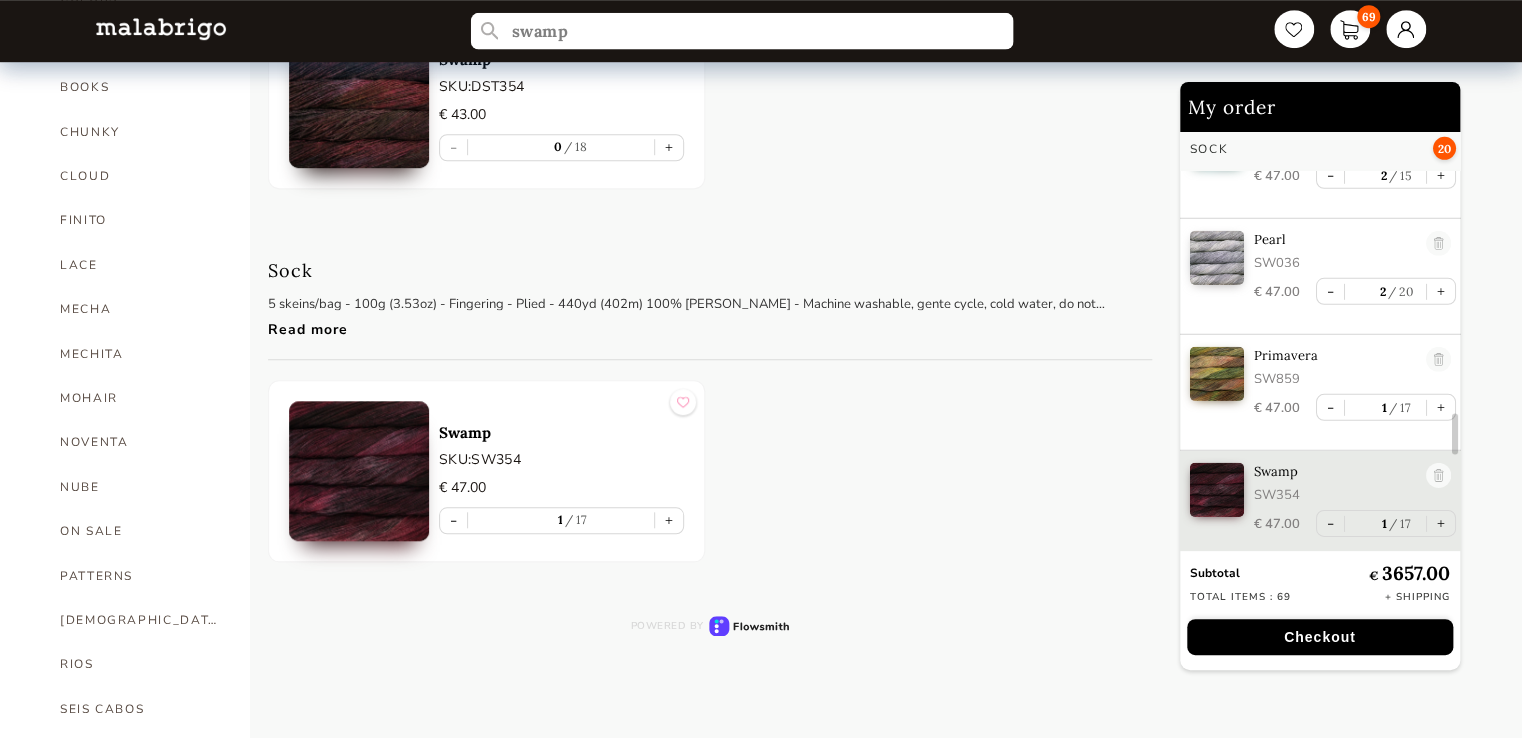 drag, startPoint x: 572, startPoint y: 28, endPoint x: 456, endPoint y: 6, distance: 118.06778 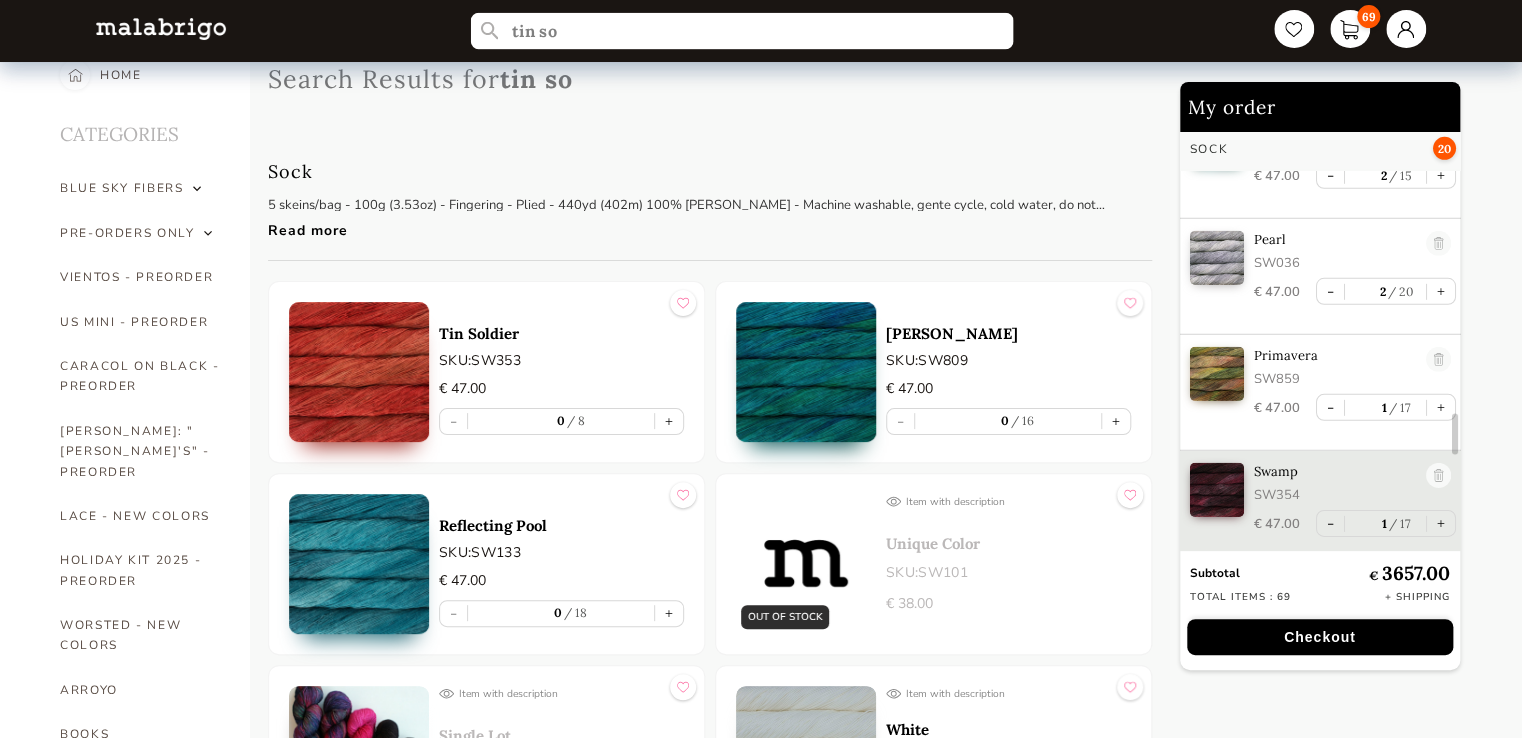 scroll, scrollTop: 0, scrollLeft: 0, axis: both 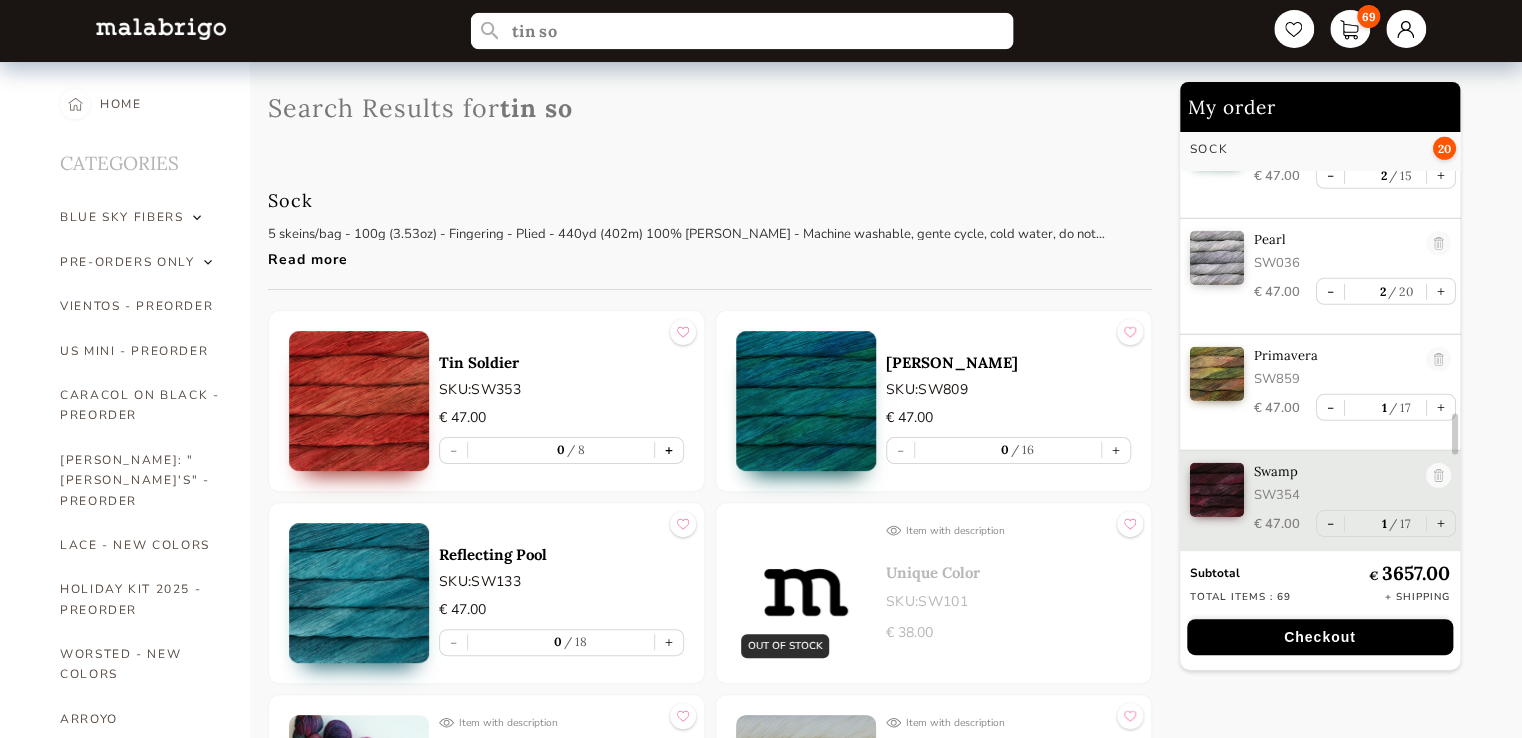 type on "tin so" 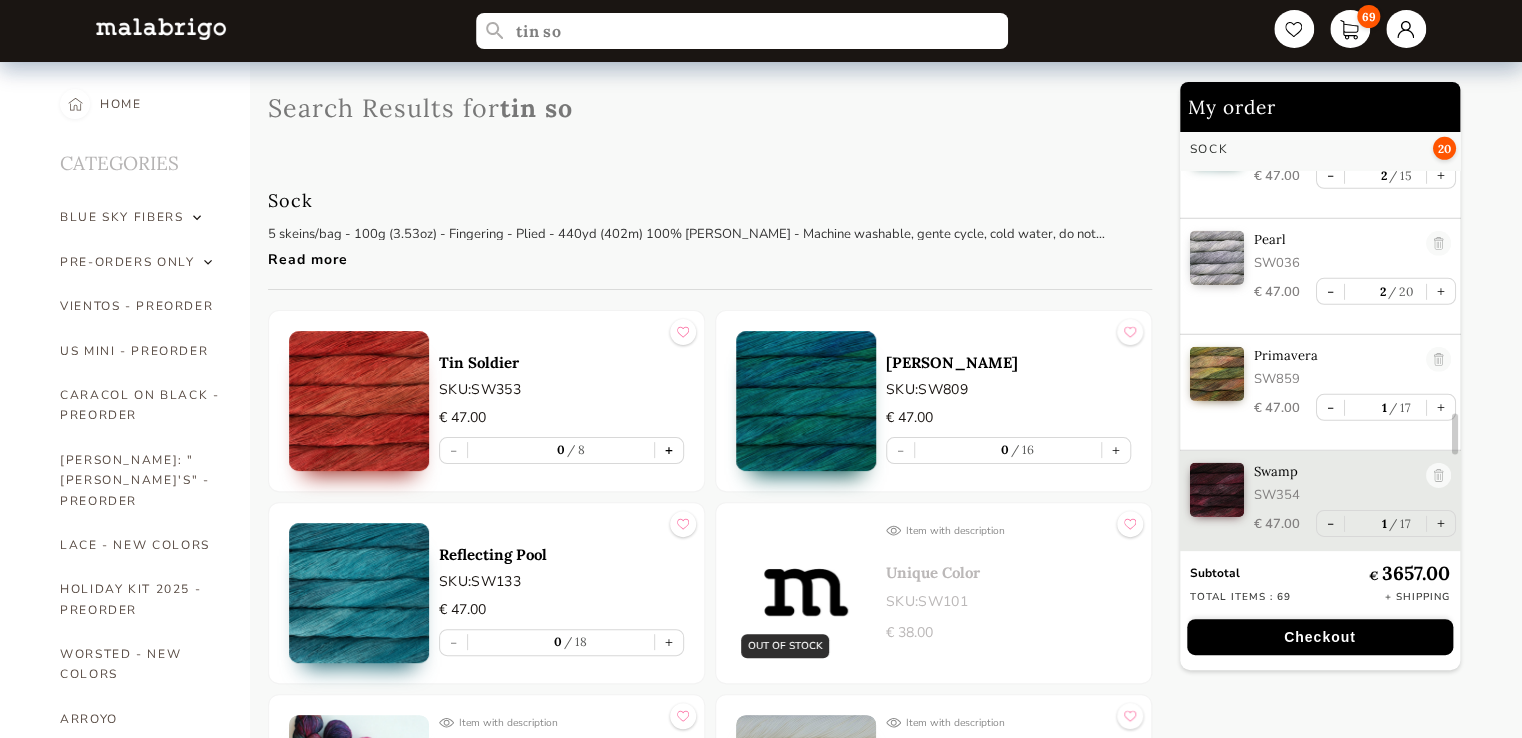 click on "+" at bounding box center [669, 450] 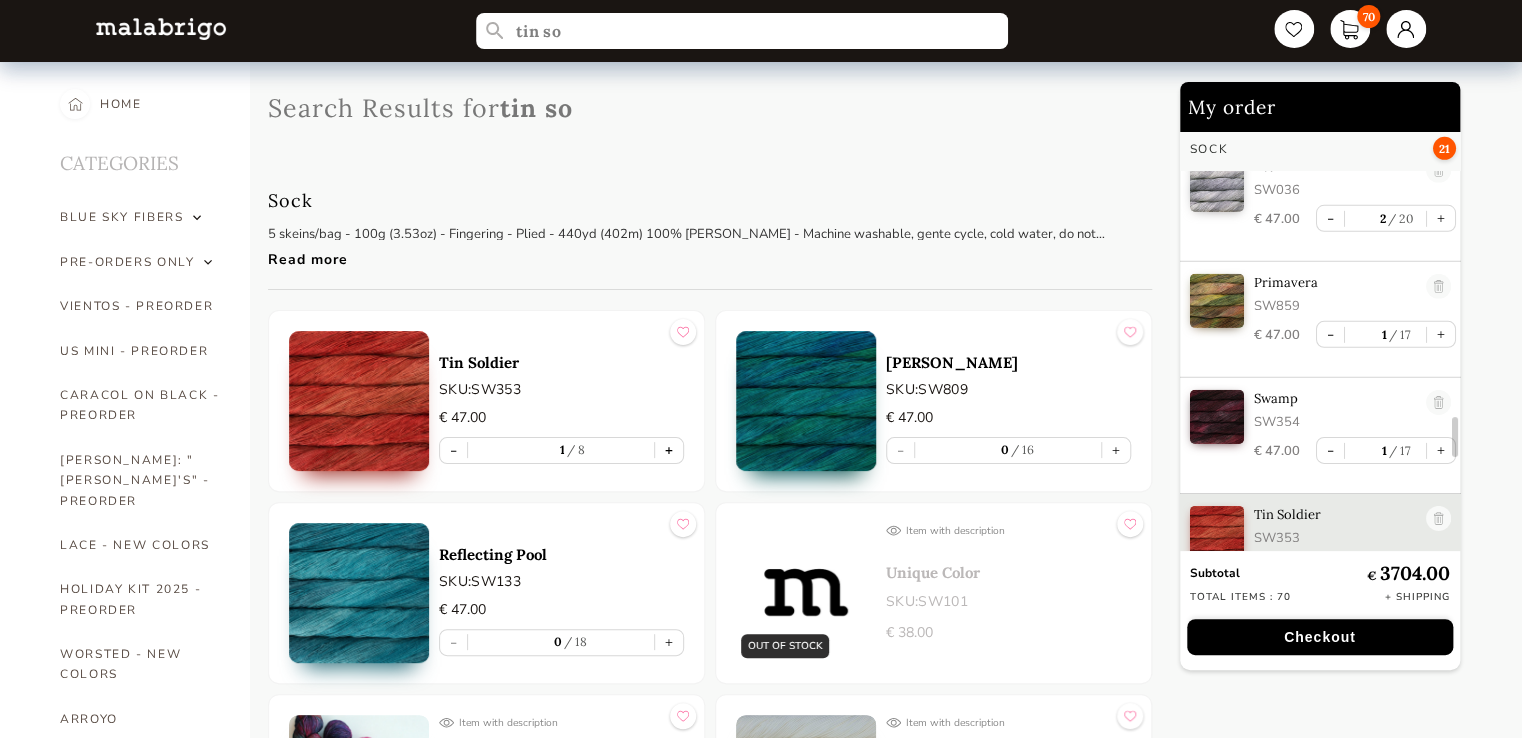 scroll, scrollTop: 3096, scrollLeft: 0, axis: vertical 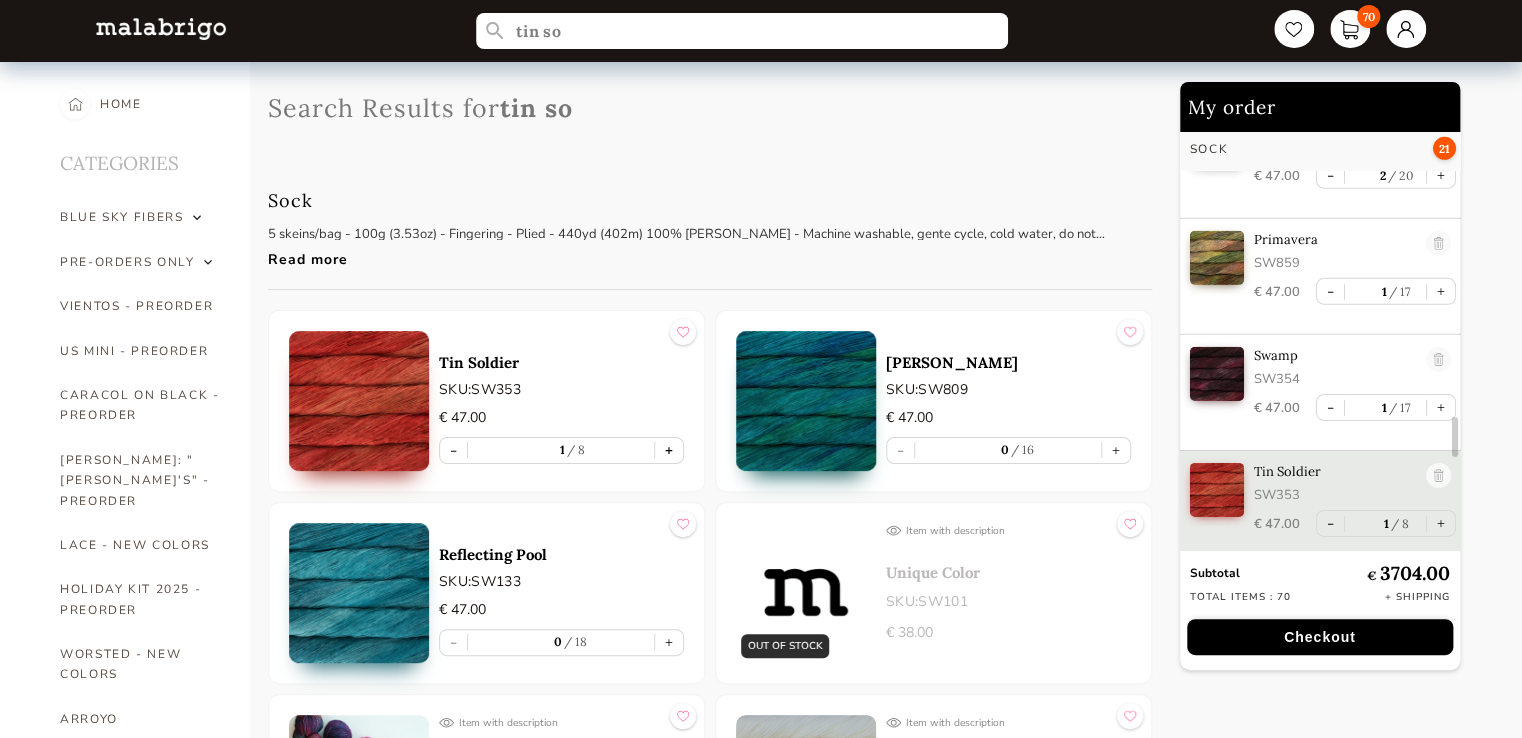click on "+" at bounding box center [669, 450] 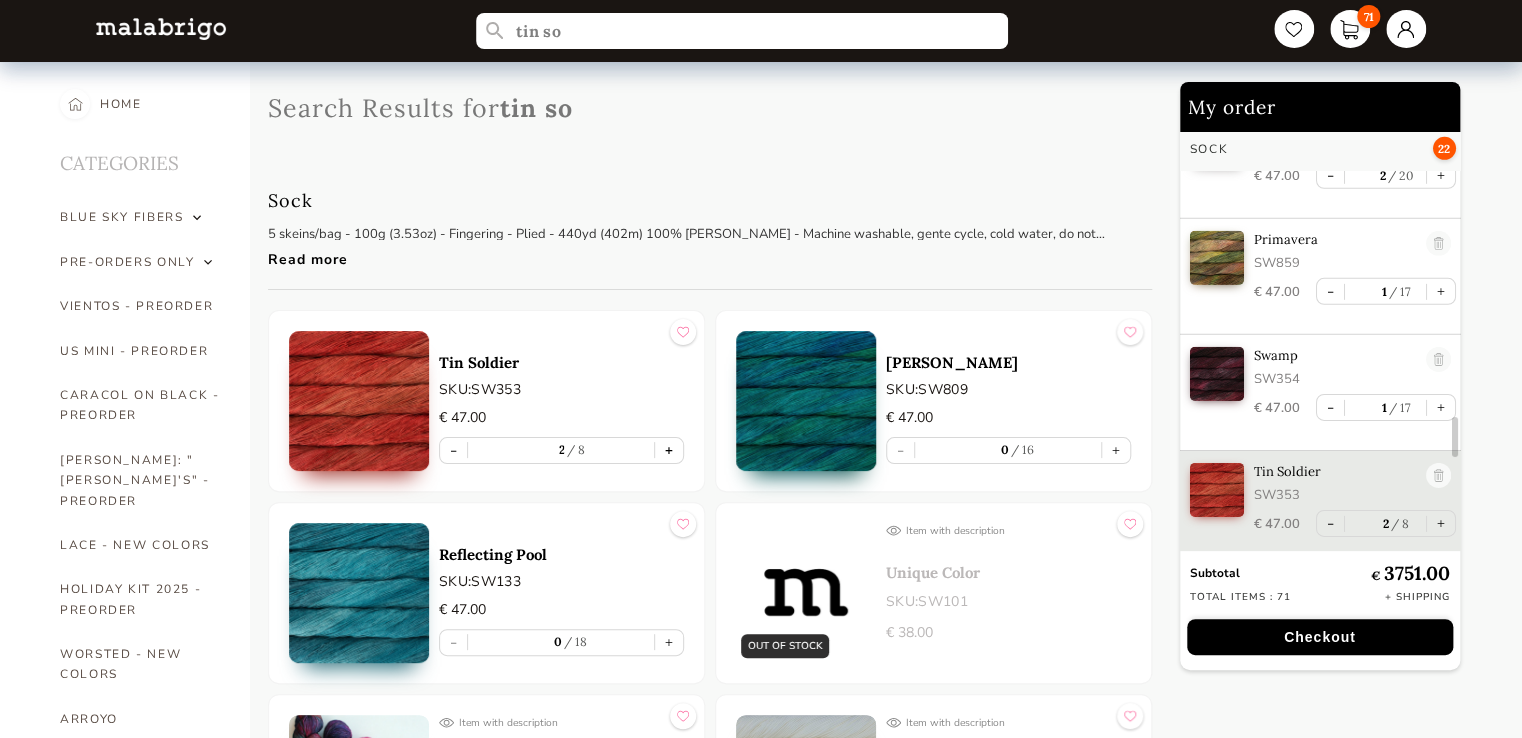 scroll, scrollTop: 3112, scrollLeft: 0, axis: vertical 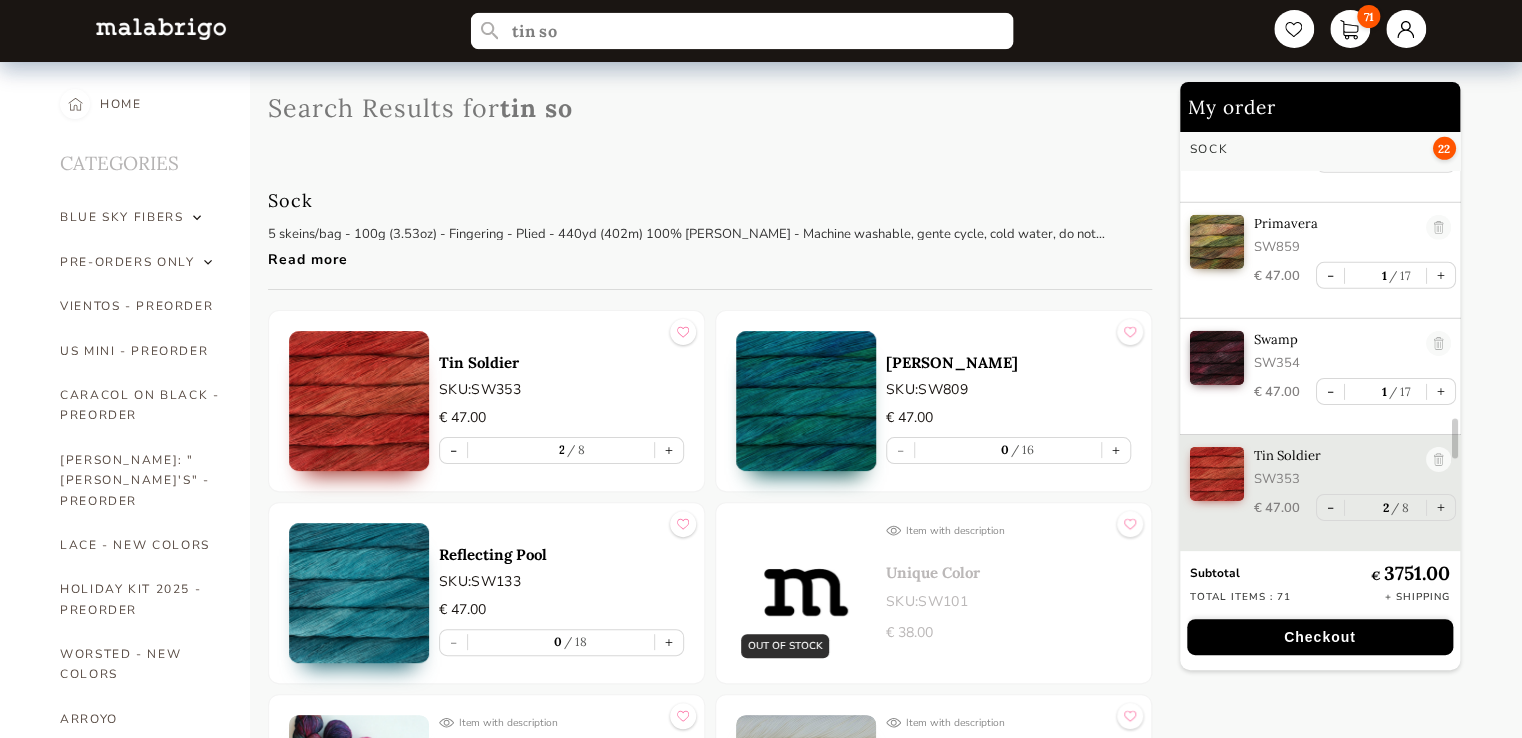 drag, startPoint x: 604, startPoint y: 30, endPoint x: 465, endPoint y: 29, distance: 139.0036 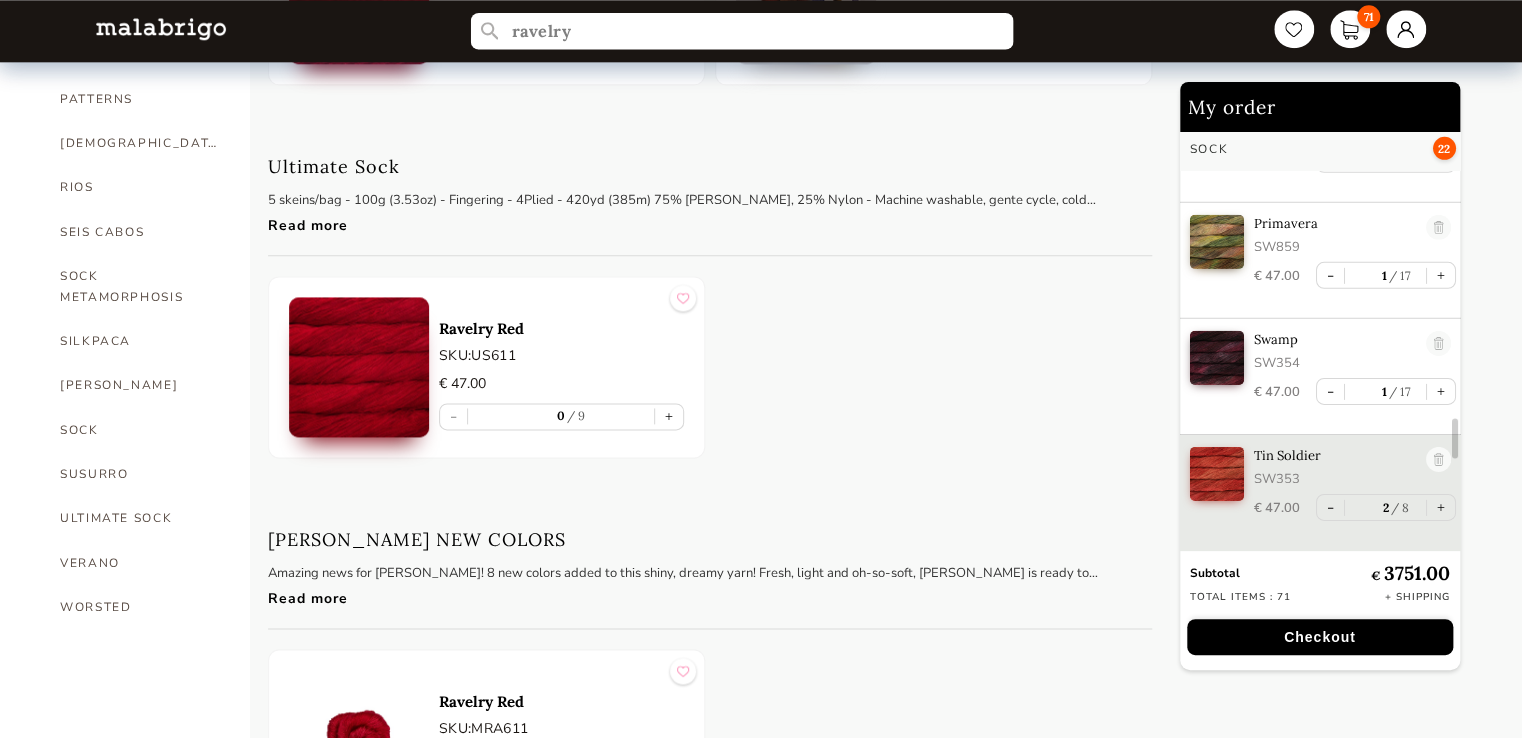 scroll, scrollTop: 1200, scrollLeft: 0, axis: vertical 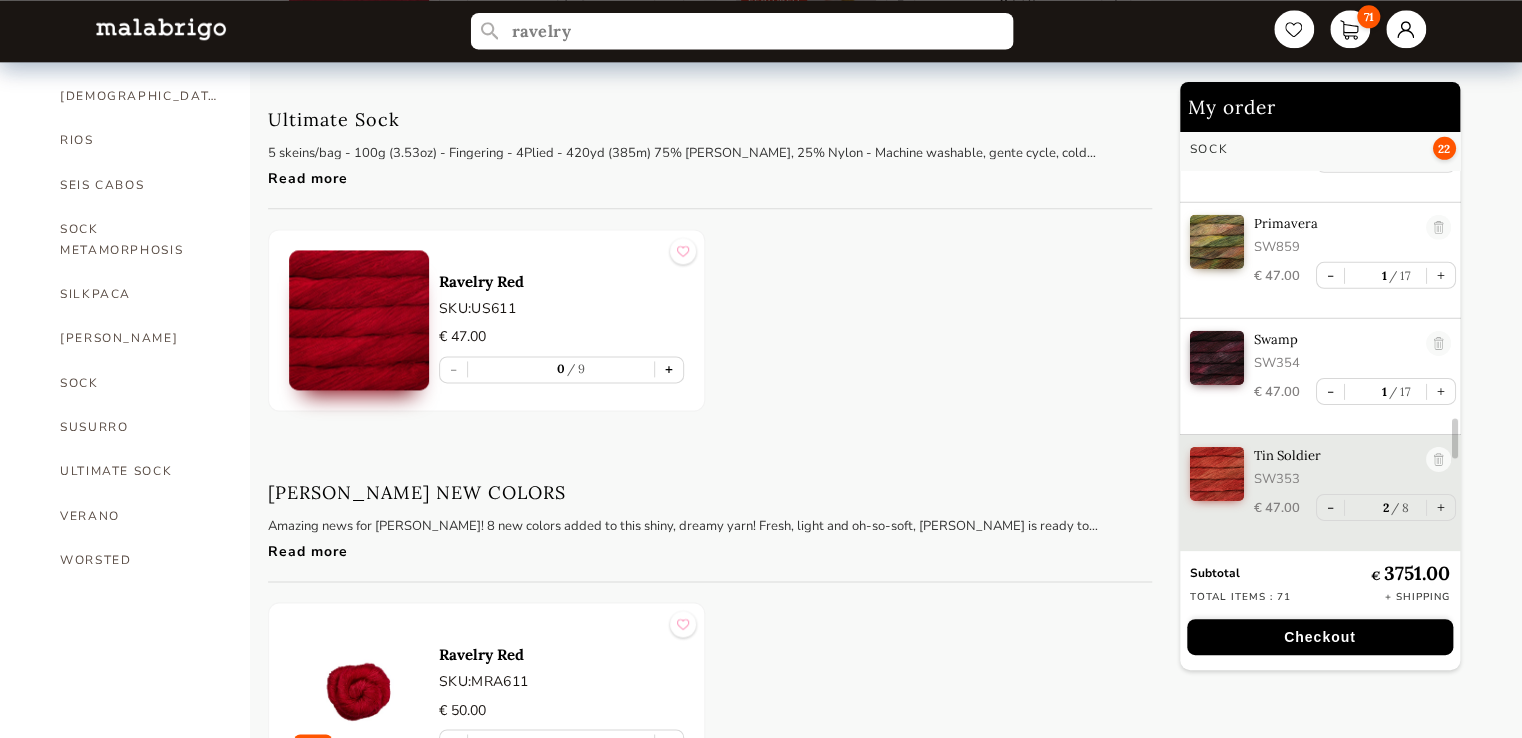 type on "ravelry" 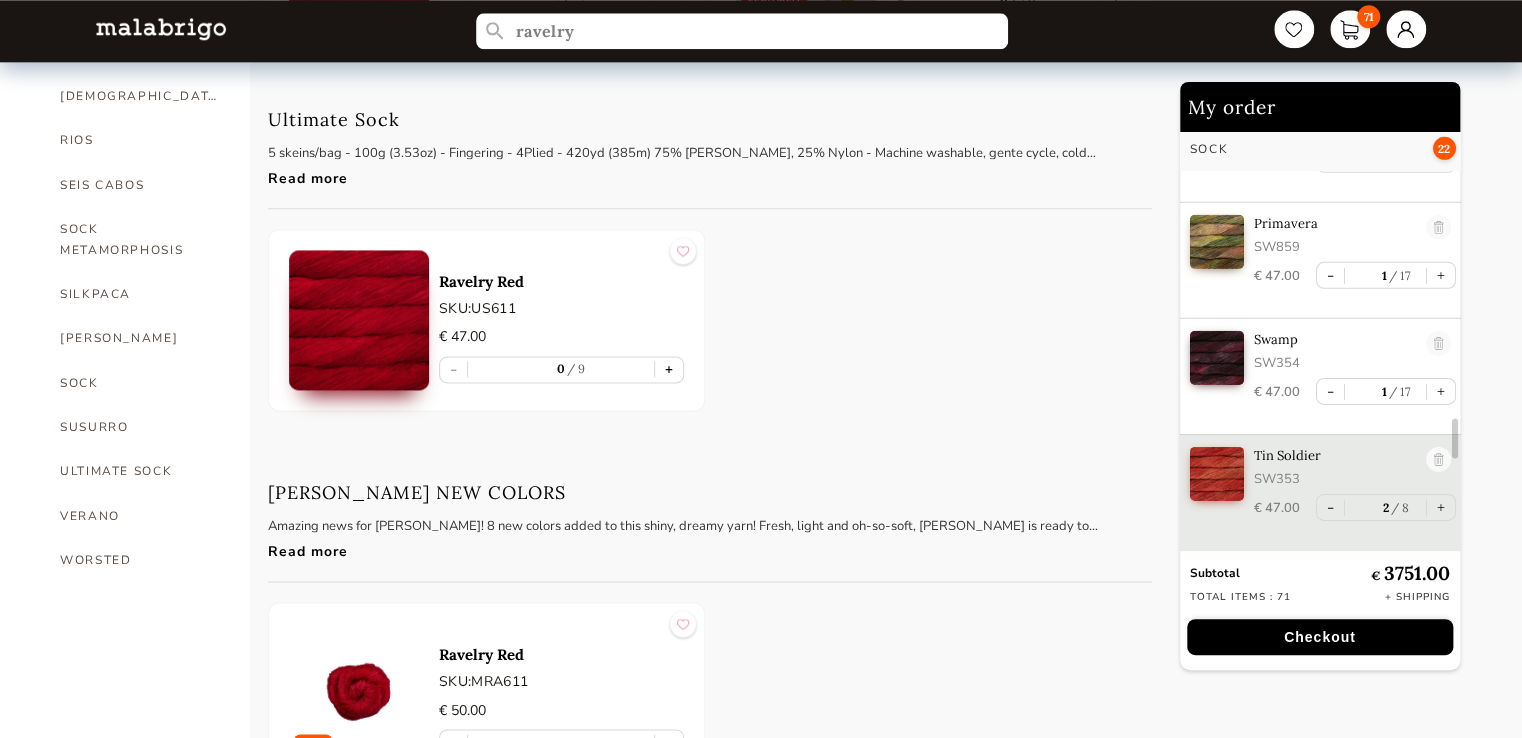 click on "+" at bounding box center [669, 369] 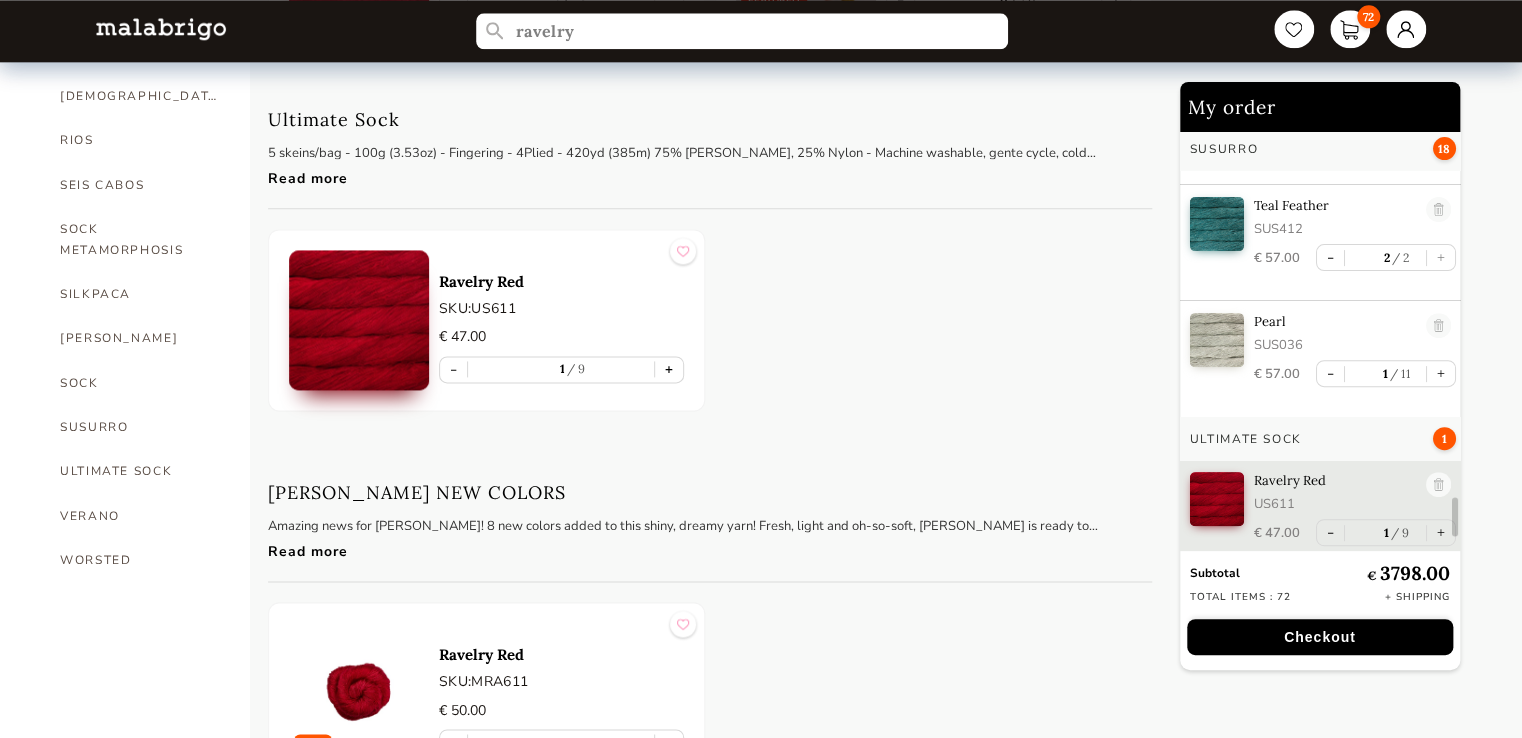 scroll, scrollTop: 4109, scrollLeft: 0, axis: vertical 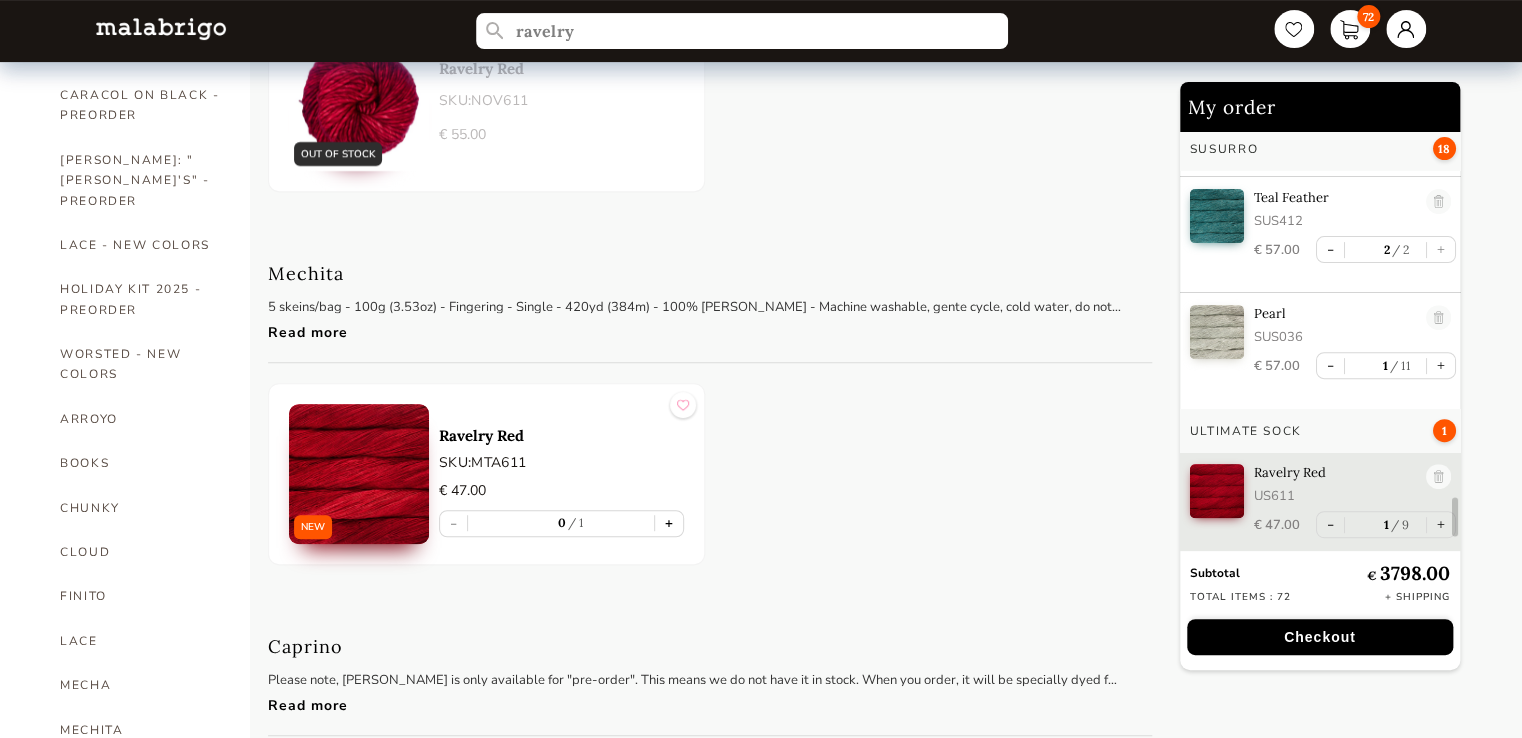 click on "+" at bounding box center (669, 523) 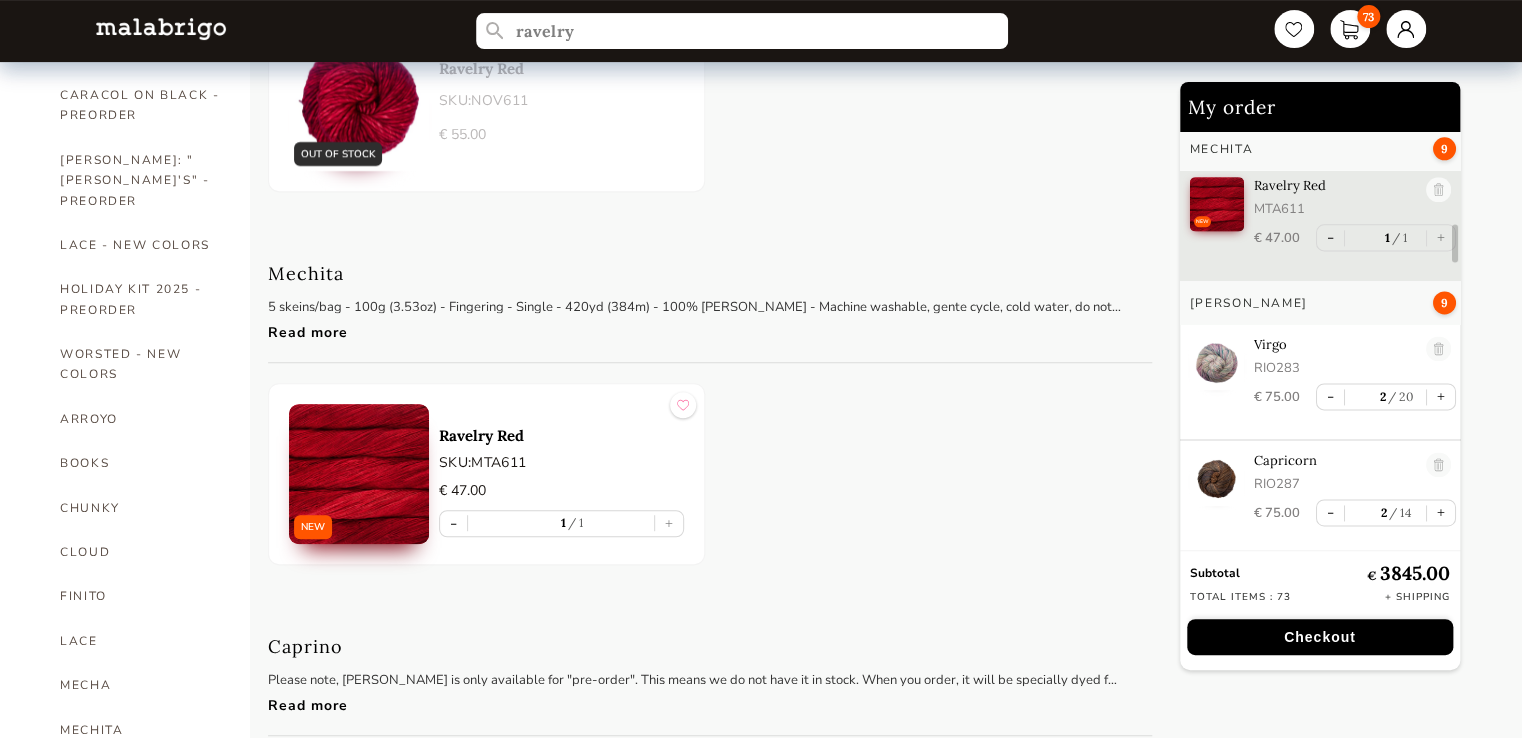 scroll, scrollTop: 1037, scrollLeft: 0, axis: vertical 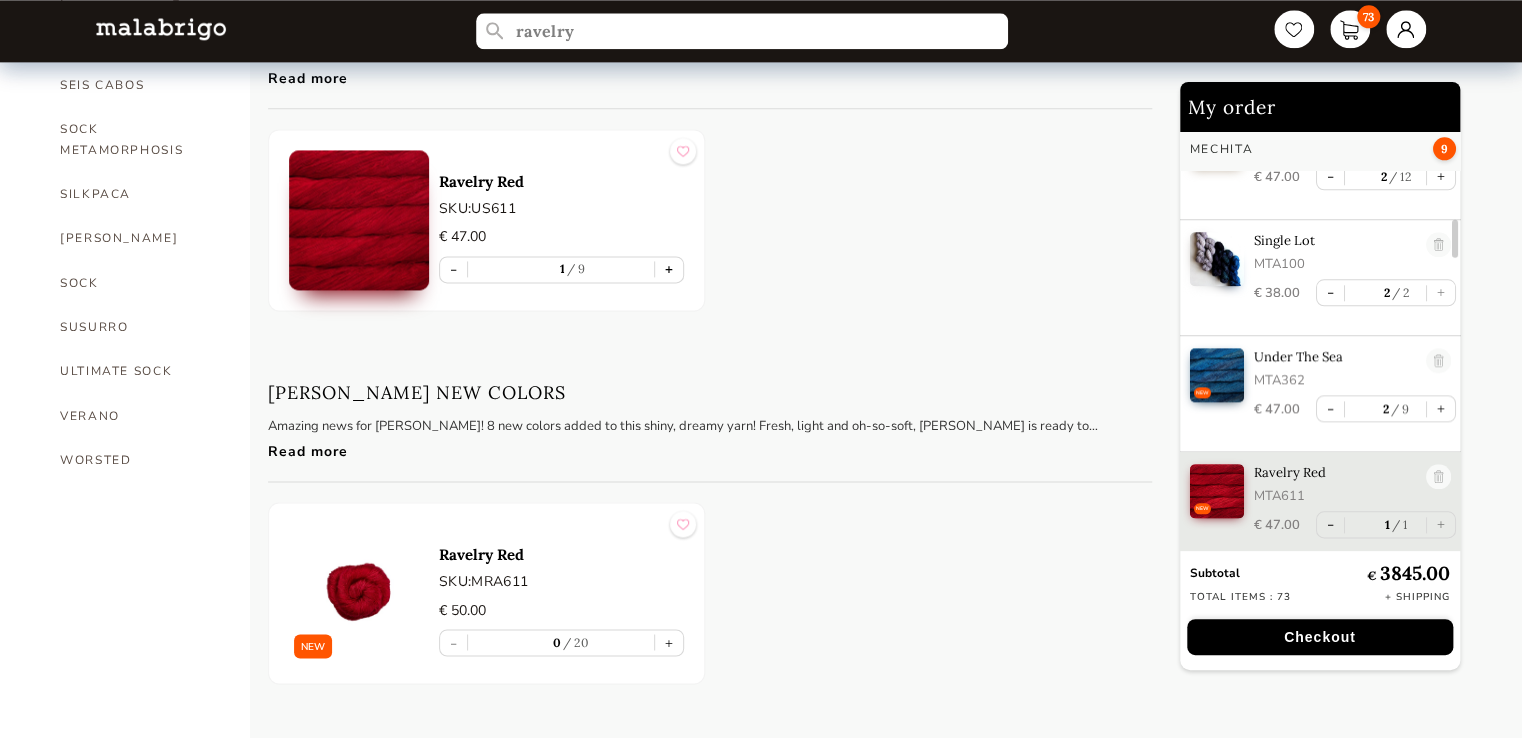 click on "+" at bounding box center [669, 269] 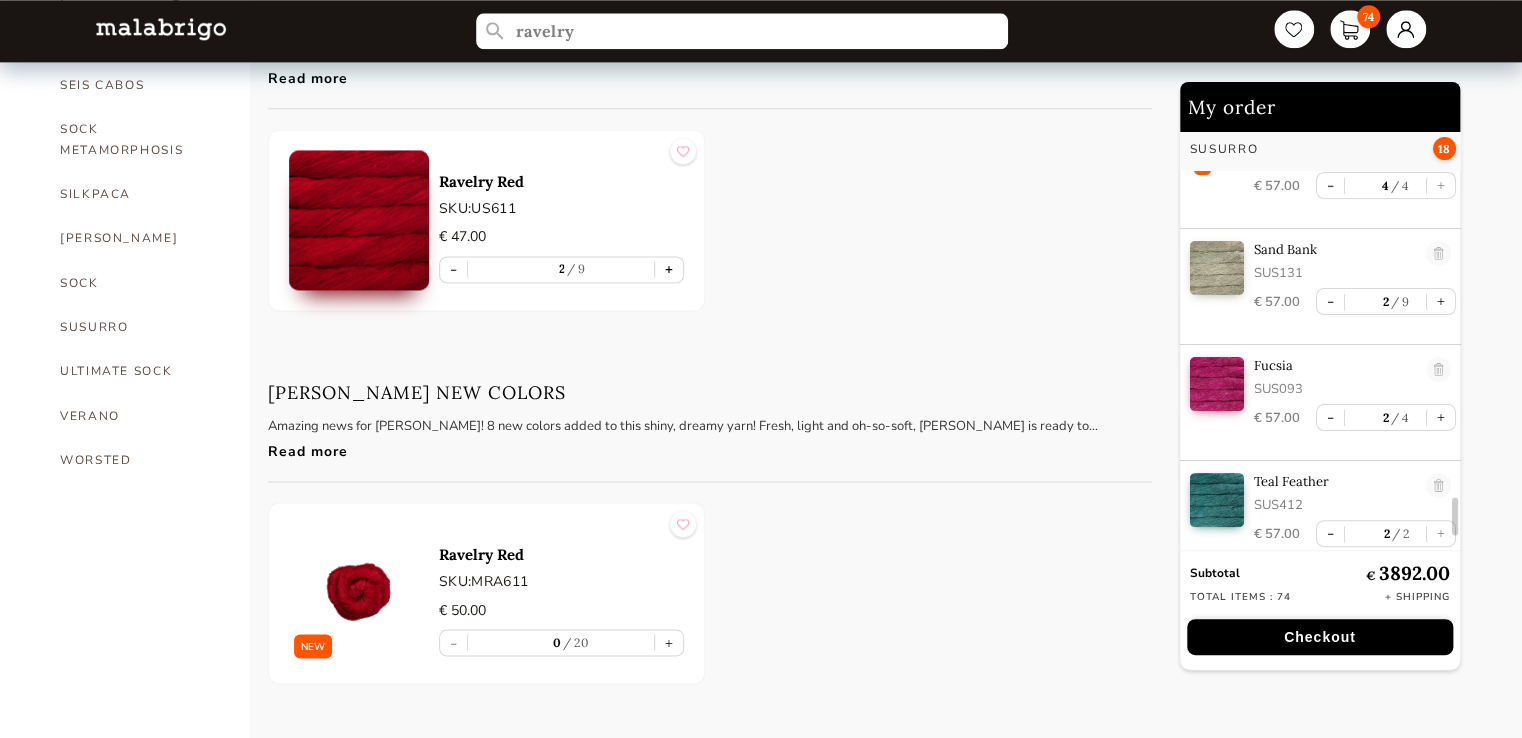 scroll, scrollTop: 4242, scrollLeft: 0, axis: vertical 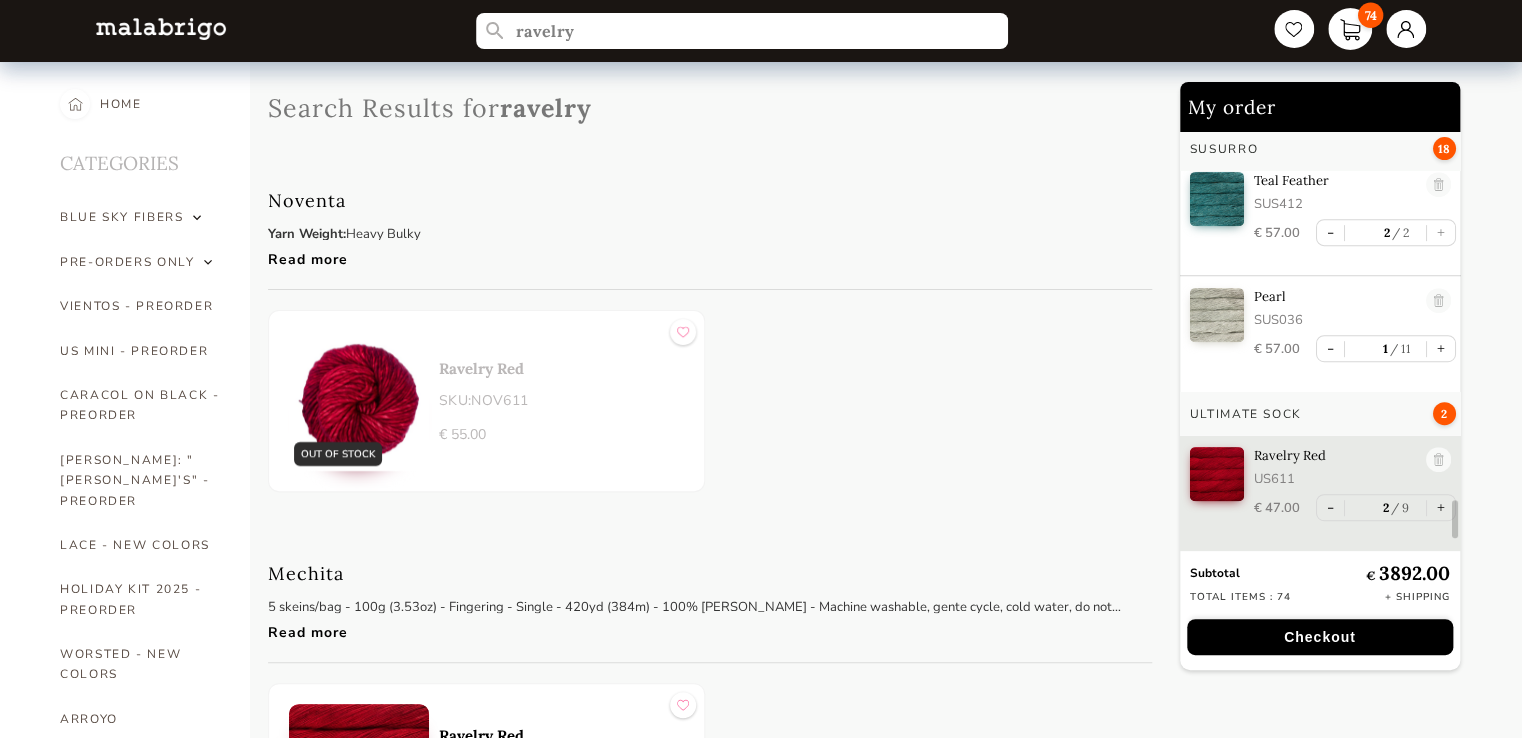 click on "74" at bounding box center [1350, 29] 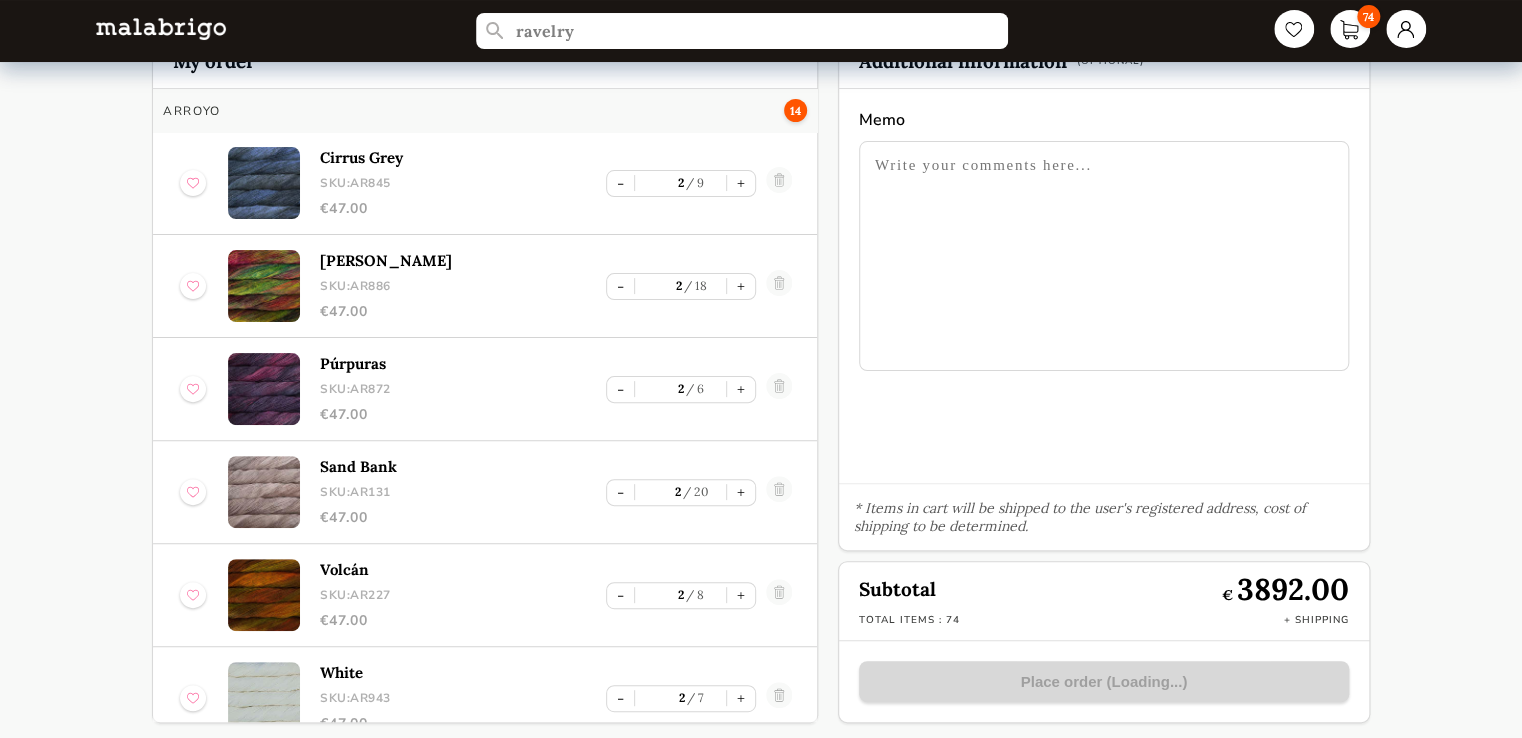 scroll, scrollTop: 80, scrollLeft: 0, axis: vertical 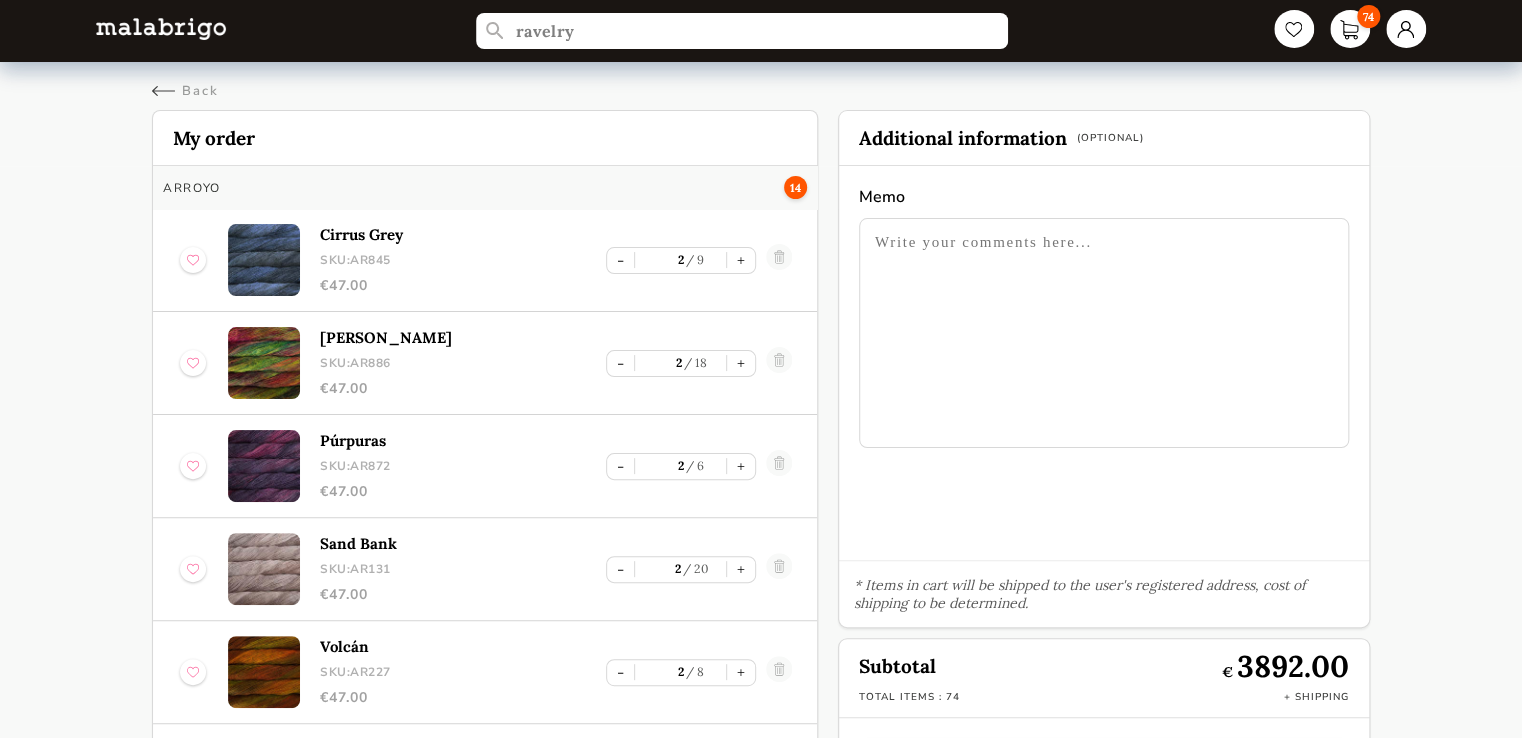 click at bounding box center (161, 28) 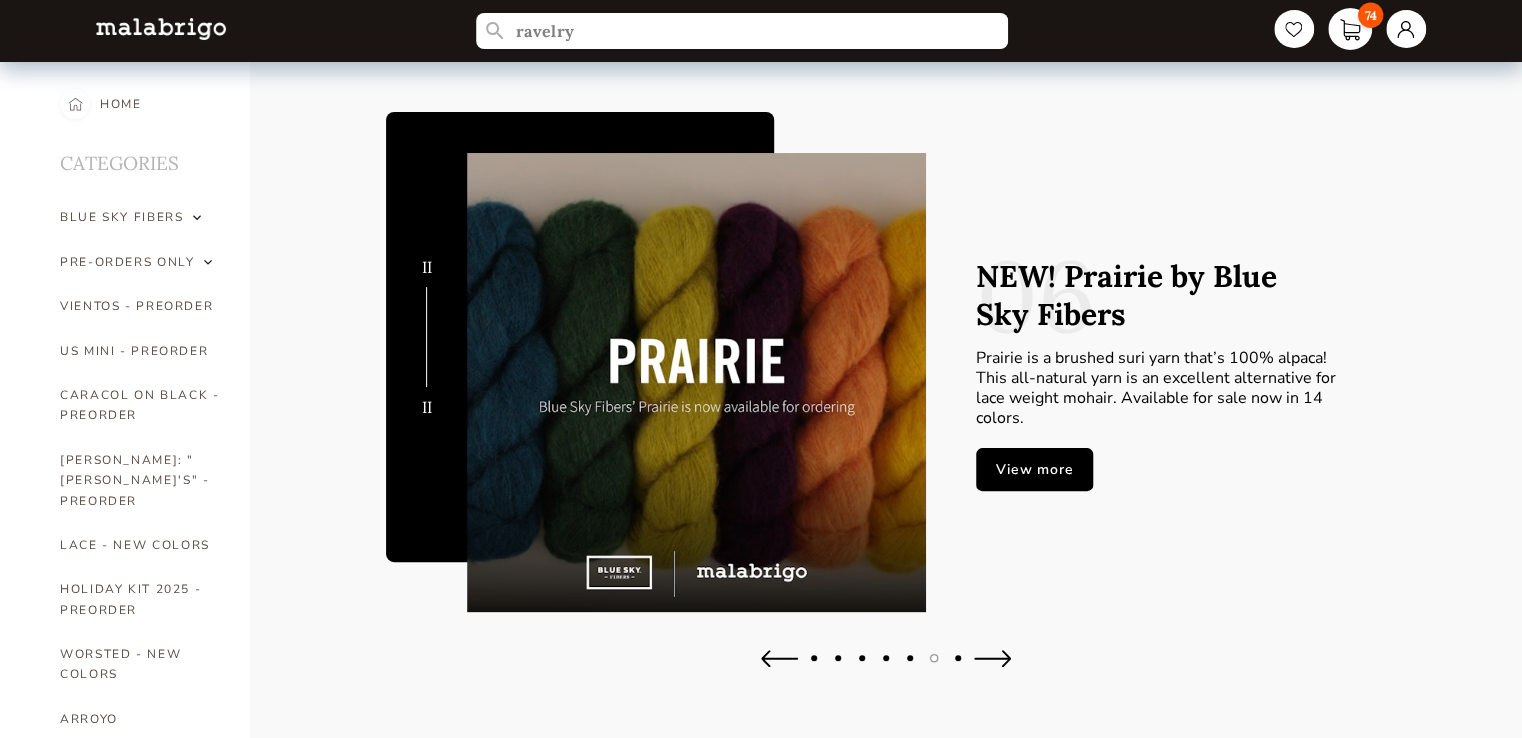 click on "74" at bounding box center (1350, 29) 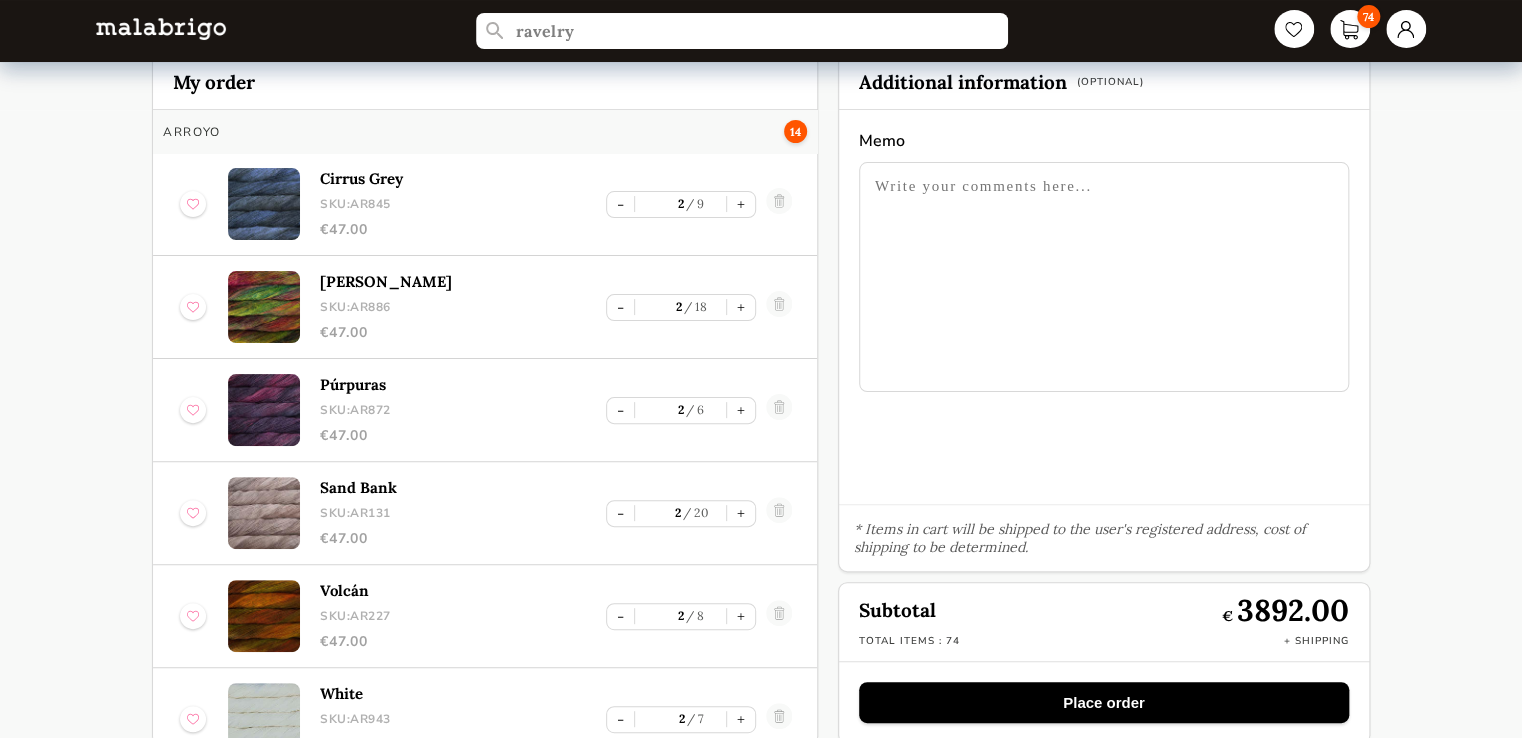 scroll, scrollTop: 80, scrollLeft: 0, axis: vertical 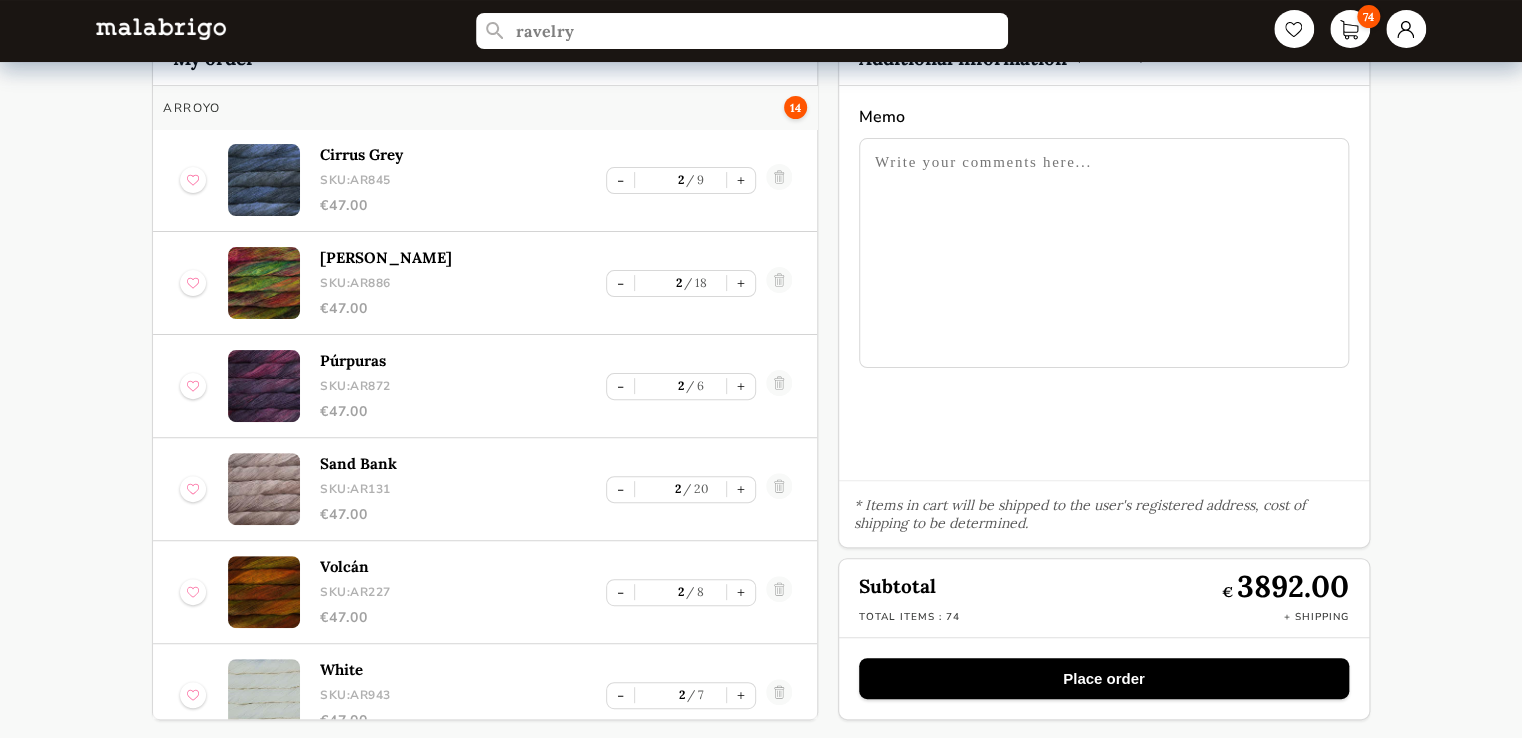 click on "Place order" at bounding box center [1104, 678] 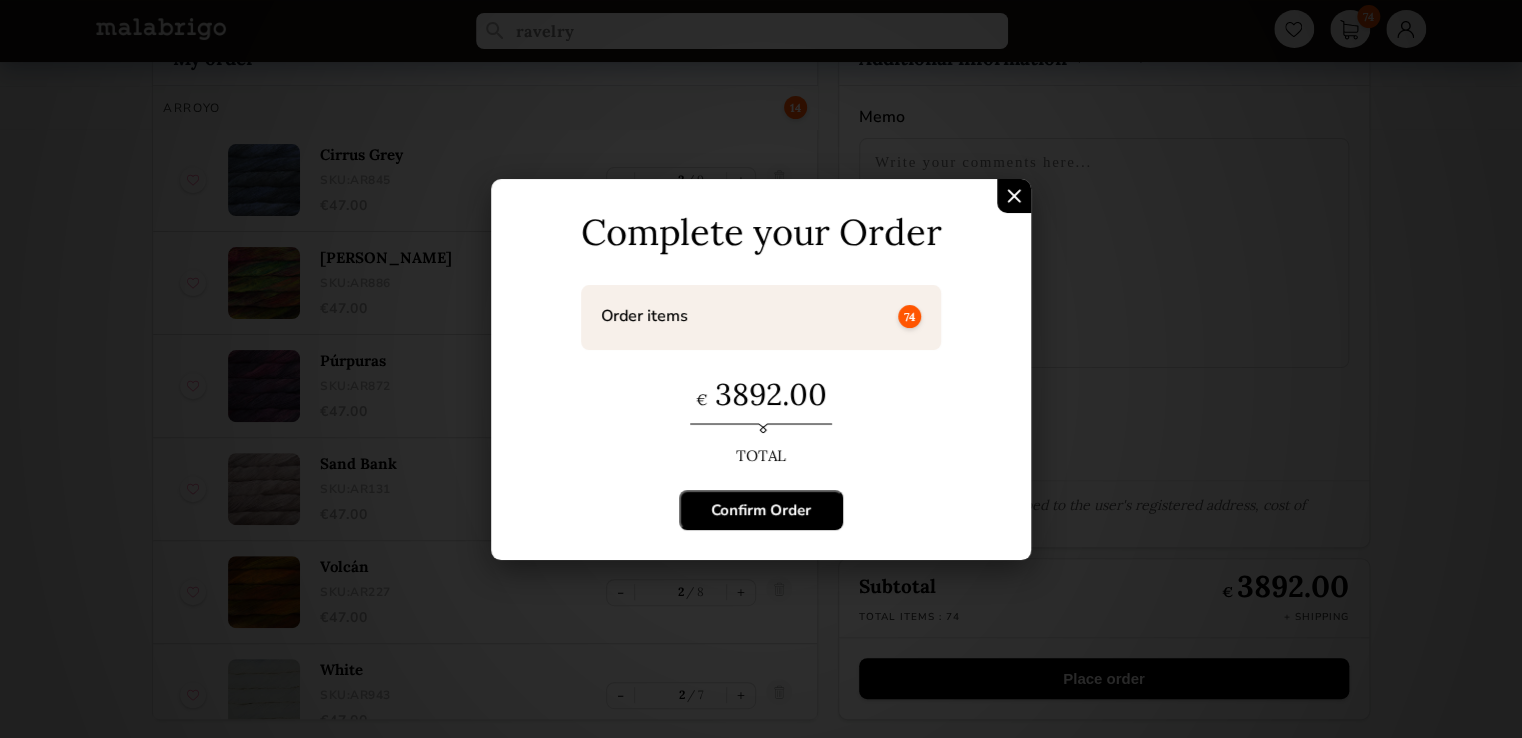 click on "Confirm Order" at bounding box center [761, 510] 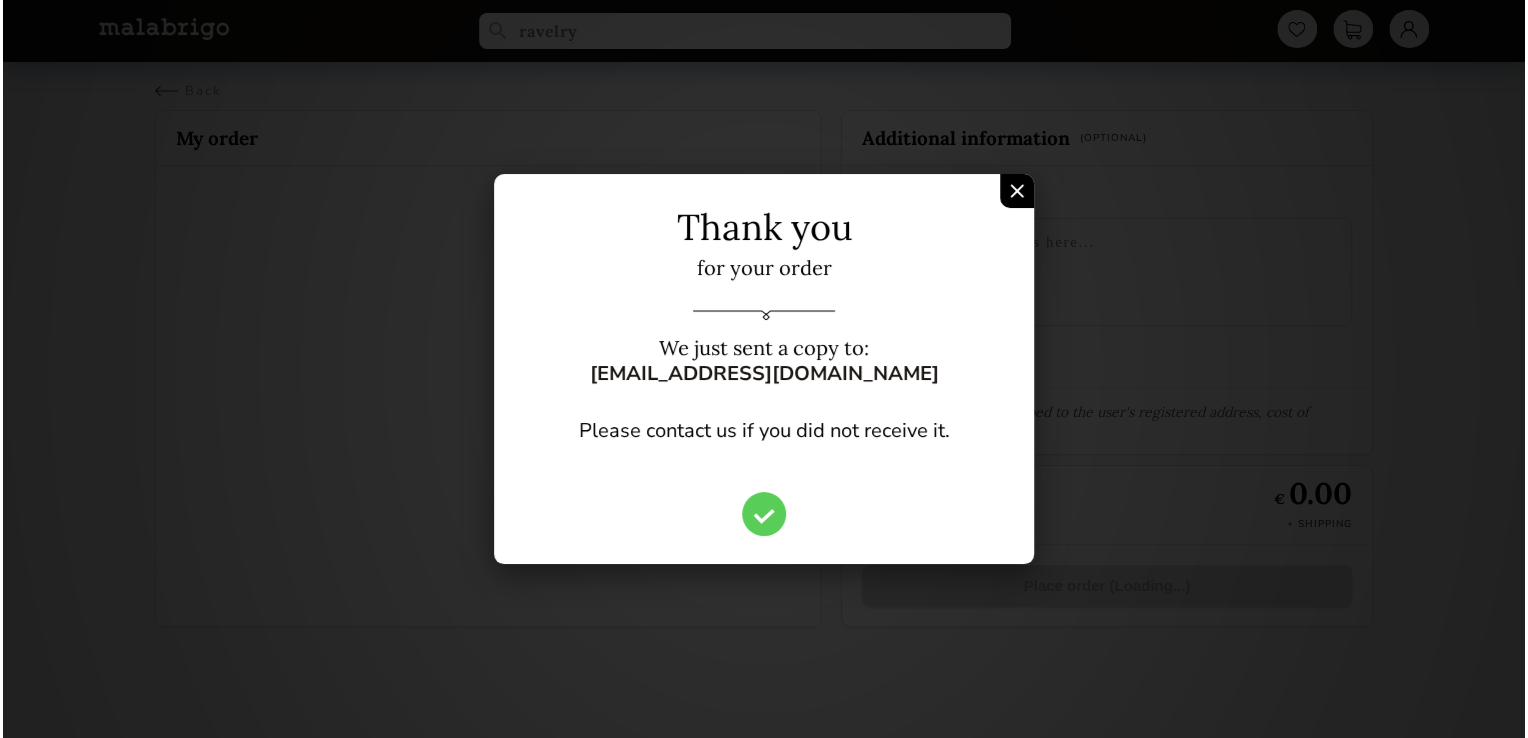 scroll, scrollTop: 0, scrollLeft: 0, axis: both 